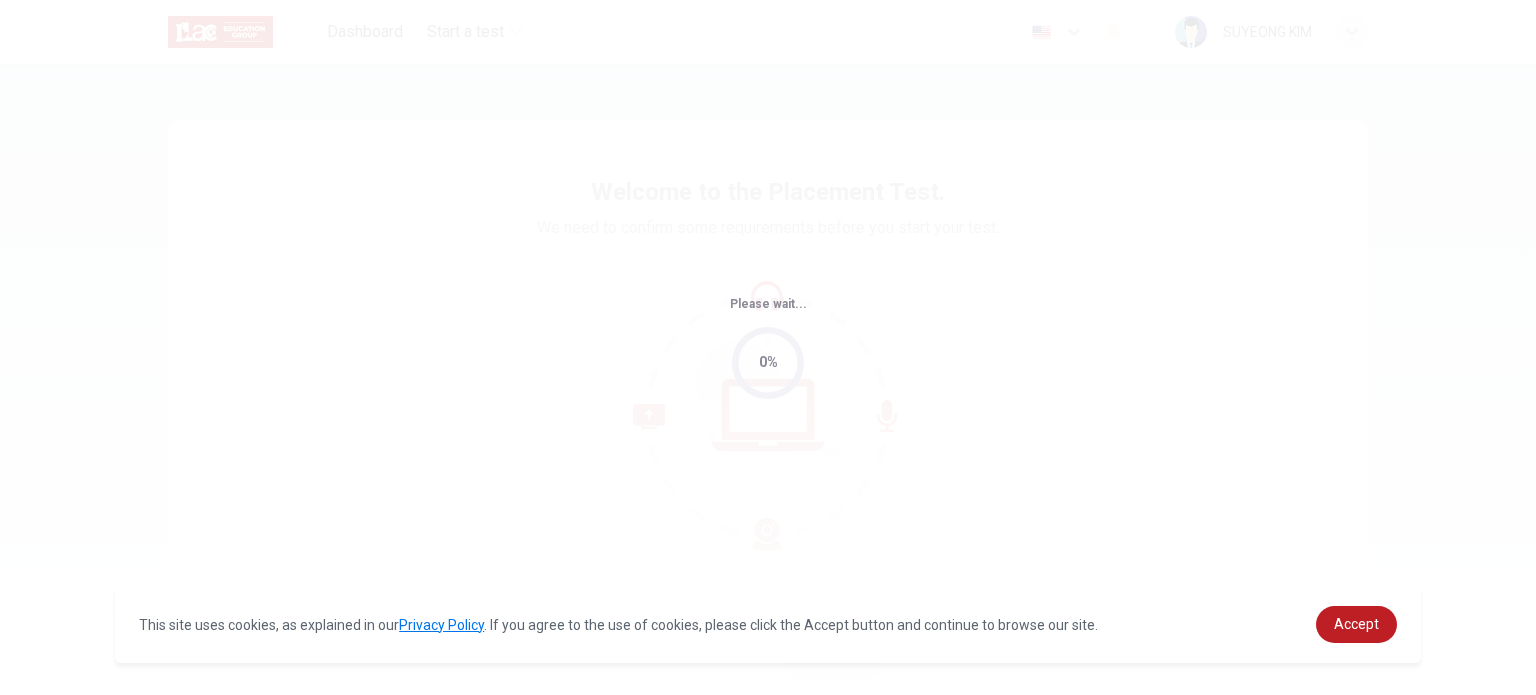 scroll, scrollTop: 0, scrollLeft: 0, axis: both 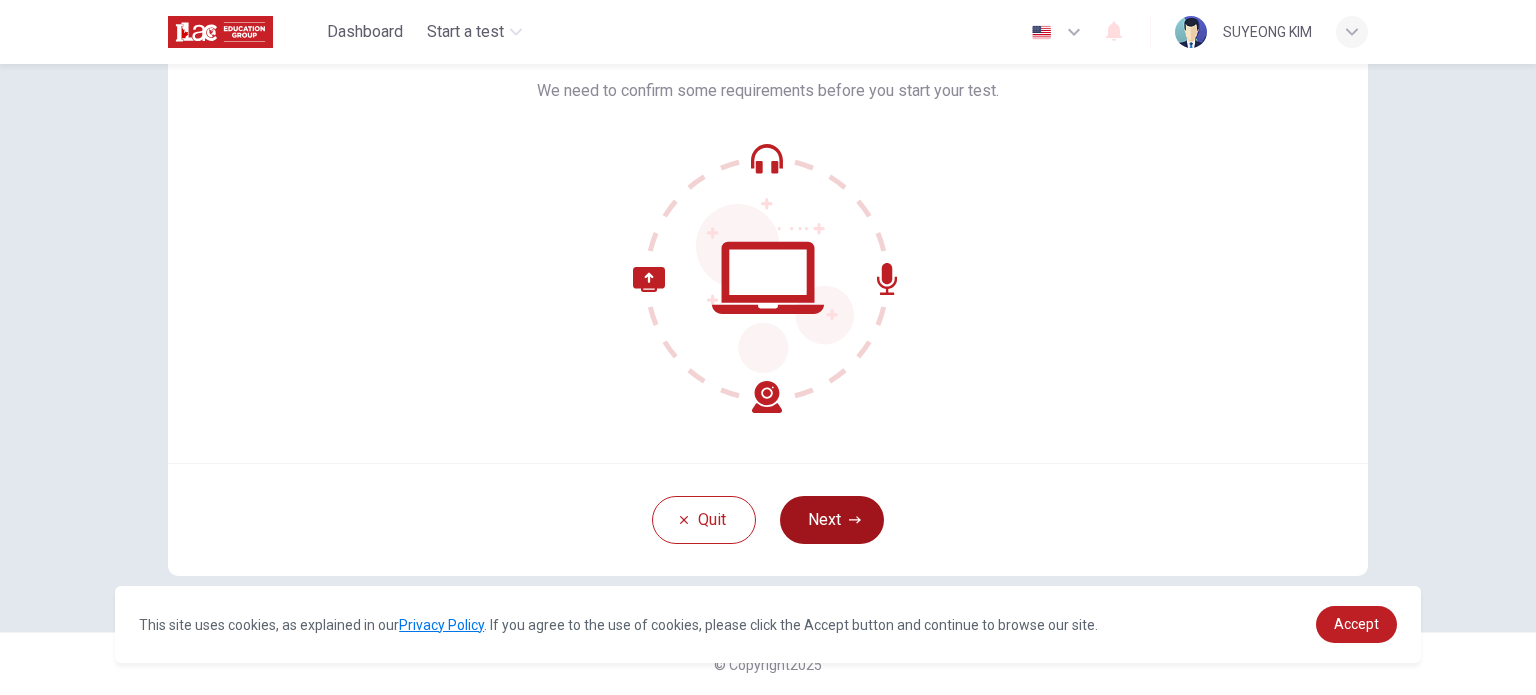 click on "Next" at bounding box center (832, 520) 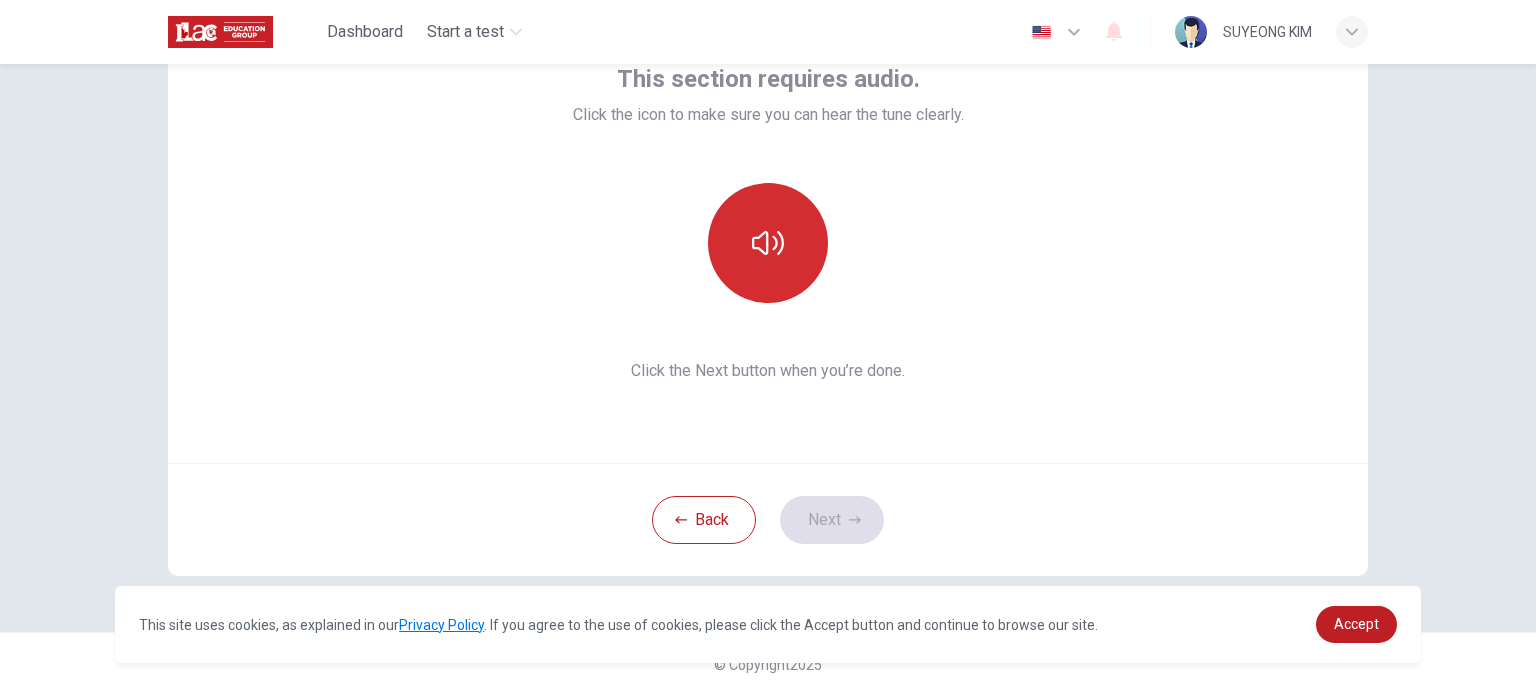 click at bounding box center (768, 243) 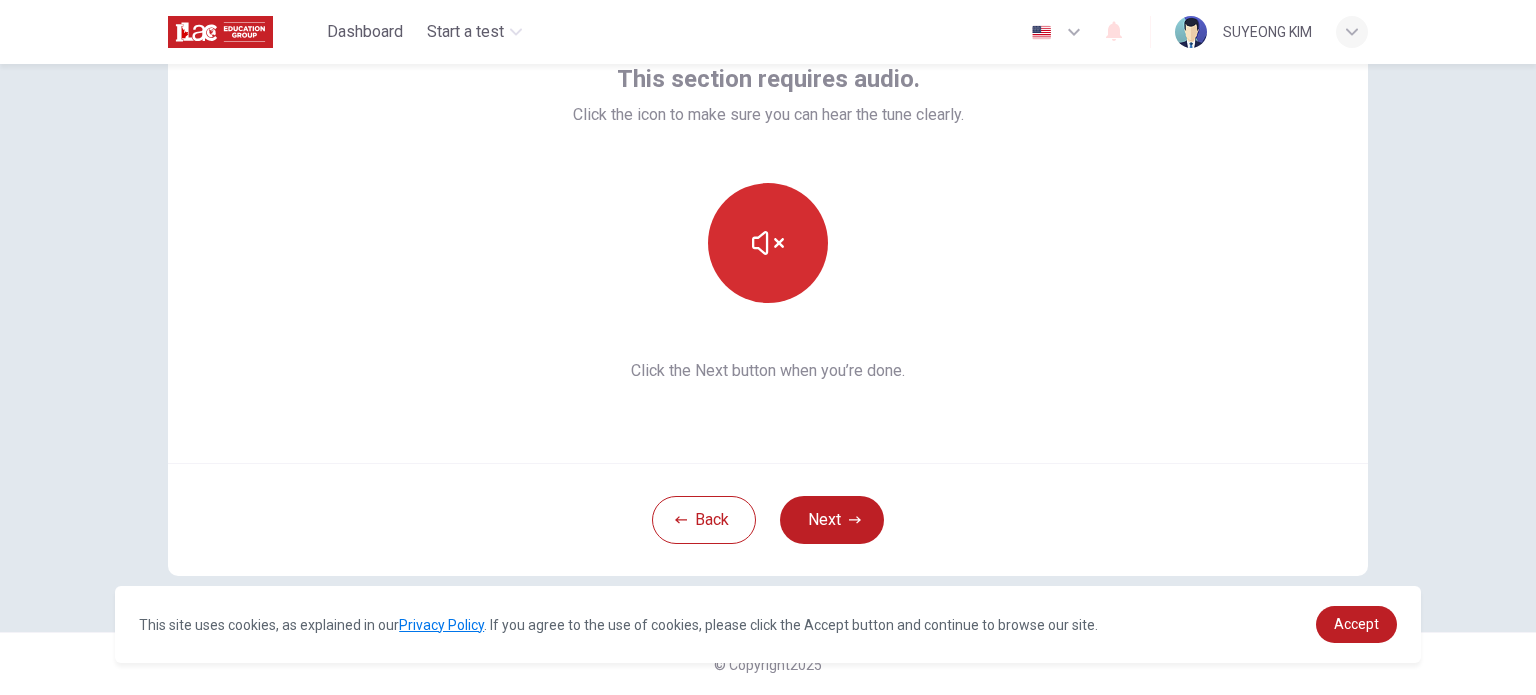 click at bounding box center (768, 243) 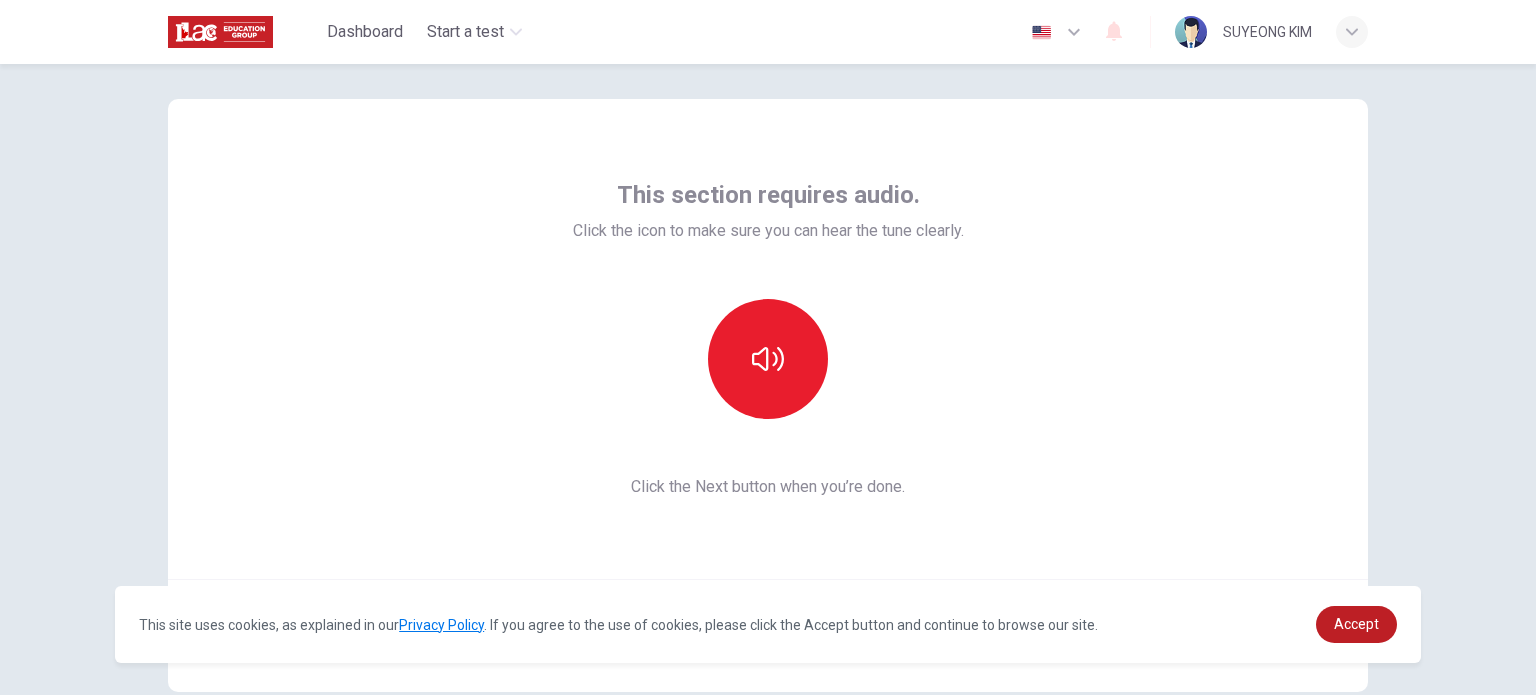 scroll, scrollTop: 0, scrollLeft: 0, axis: both 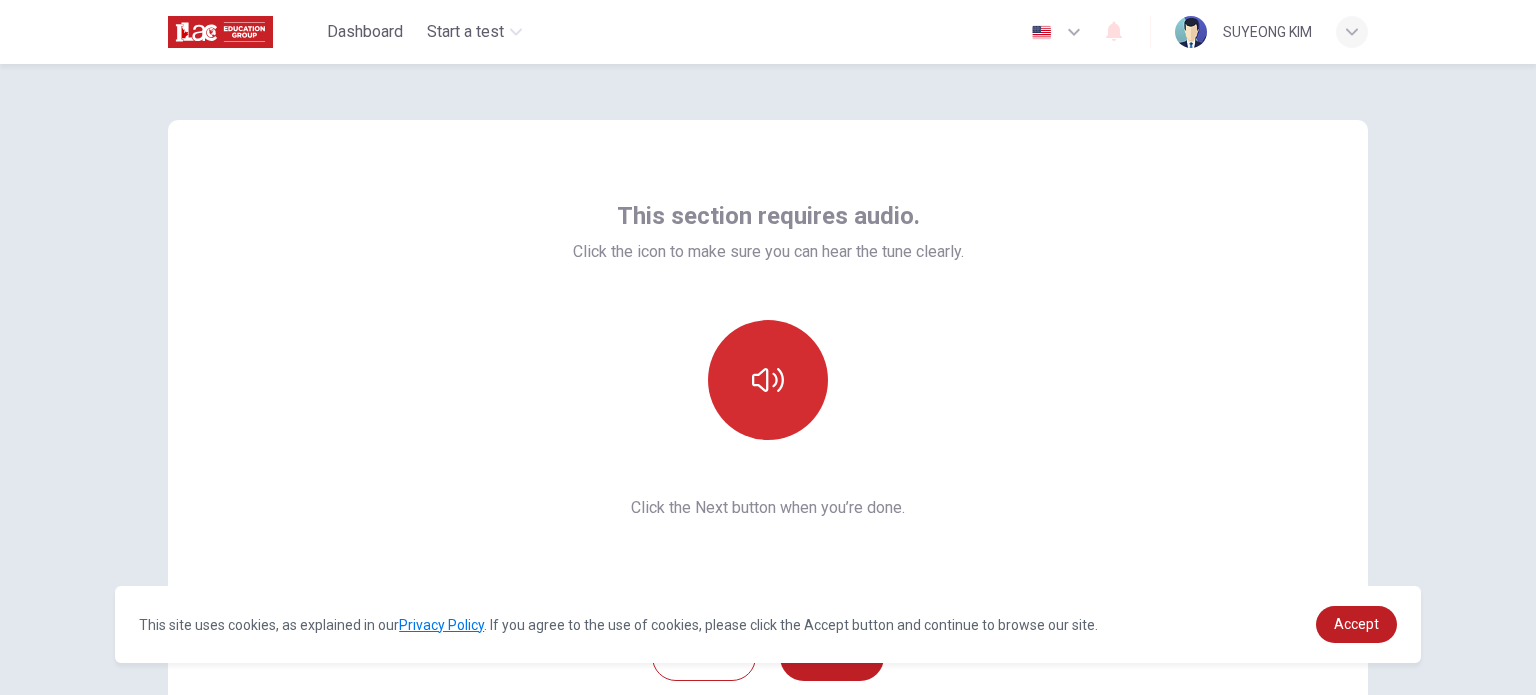 click at bounding box center [768, 380] 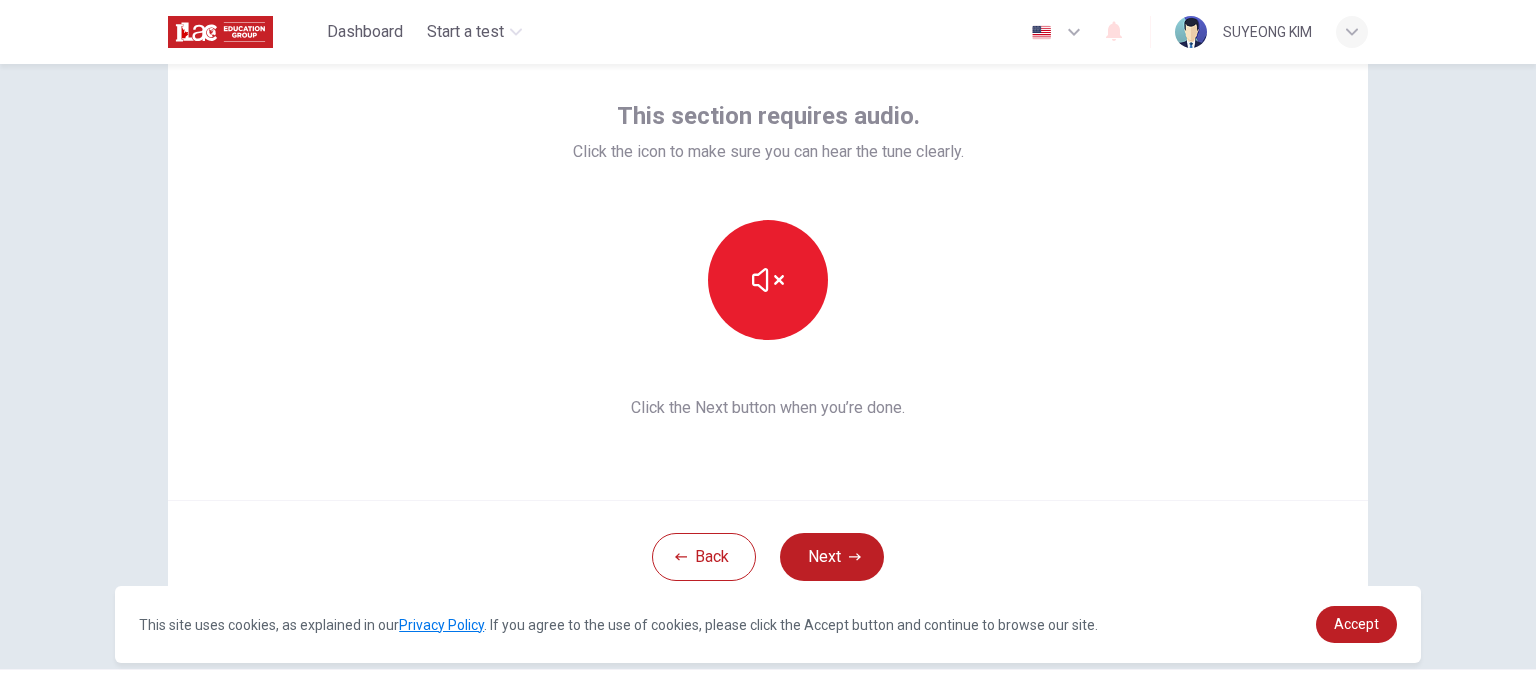 scroll, scrollTop: 137, scrollLeft: 0, axis: vertical 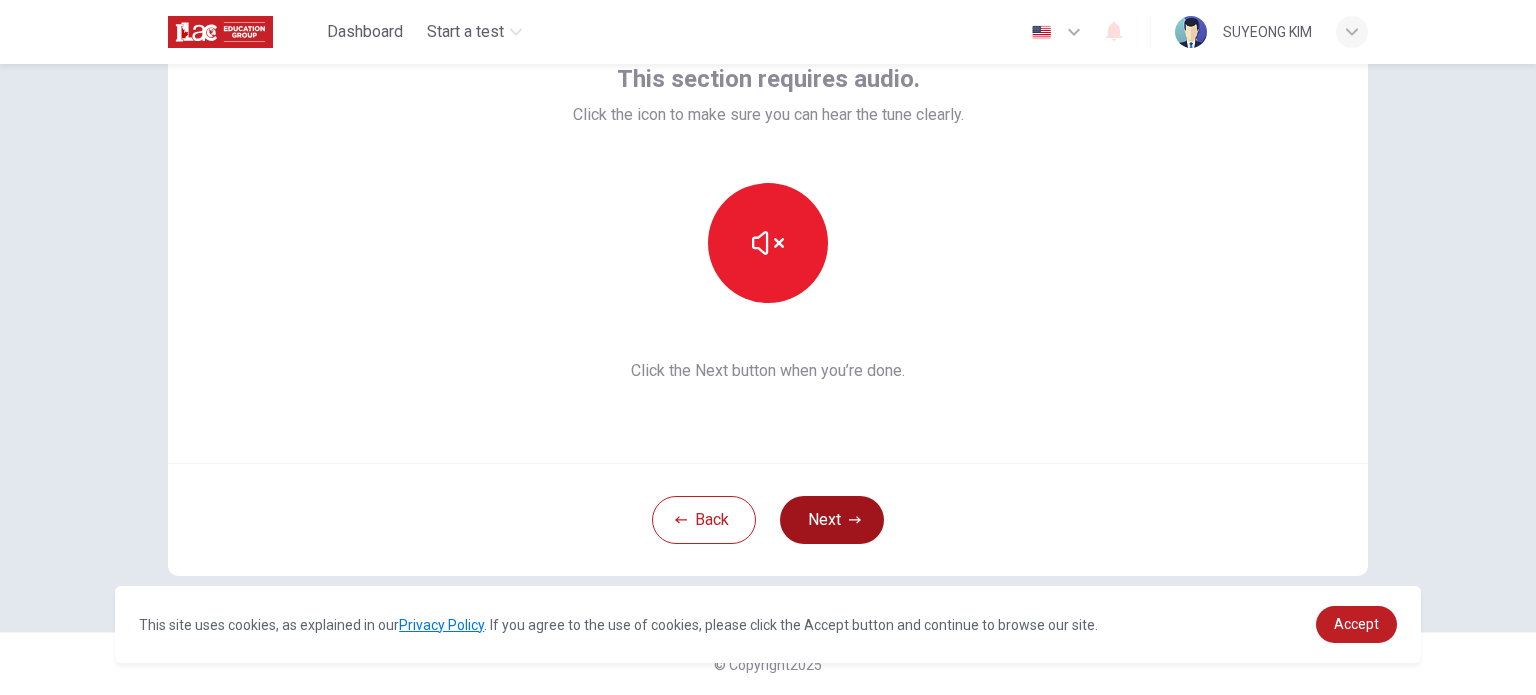 click on "Next" at bounding box center [832, 520] 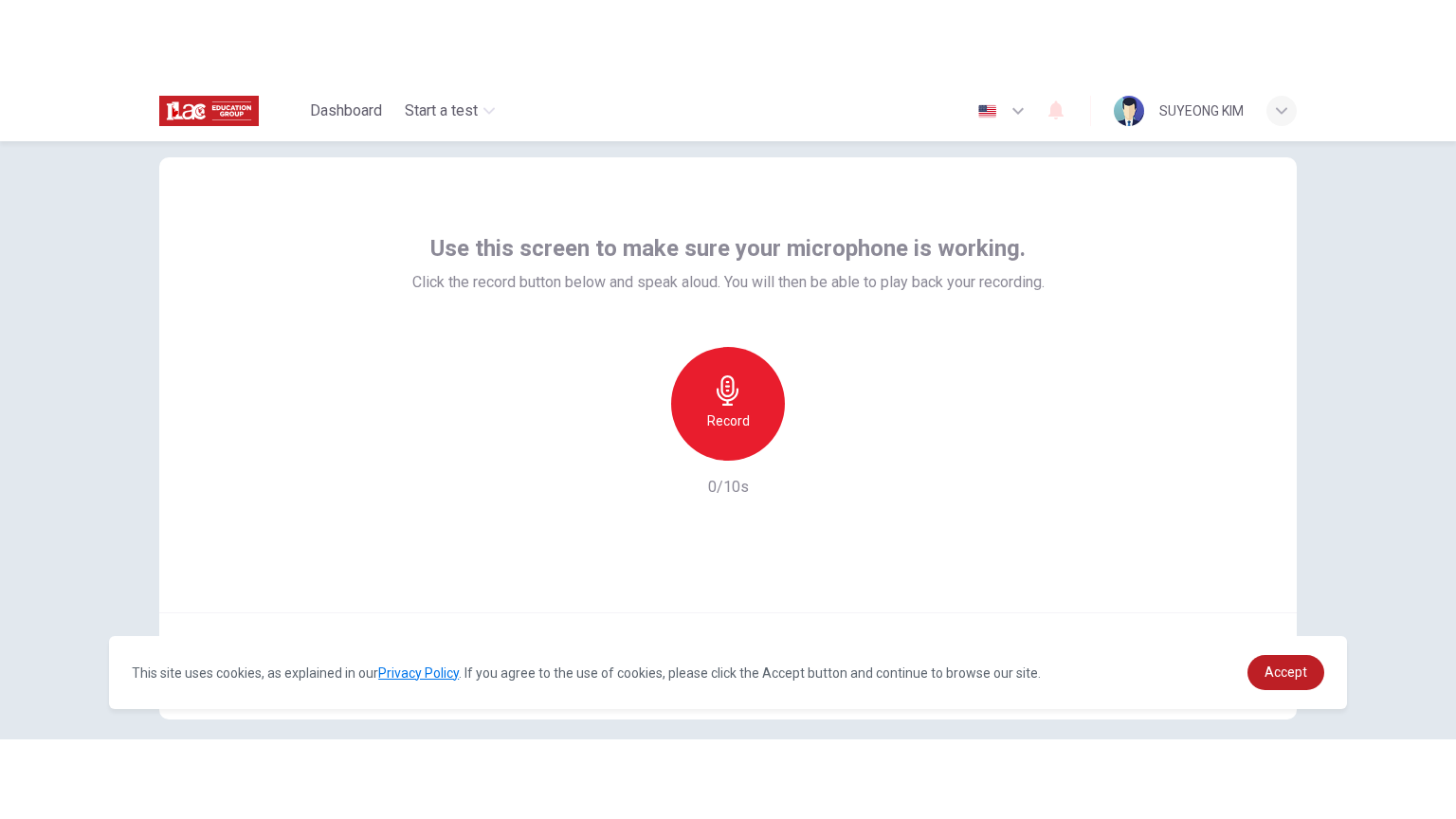 scroll, scrollTop: 0, scrollLeft: 0, axis: both 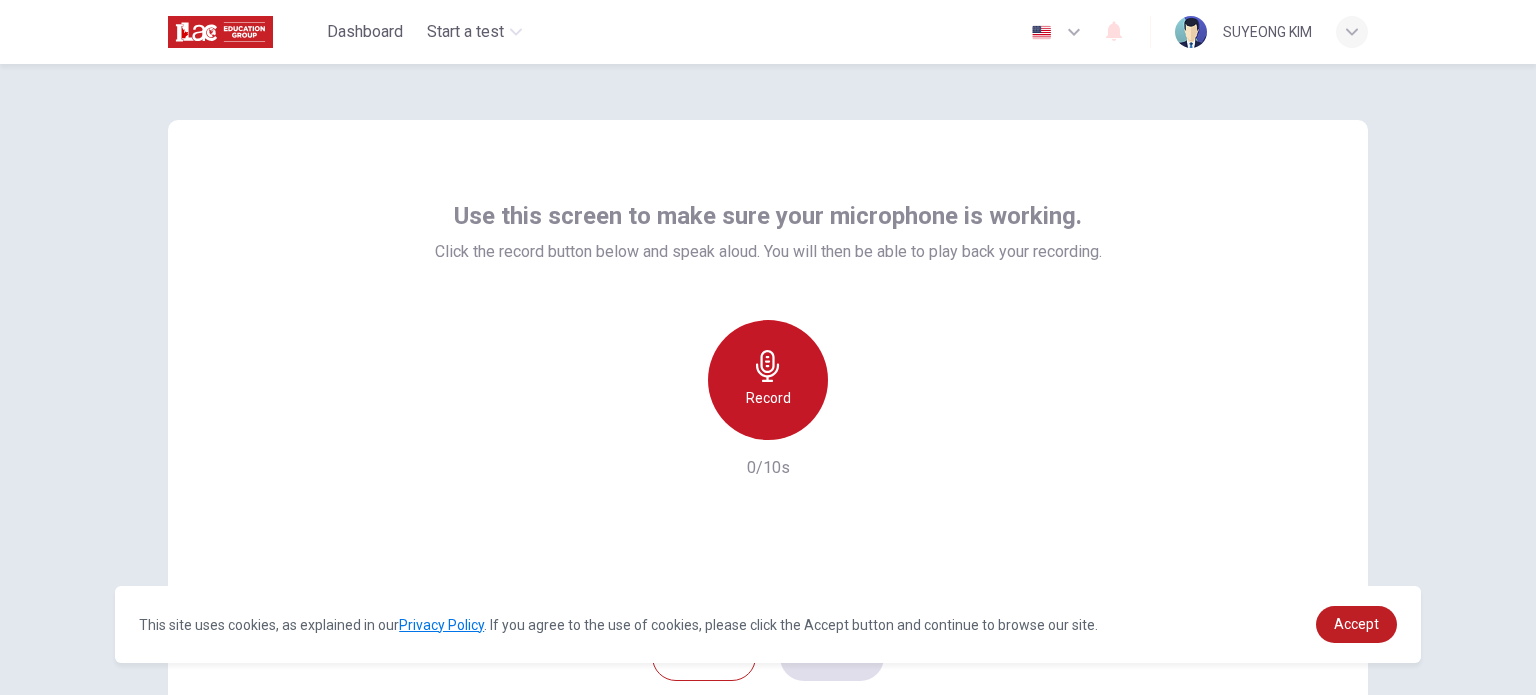 click on "Record" at bounding box center [768, 380] 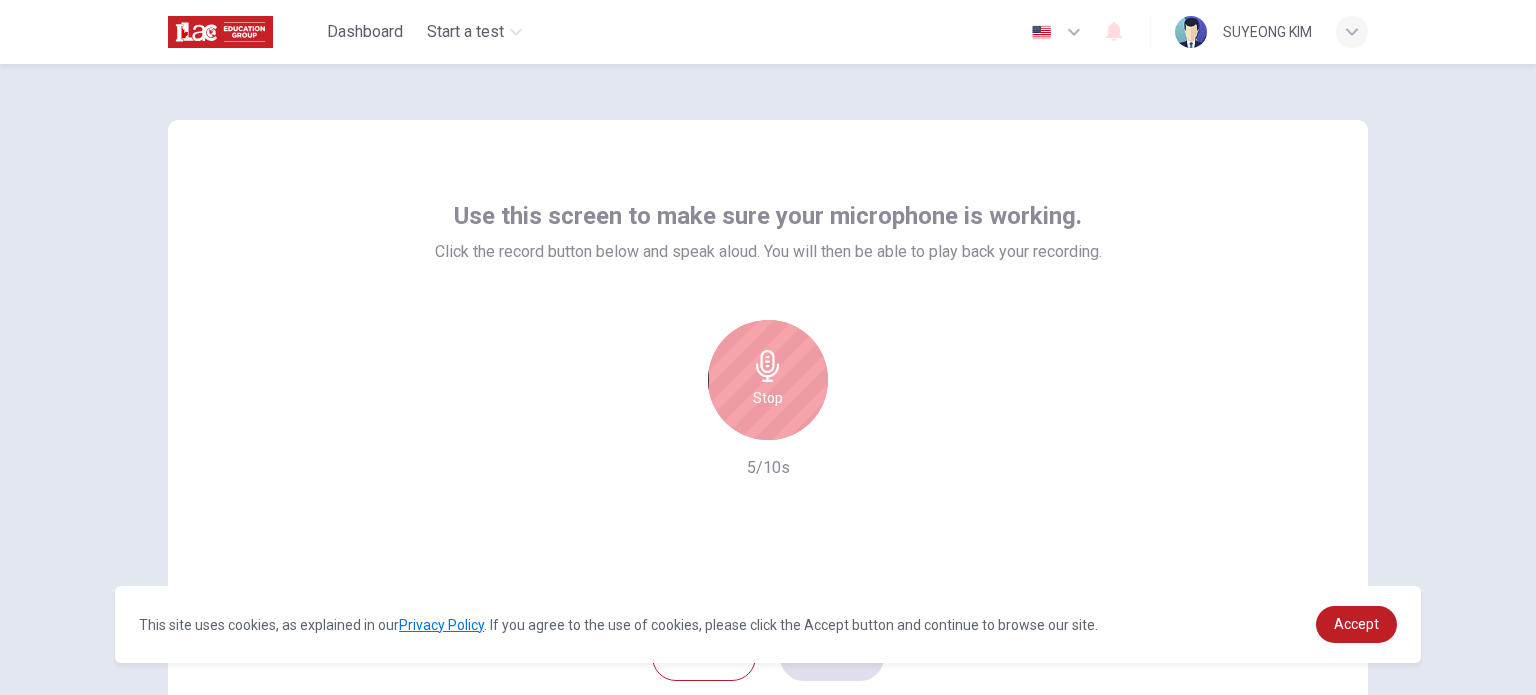 click on "Stop" at bounding box center [768, 380] 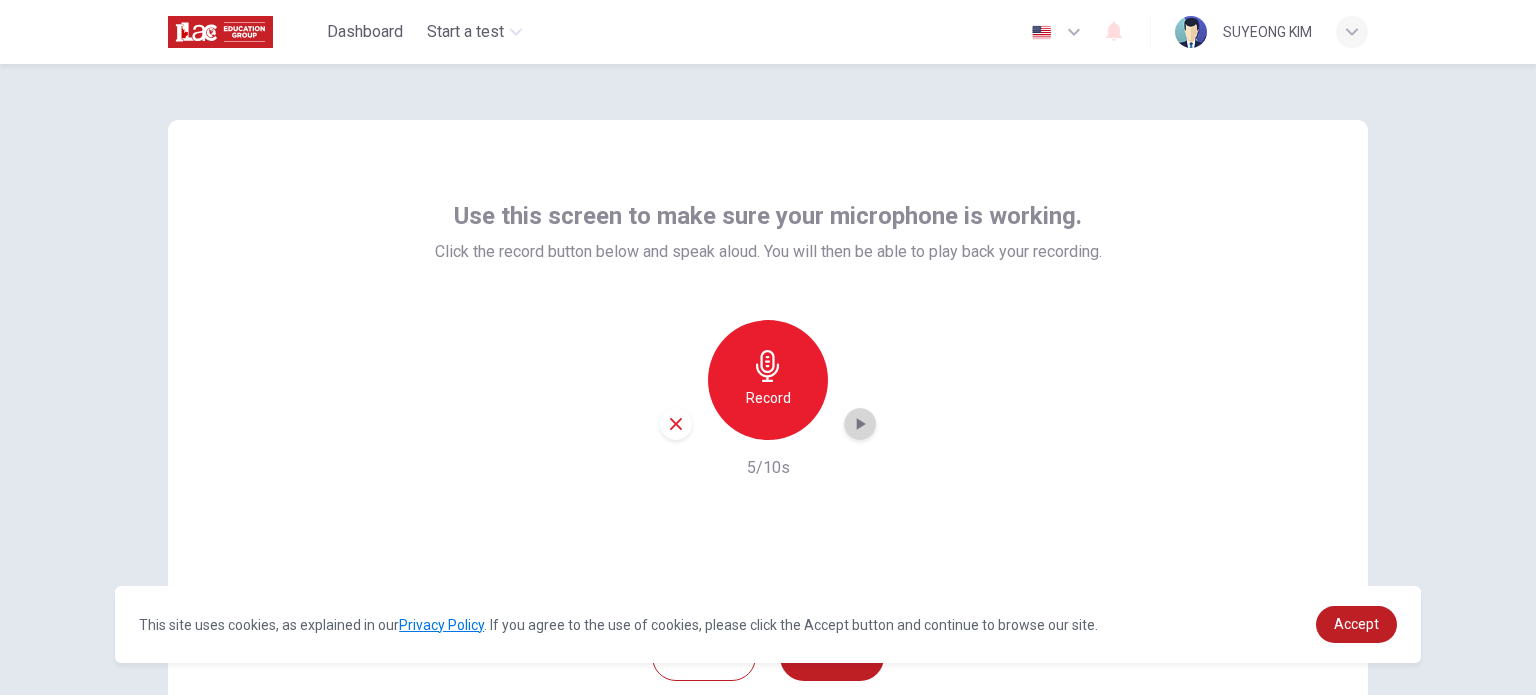 click 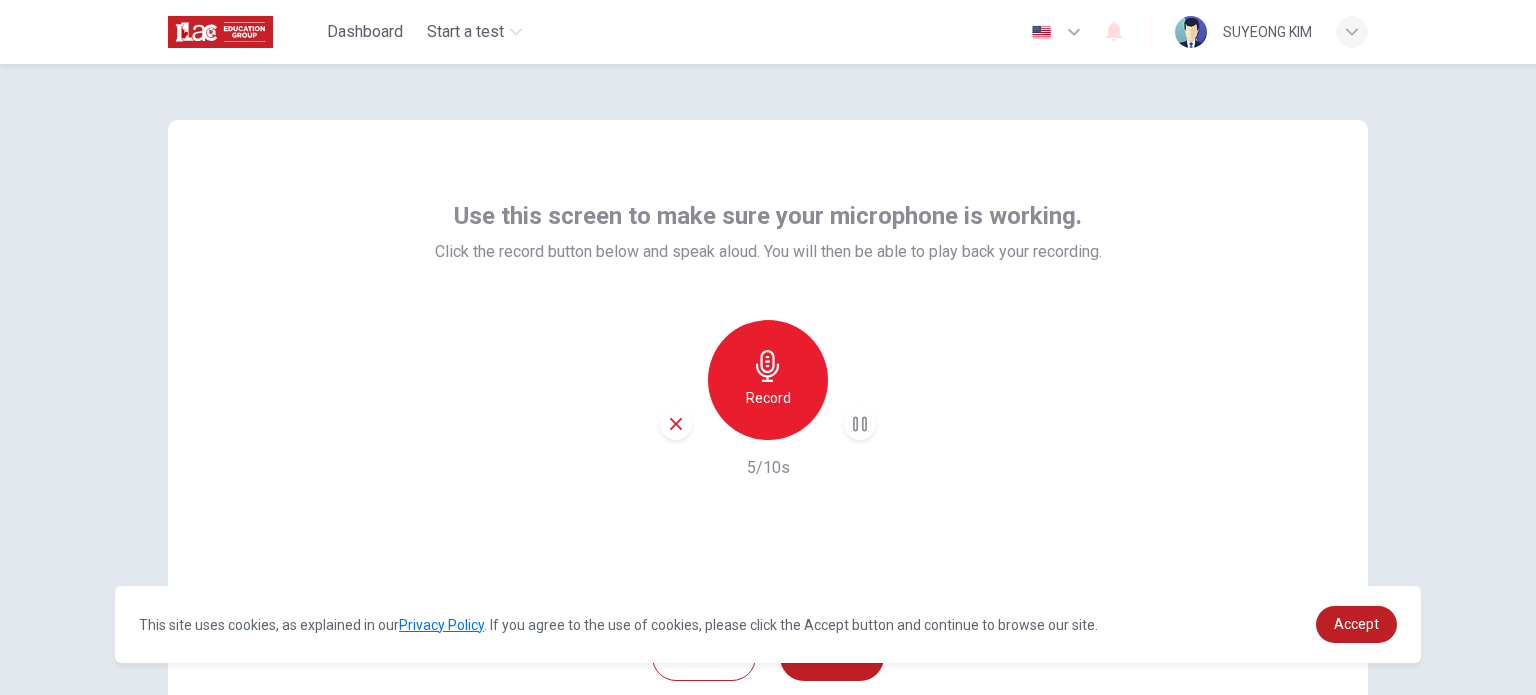 type 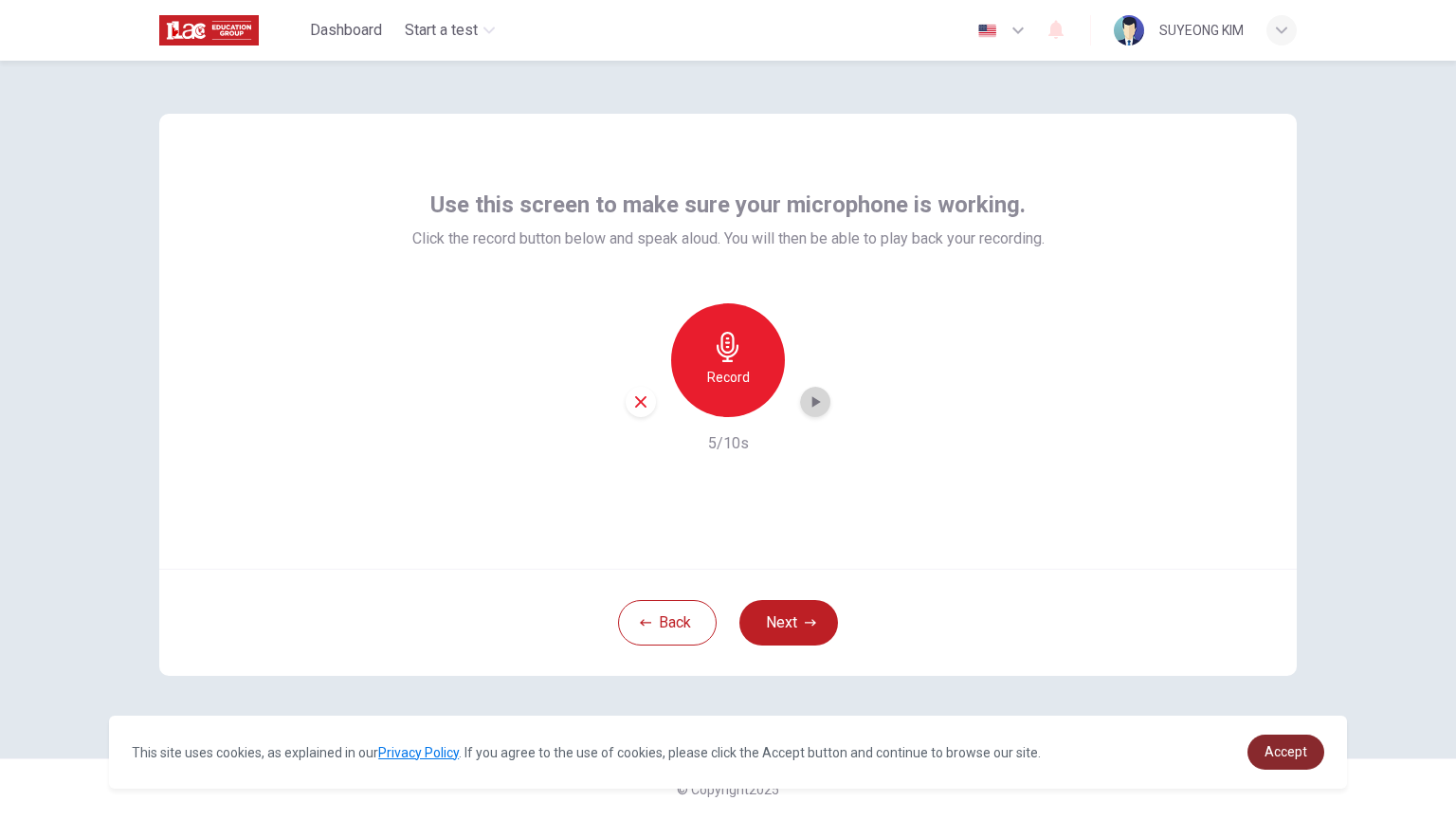 click on "Accept" at bounding box center (1285, 752) 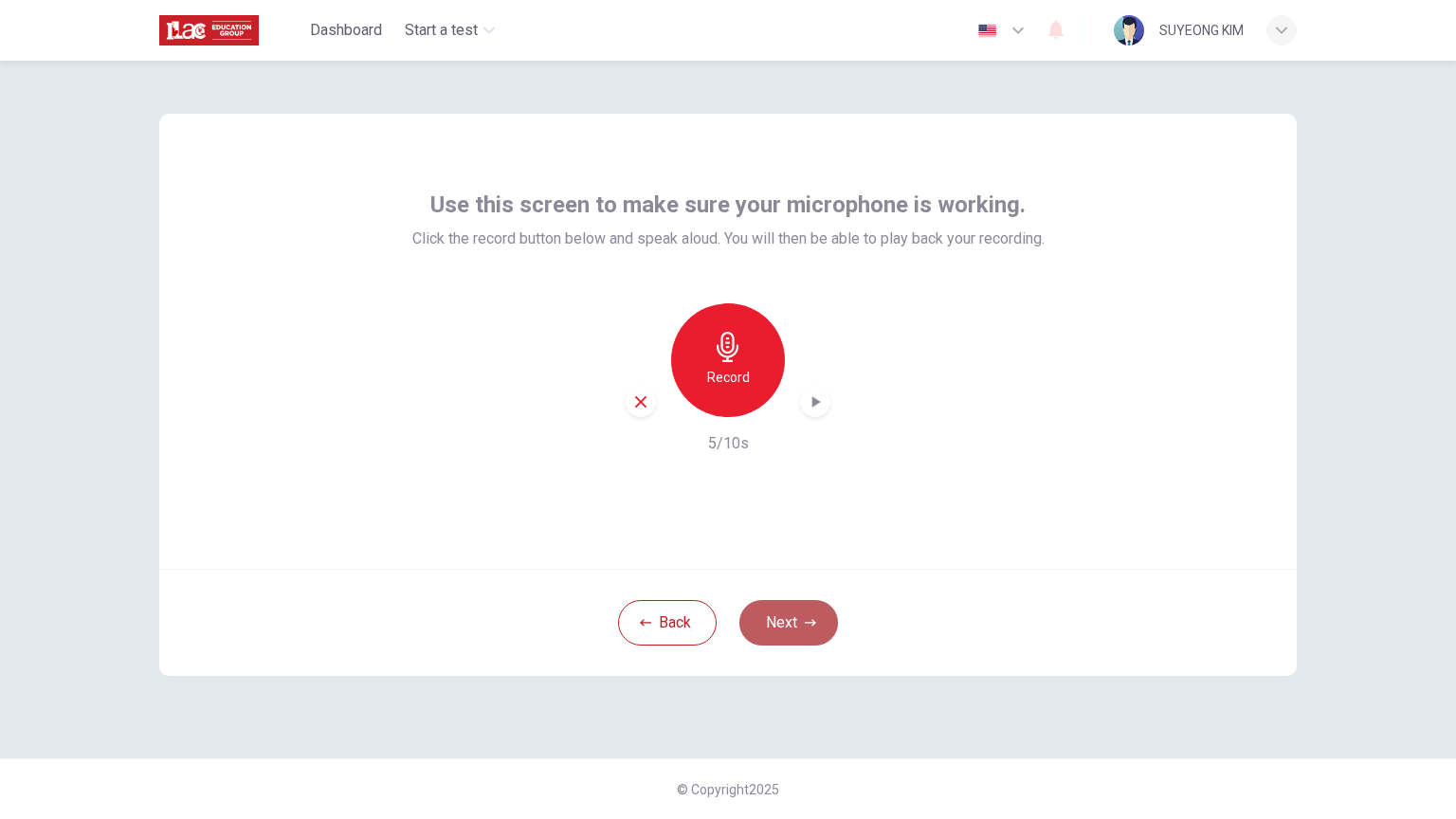 click on "Next" at bounding box center [789, 623] 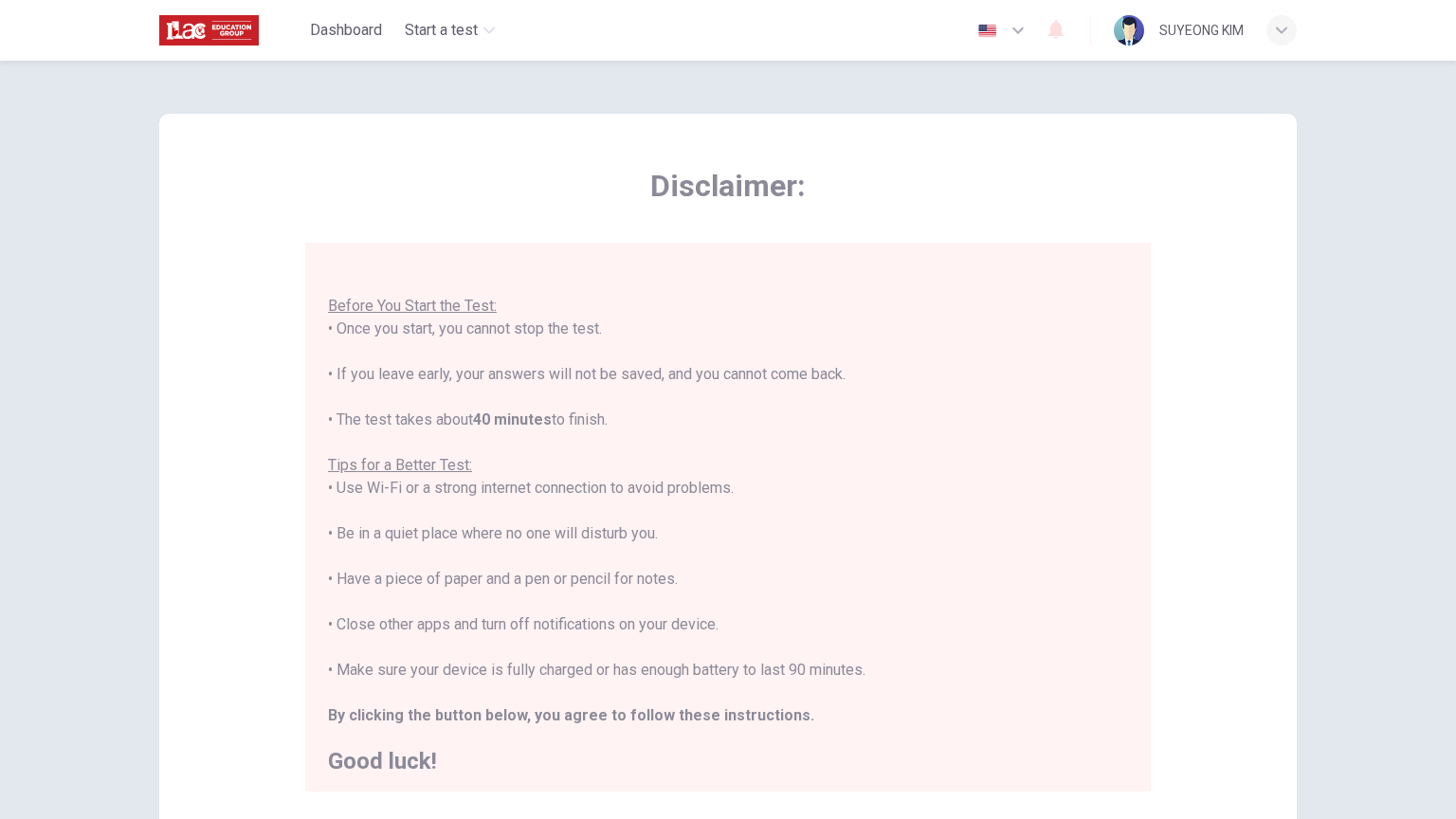 scroll, scrollTop: 22, scrollLeft: 0, axis: vertical 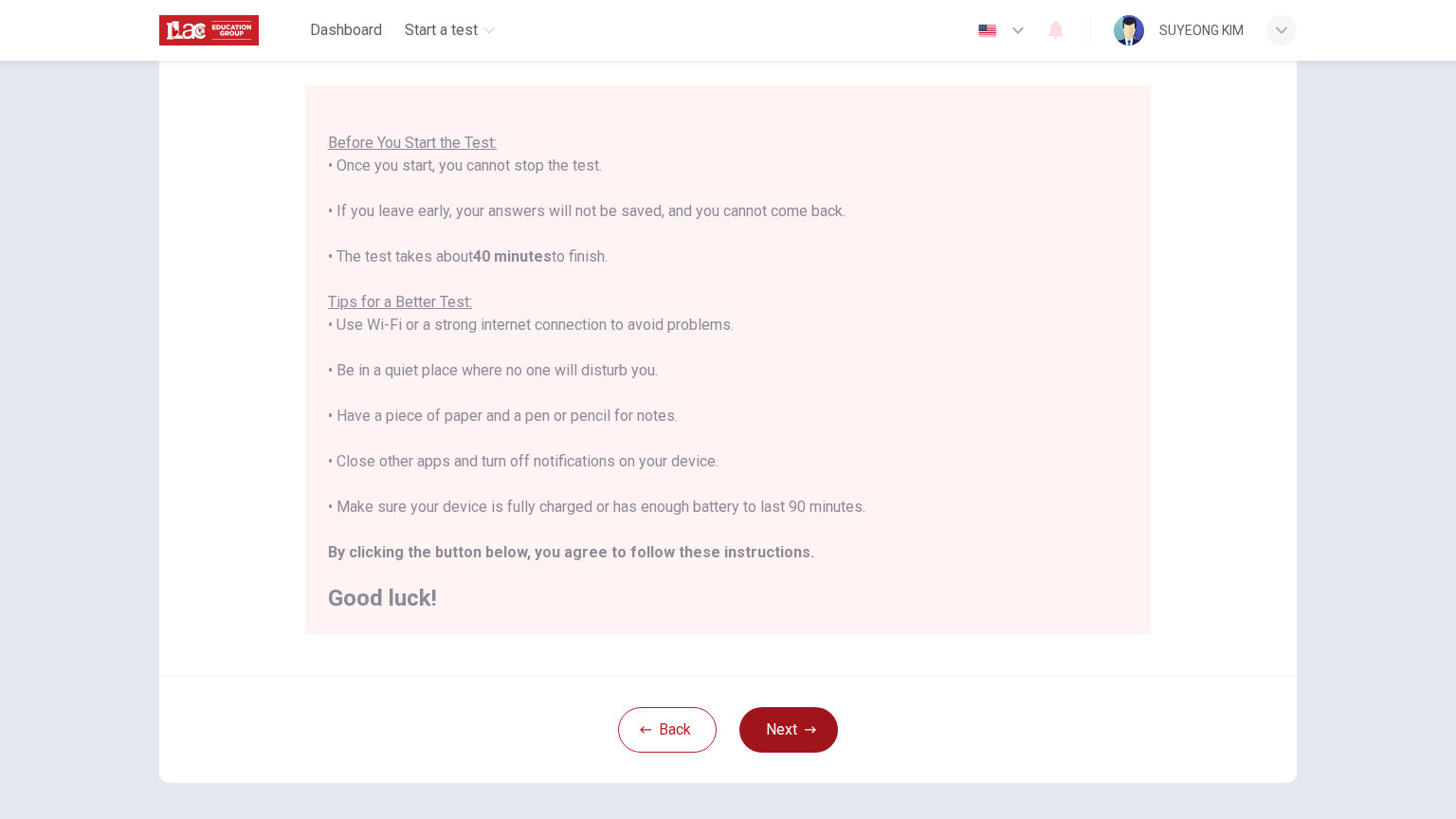 click 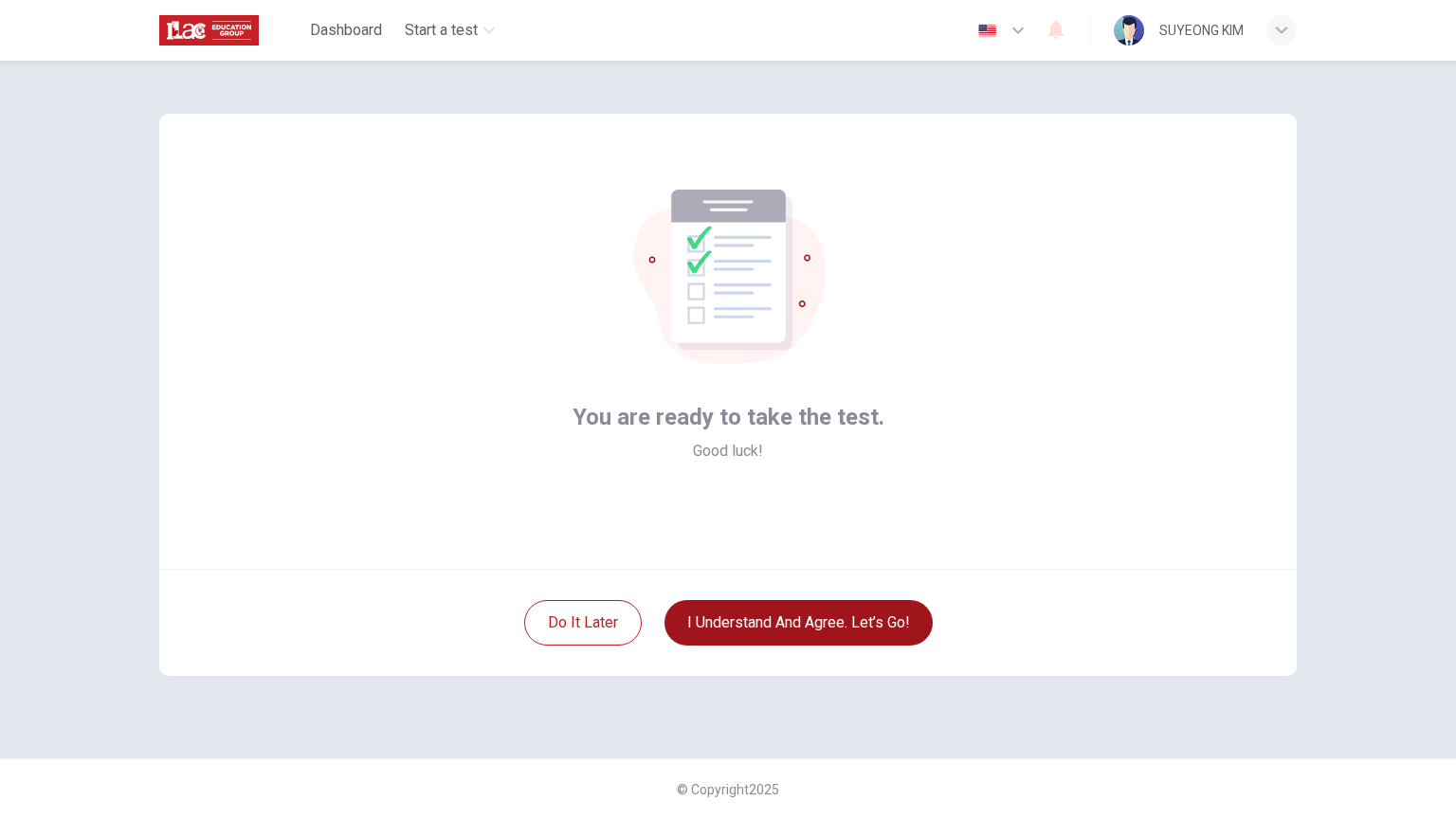 scroll, scrollTop: 0, scrollLeft: 0, axis: both 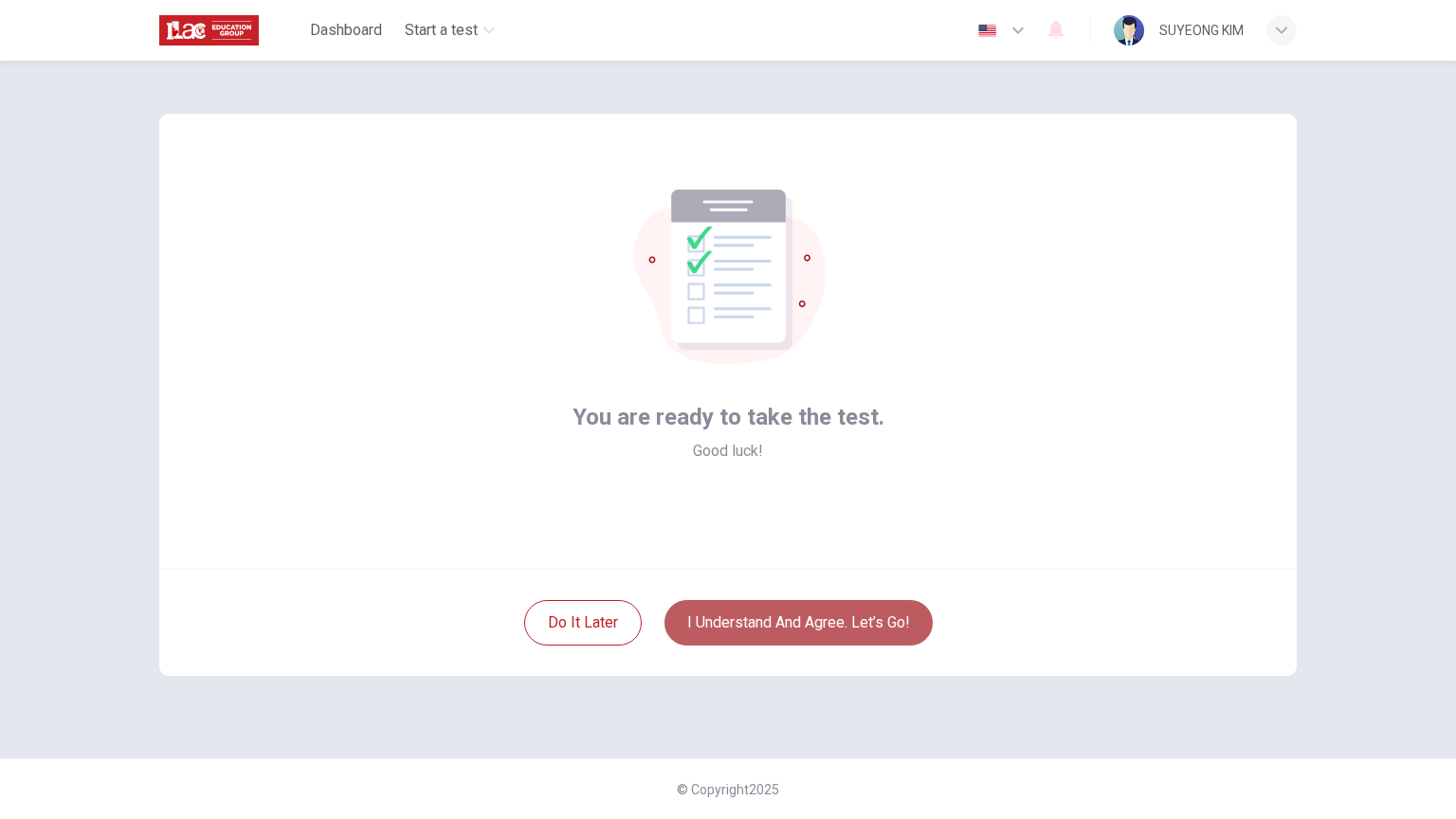 click on "I understand and agree. Let’s go!" at bounding box center [798, 623] 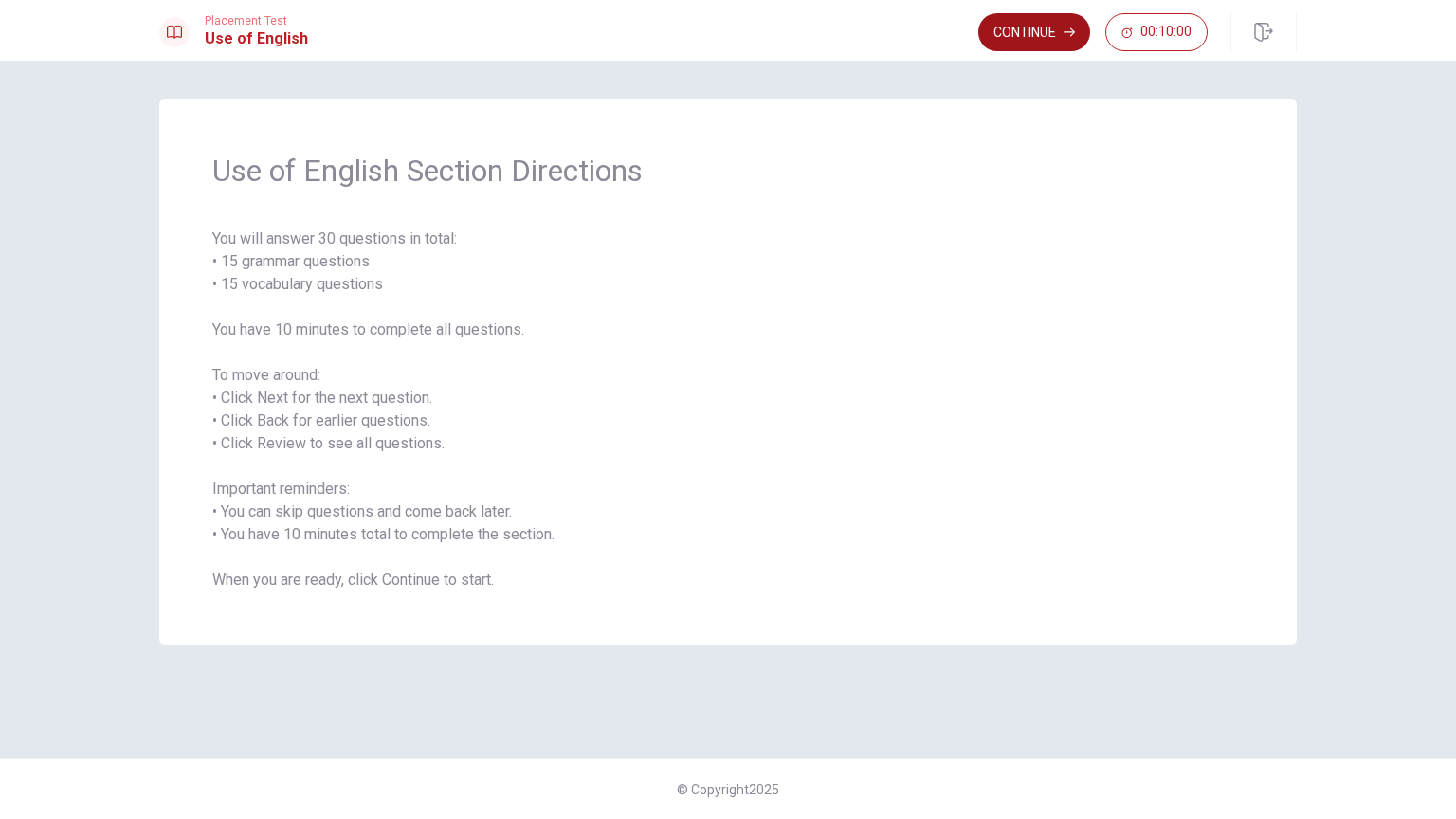 click on "Continue" at bounding box center [1034, 32] 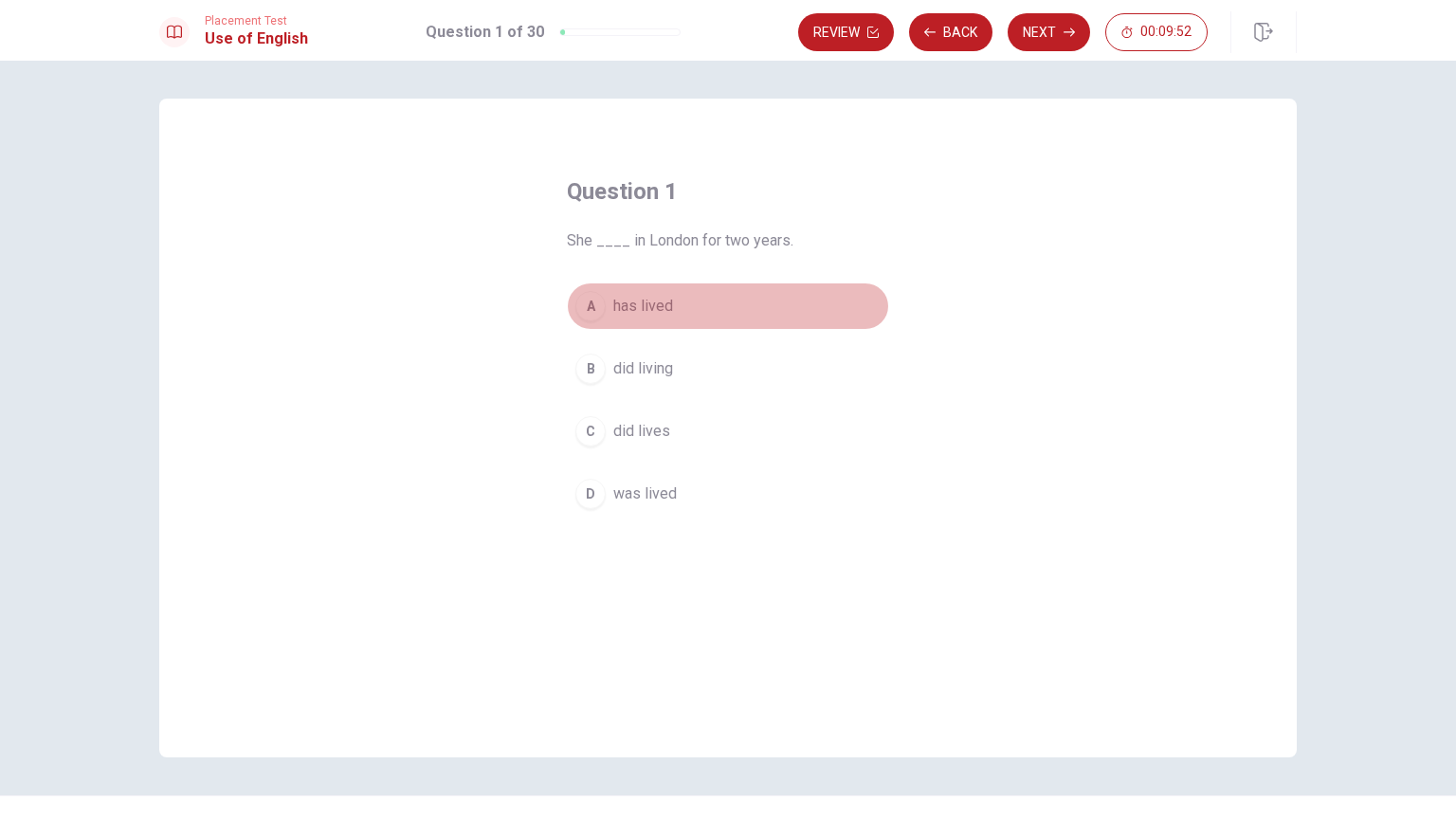 click on "A" at bounding box center (591, 306) 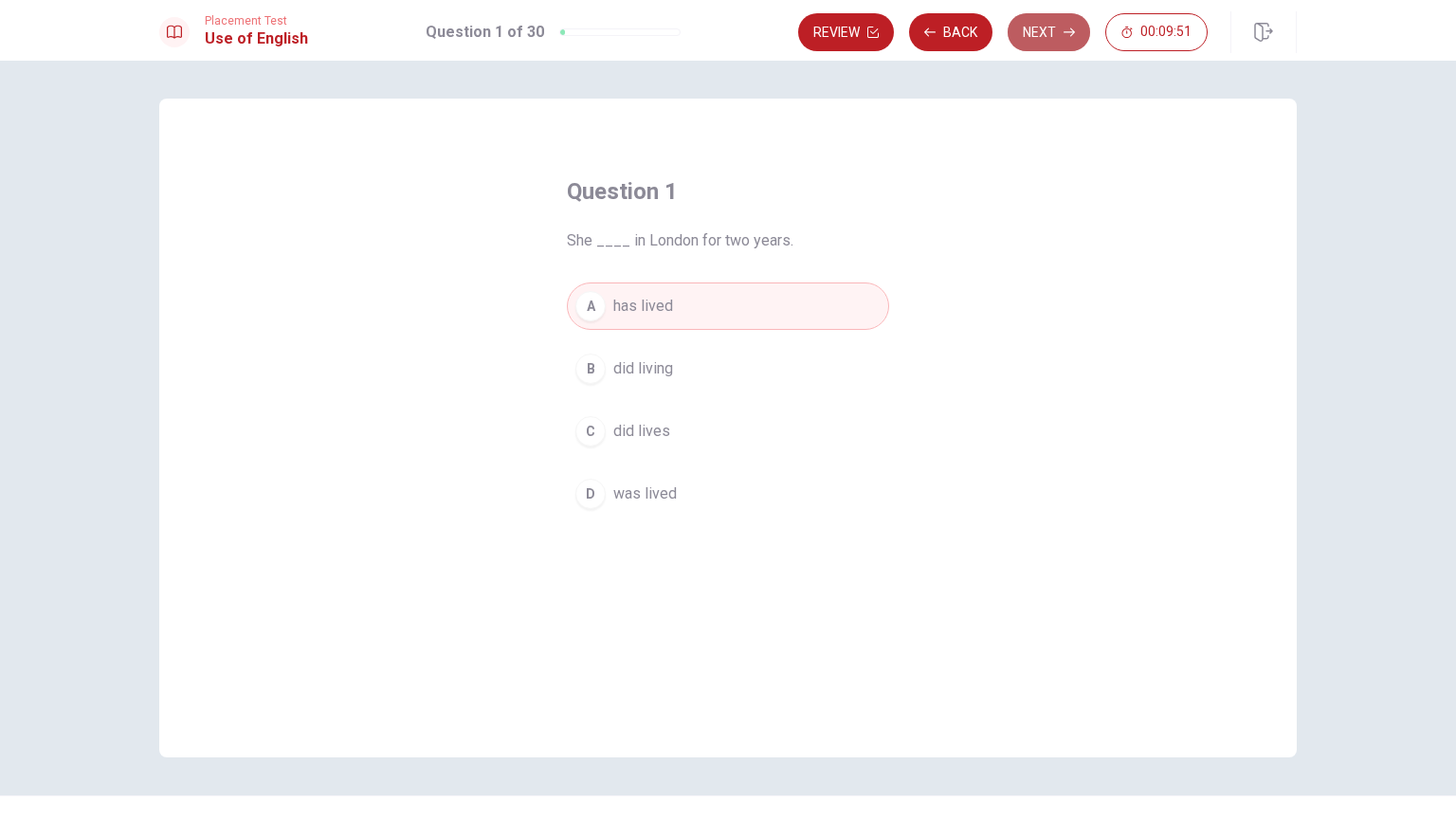 click on "Next" at bounding box center [1048, 32] 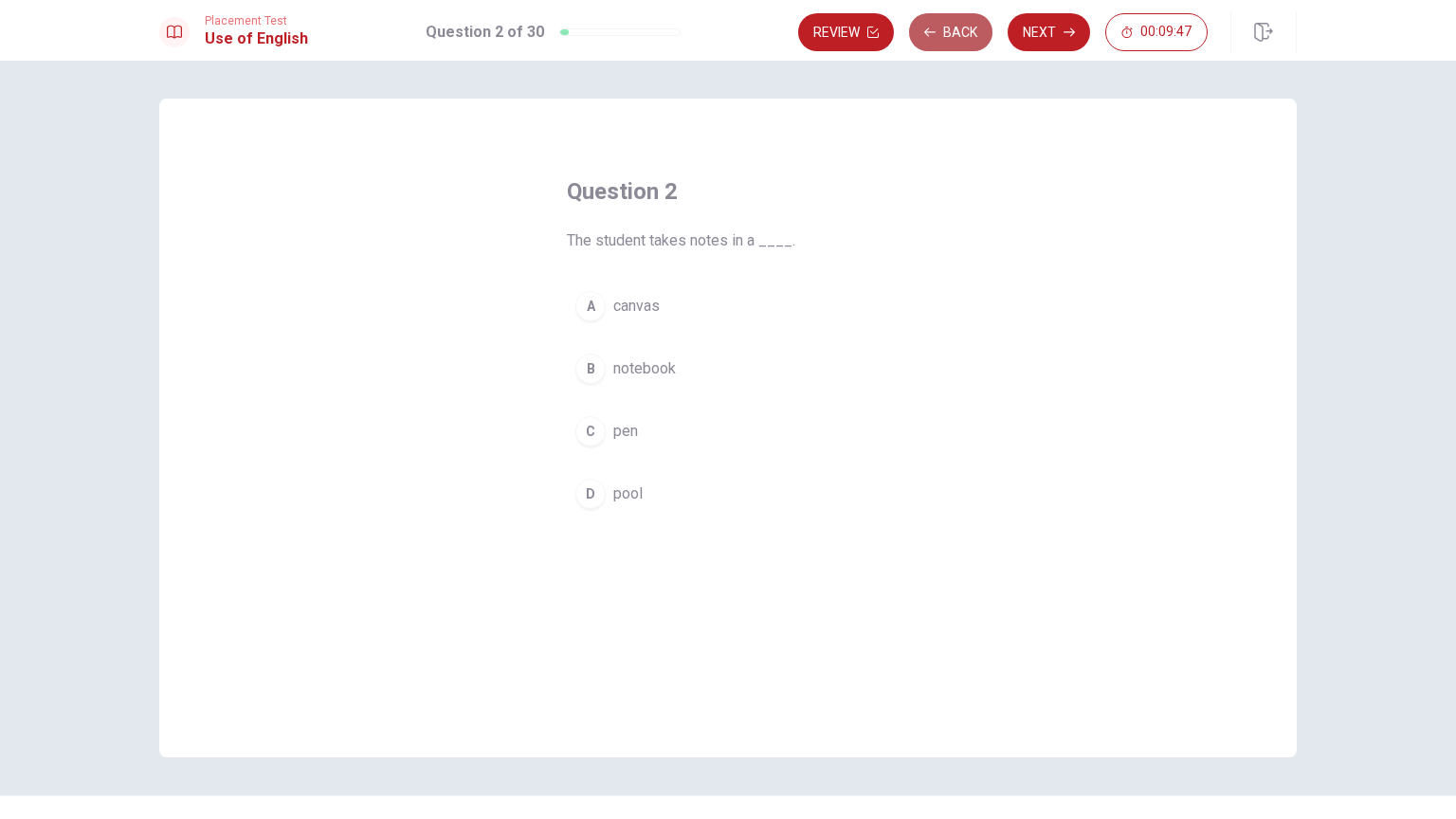 click on "Back" at bounding box center [951, 32] 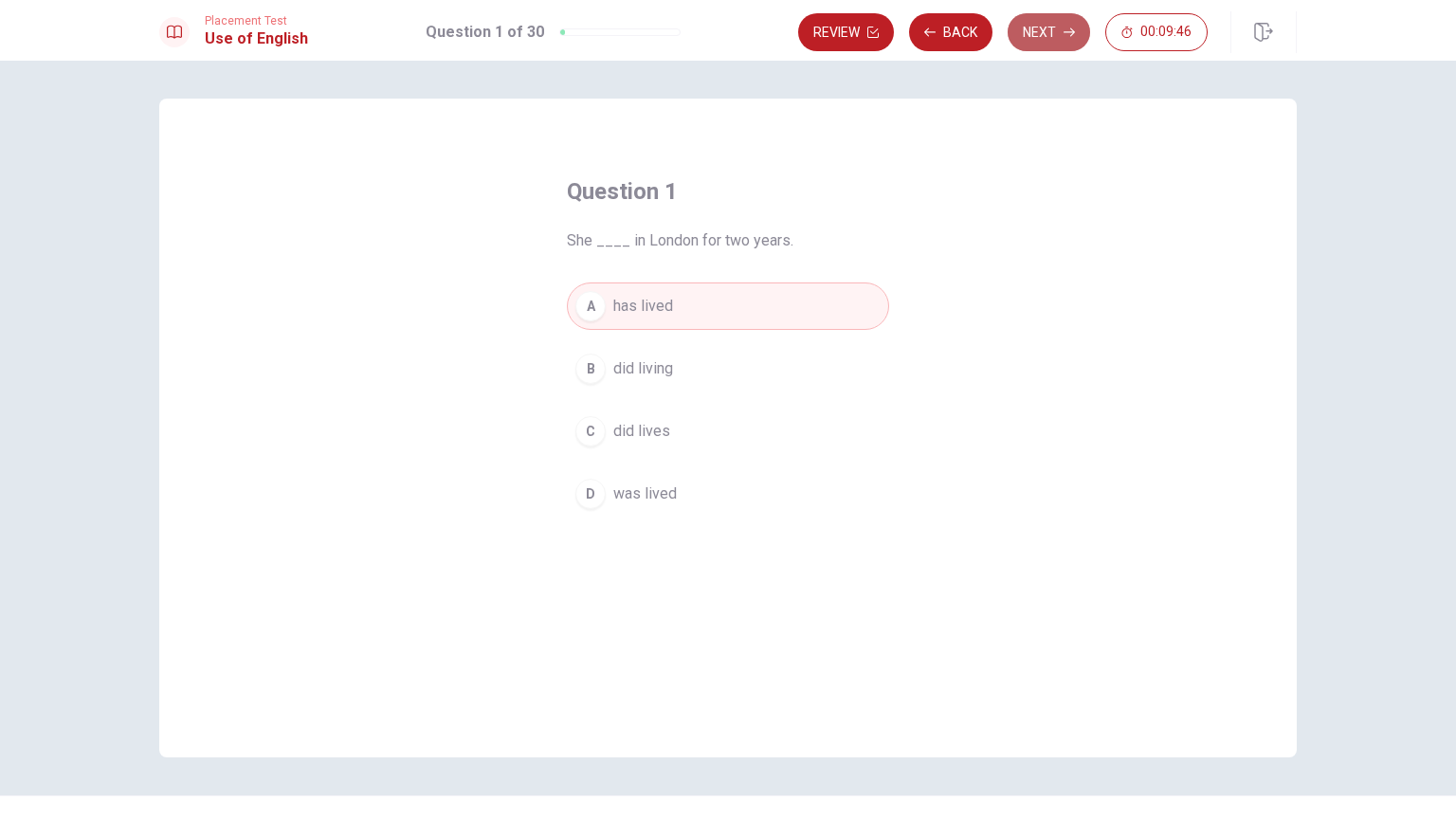 click 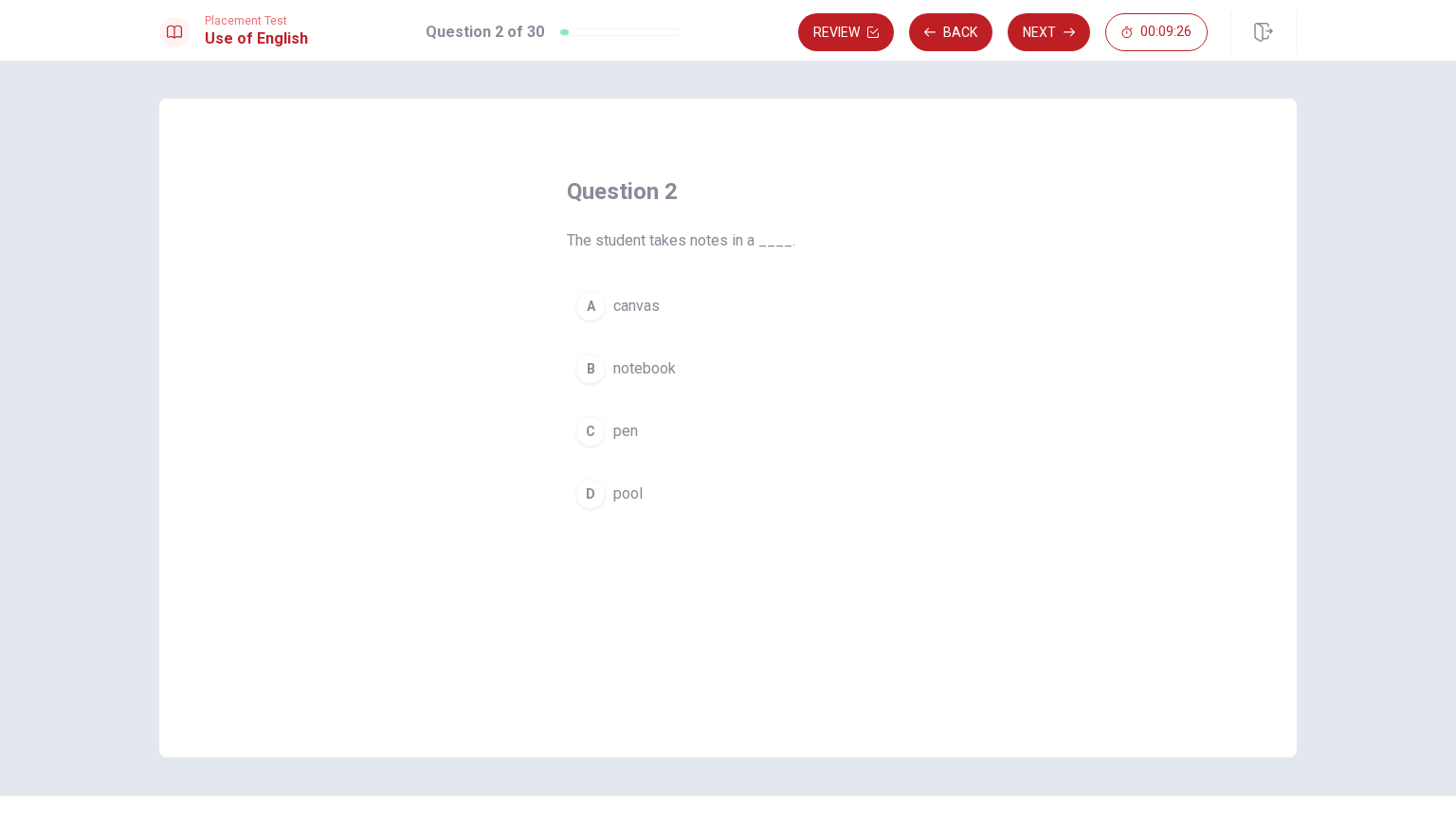 click on "B" at bounding box center (591, 369) 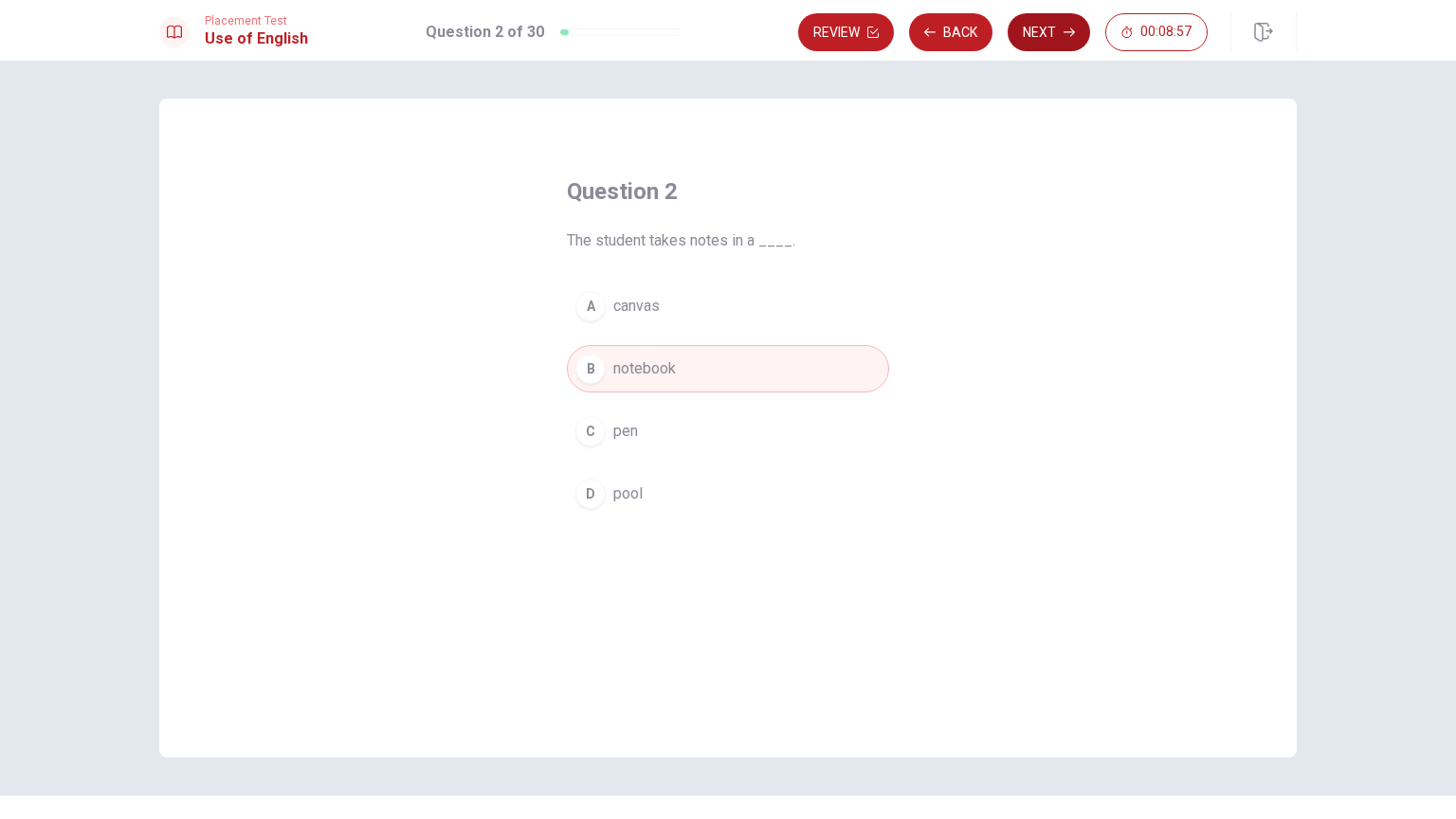 click on "Next" at bounding box center [1048, 32] 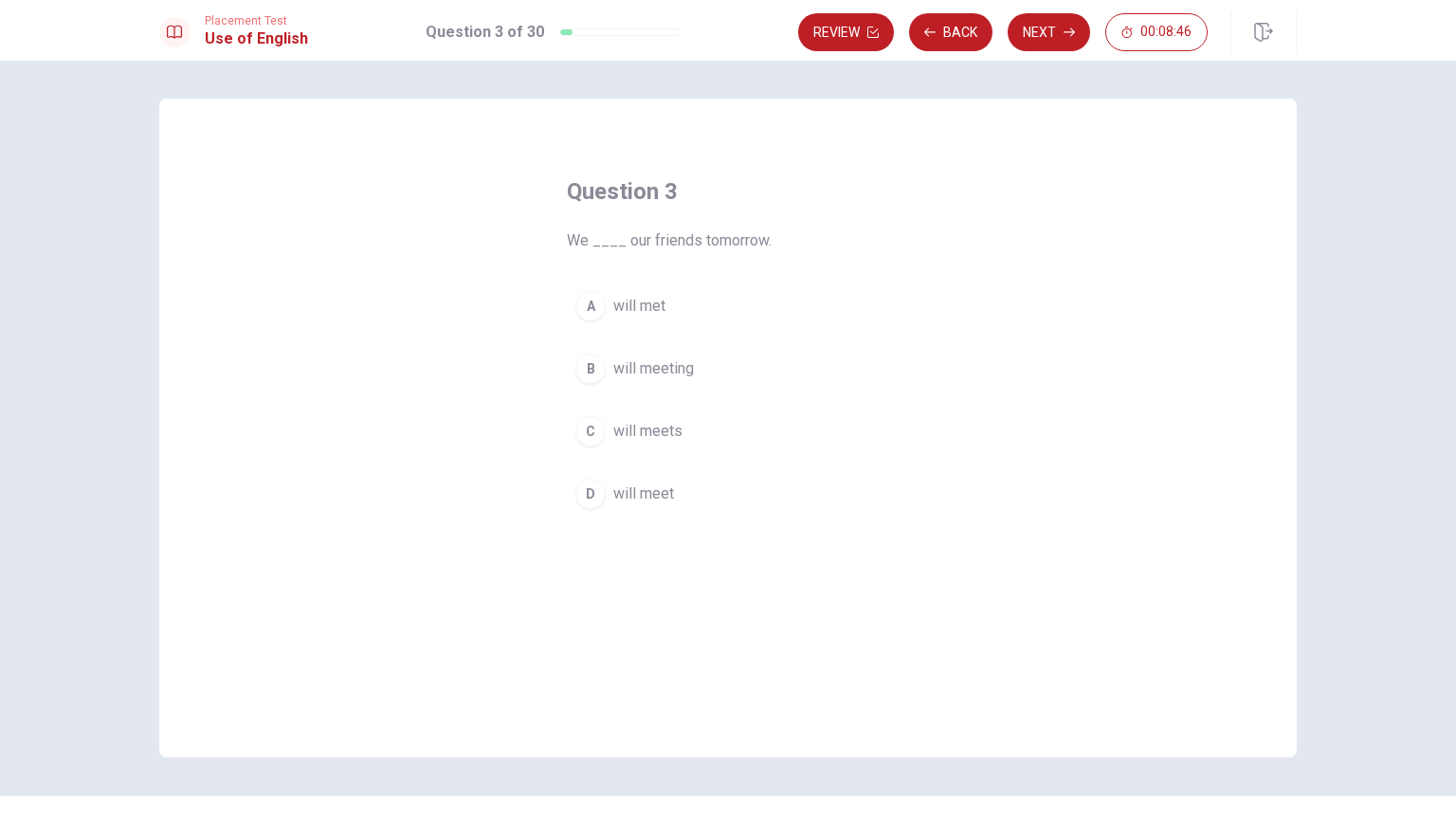 click on "D" at bounding box center (591, 494) 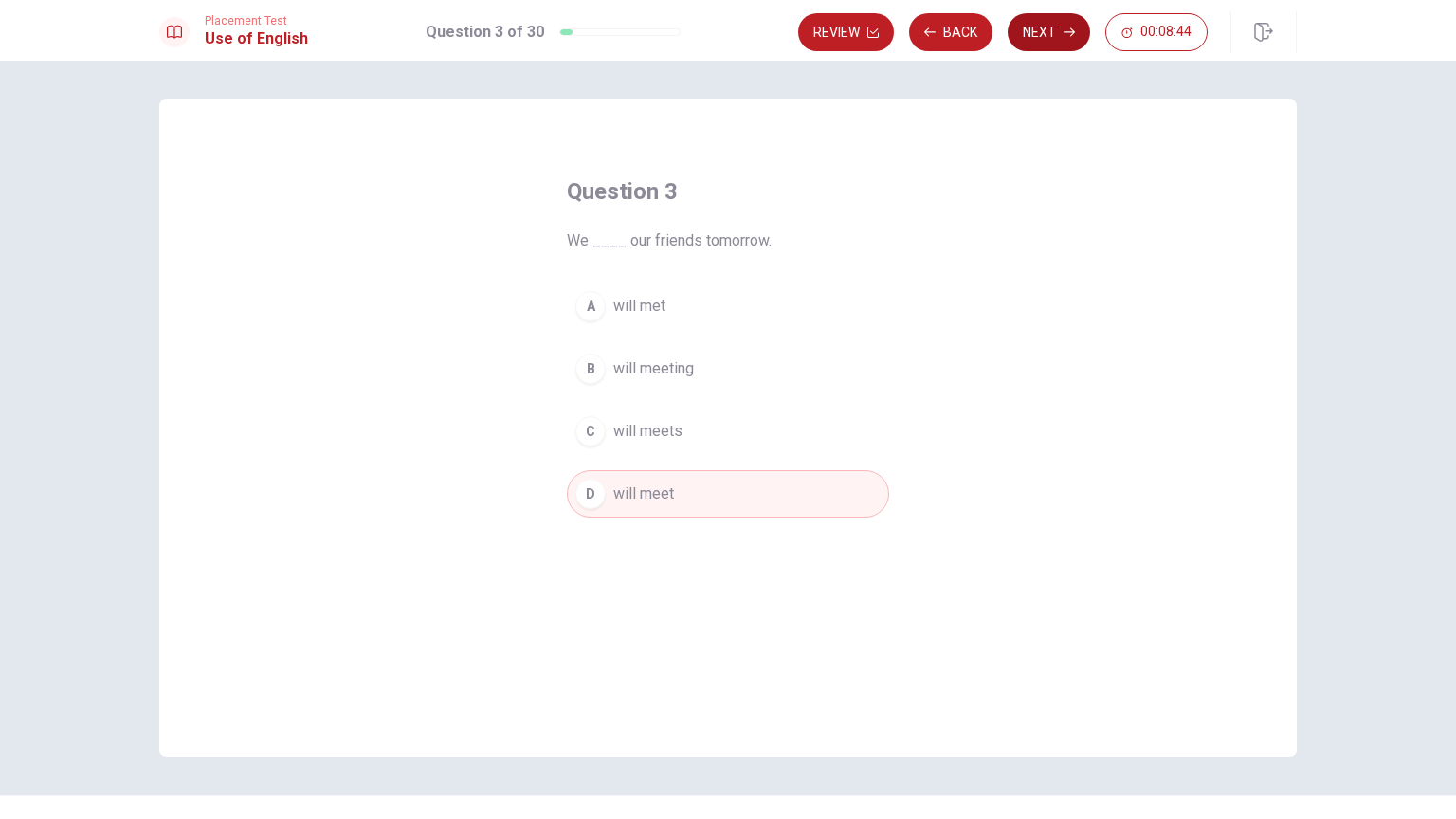 click on "Next" at bounding box center [1048, 32] 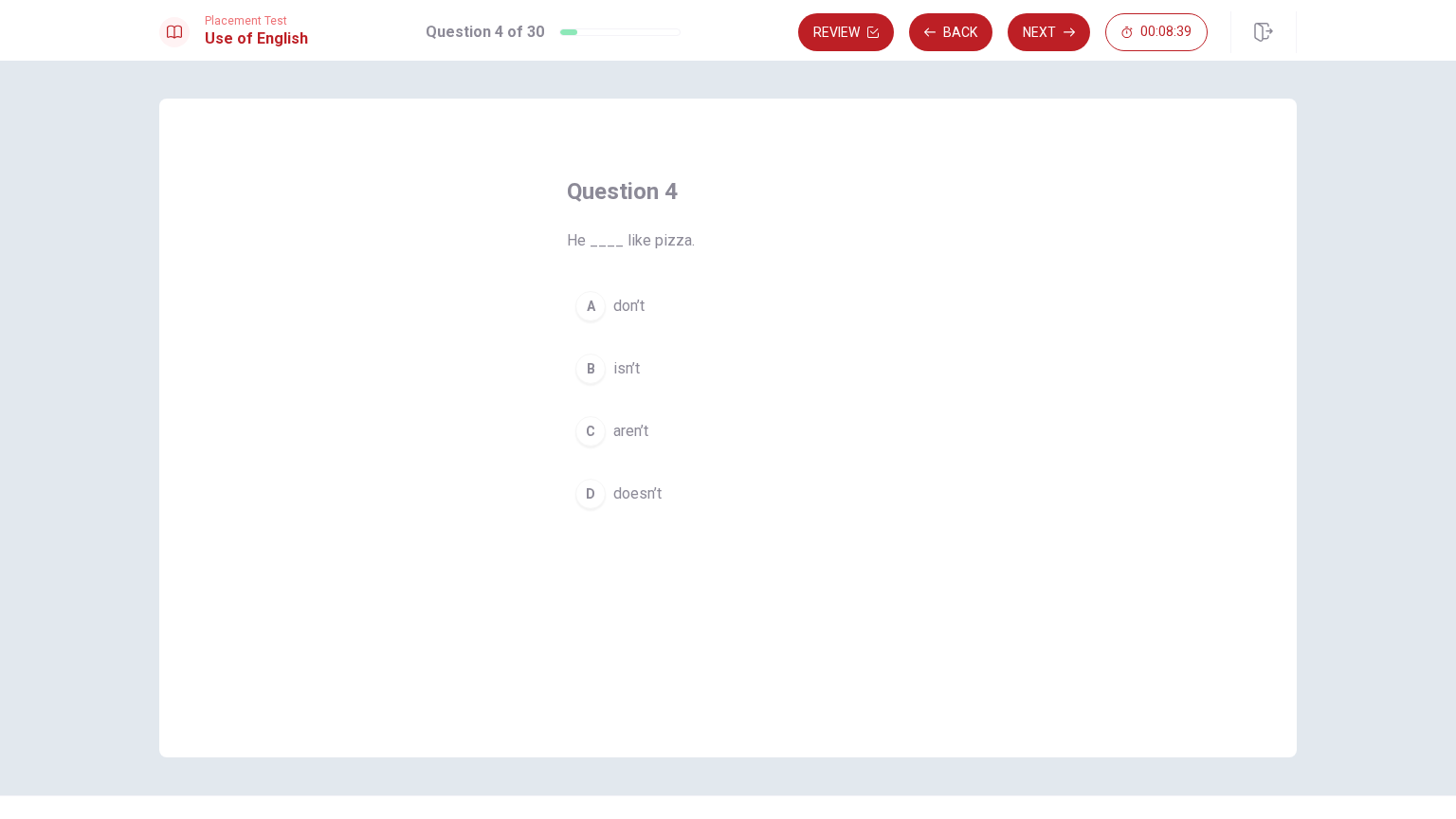 click on "D" at bounding box center (591, 494) 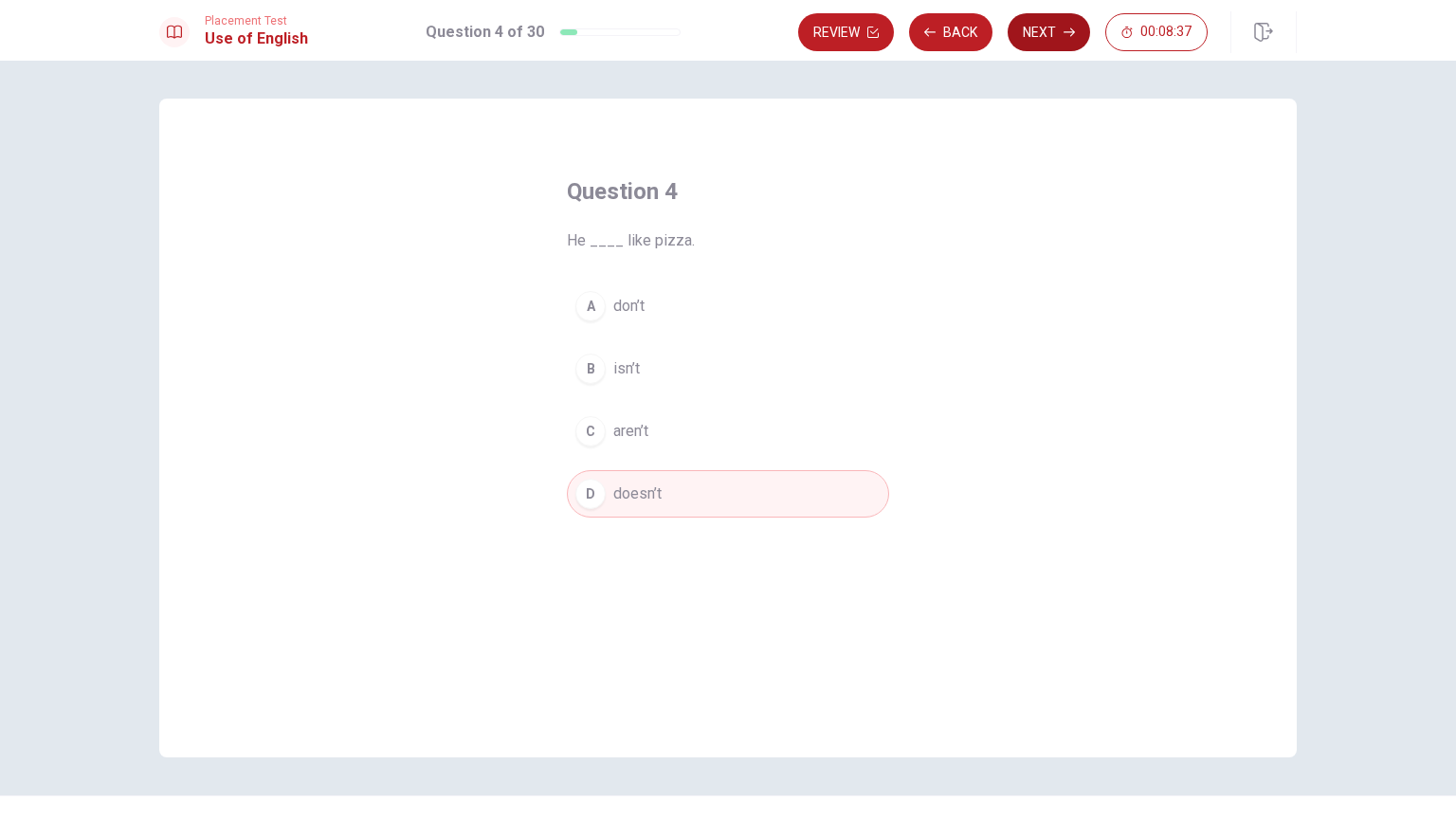 click on "Next" at bounding box center [1048, 32] 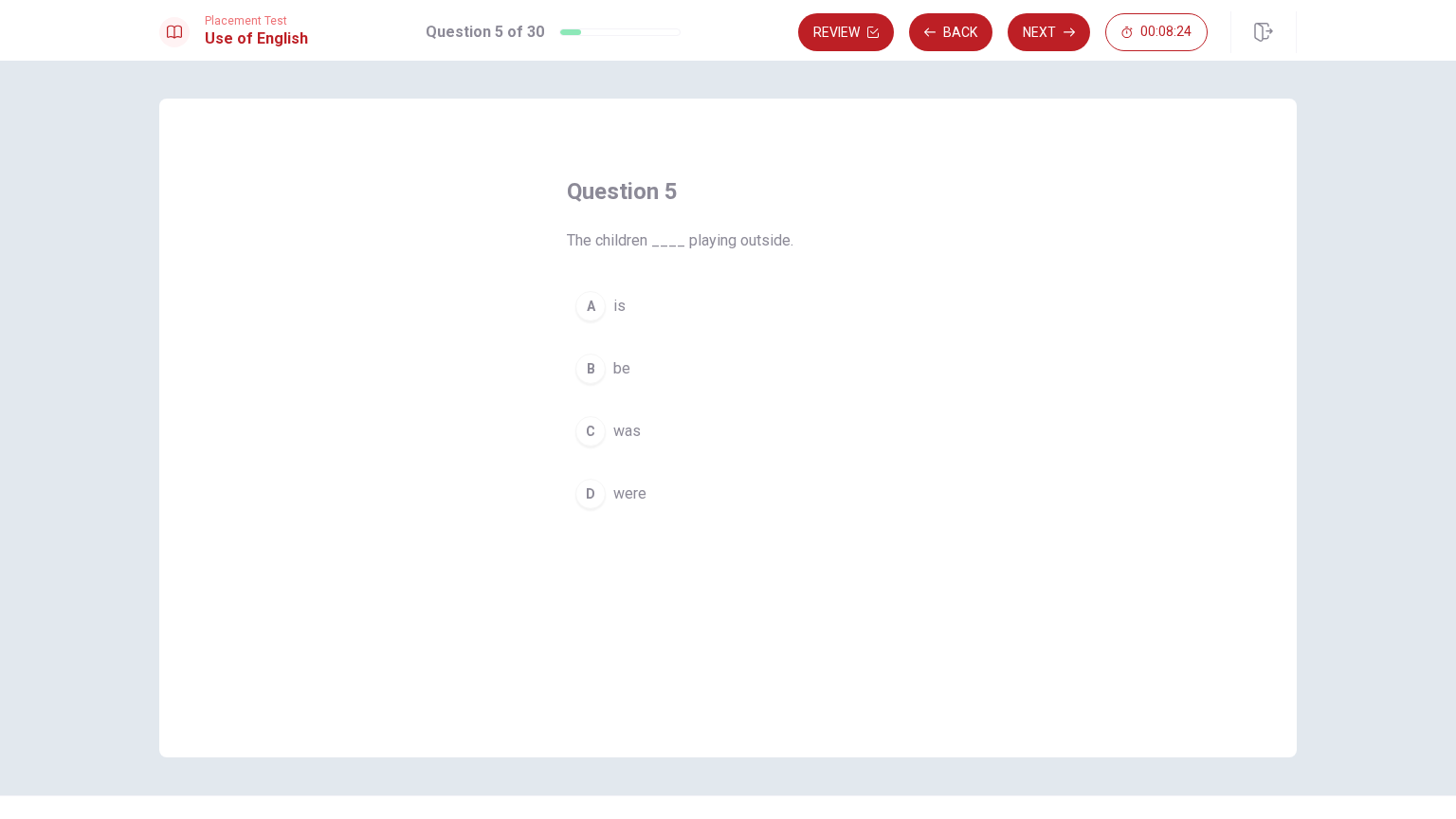 click on "D" at bounding box center [591, 494] 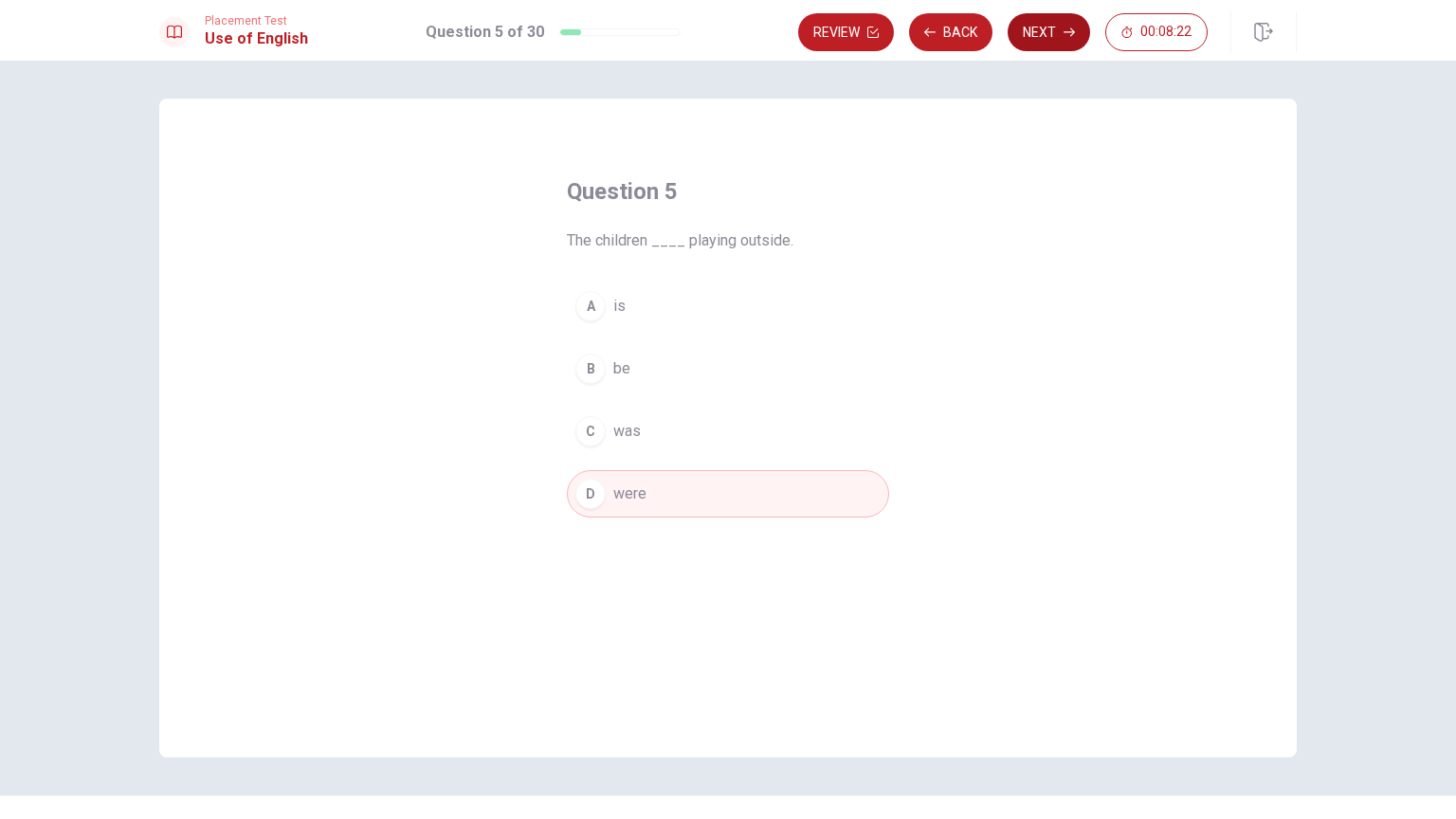 click on "Next" at bounding box center (1048, 32) 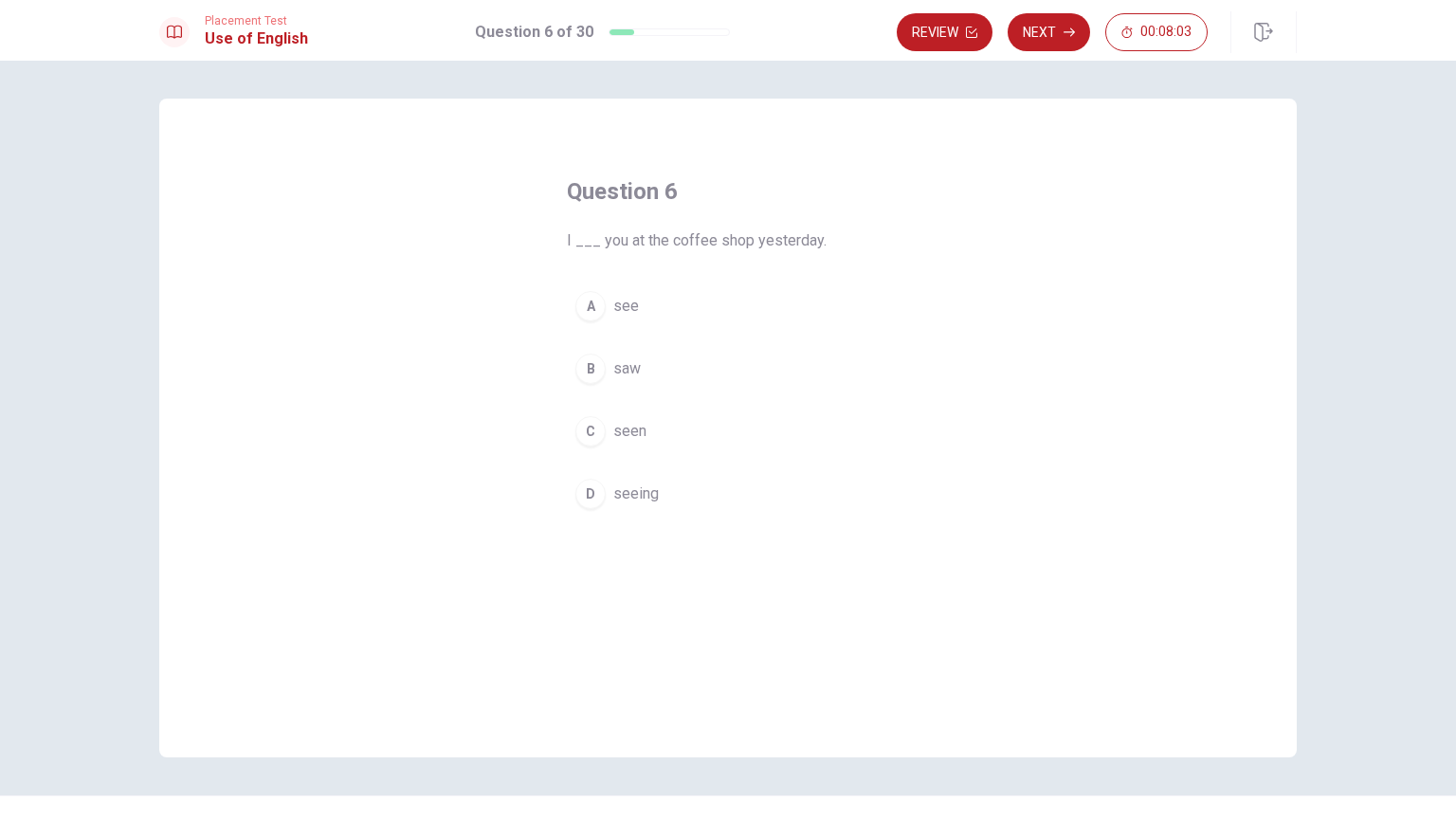 click on "B" at bounding box center (591, 369) 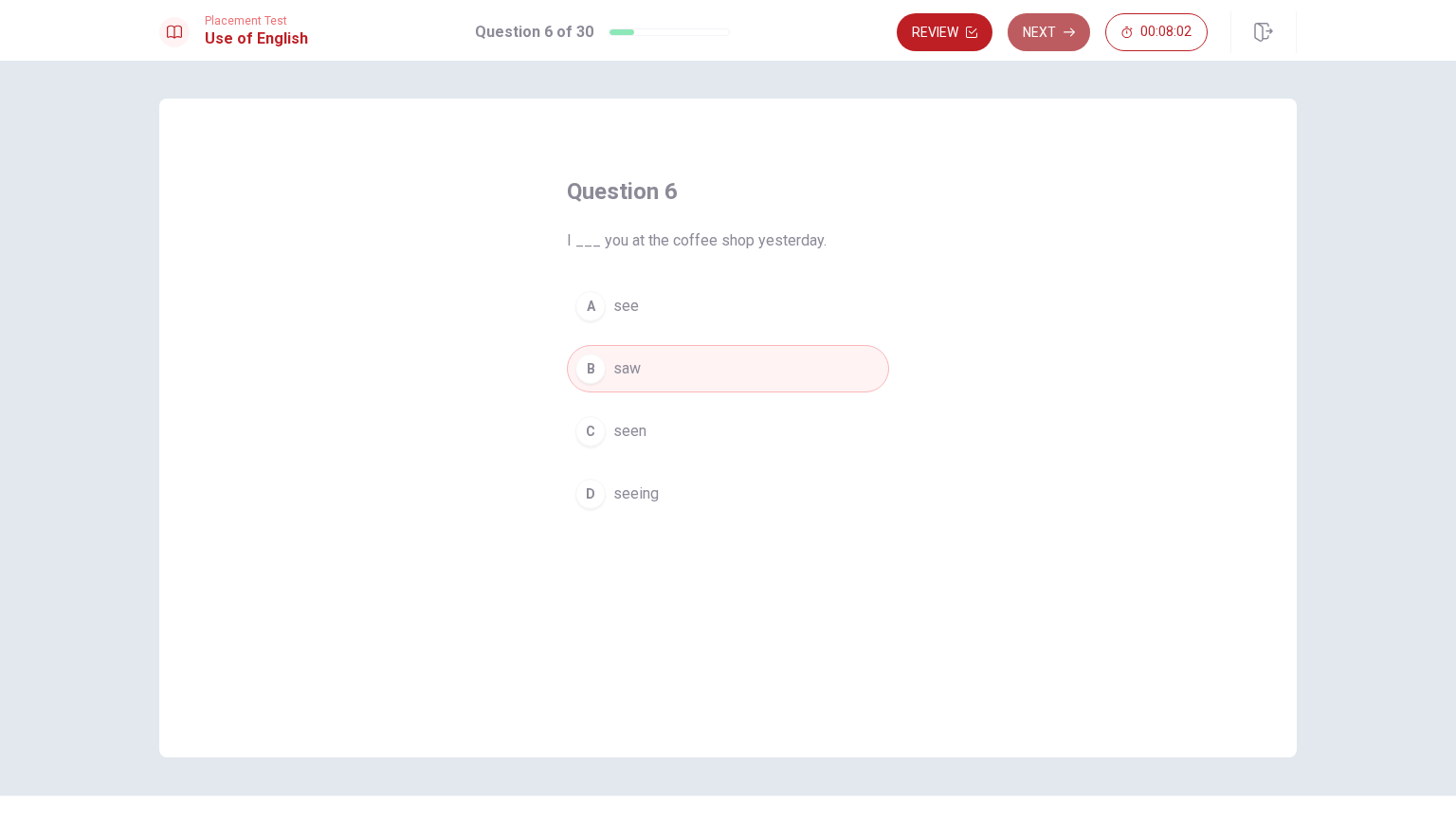 click on "Next" at bounding box center [1048, 32] 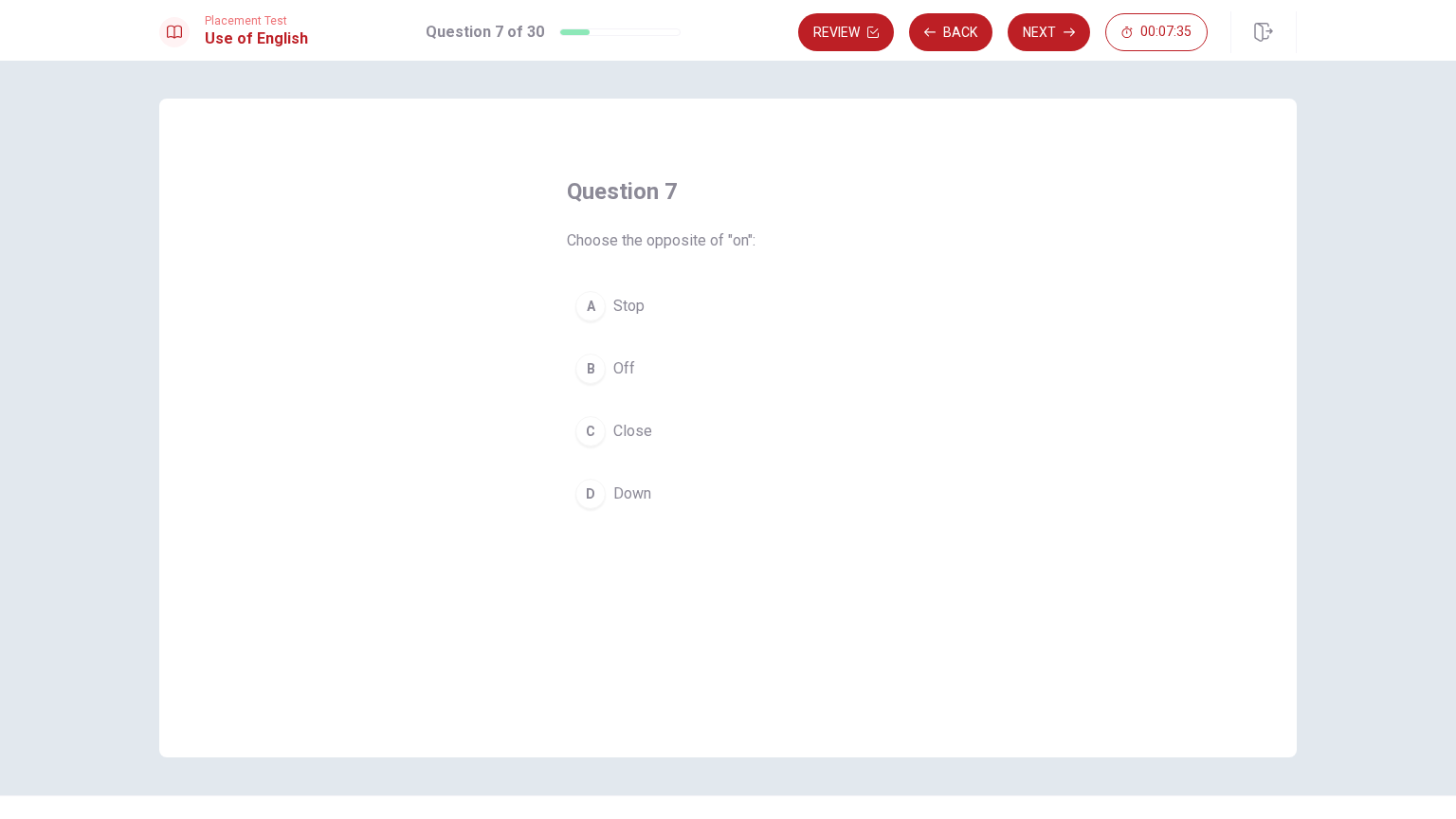 click on "B" at bounding box center [591, 369] 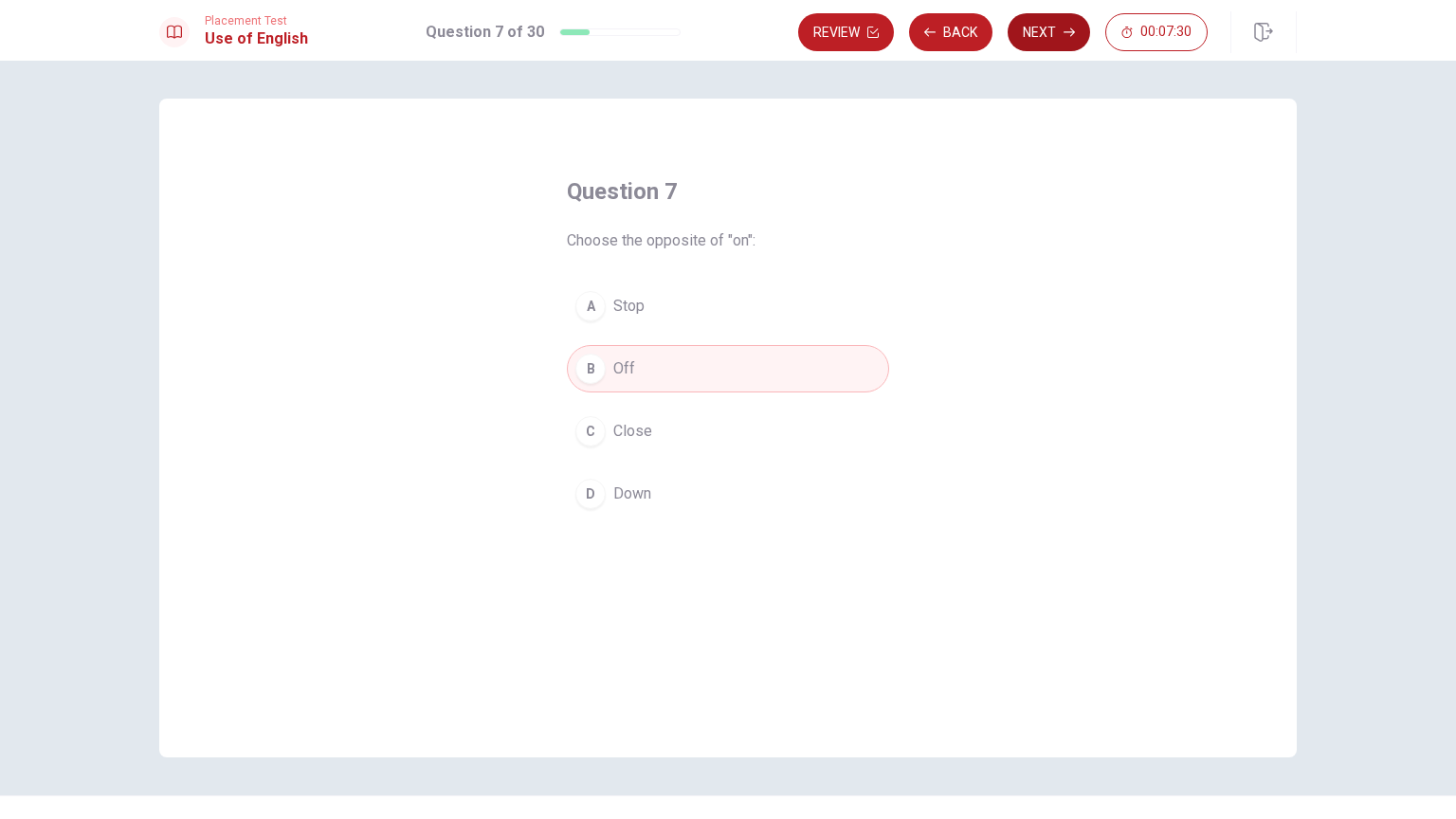 click on "Next" at bounding box center [1048, 32] 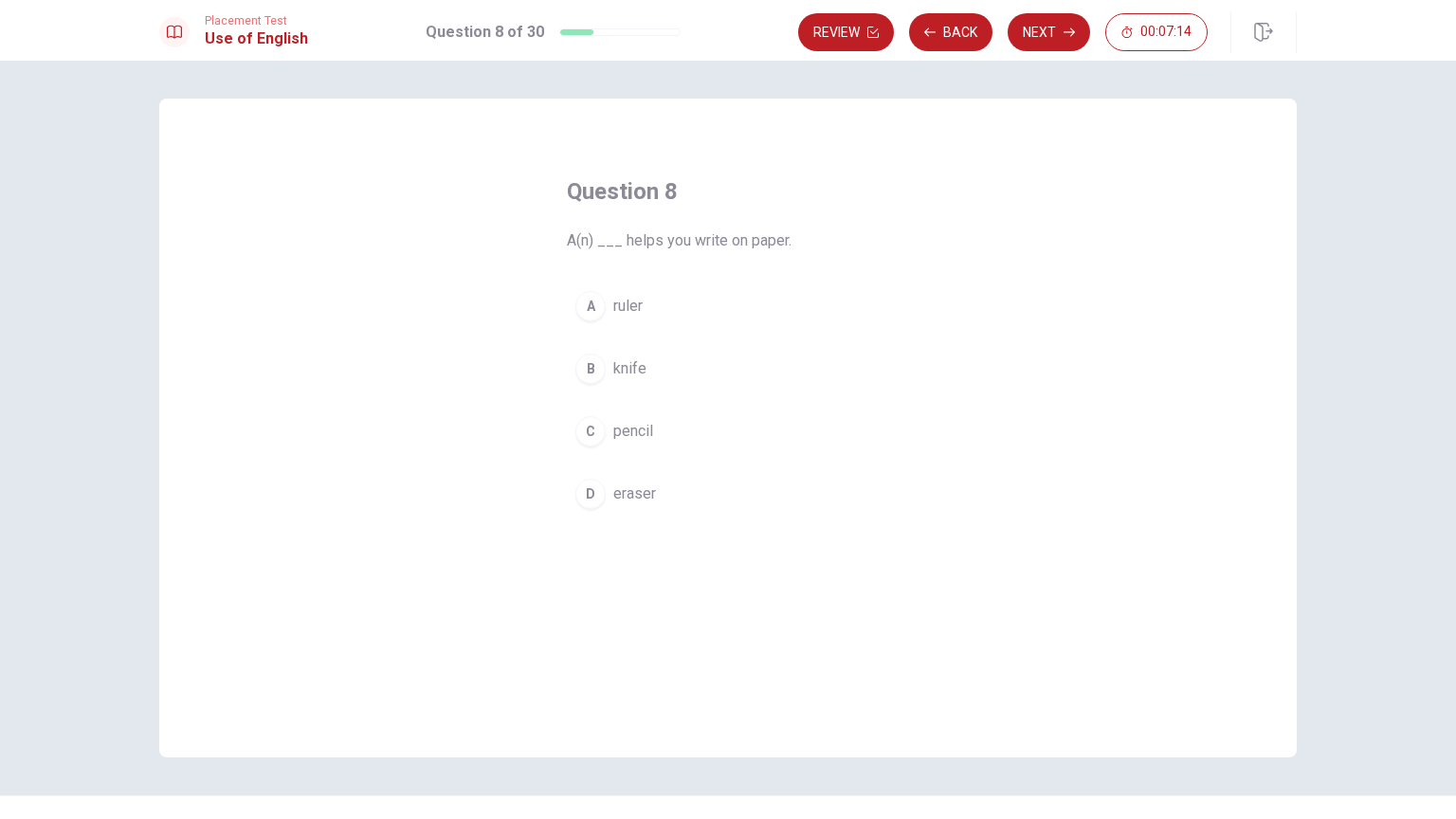 click on "C" at bounding box center (591, 431) 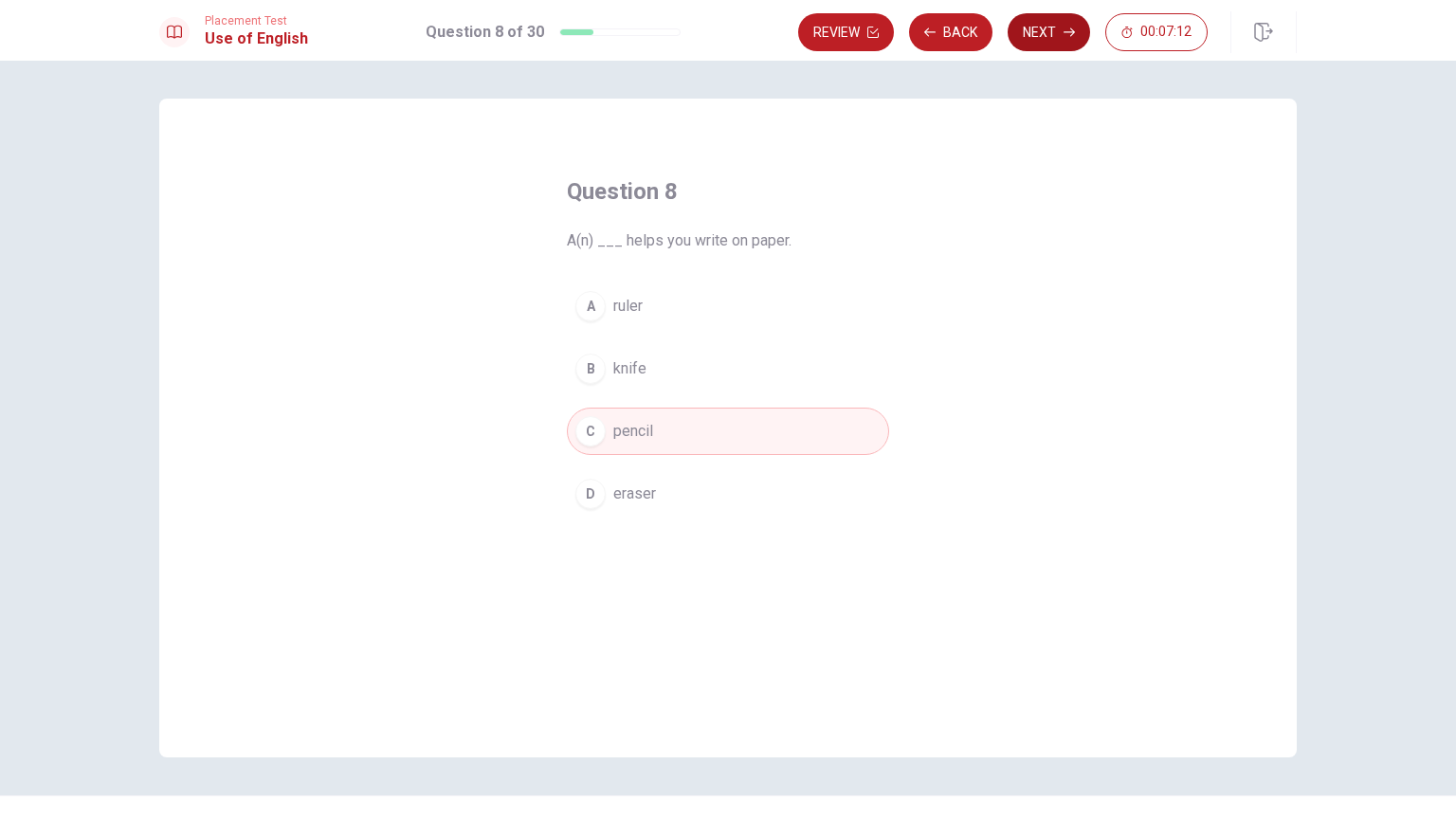 click on "Next" at bounding box center [1048, 32] 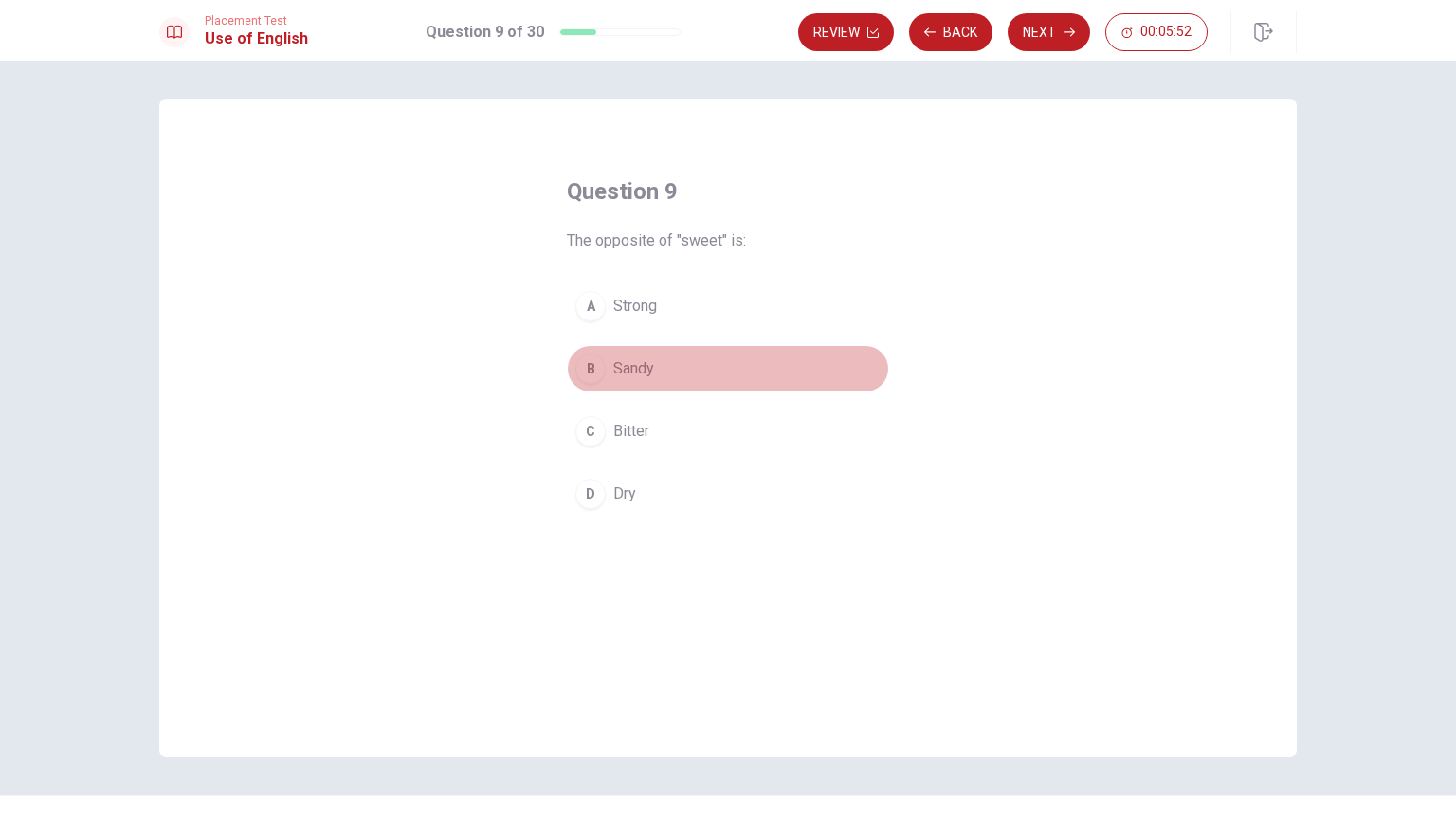 click on "B" at bounding box center [591, 369] 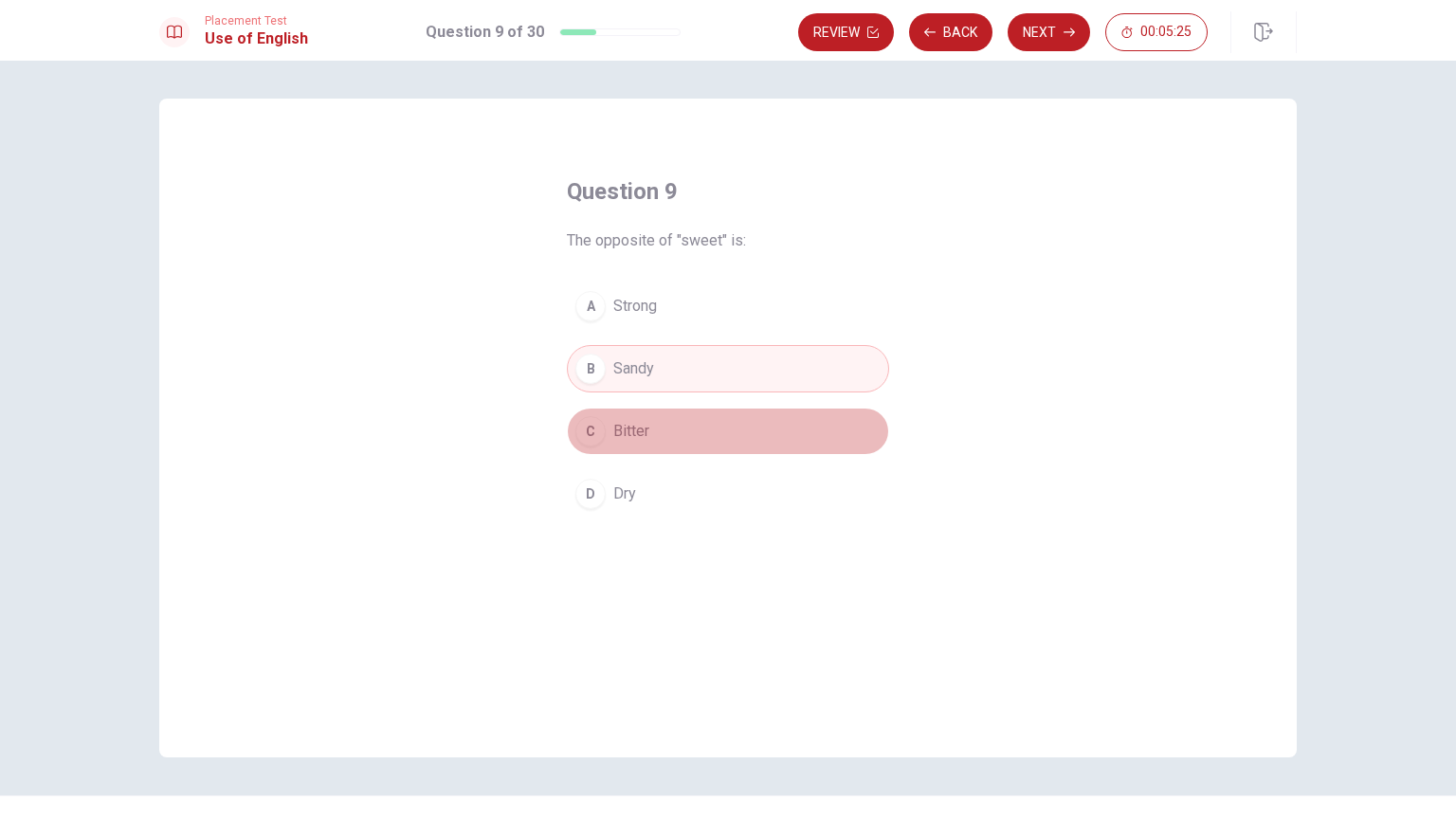 click on "C" at bounding box center (591, 431) 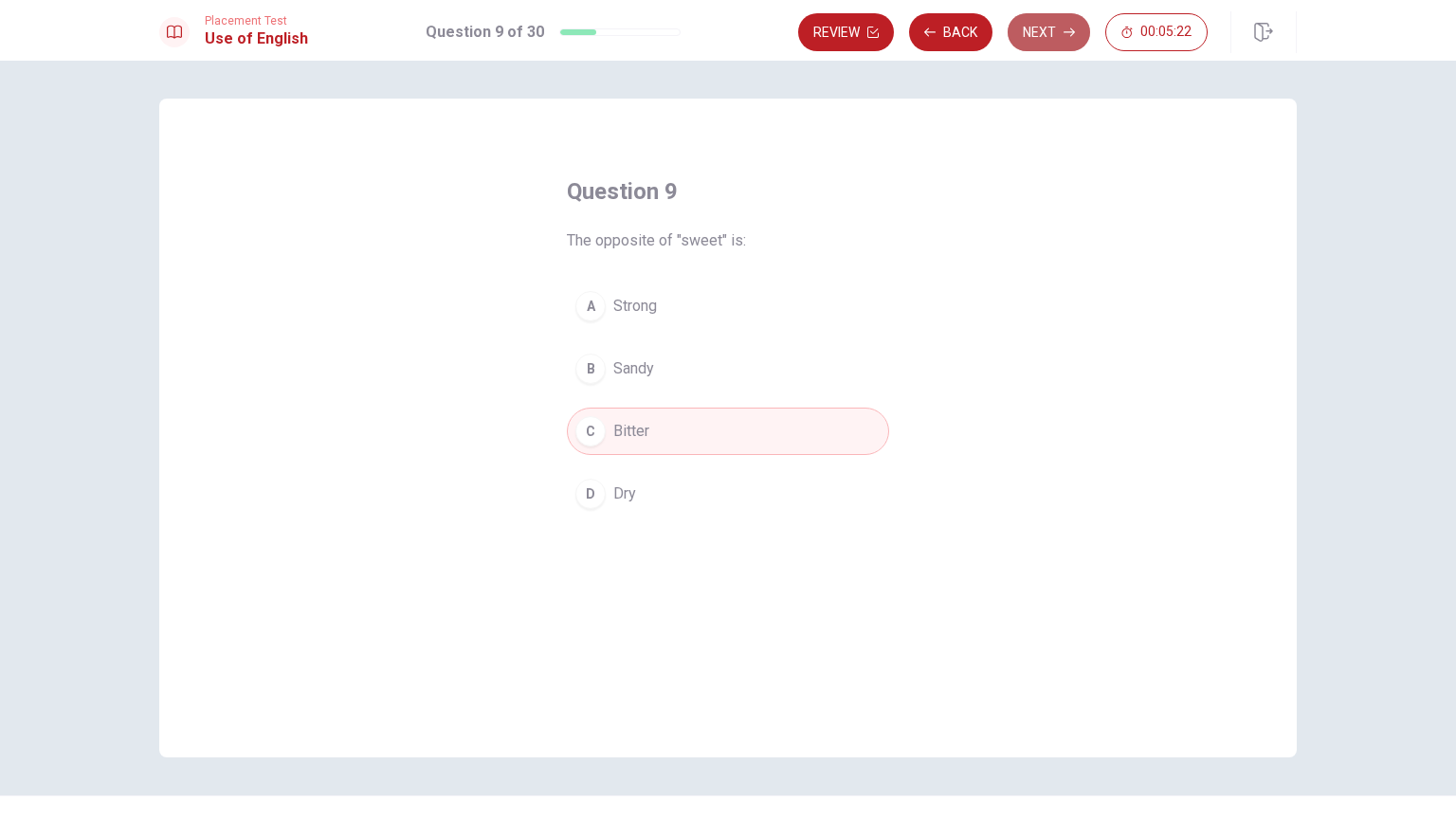 click on "Next" at bounding box center [1048, 32] 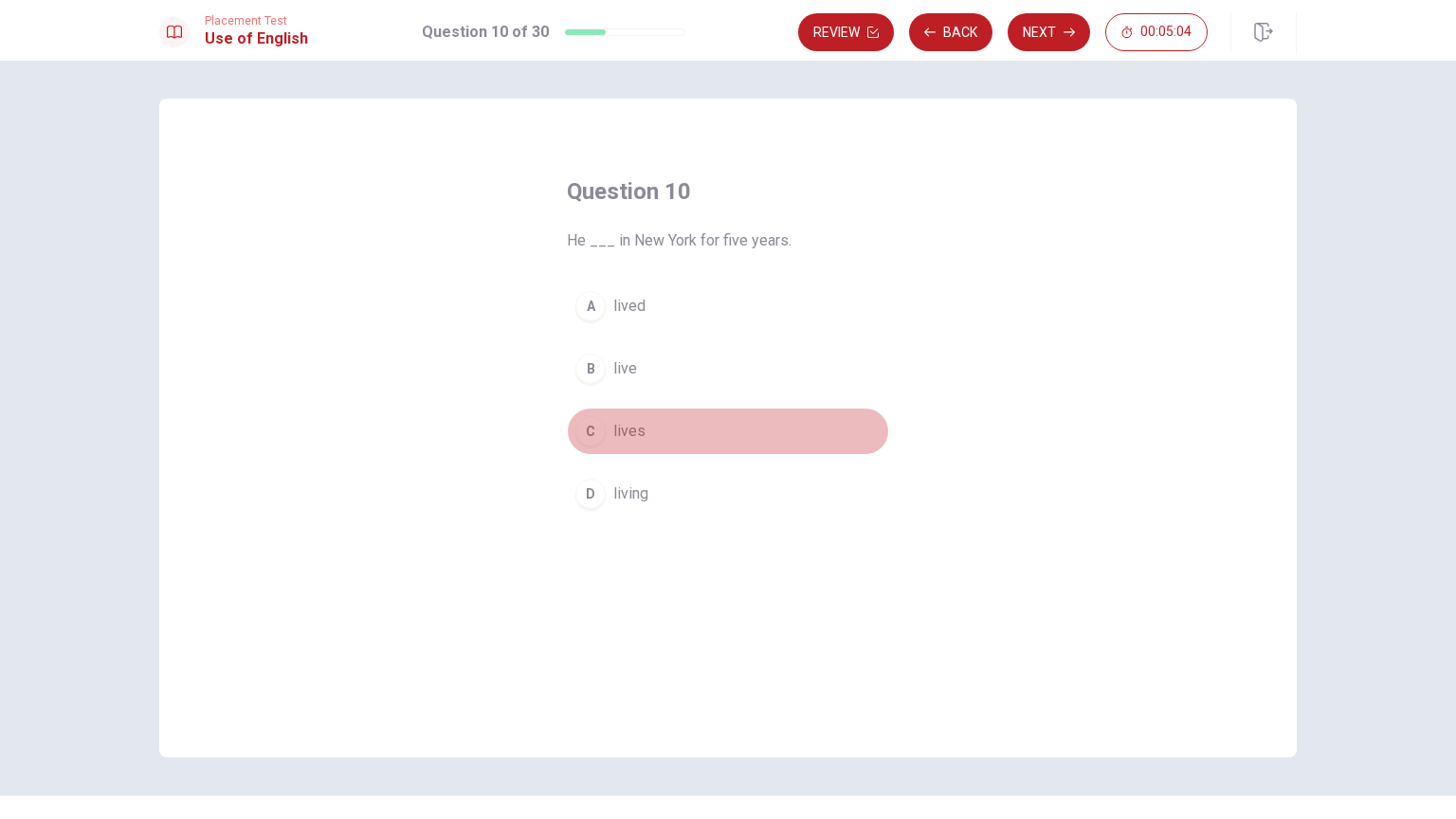 click on "C" at bounding box center [591, 431] 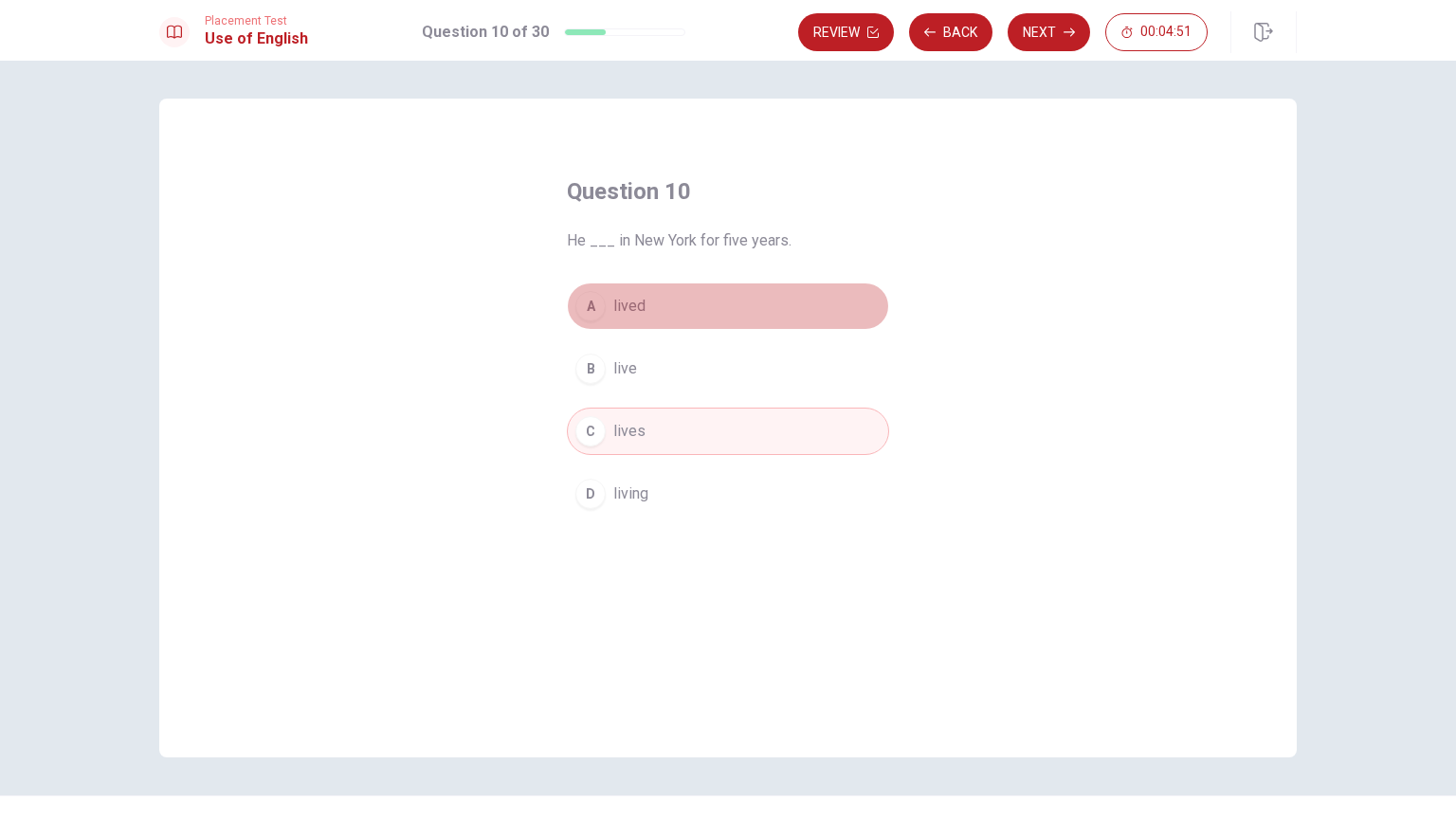 click on "A" at bounding box center [591, 306] 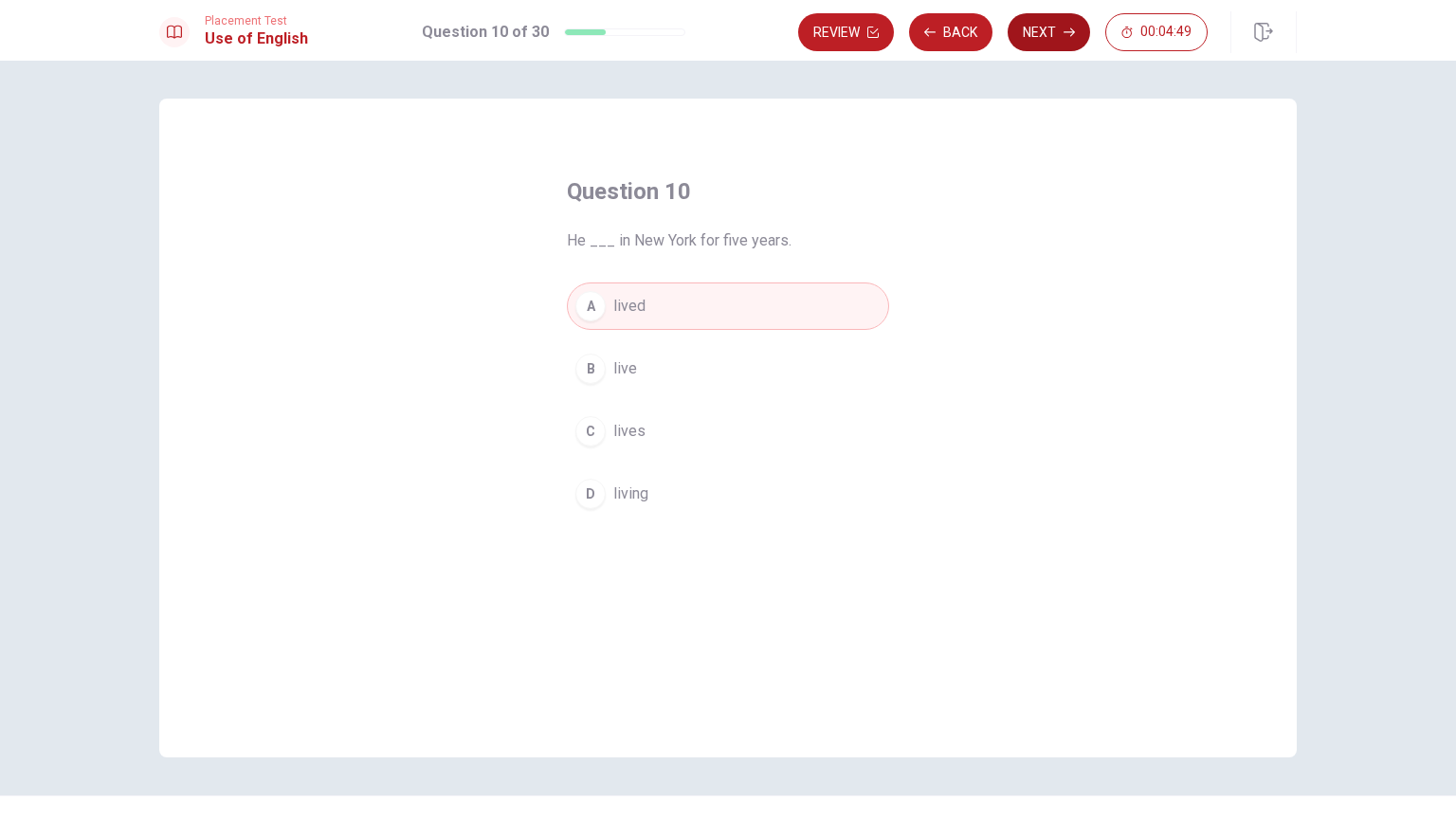 click on "Next" at bounding box center [1048, 32] 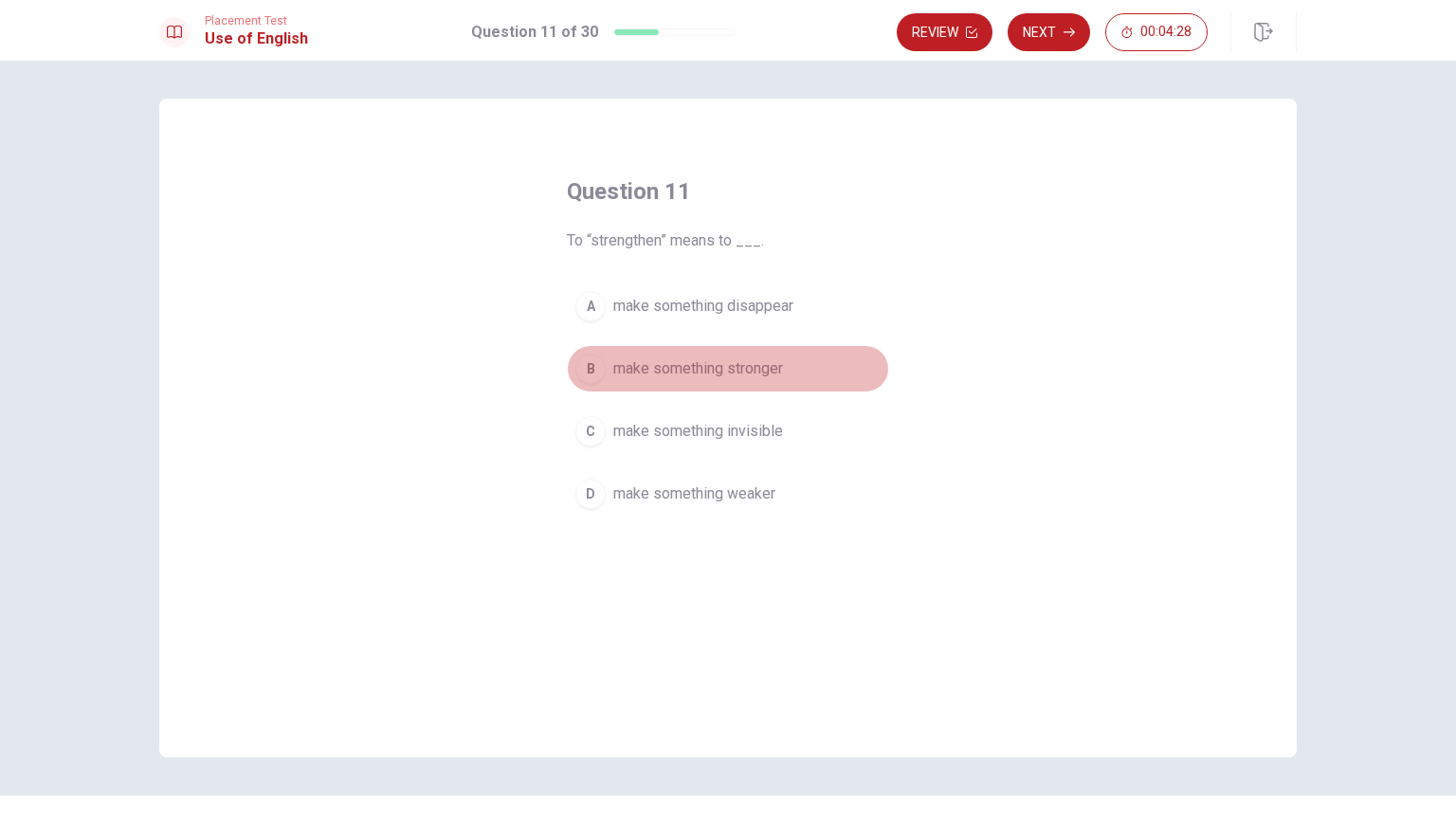 click on "B" at bounding box center (591, 369) 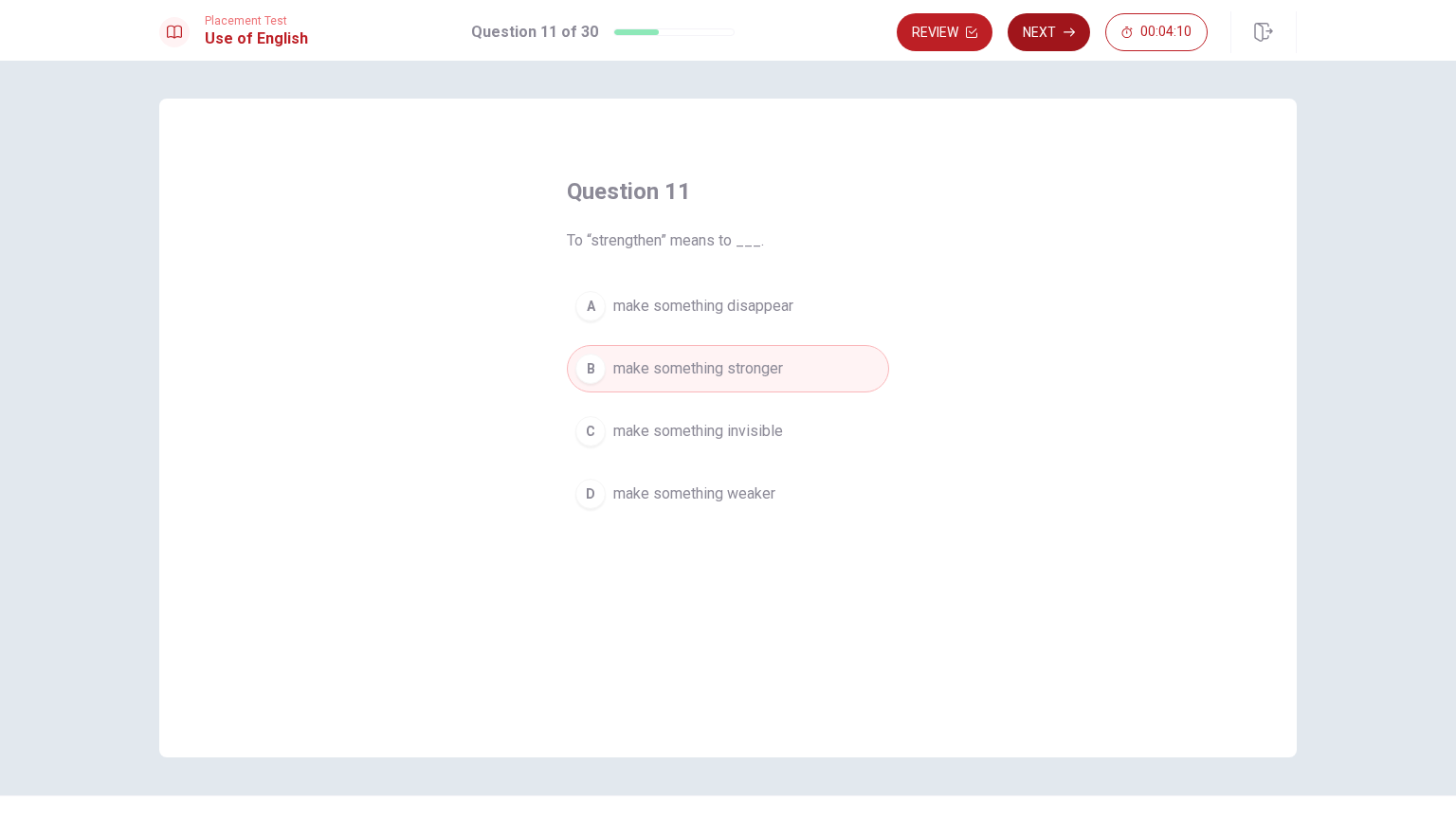 click on "Next" at bounding box center (1048, 32) 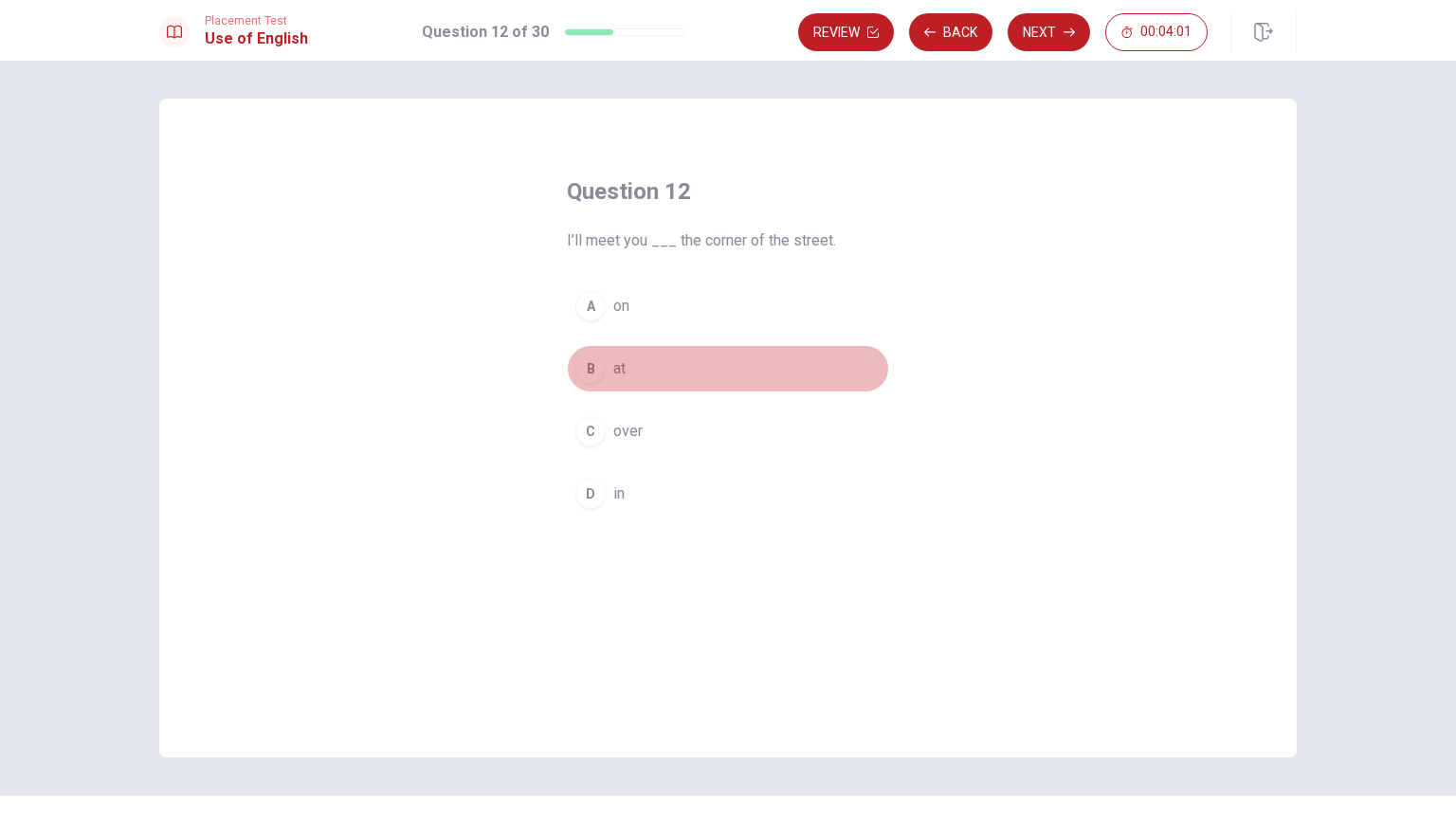 click on "B" at bounding box center (591, 369) 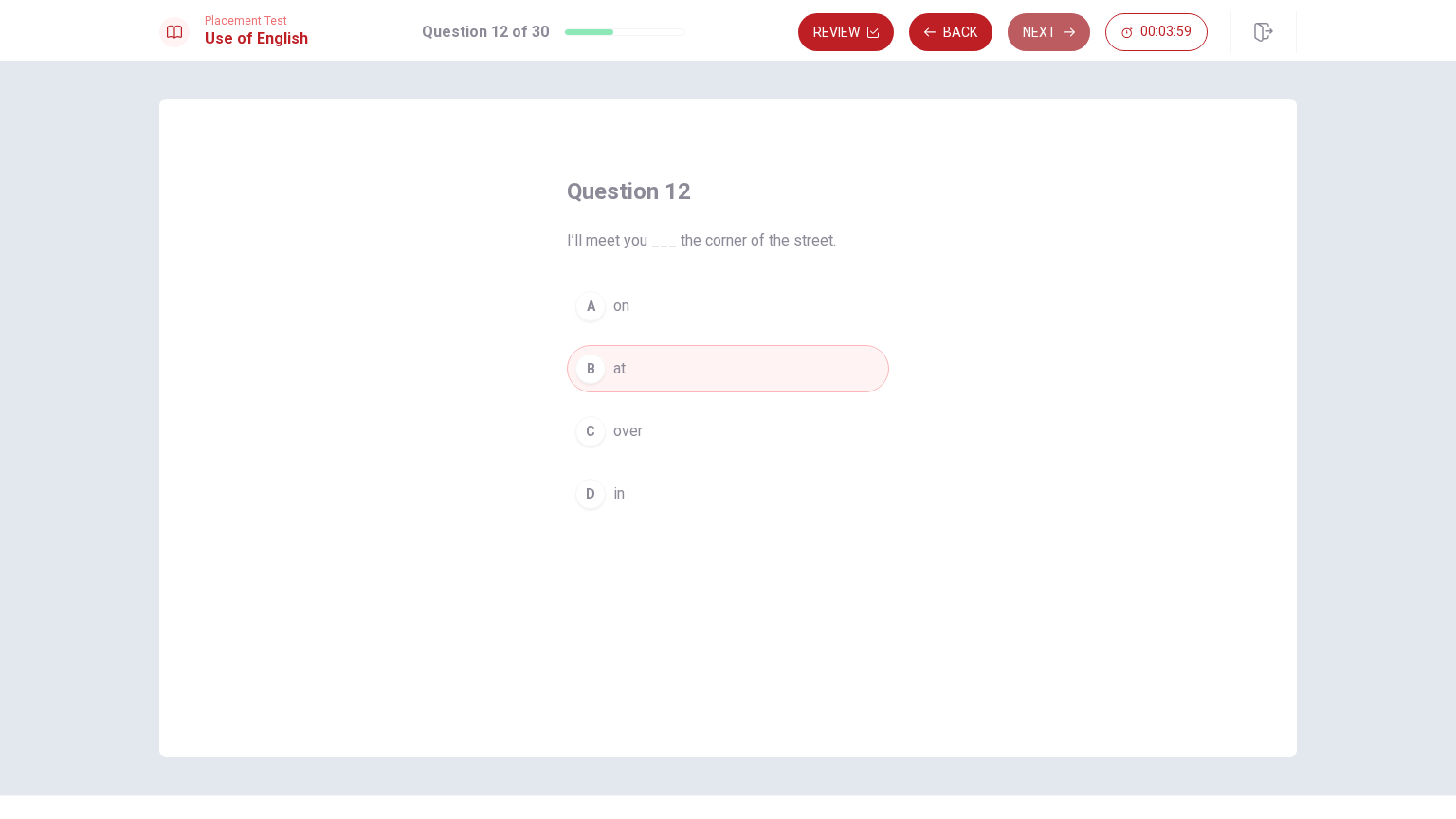 click 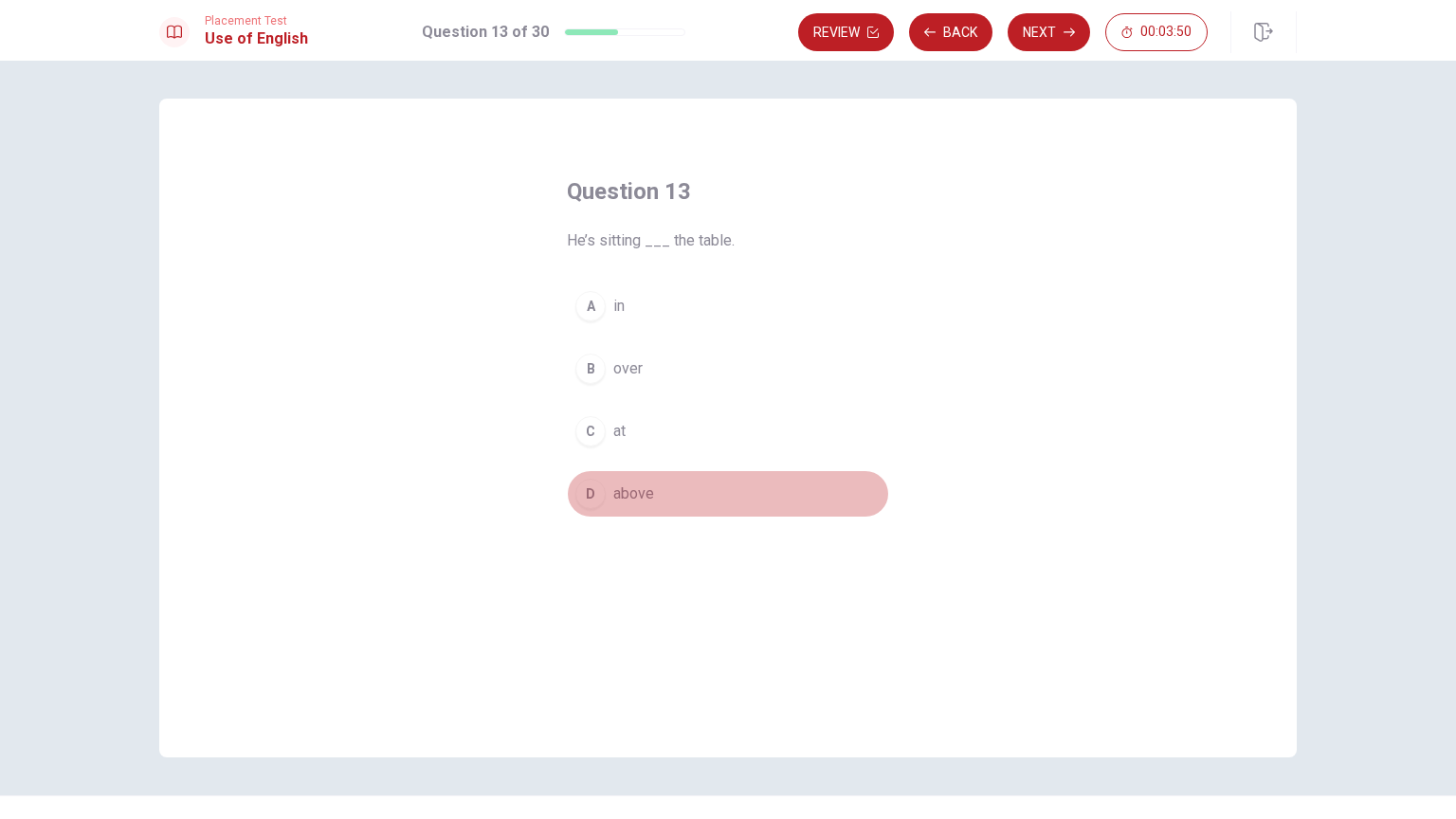 click on "D" at bounding box center [591, 494] 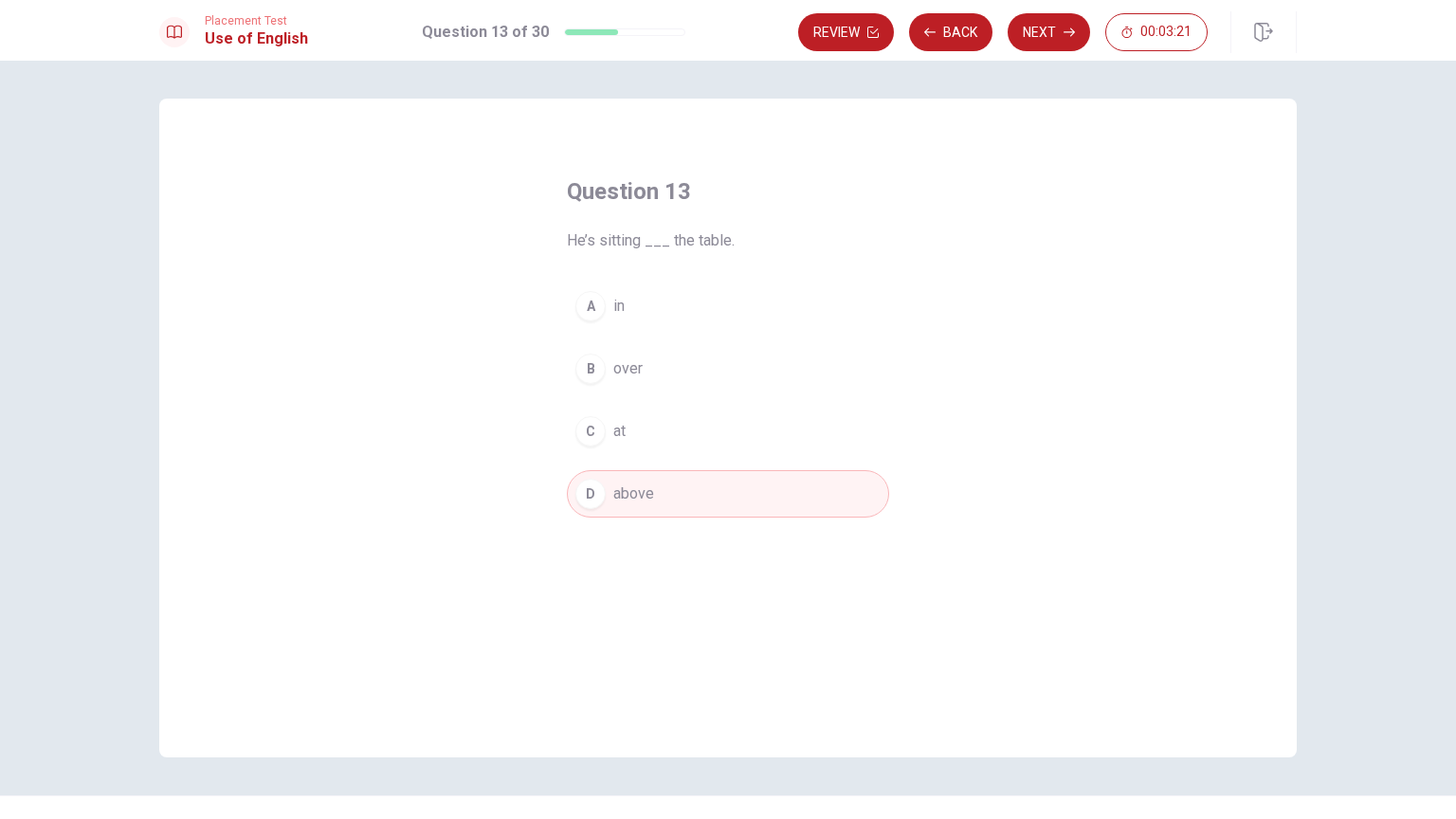 click on "C" at bounding box center [591, 431] 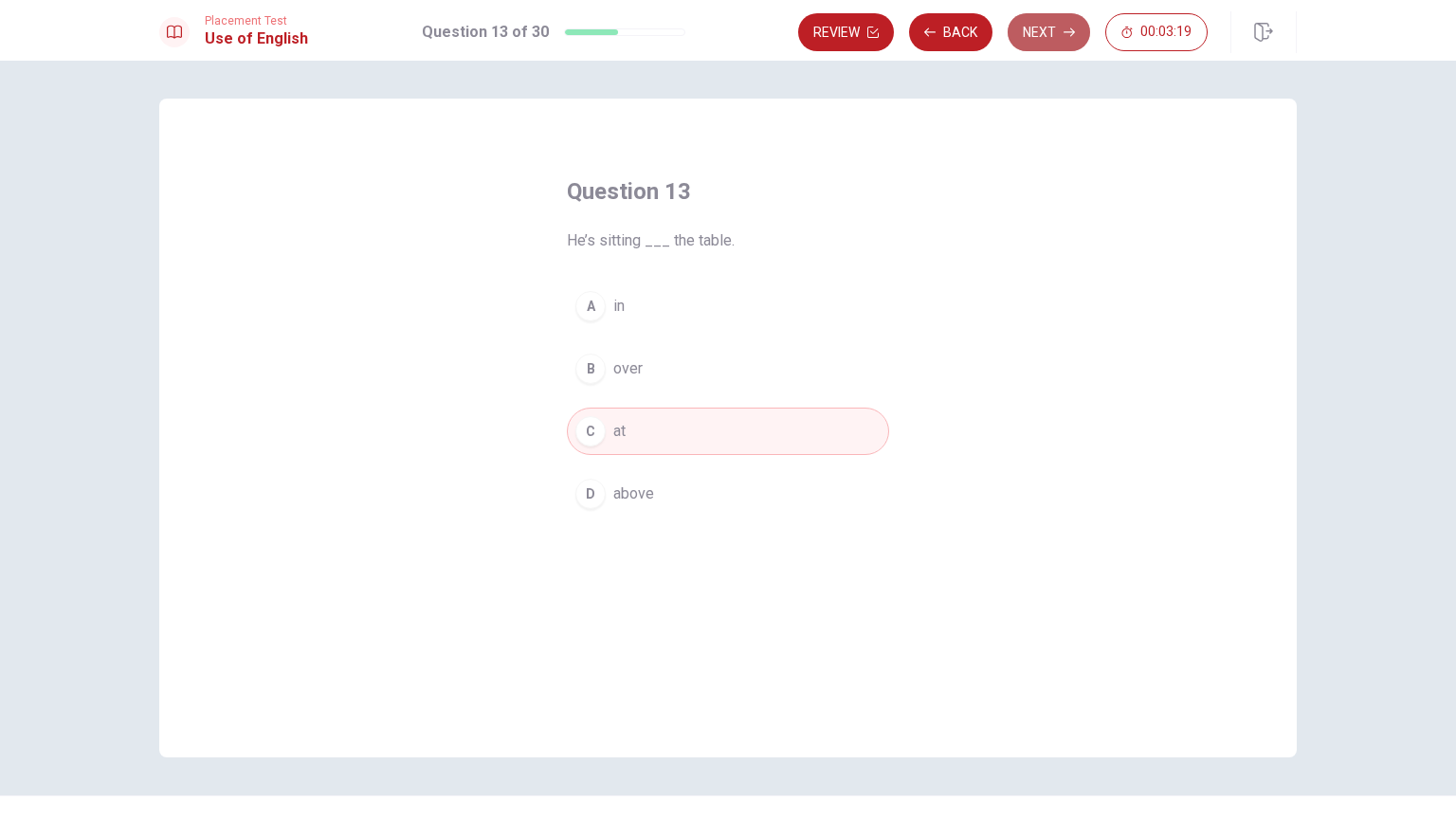 click on "Next" at bounding box center [1048, 32] 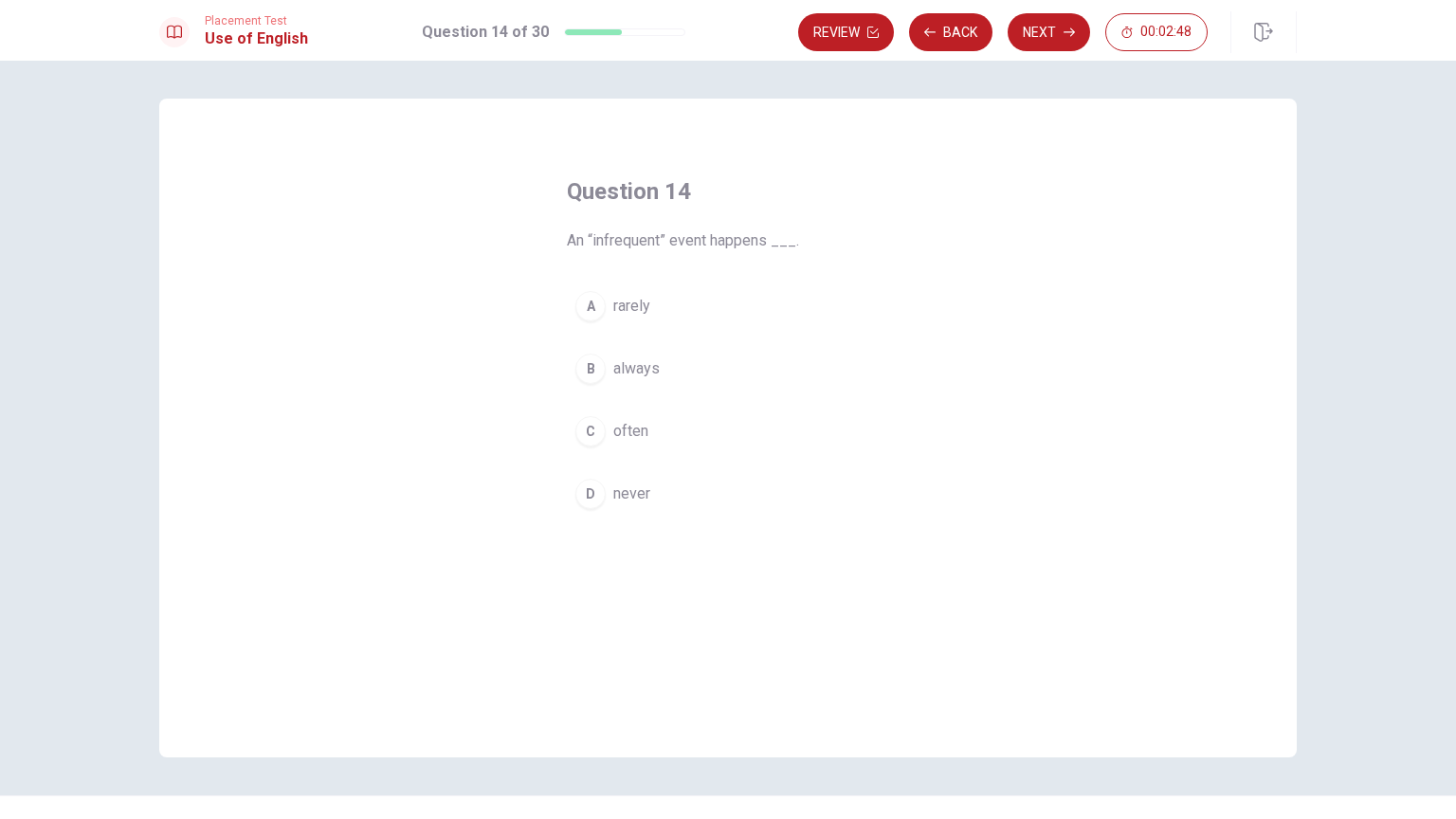 click on "A" at bounding box center (591, 306) 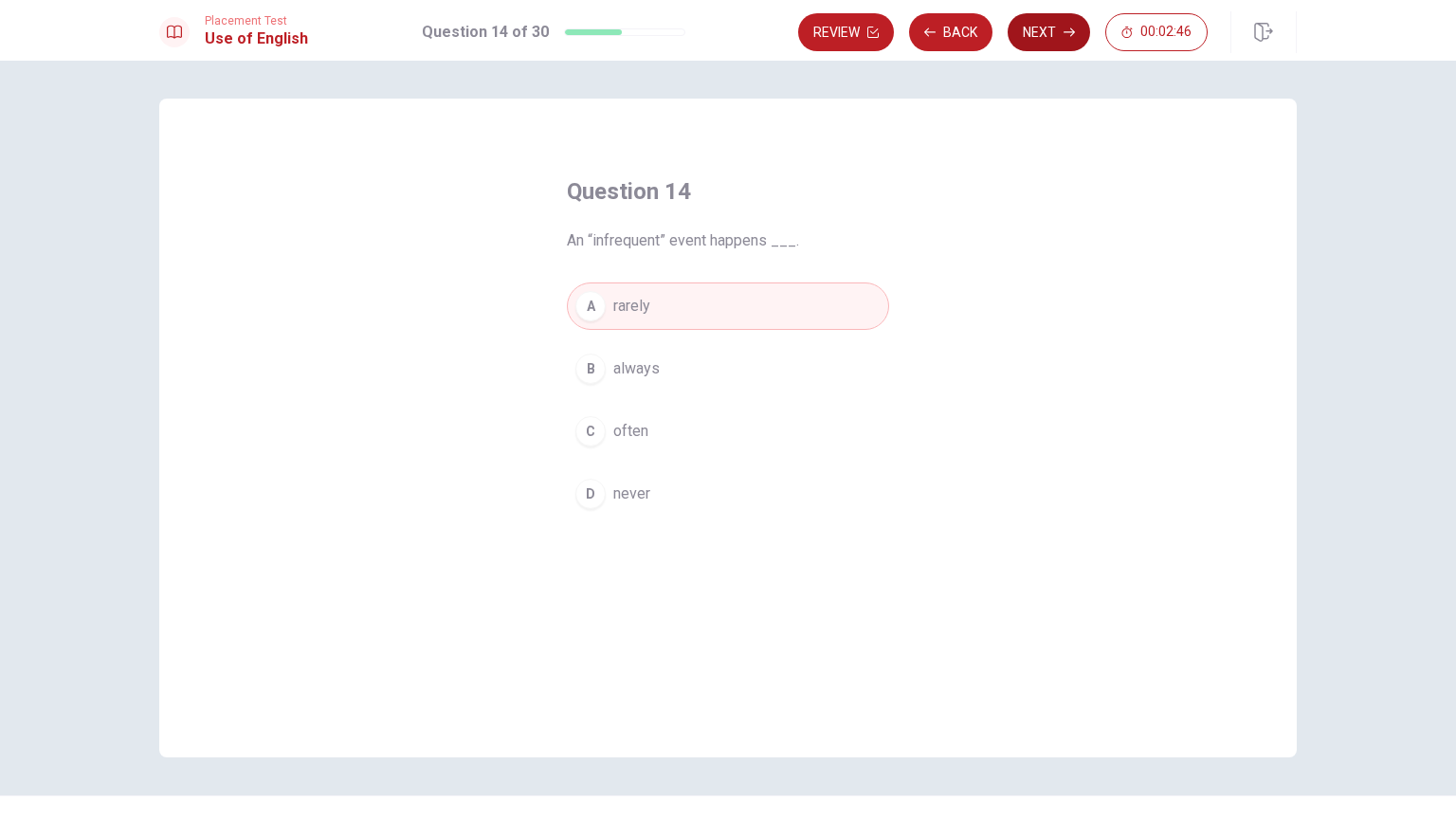 click on "Next" at bounding box center [1048, 32] 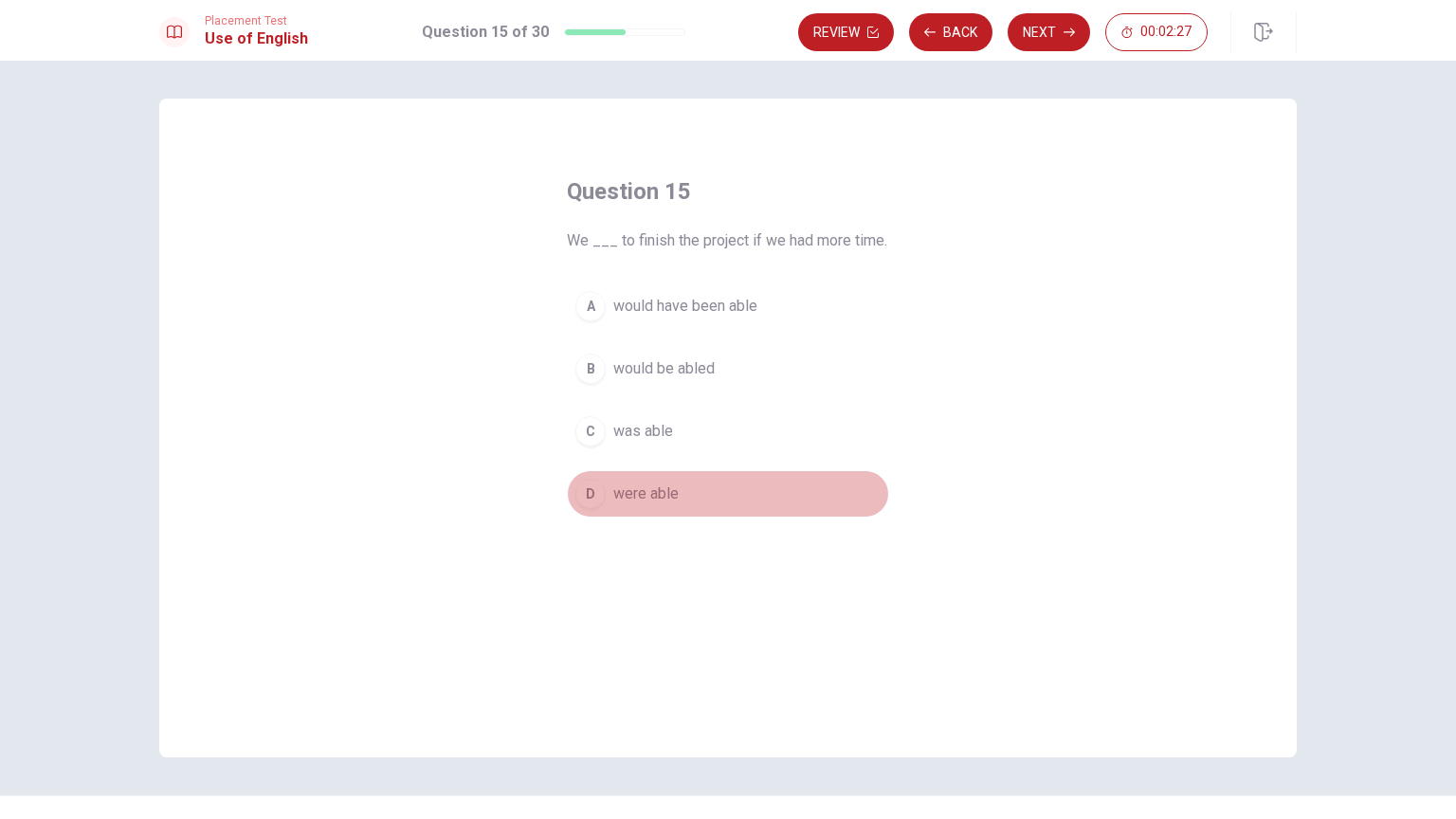 click on "D" at bounding box center (591, 494) 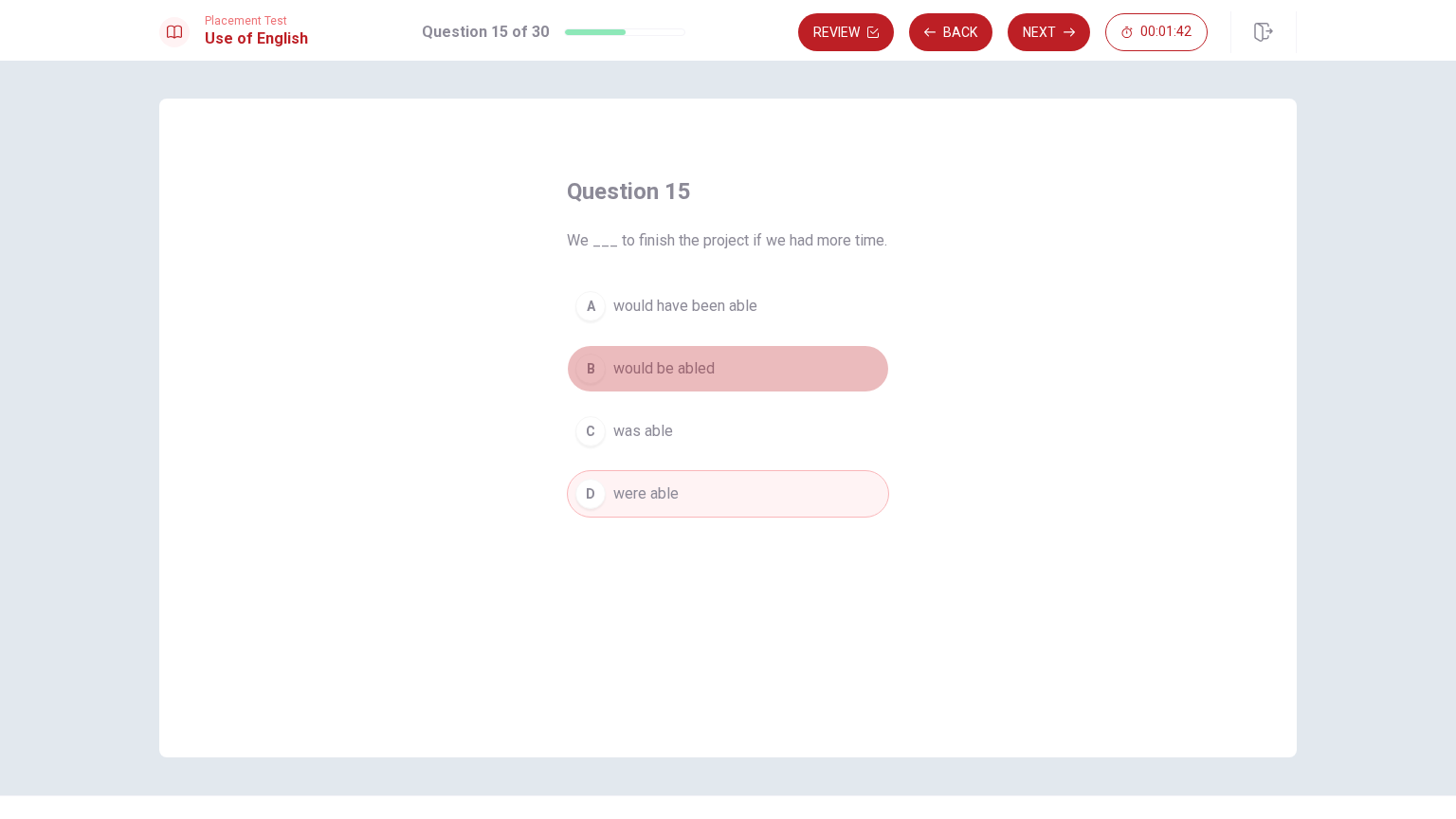 click on "B would be abled" at bounding box center (728, 369) 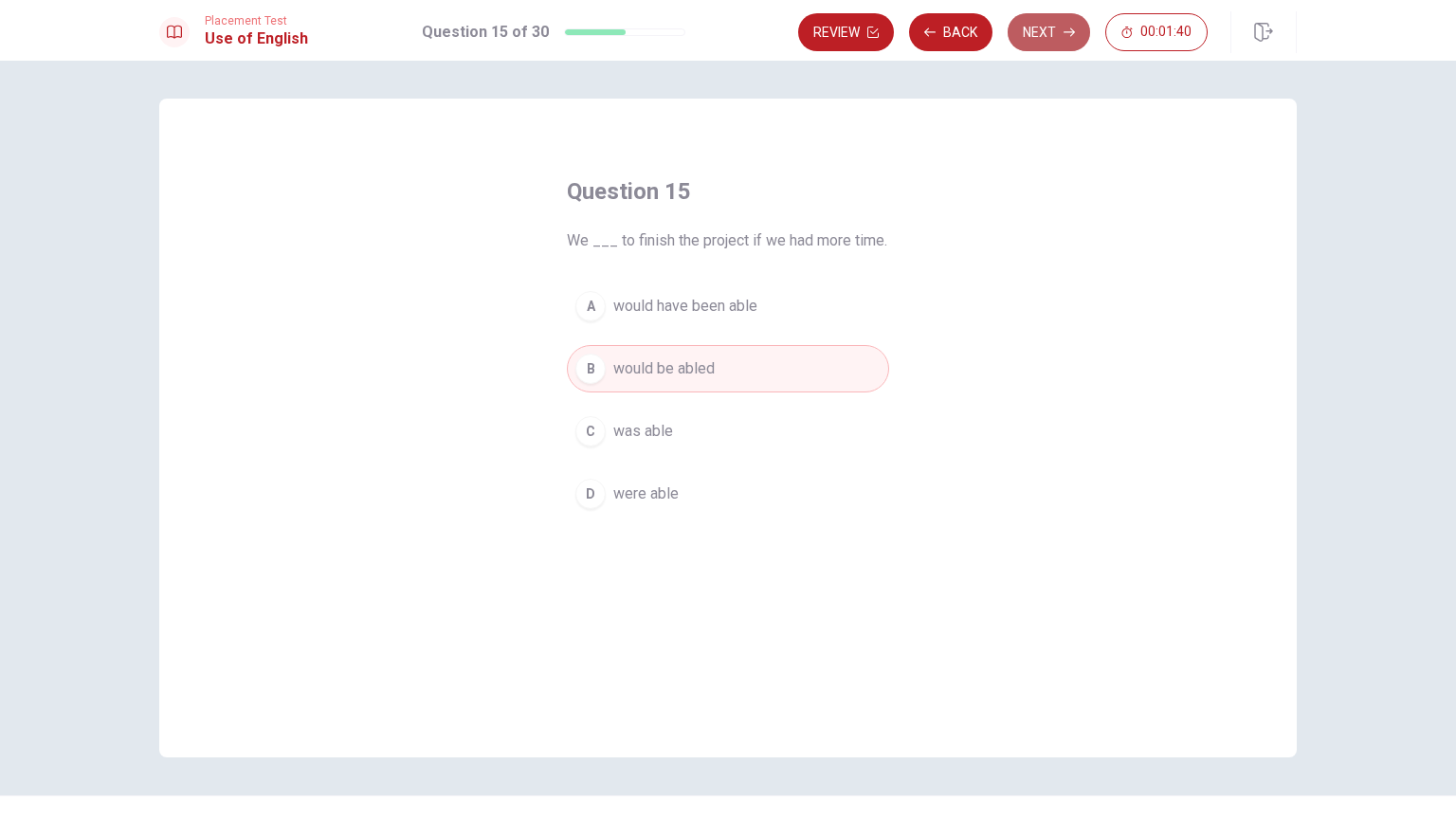 click on "Next" at bounding box center [1048, 32] 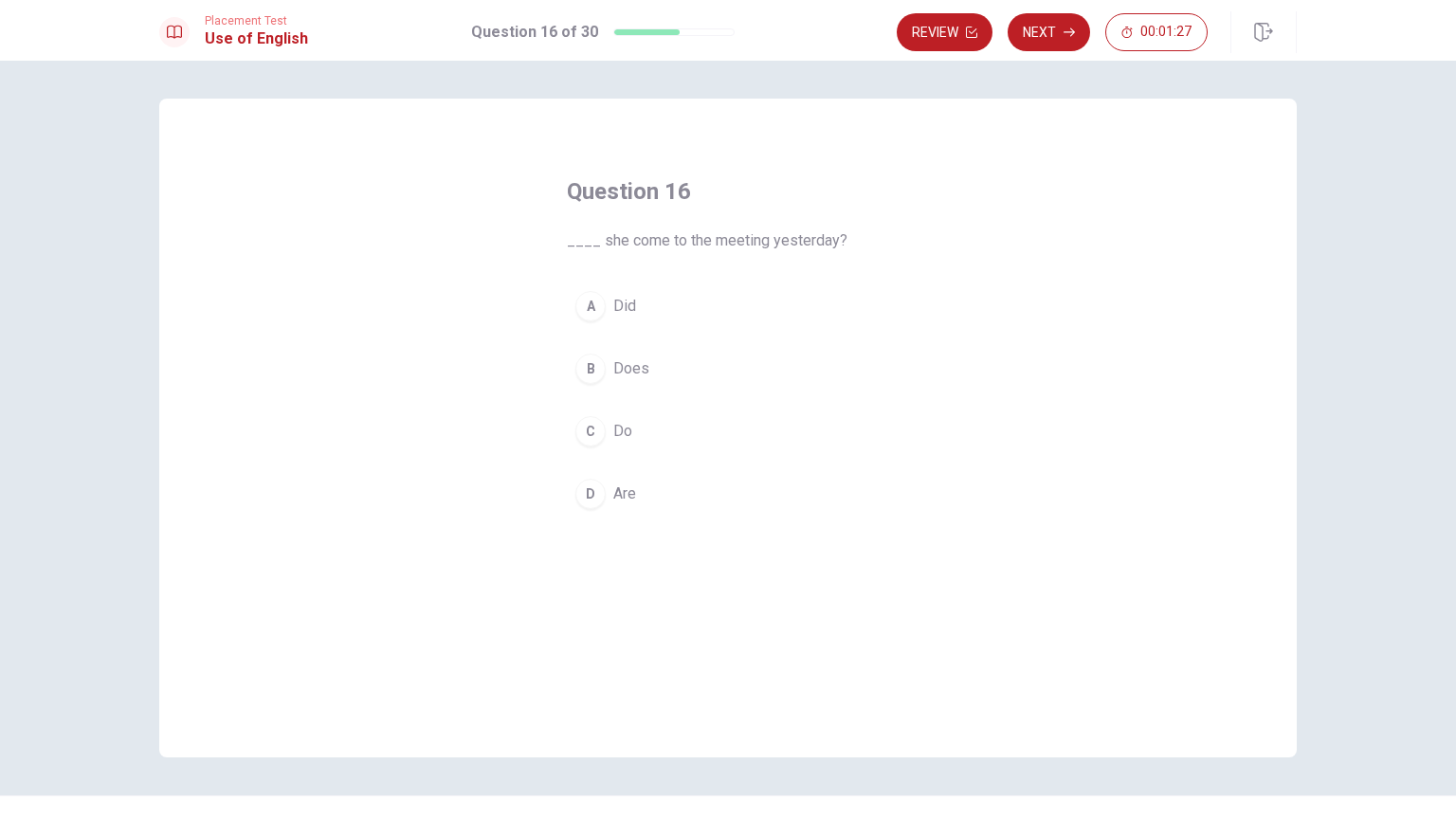 click on "A" at bounding box center (591, 306) 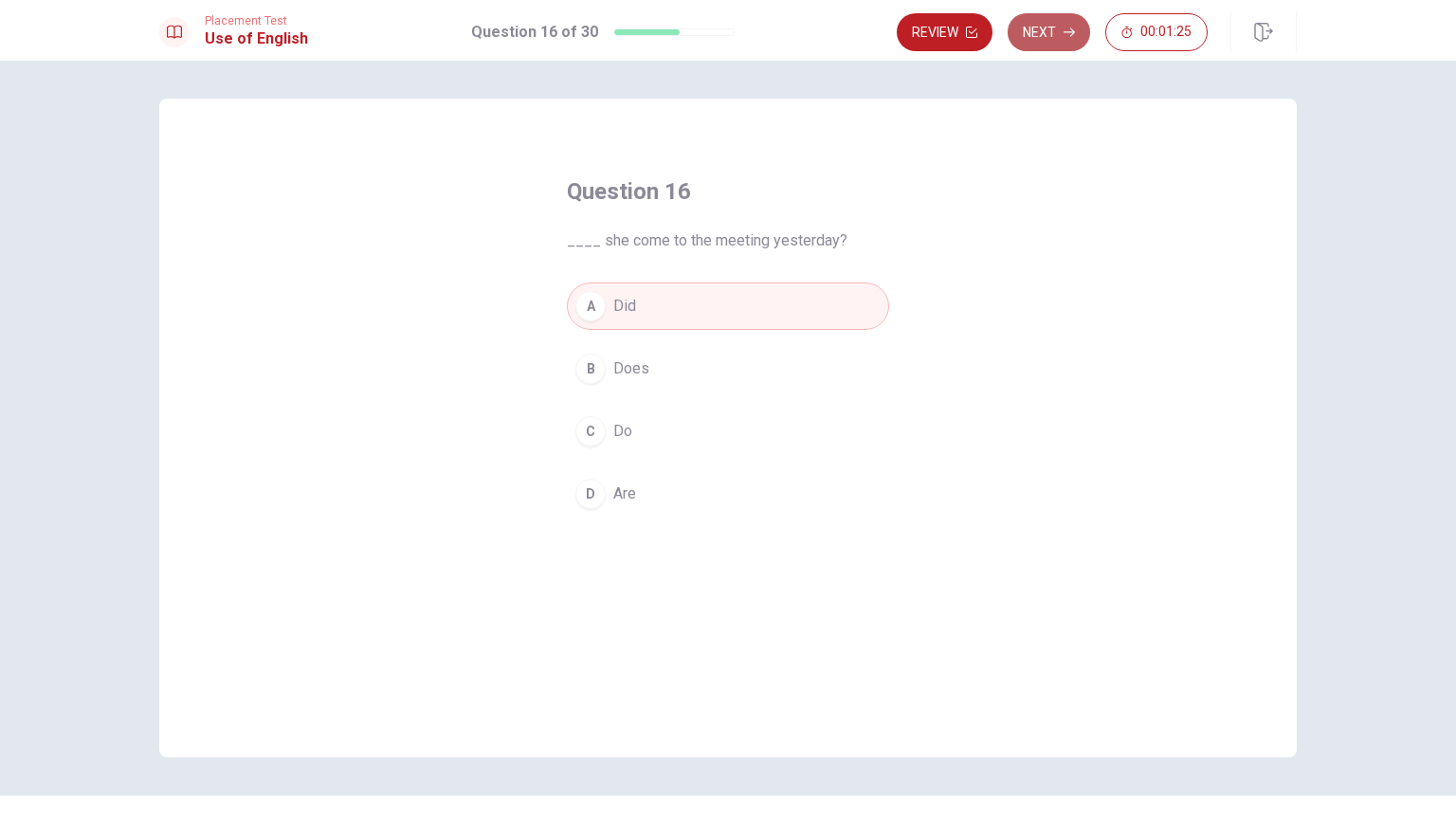 click 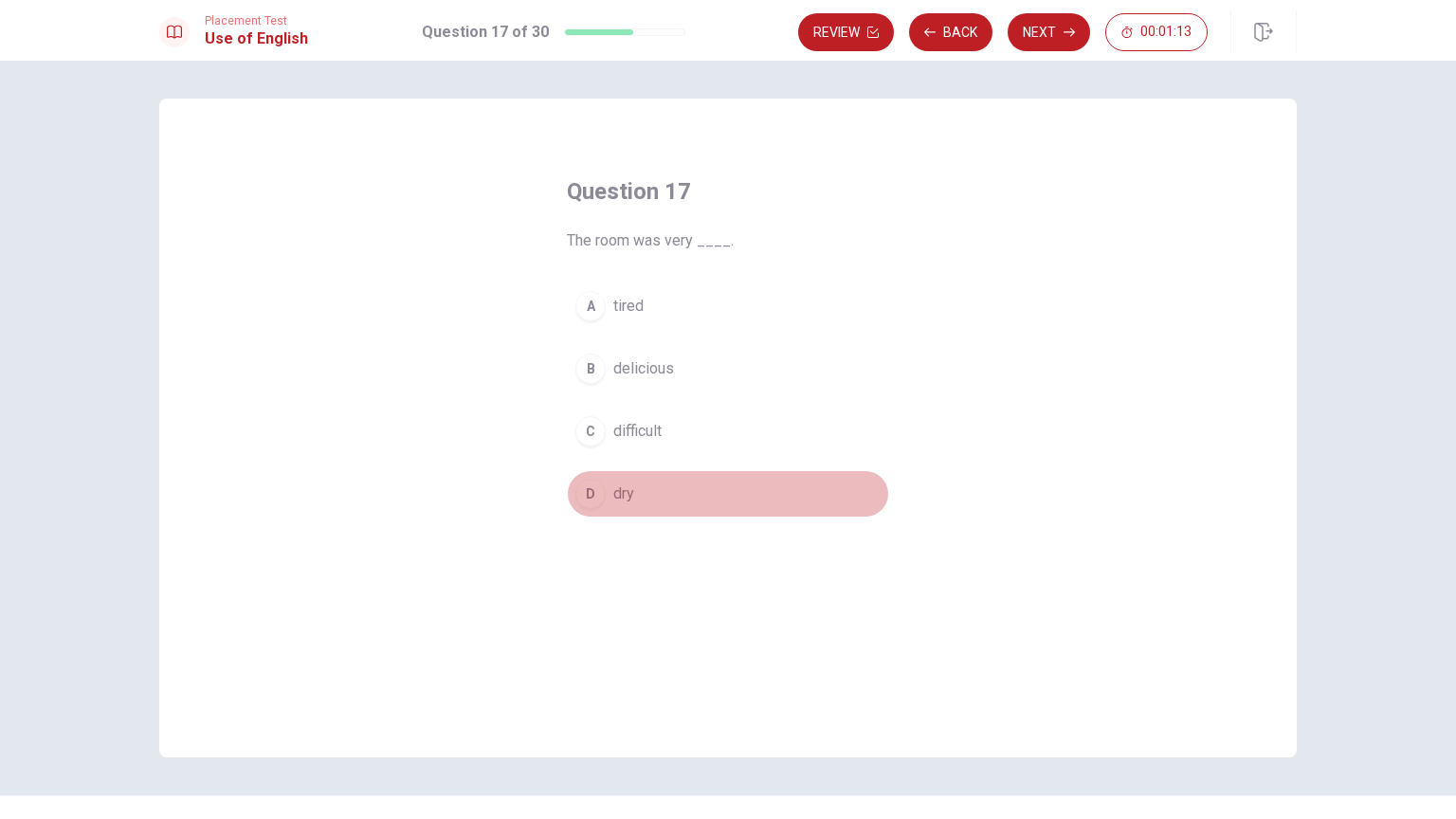 click on "D" at bounding box center [591, 494] 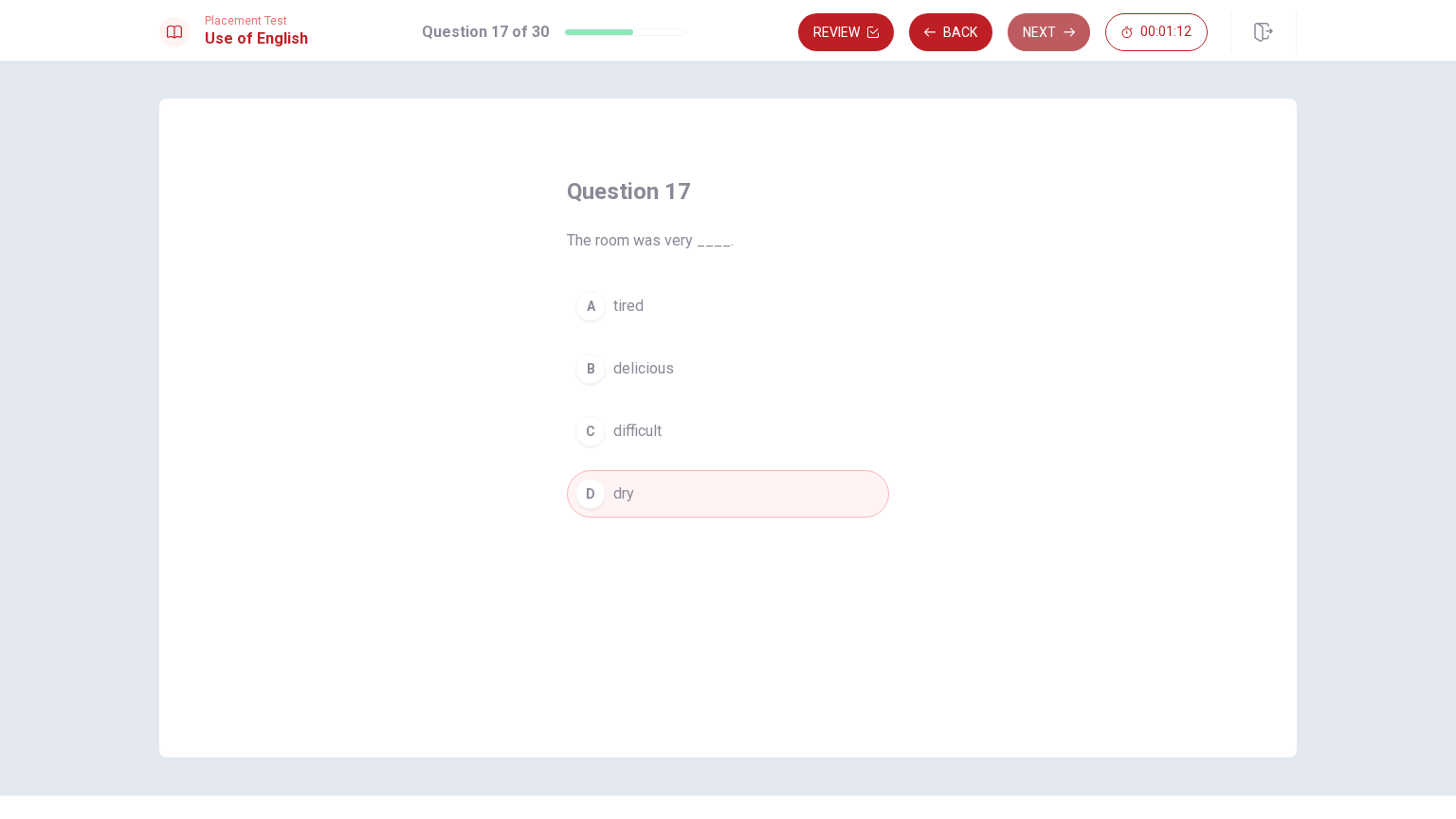click on "Next" at bounding box center (1048, 32) 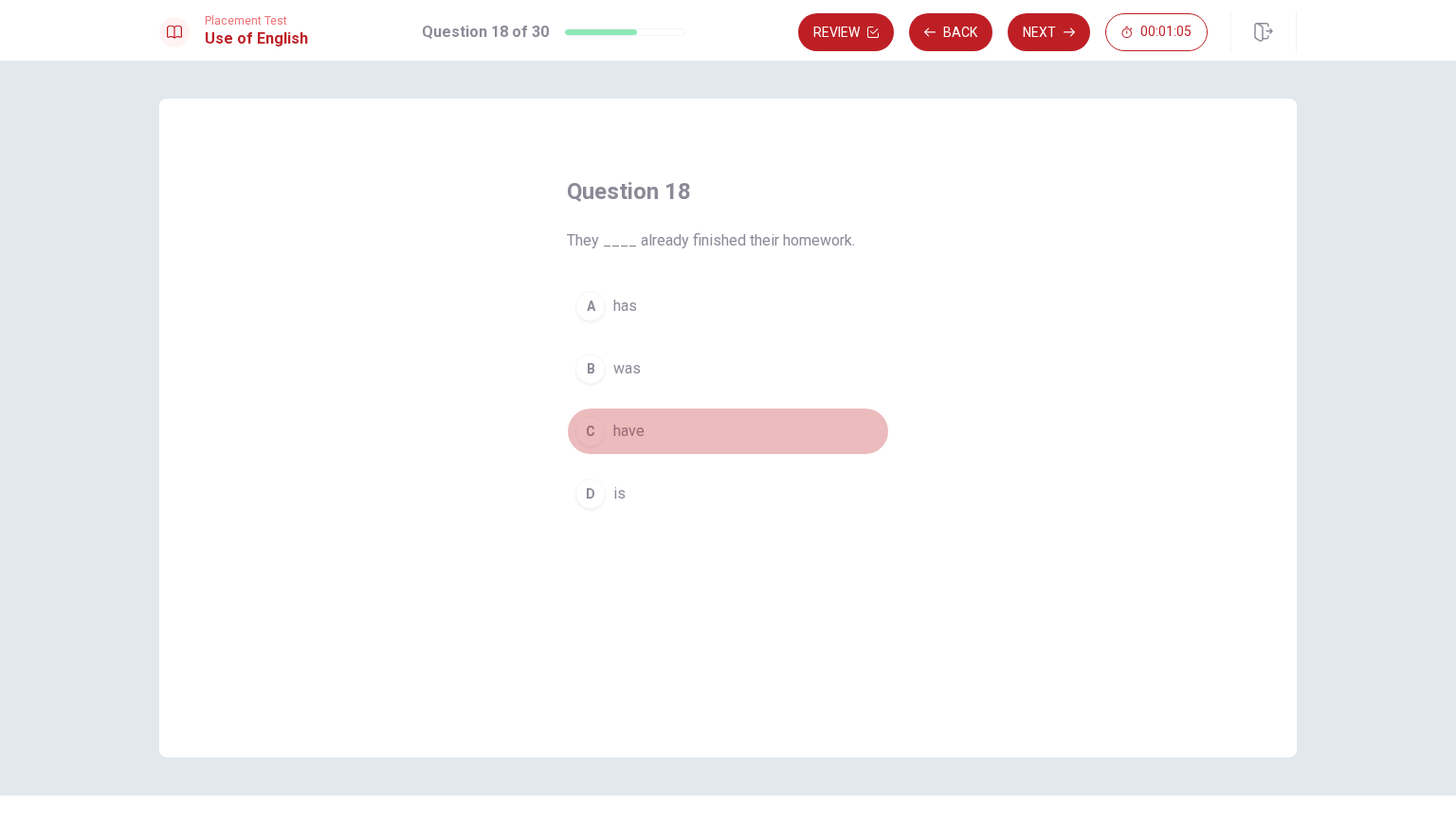 click on "C" at bounding box center (591, 431) 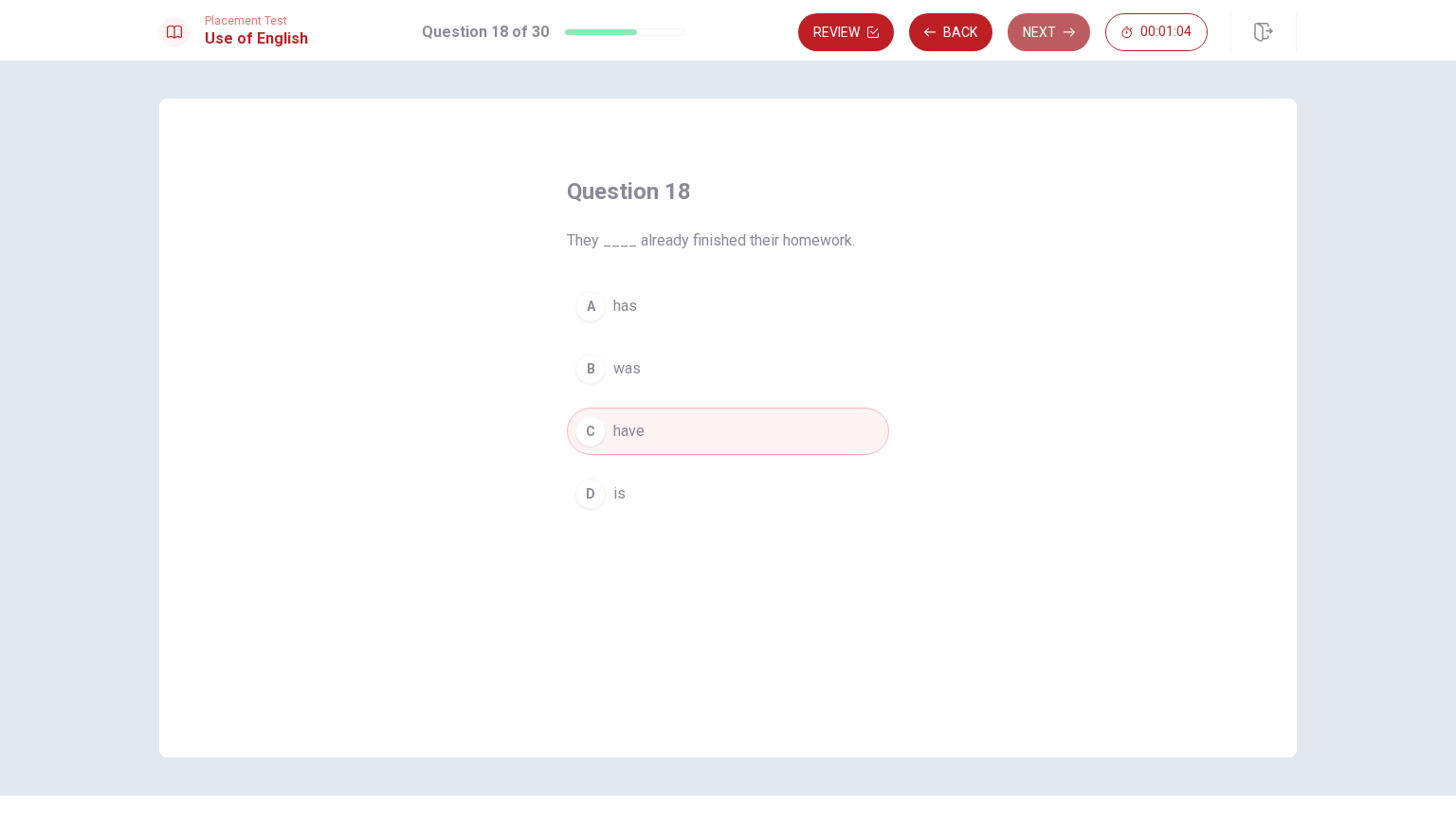 click on "Next" at bounding box center [1048, 32] 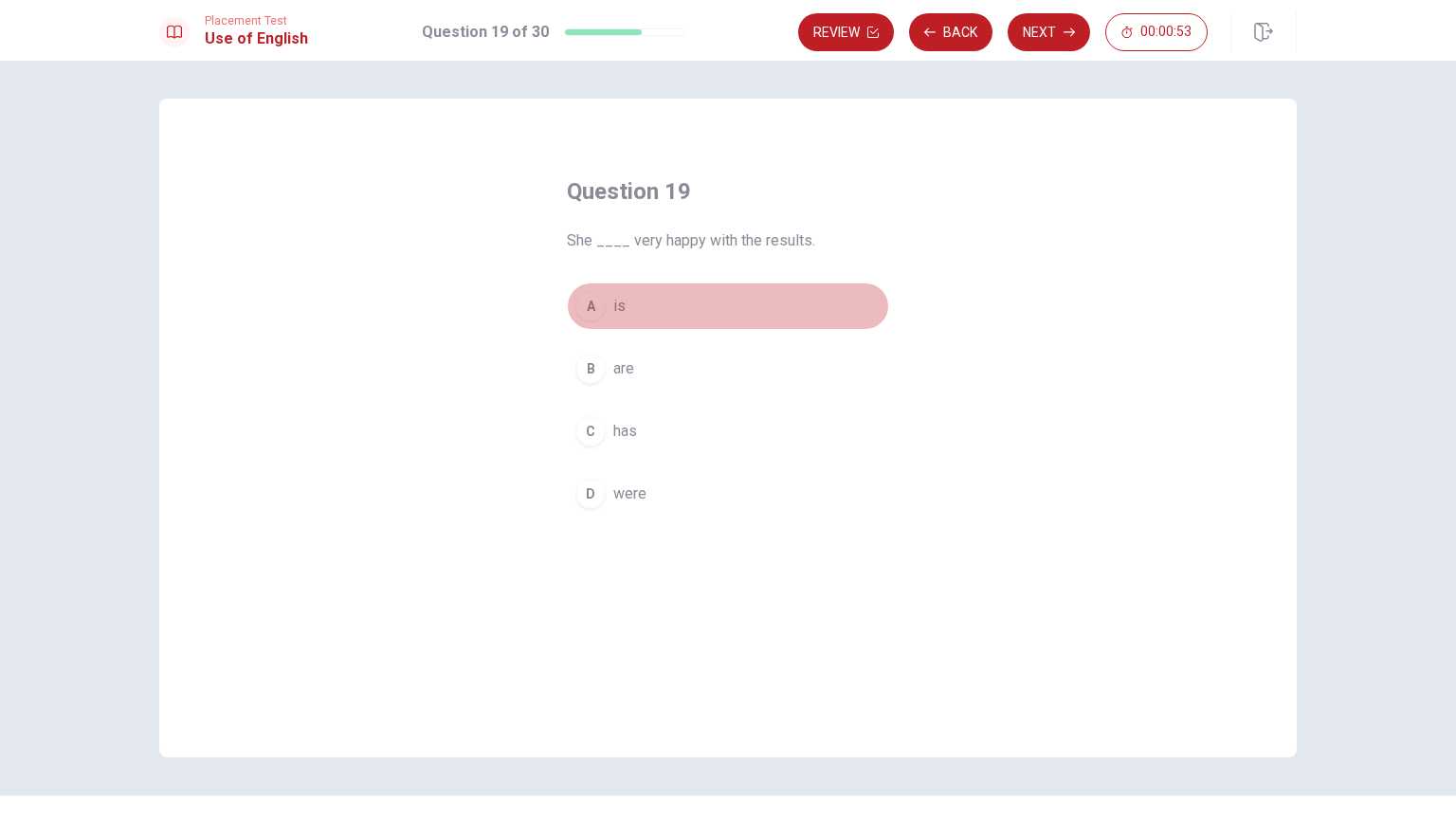 click on "A" at bounding box center [591, 306] 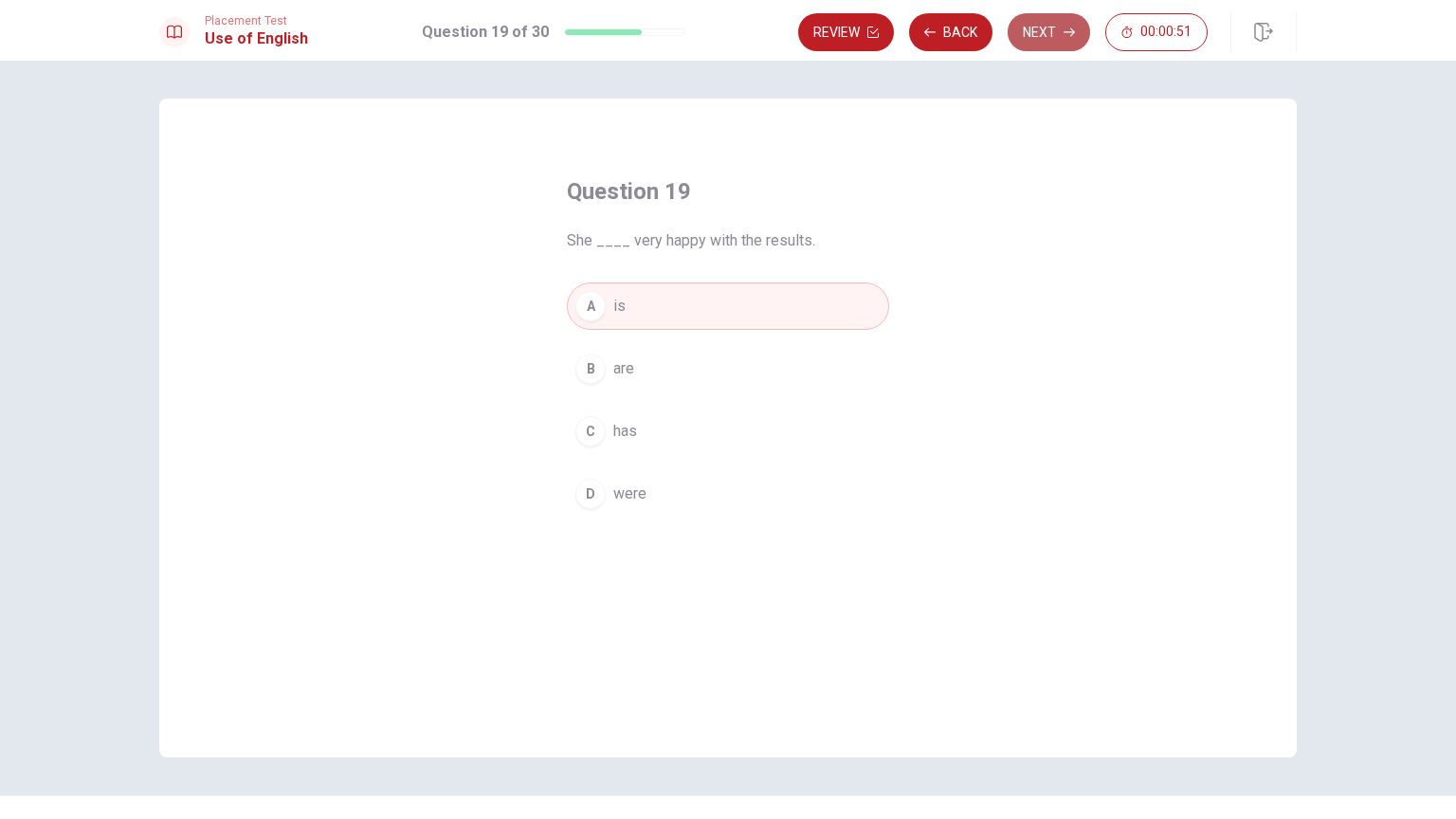click on "Next" at bounding box center [1048, 32] 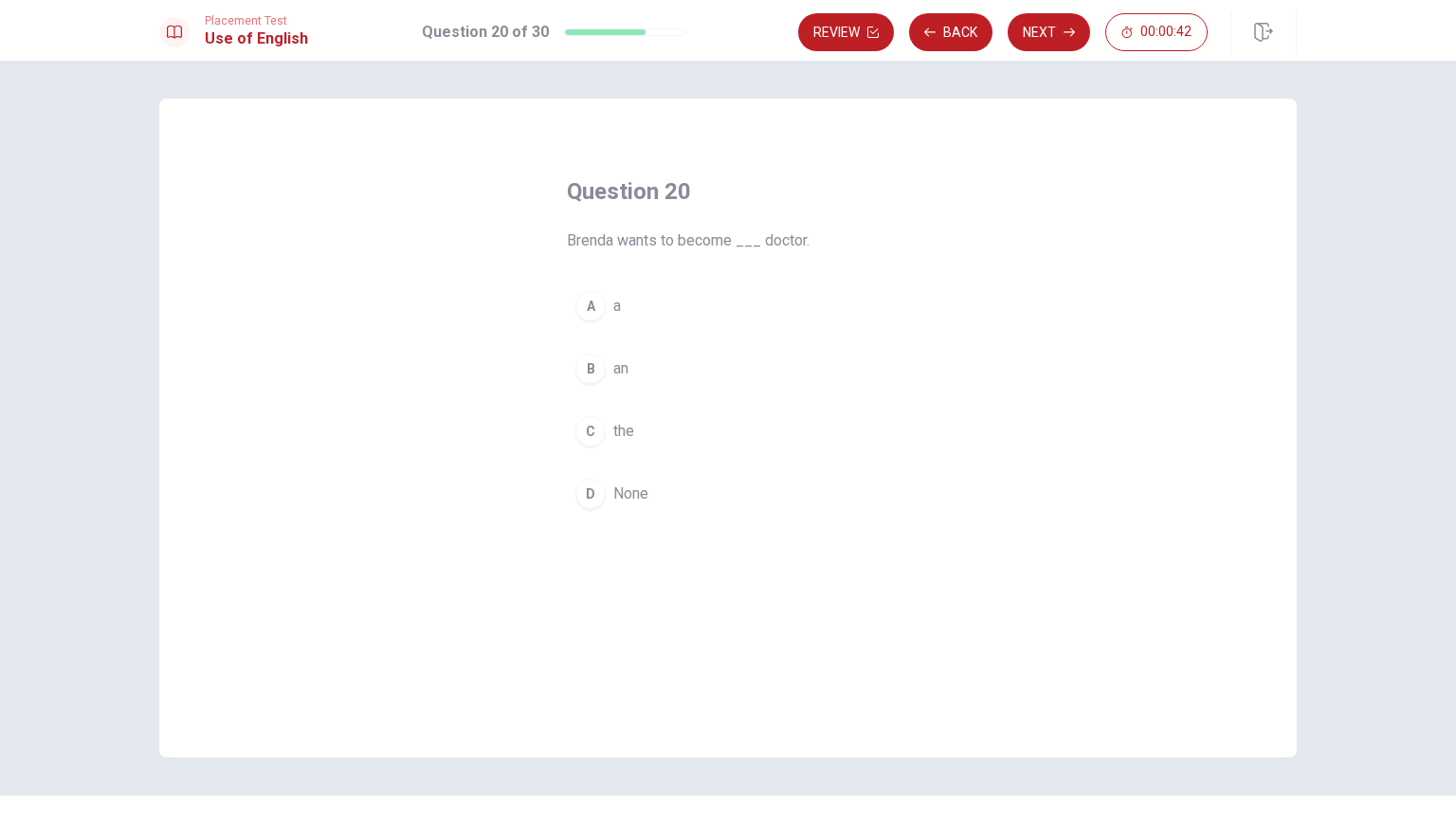 click on "A" at bounding box center (591, 306) 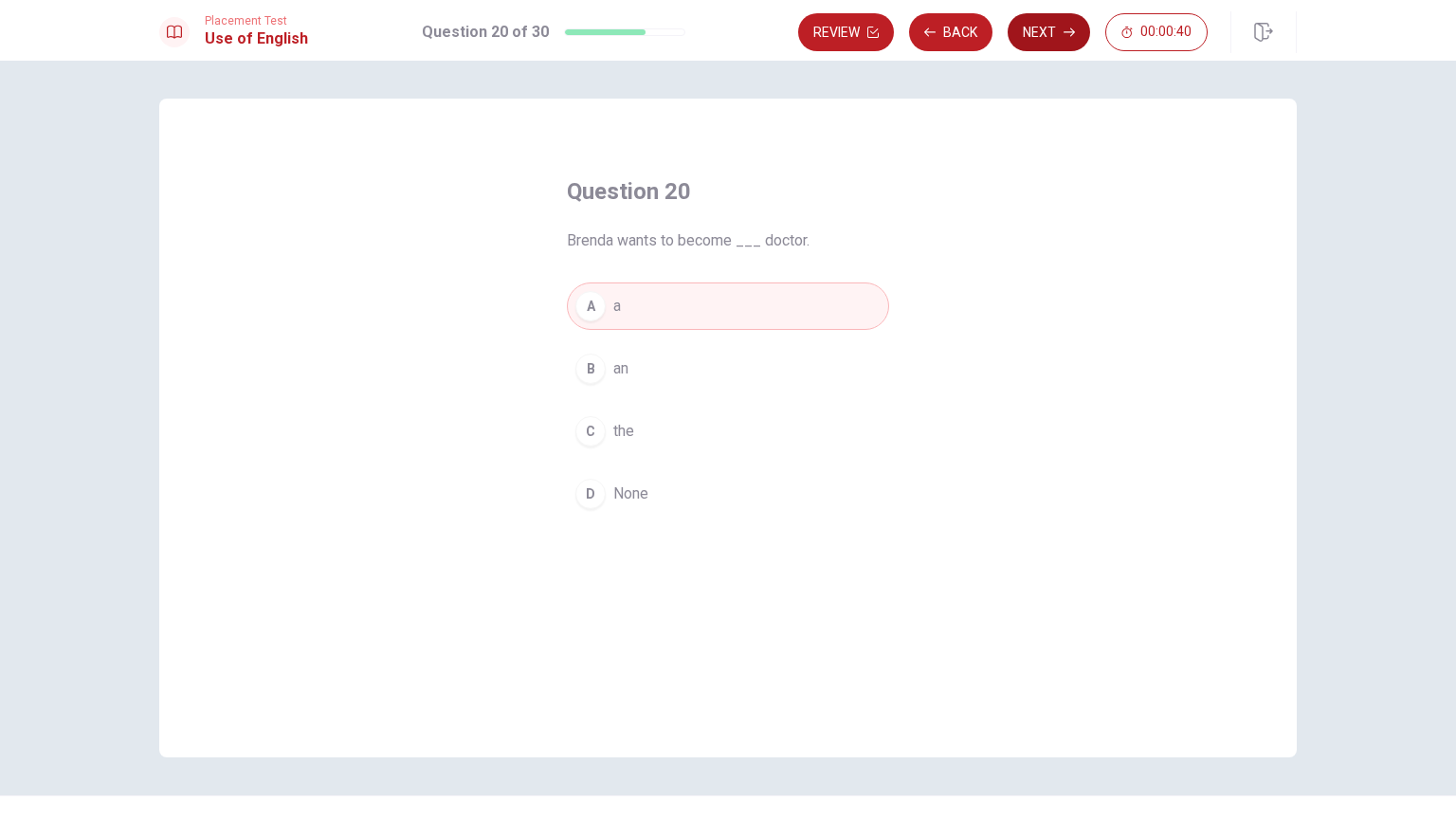 click on "Next" at bounding box center [1048, 32] 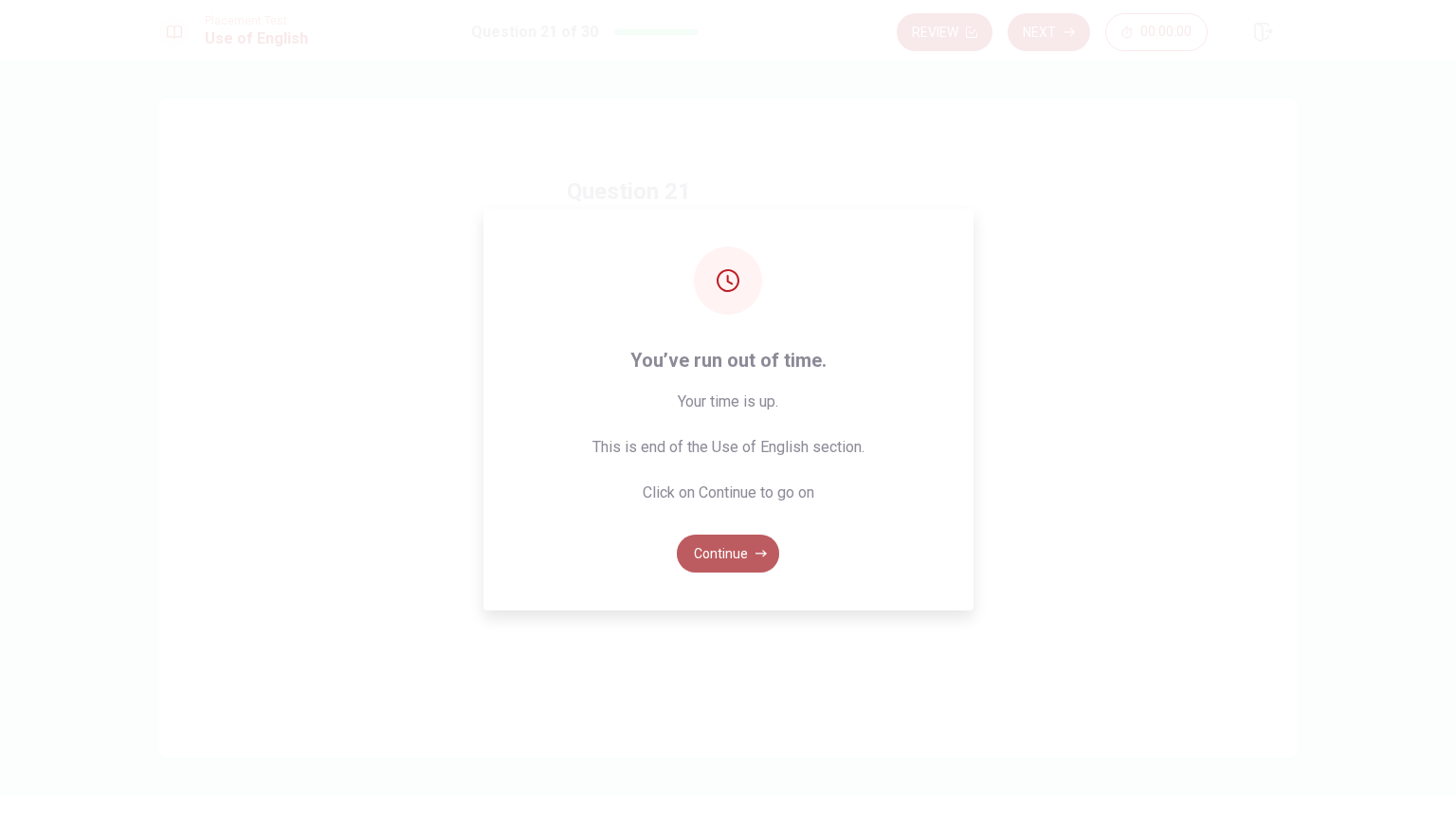 click on "Continue" at bounding box center [728, 554] 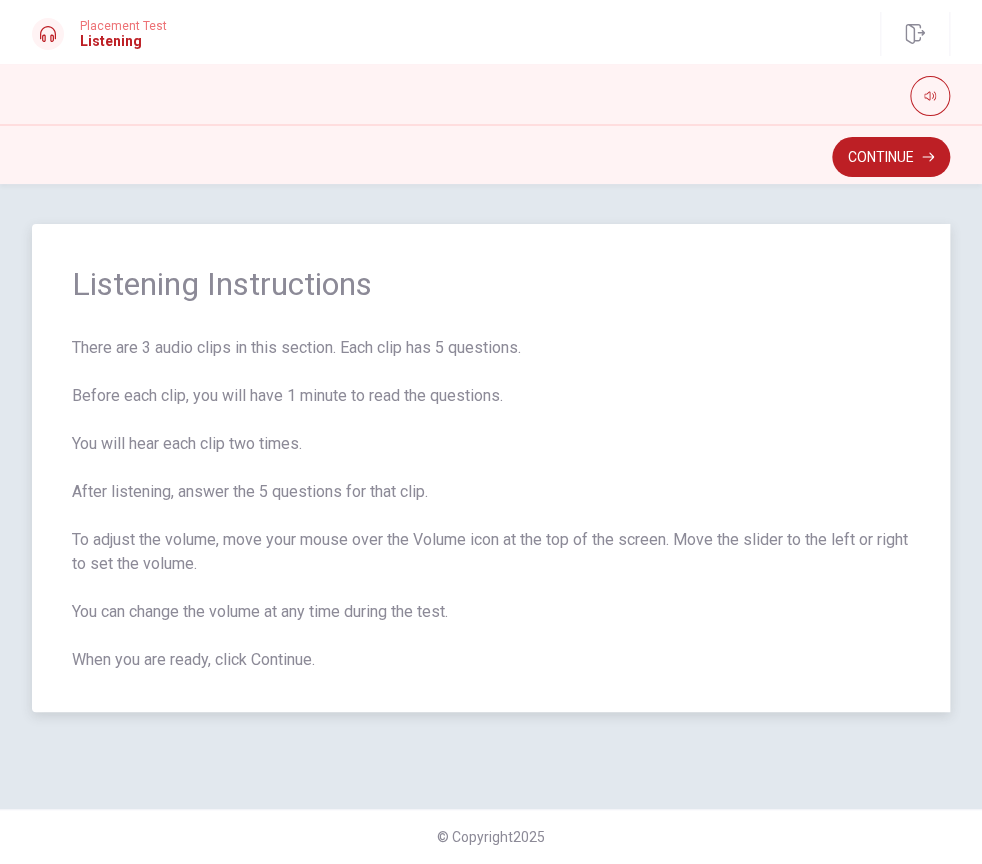 click on "Listening Instructions
There are 3 audio clips in this section. Each clip has 5 questions.
Before each clip, you will have 1 minute to read the questions.
You will hear each clip two times.
After listening, answer the 5 questions for that clip.
To adjust the volume, move your mouse over the Volume icon at the top of the screen. Move the slider to the left or right to set the volume.
You can change the volume at any time during the test.
When you are ready, click Continue." at bounding box center [491, 468] 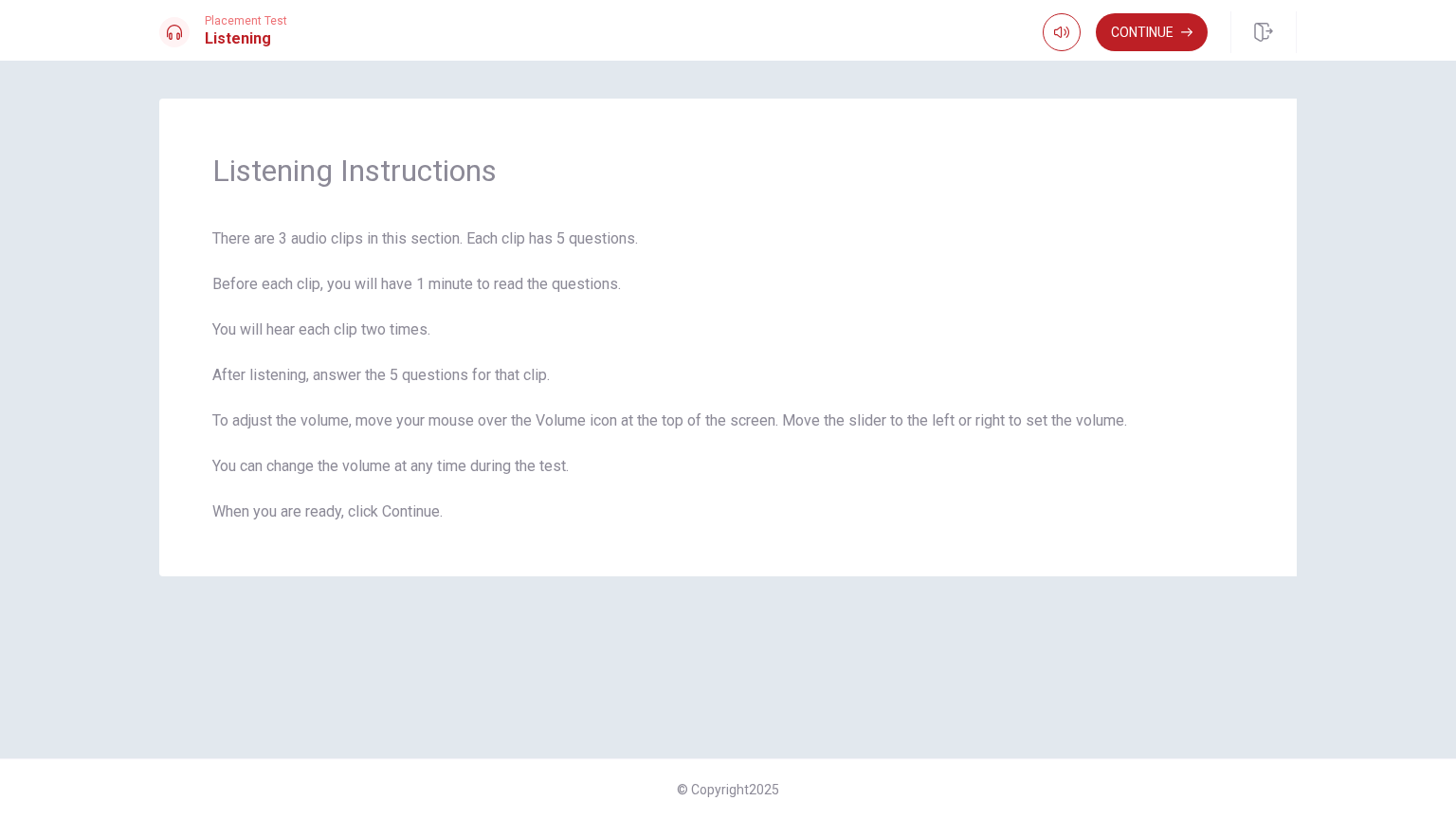 click on "© Copyright  2025" at bounding box center [728, 789] 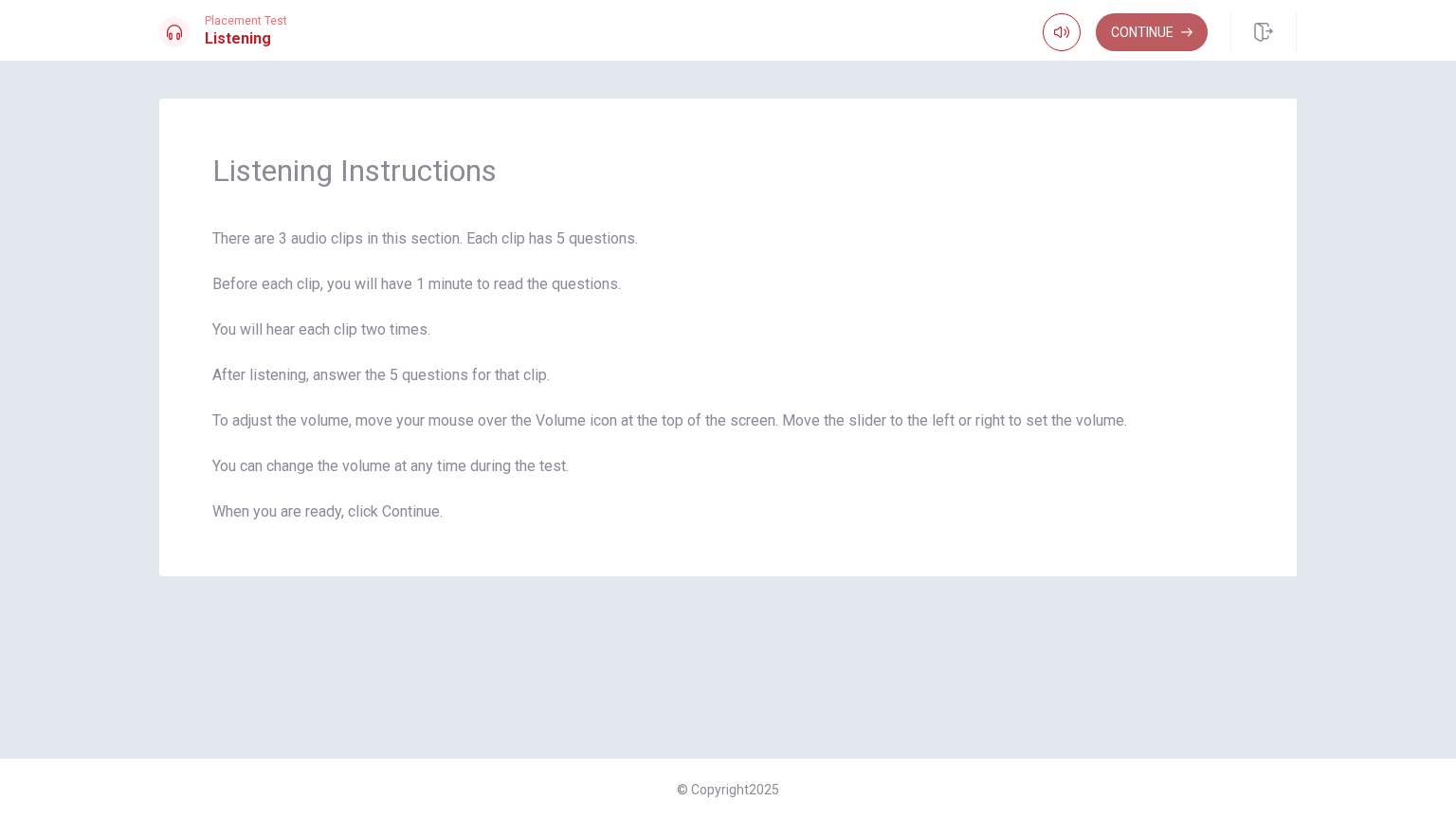 click on "Continue" at bounding box center [1152, 32] 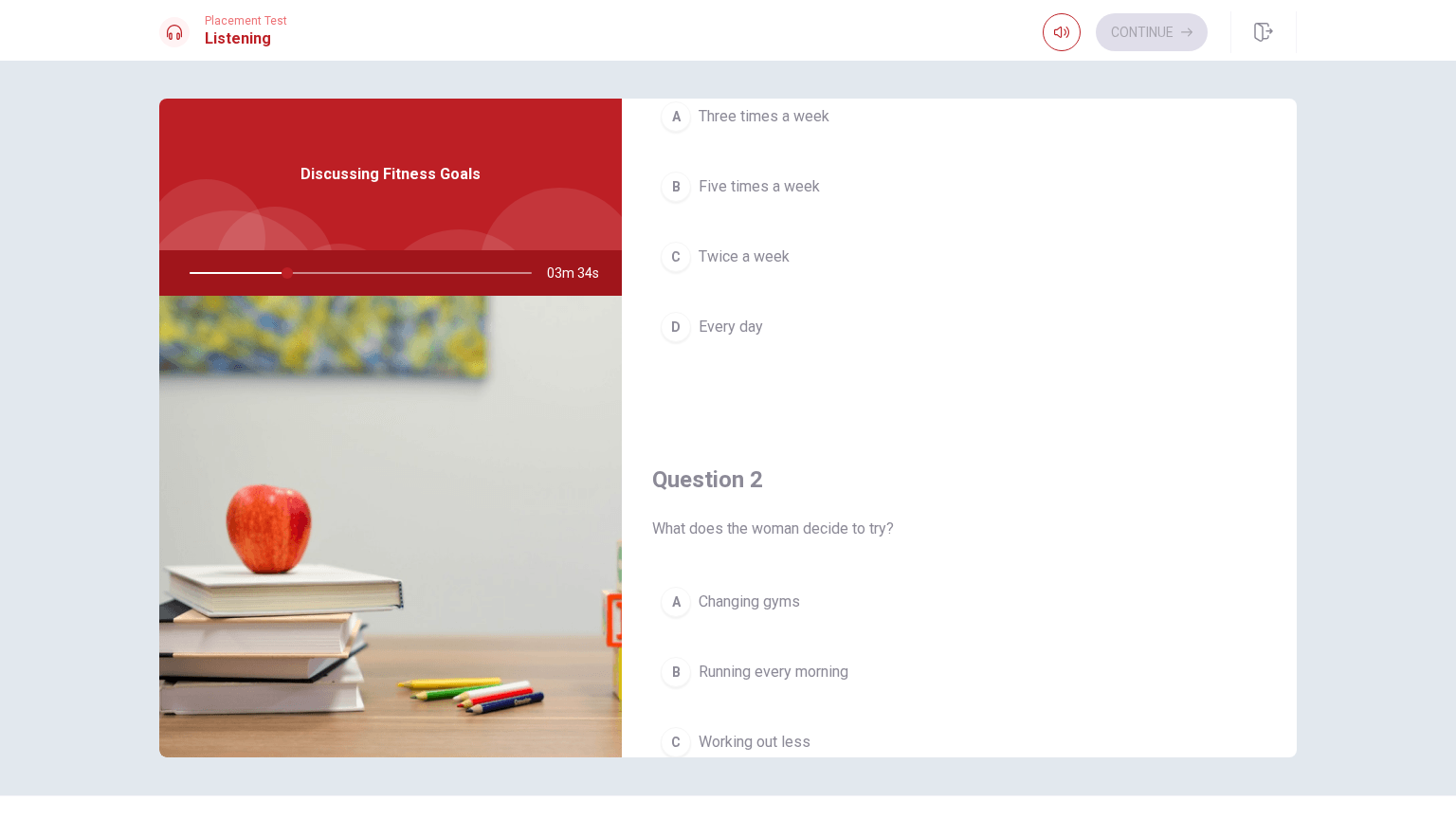 scroll, scrollTop: 0, scrollLeft: 0, axis: both 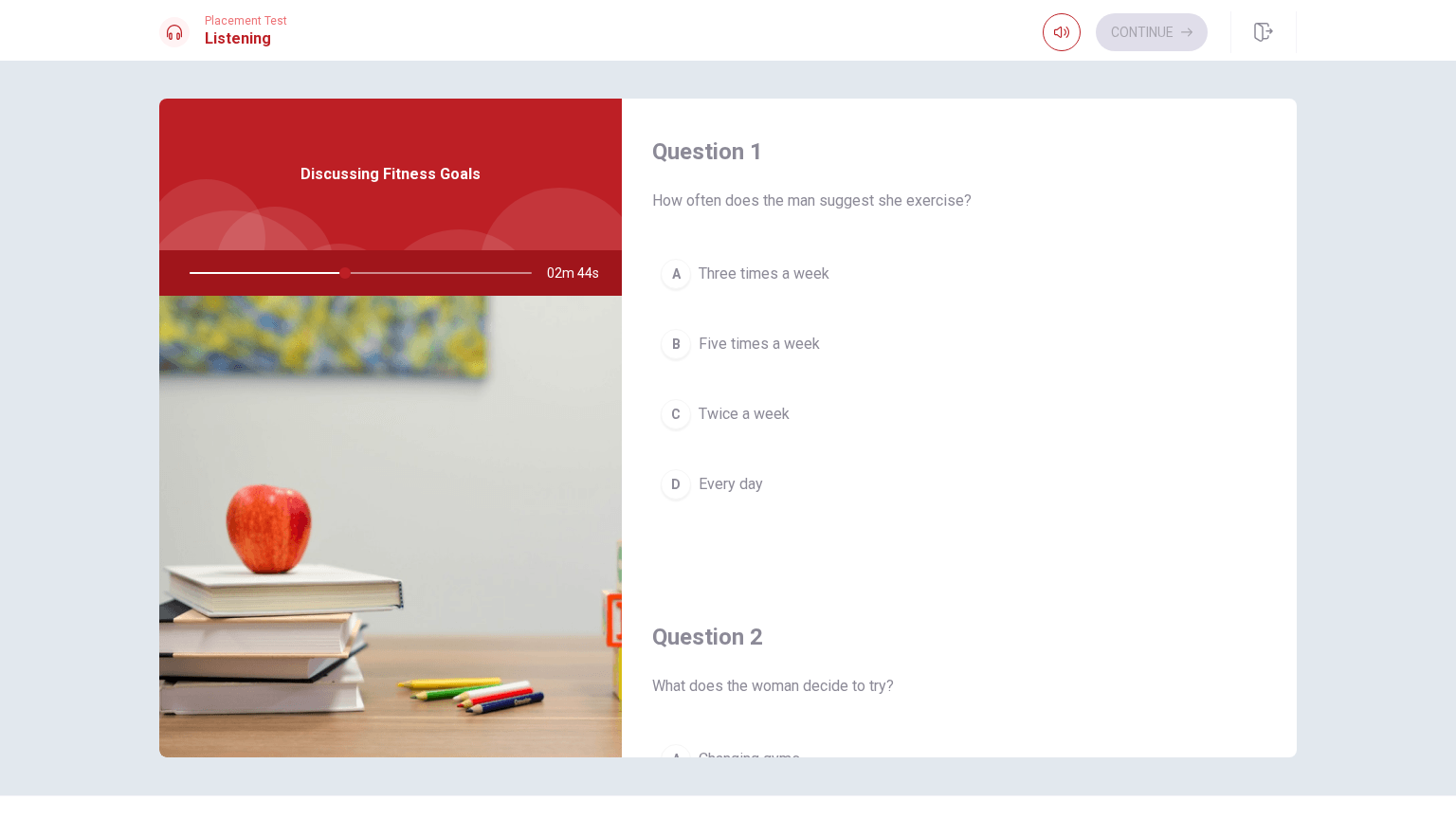 click on "A" at bounding box center [676, 274] 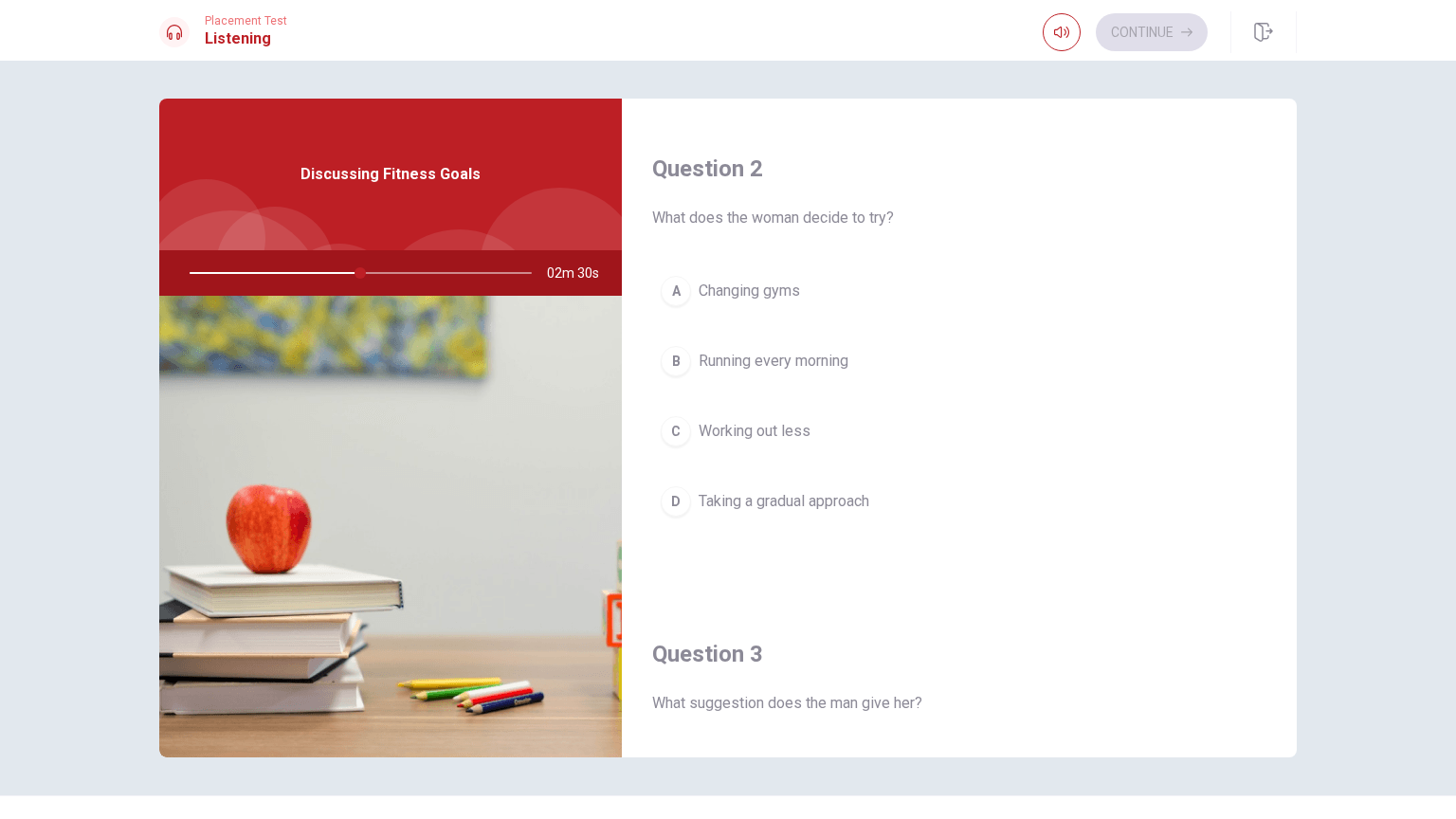 scroll, scrollTop: 474, scrollLeft: 0, axis: vertical 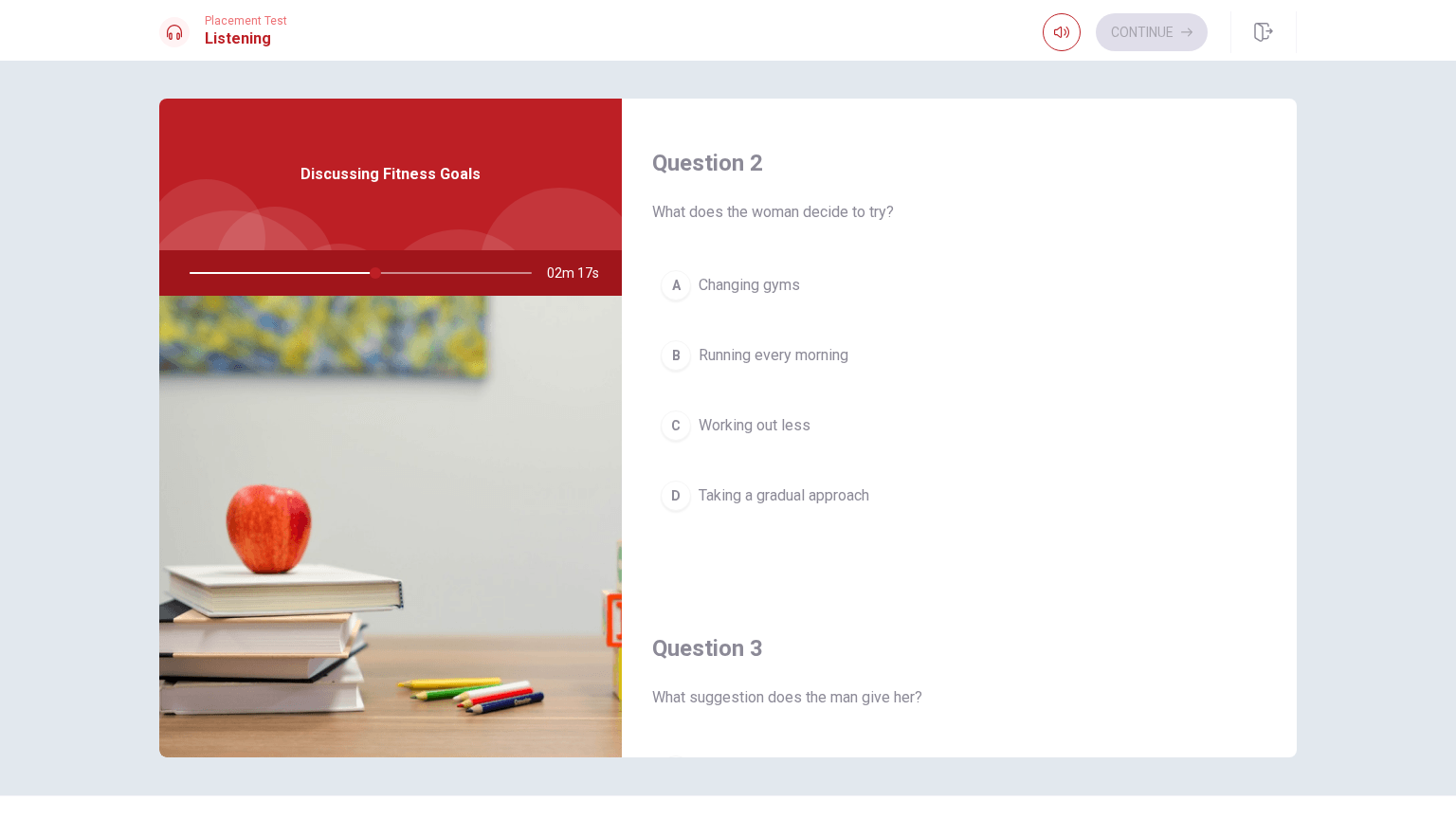 drag, startPoint x: 373, startPoint y: 274, endPoint x: 353, endPoint y: 273, distance: 20.024984 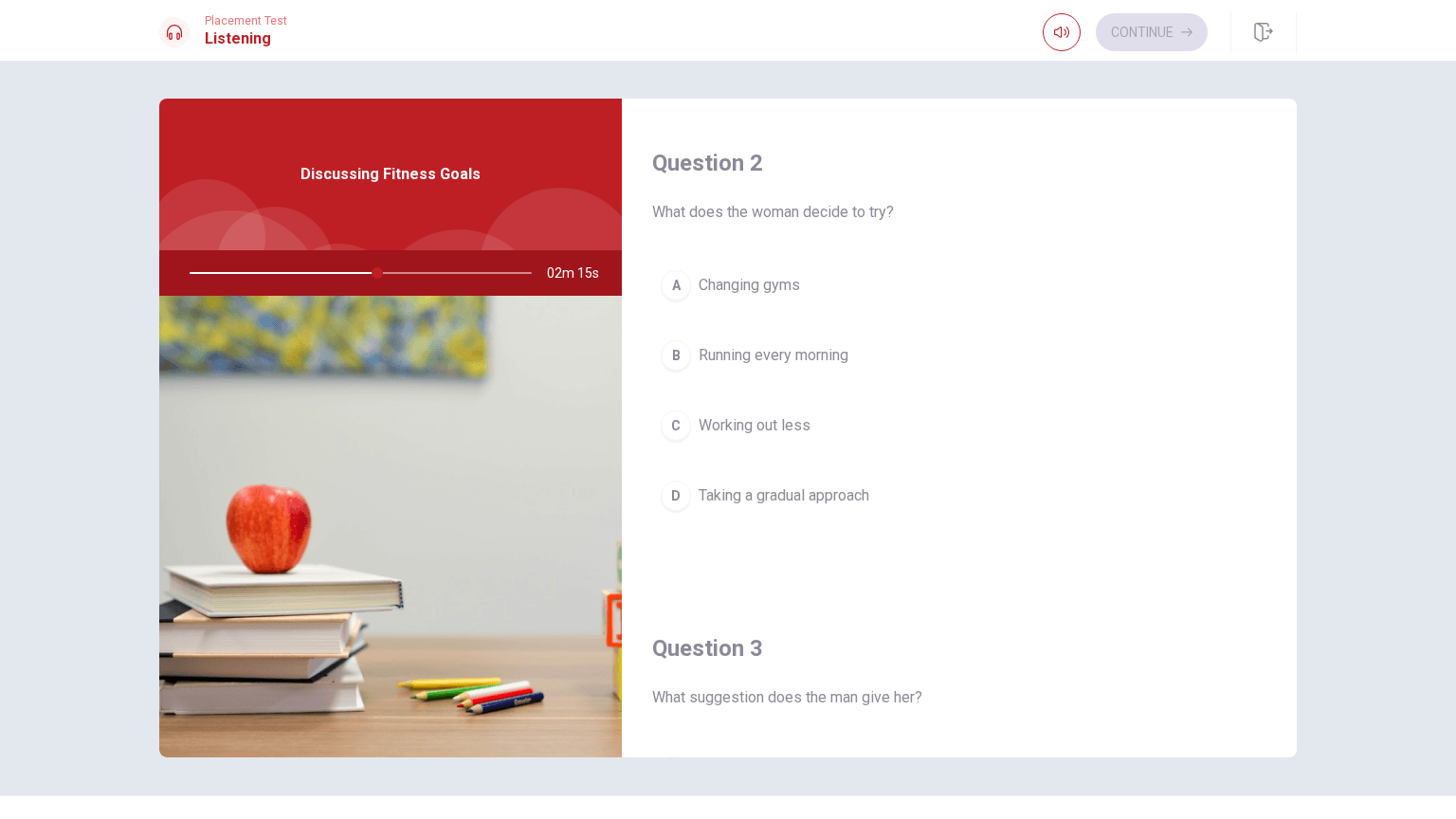 click at bounding box center (356, 273) 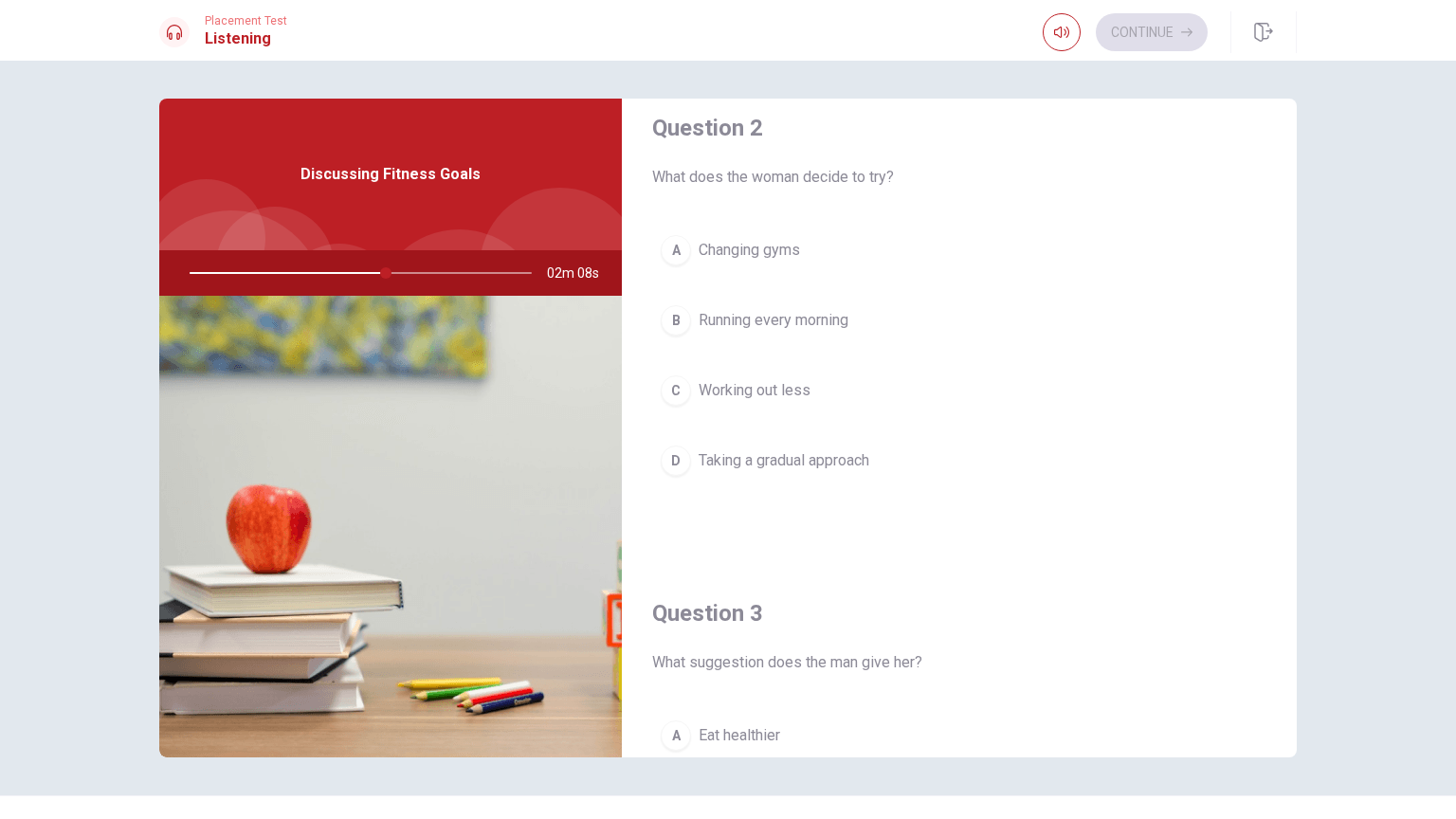 scroll, scrollTop: 474, scrollLeft: 0, axis: vertical 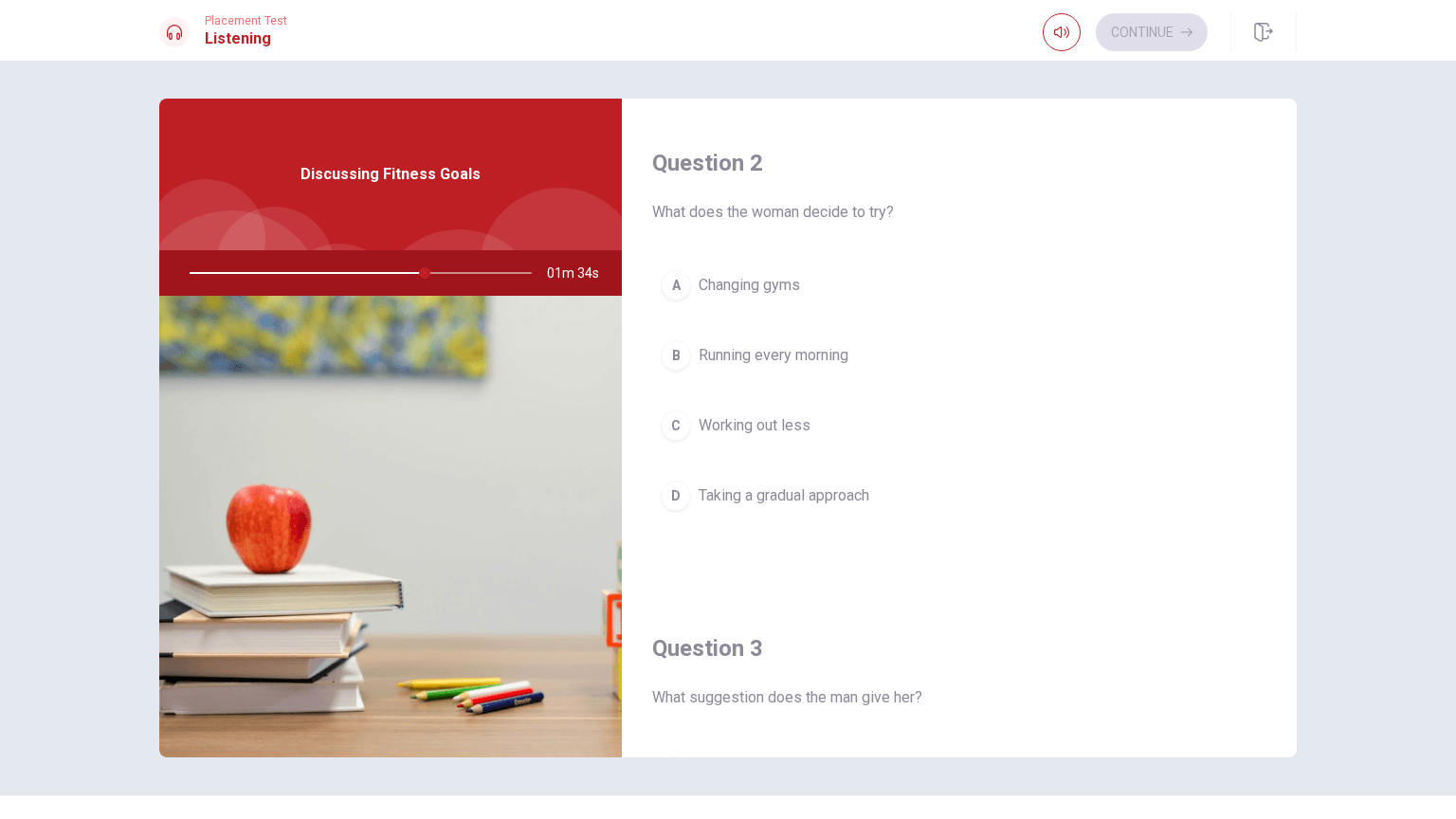 click on "B" at bounding box center (676, 355) 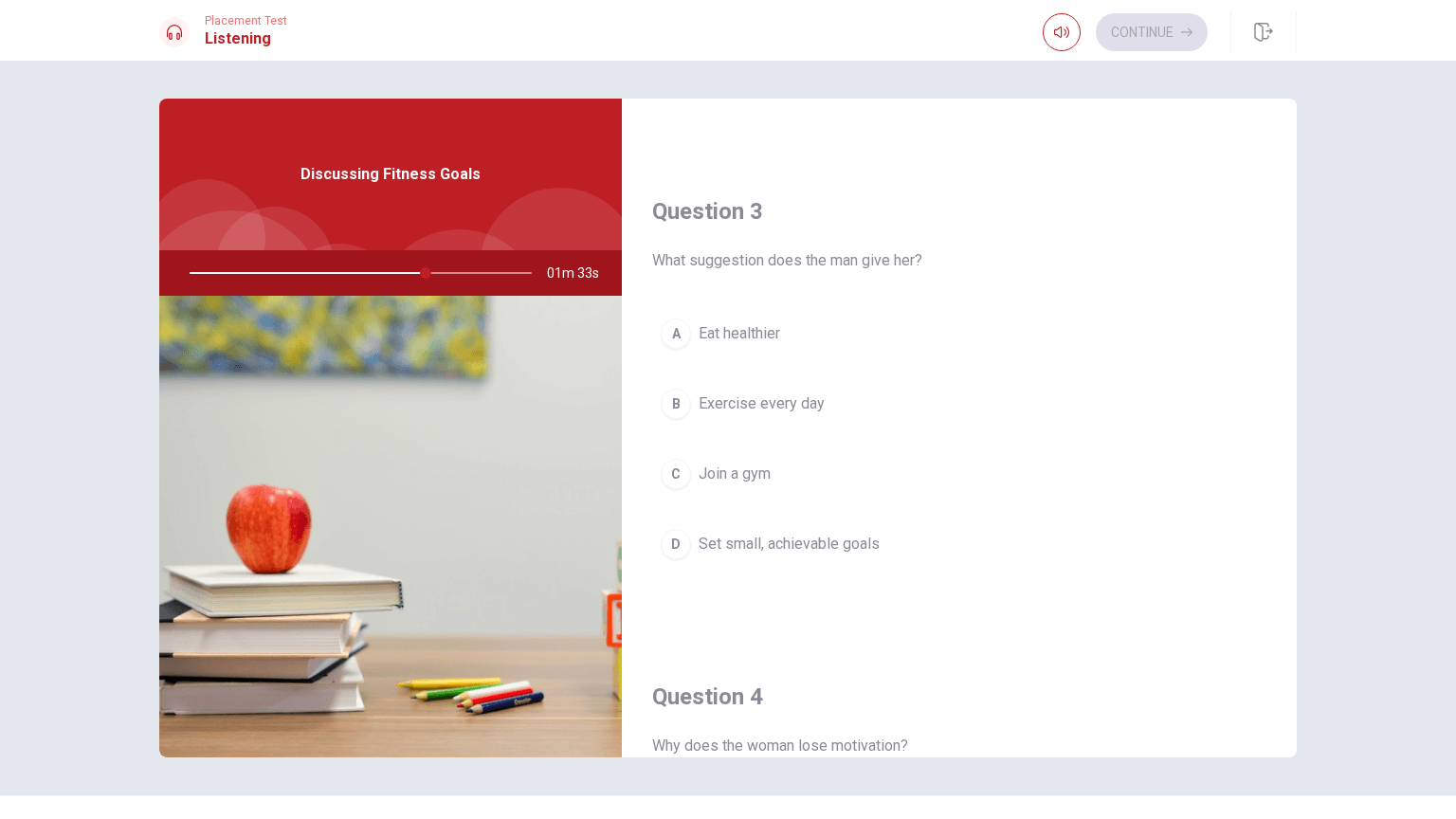 scroll, scrollTop: 948, scrollLeft: 0, axis: vertical 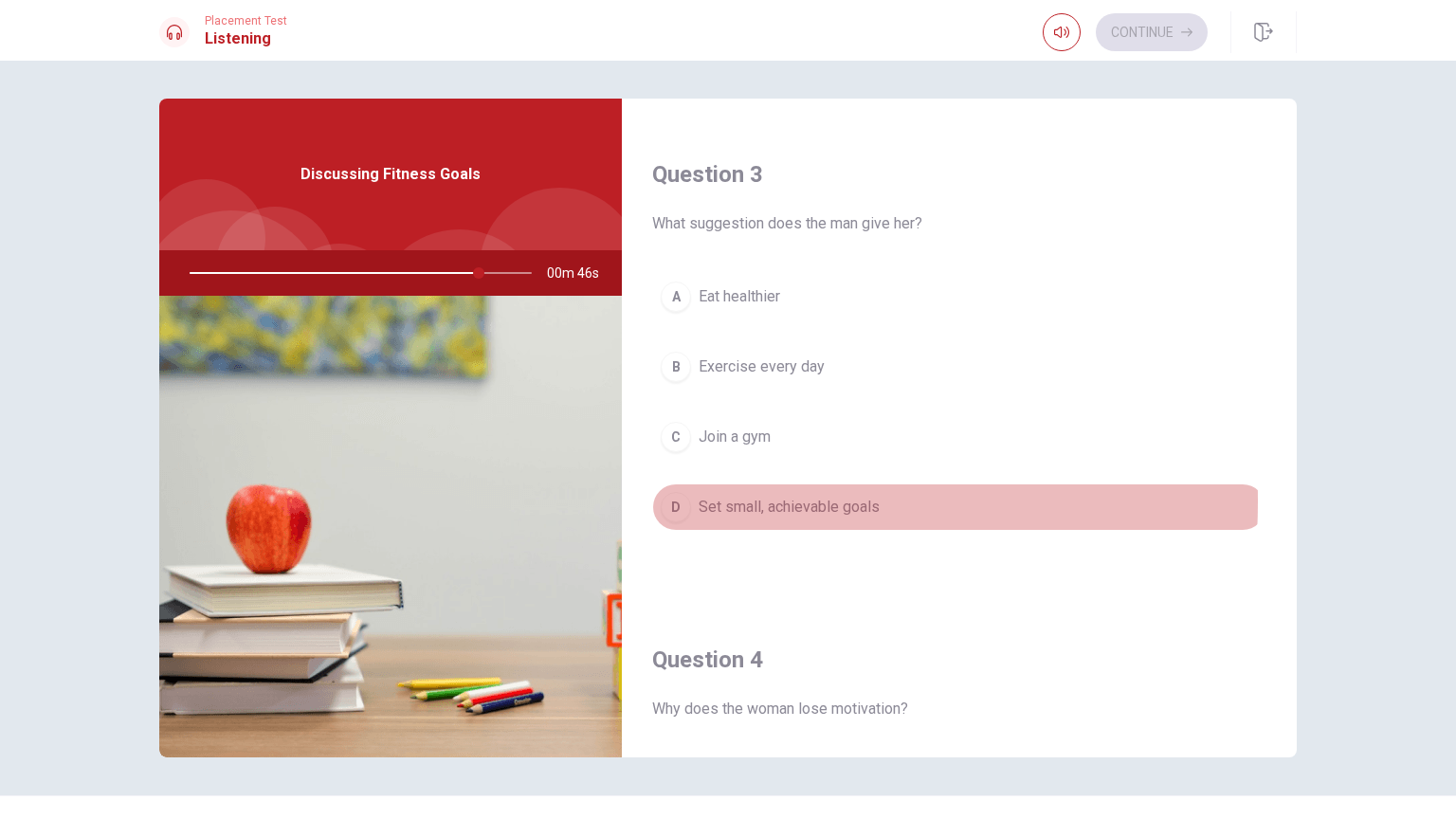 click on "D" at bounding box center [676, 507] 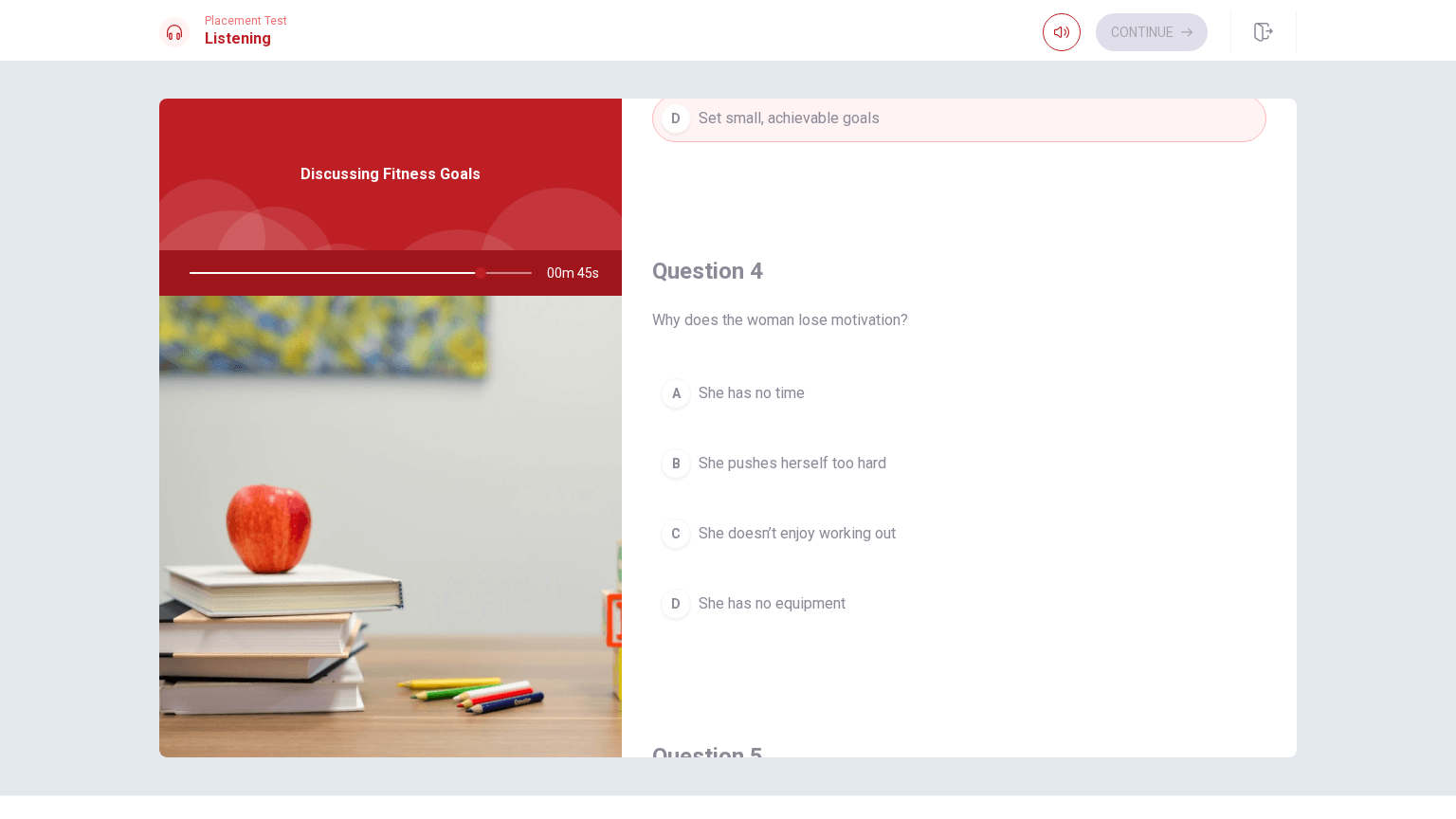 scroll, scrollTop: 1422, scrollLeft: 0, axis: vertical 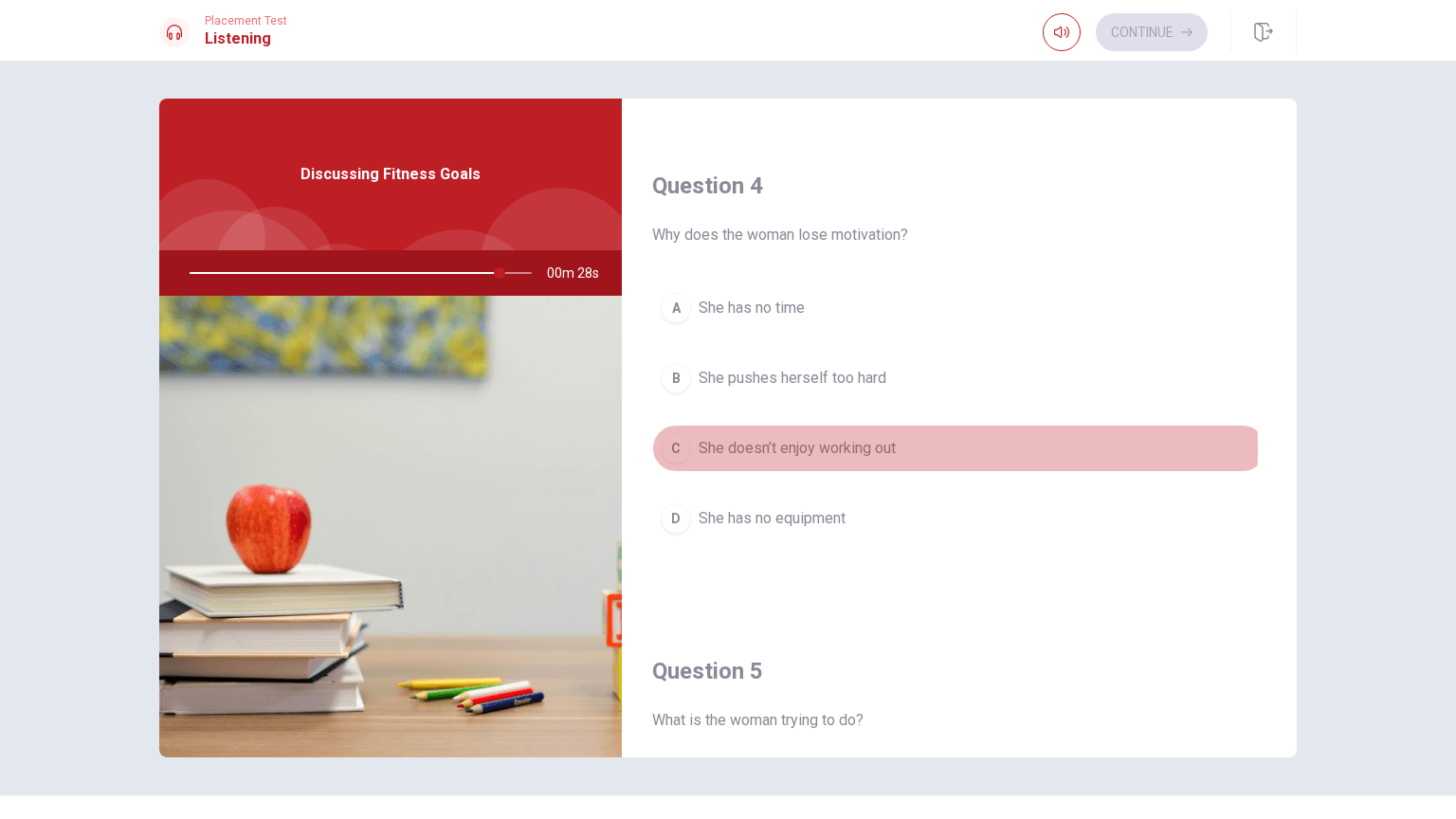 click on "She doesn’t enjoy working out" at bounding box center (797, 448) 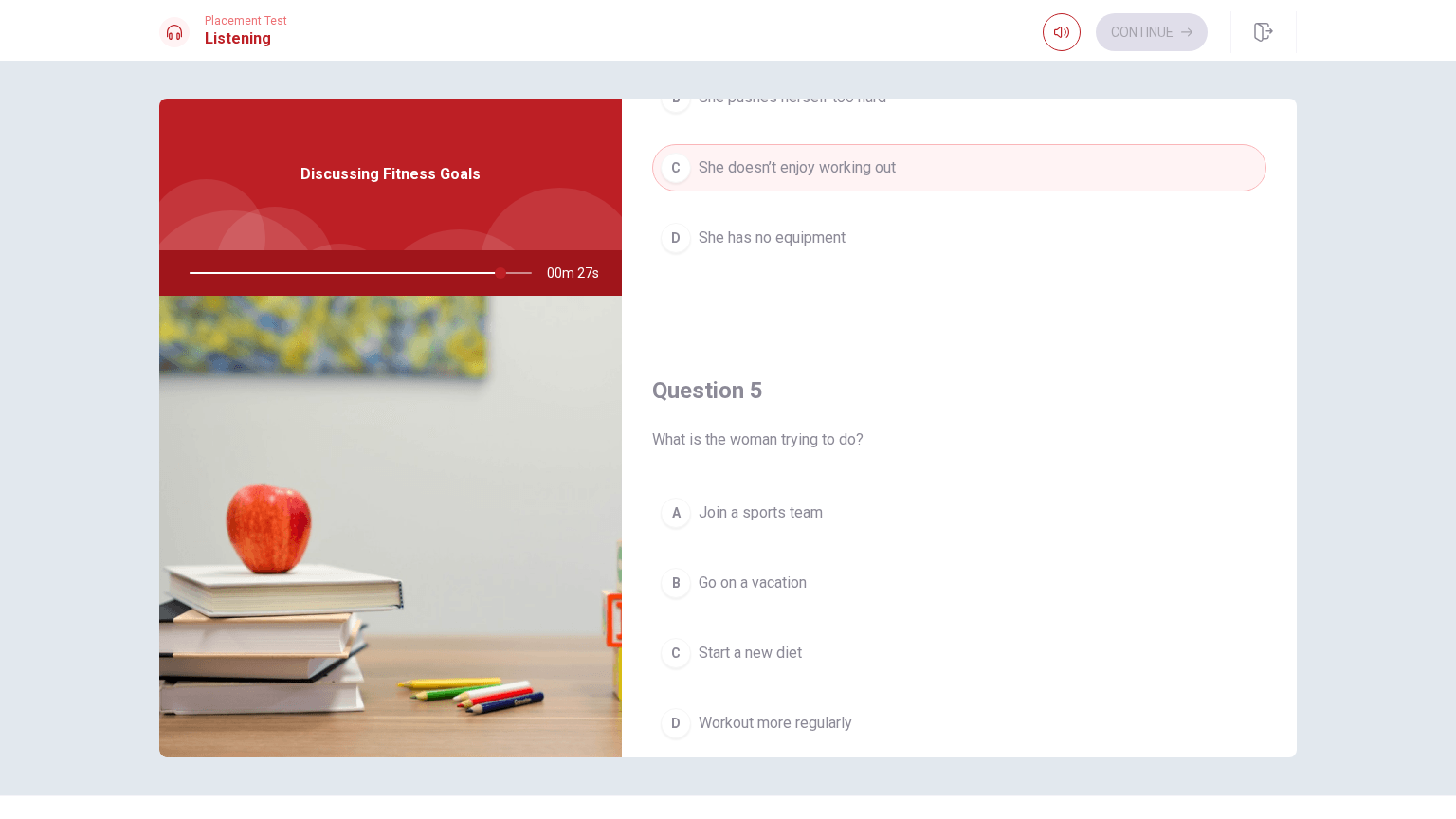 scroll, scrollTop: 1759, scrollLeft: 0, axis: vertical 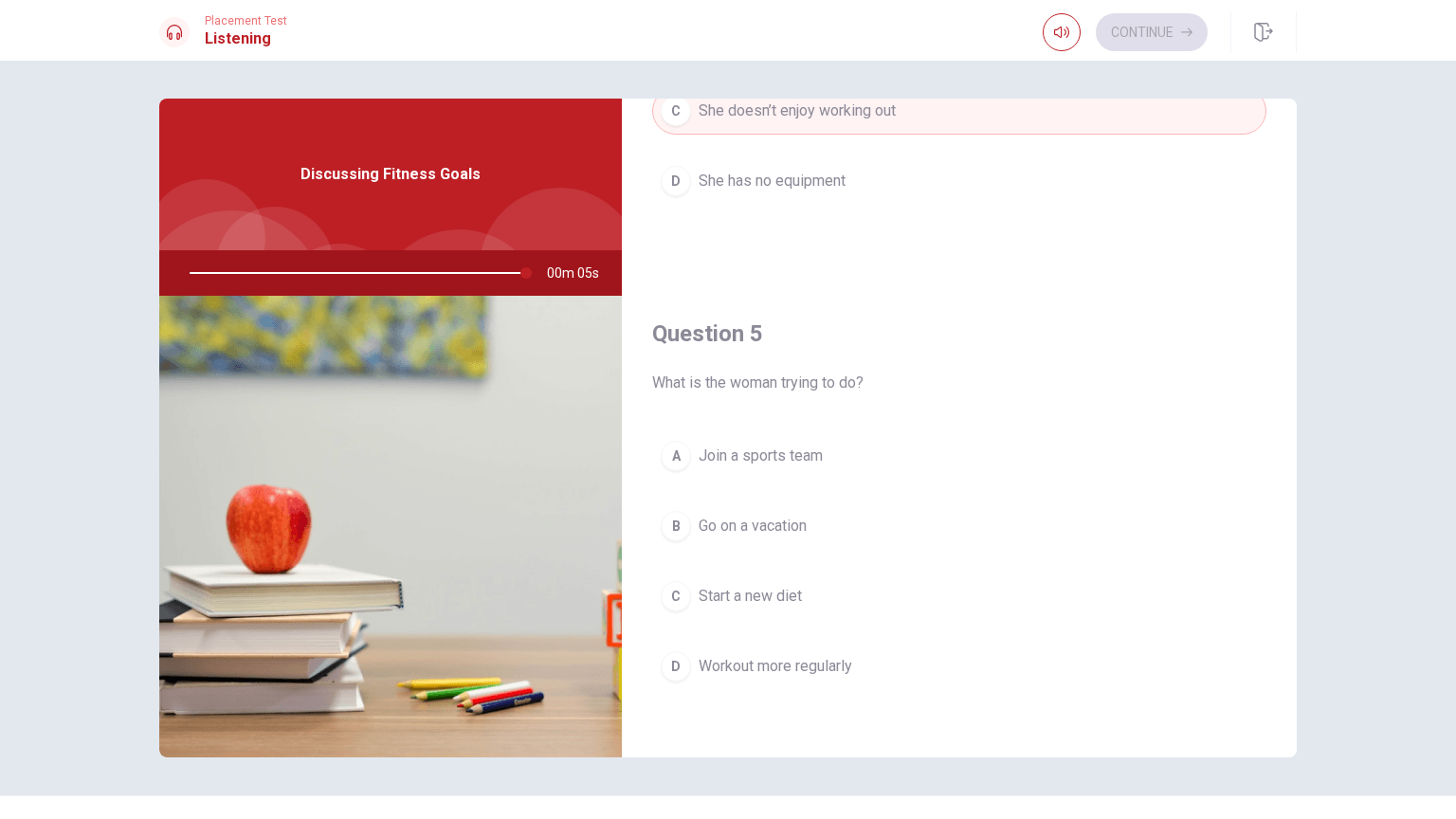 click on "D" at bounding box center [676, 666] 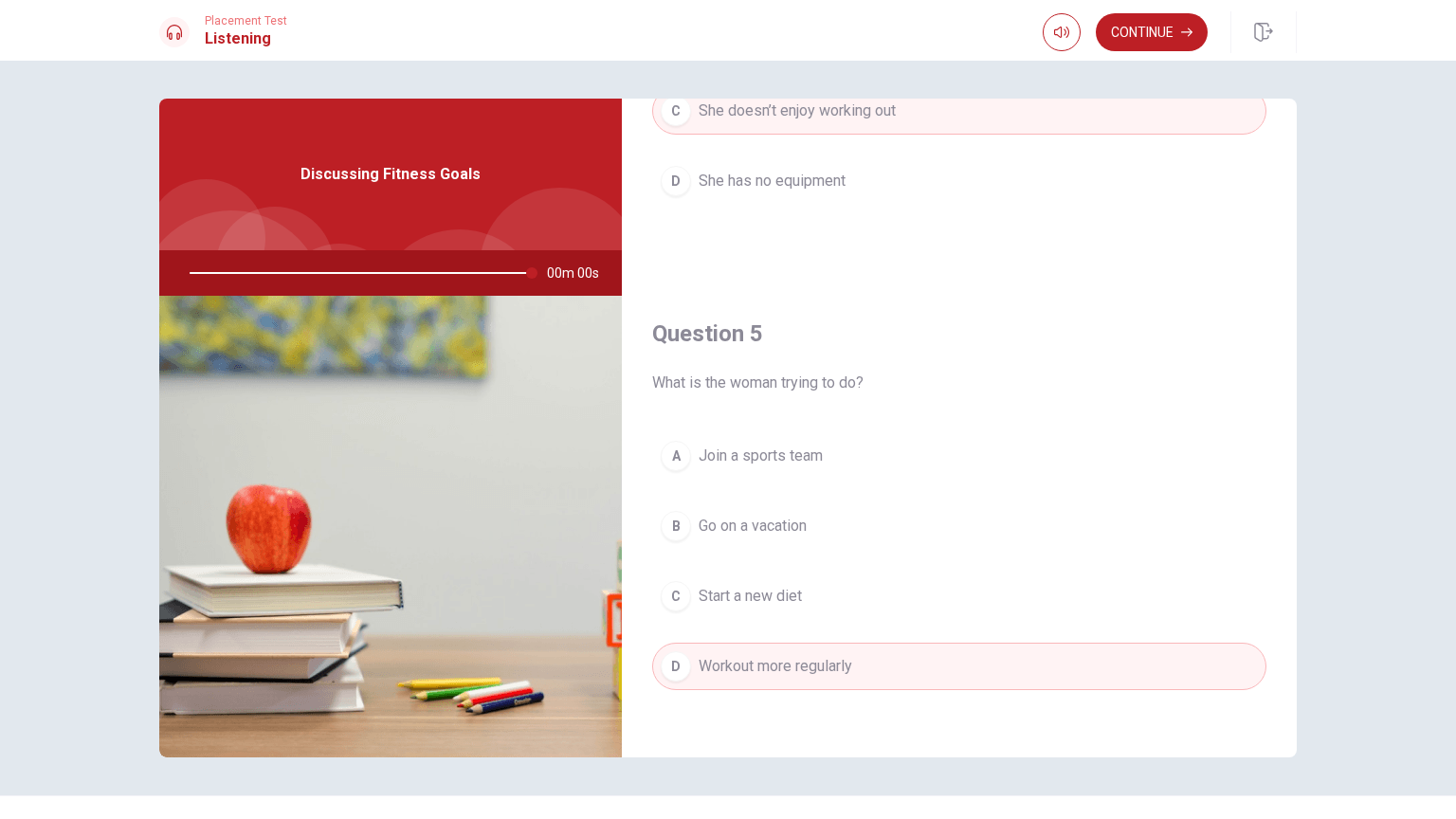 type on "0" 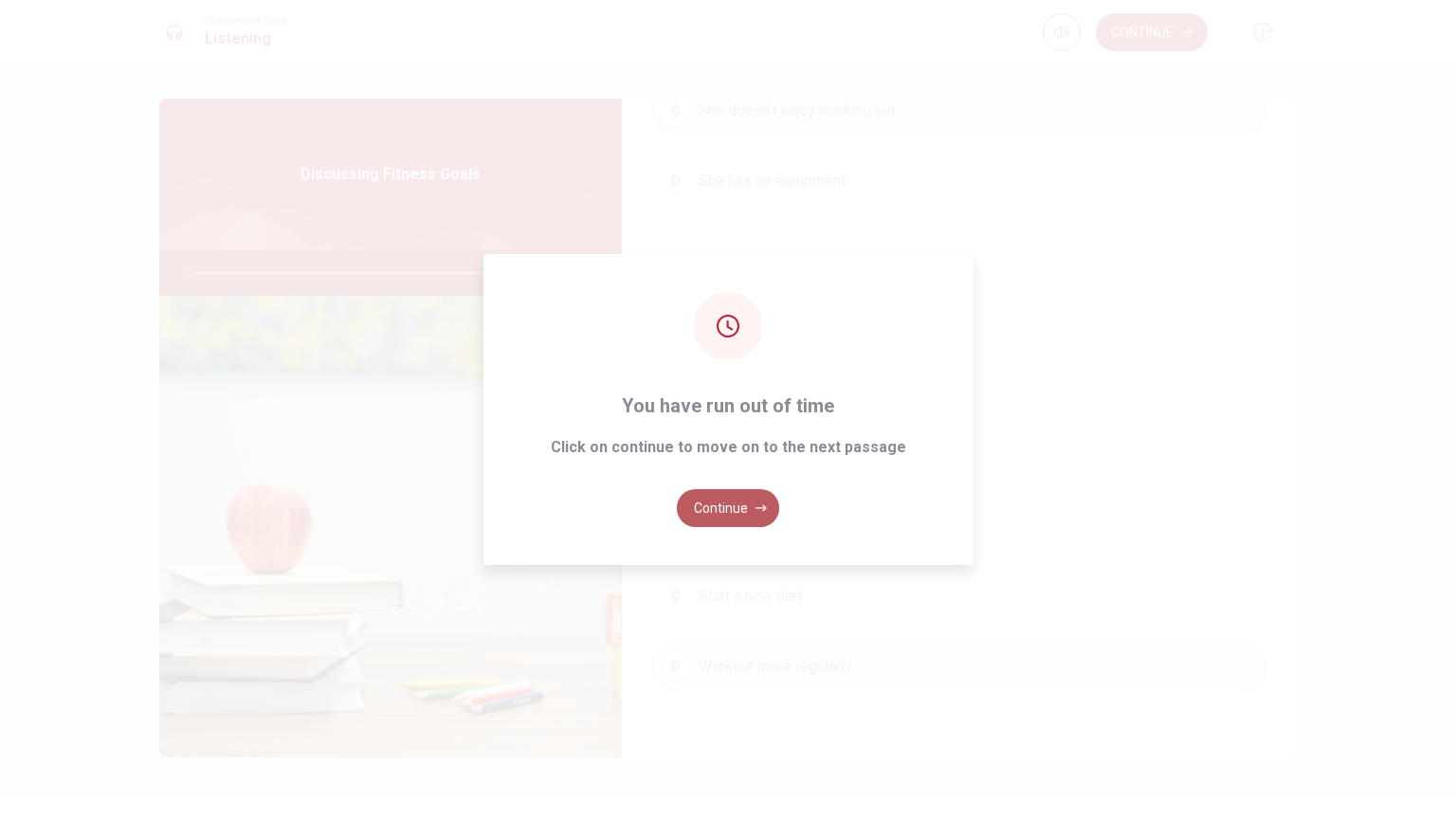 click on "Continue" at bounding box center (728, 508) 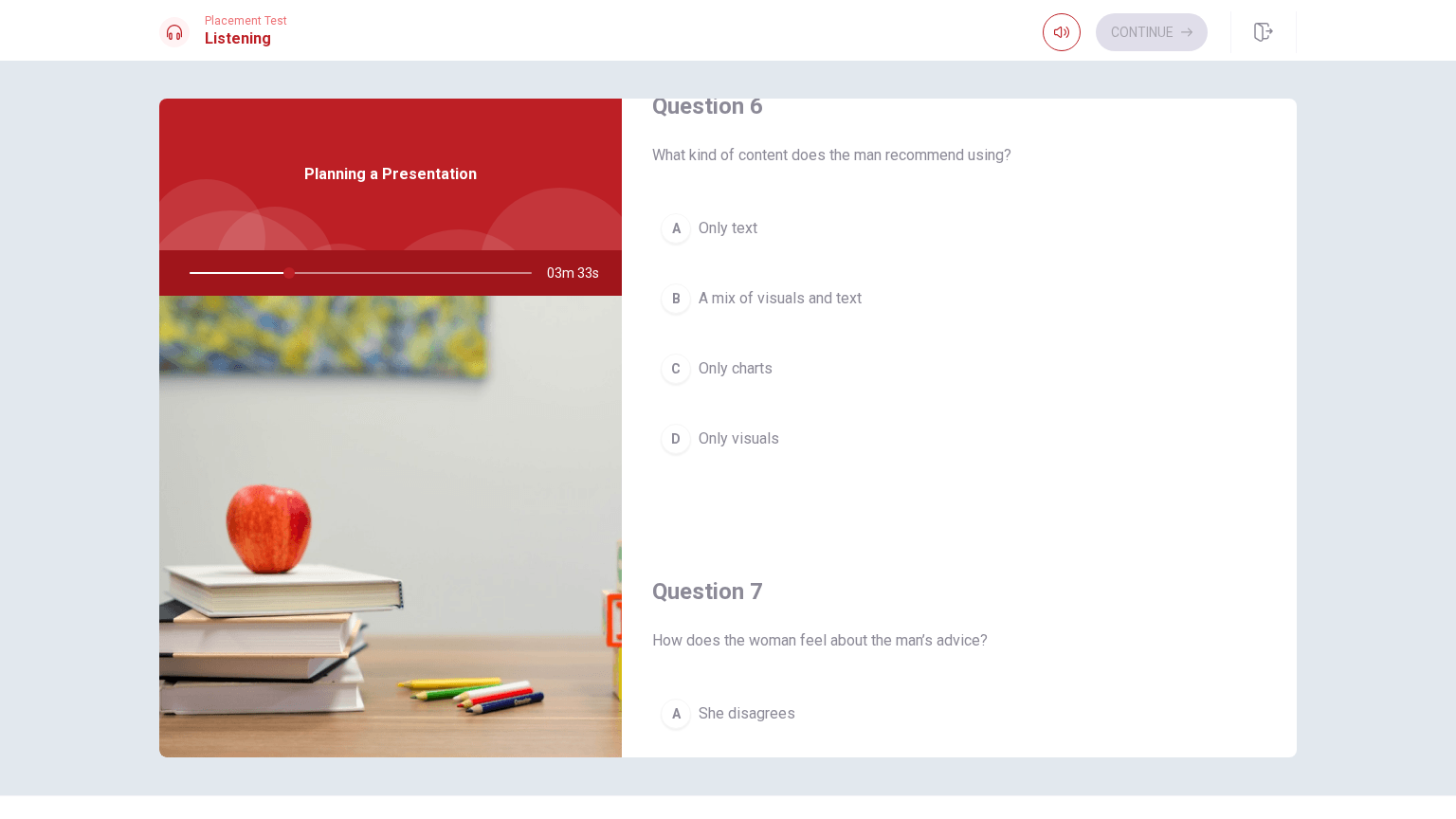 scroll, scrollTop: 0, scrollLeft: 0, axis: both 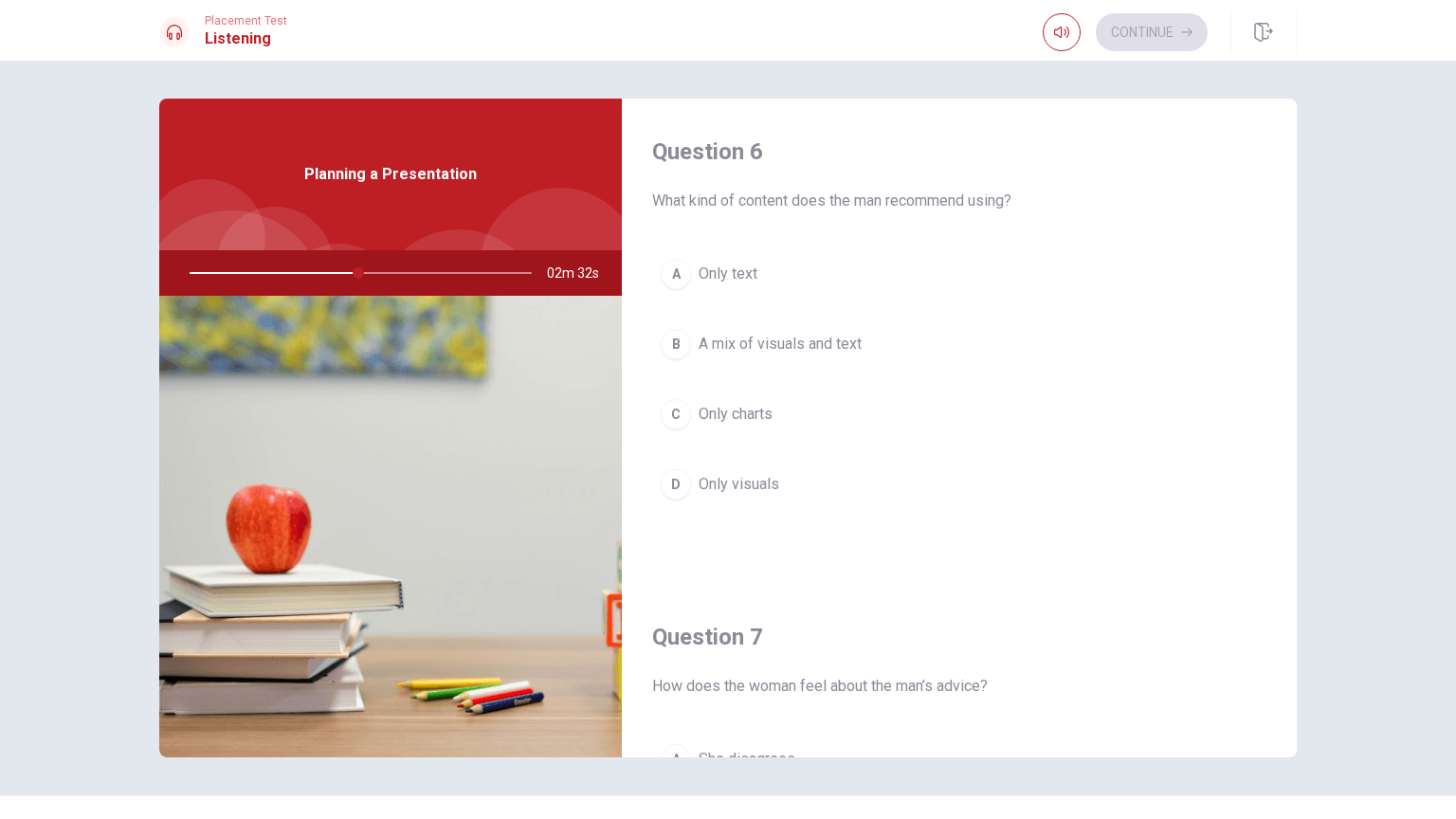drag, startPoint x: 353, startPoint y: 272, endPoint x: 311, endPoint y: 272, distance: 42 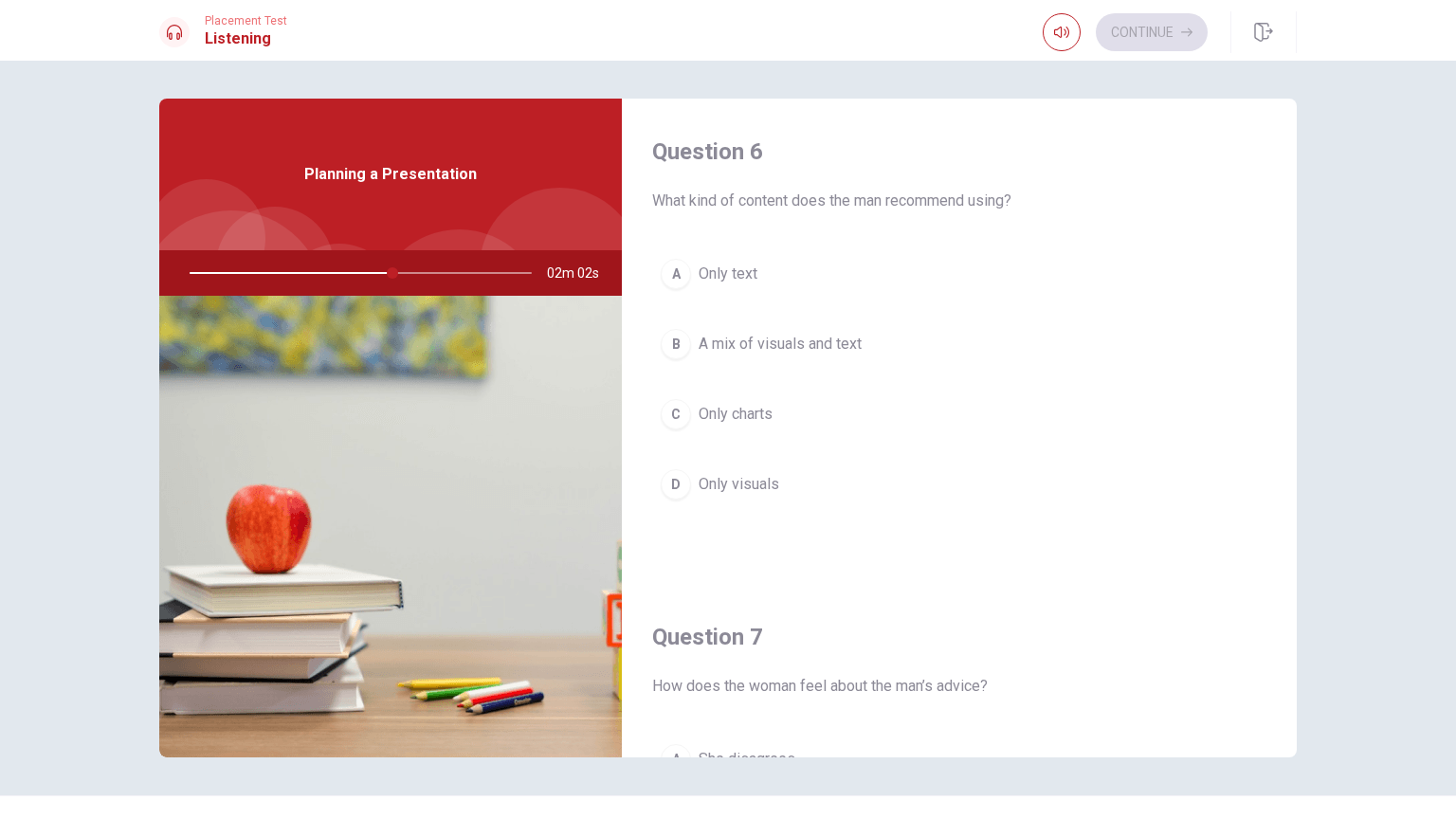 click on "A mix of visuals and text" at bounding box center (780, 344) 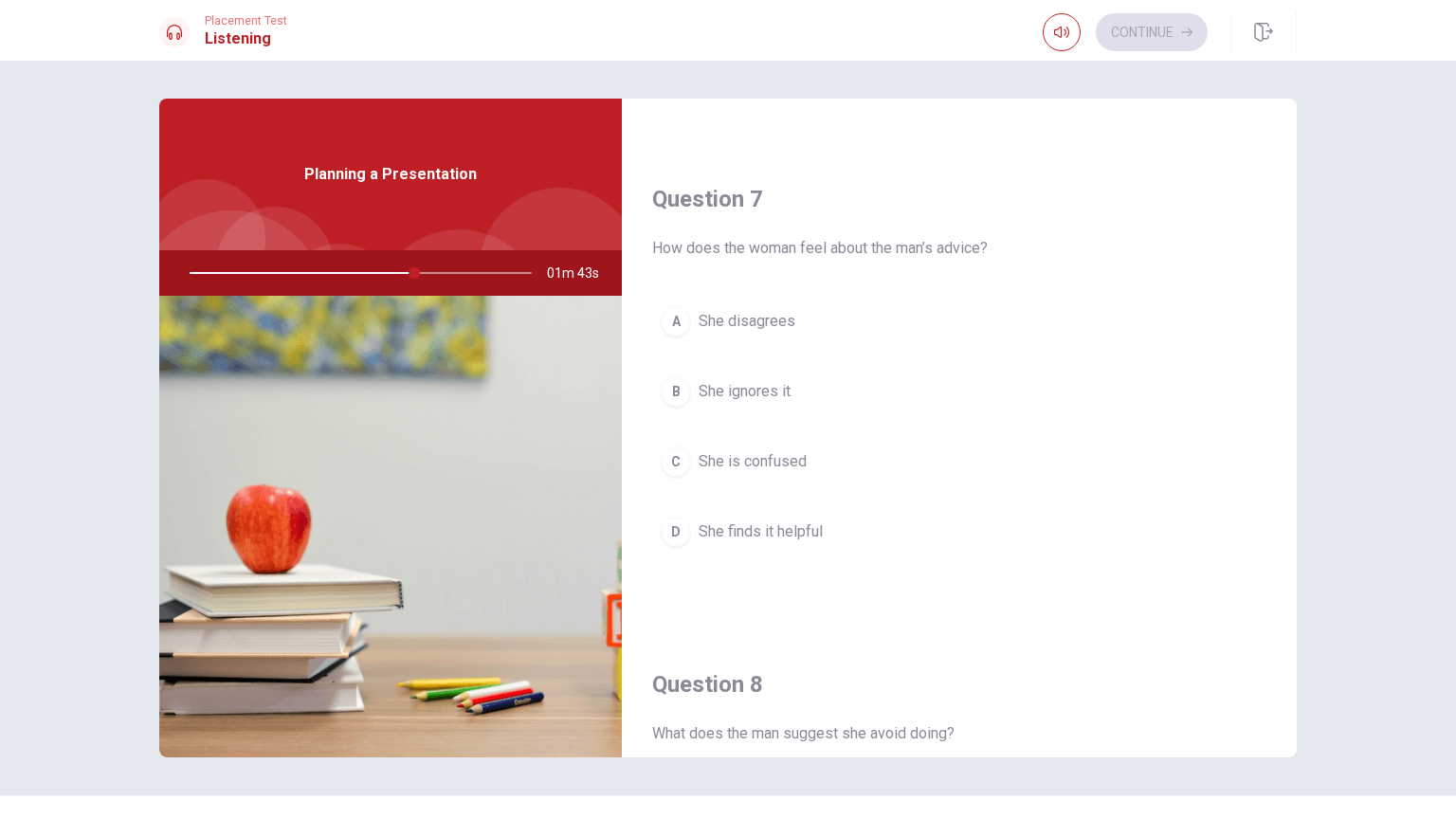 scroll, scrollTop: 474, scrollLeft: 0, axis: vertical 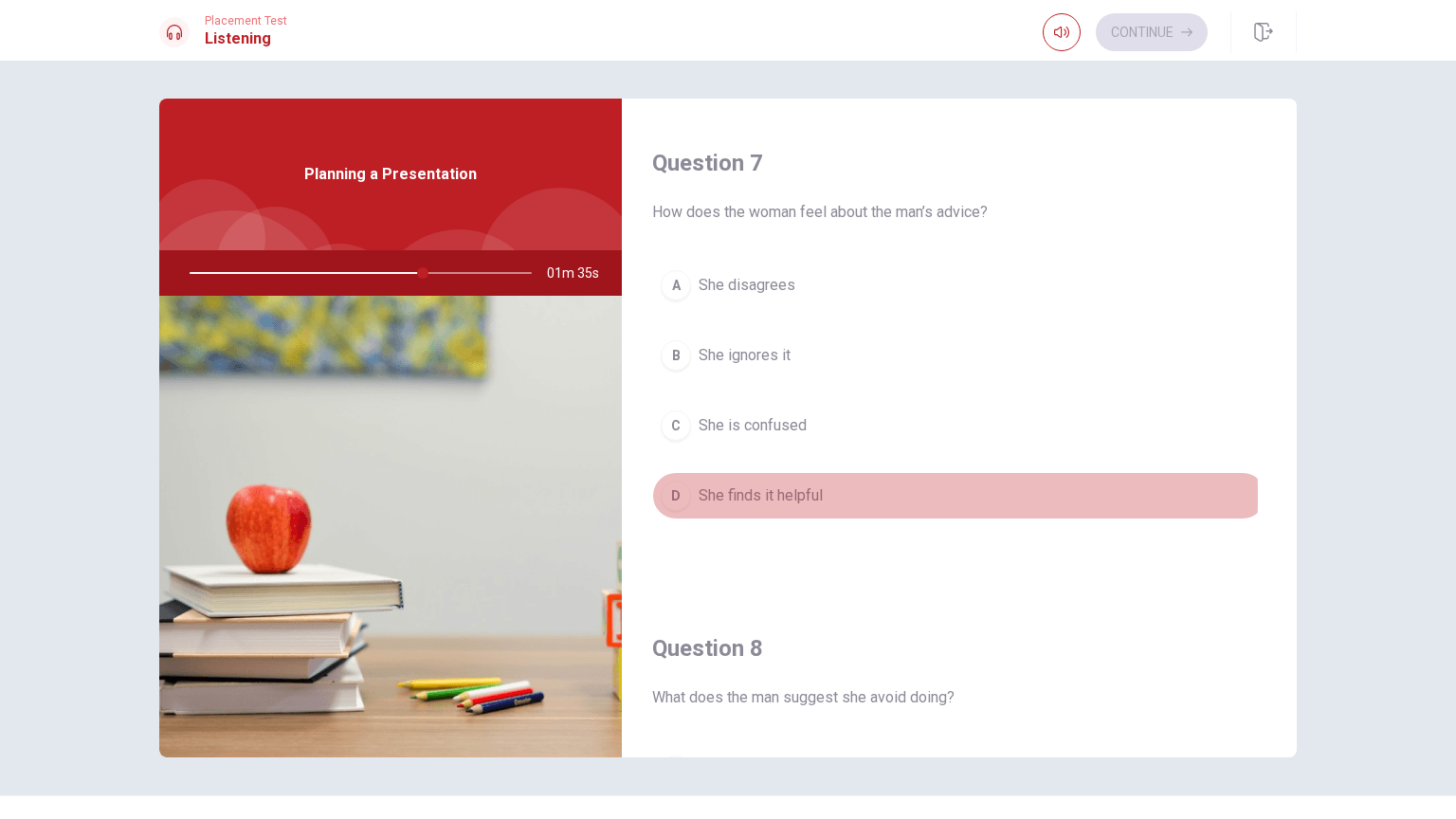 click on "D" at bounding box center [676, 496] 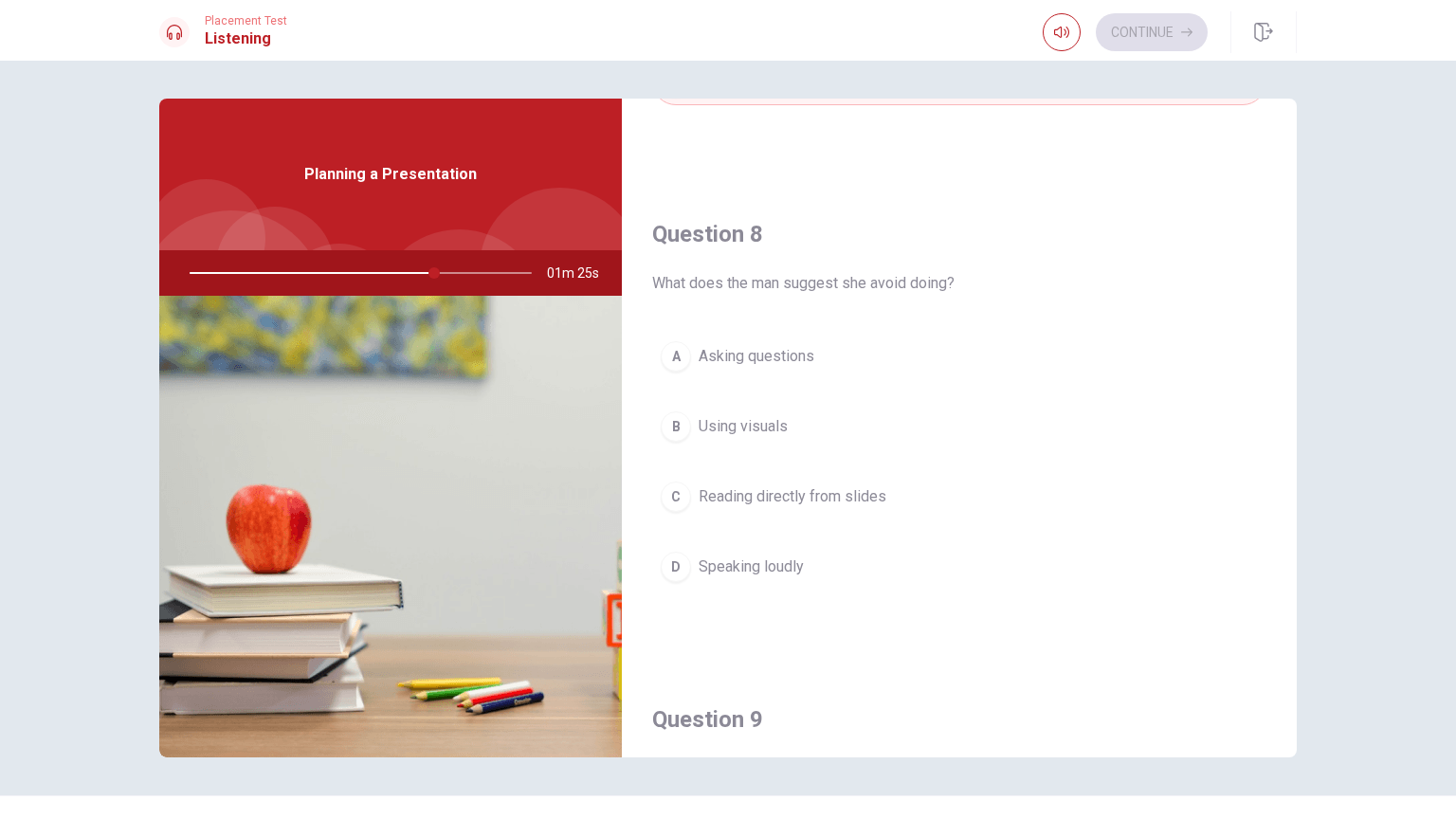 scroll, scrollTop: 948, scrollLeft: 0, axis: vertical 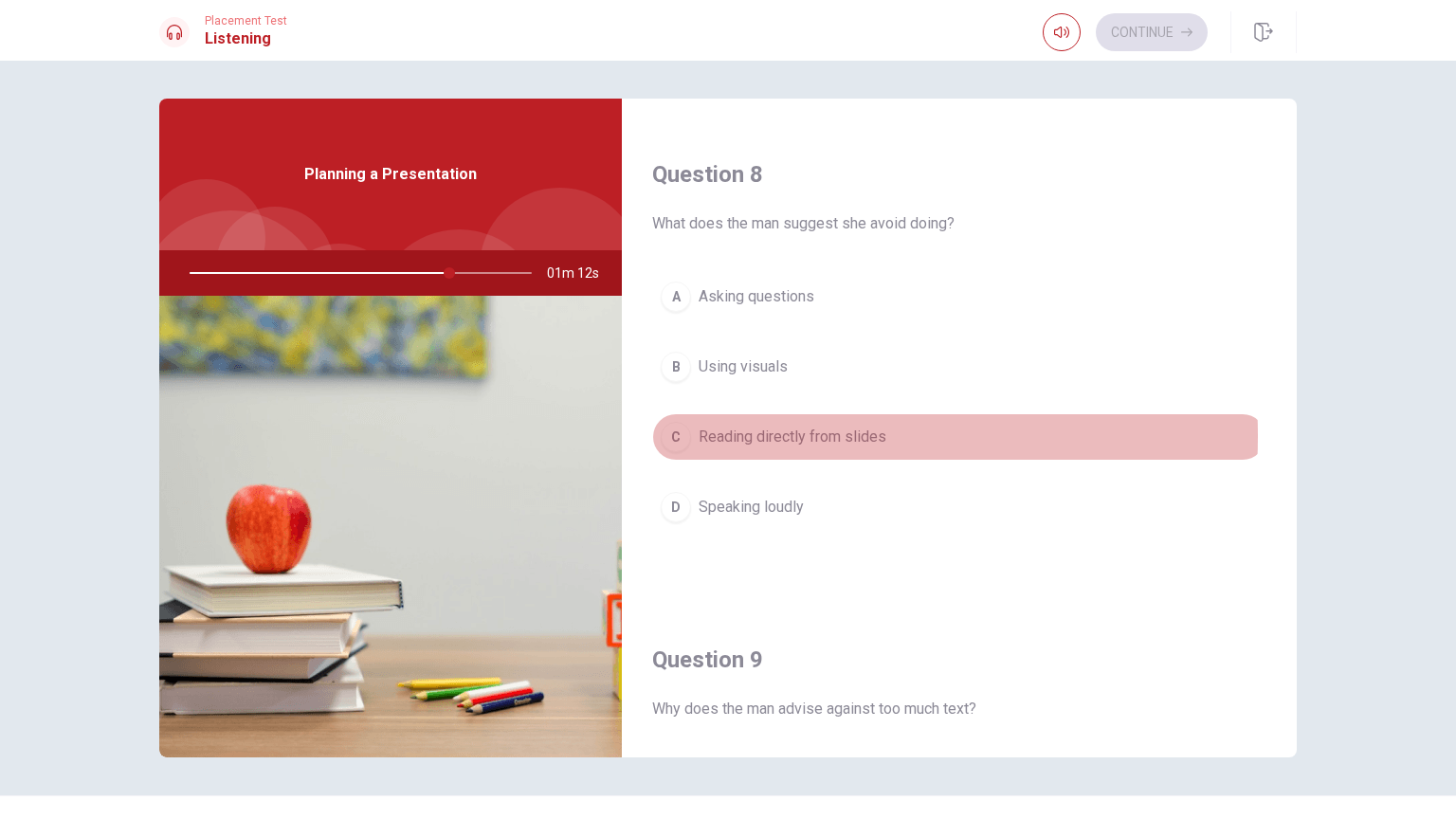 click on "Reading directly from slides" at bounding box center (792, 437) 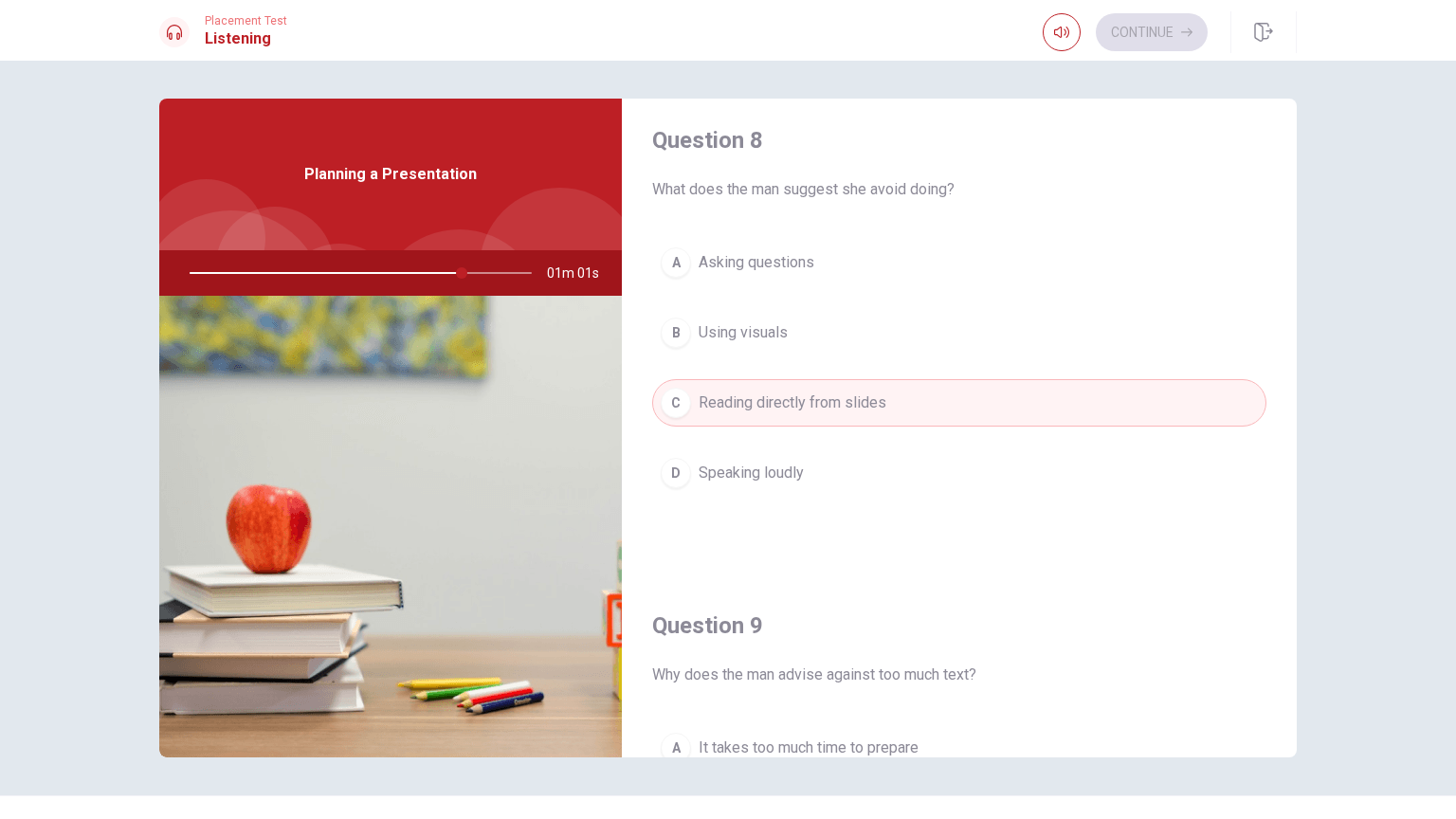 scroll, scrollTop: 948, scrollLeft: 0, axis: vertical 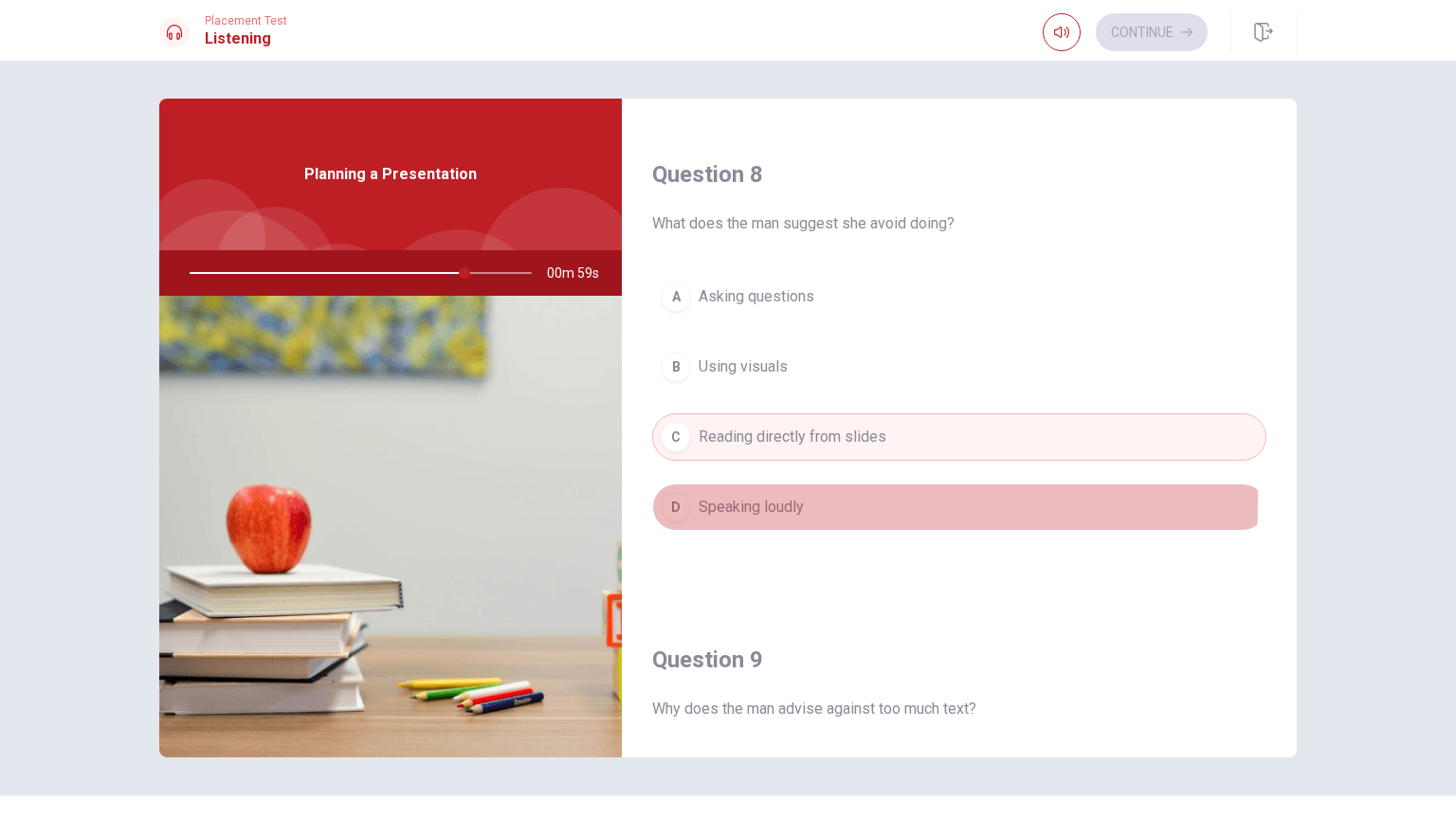 click on "Speaking loudly" at bounding box center (751, 507) 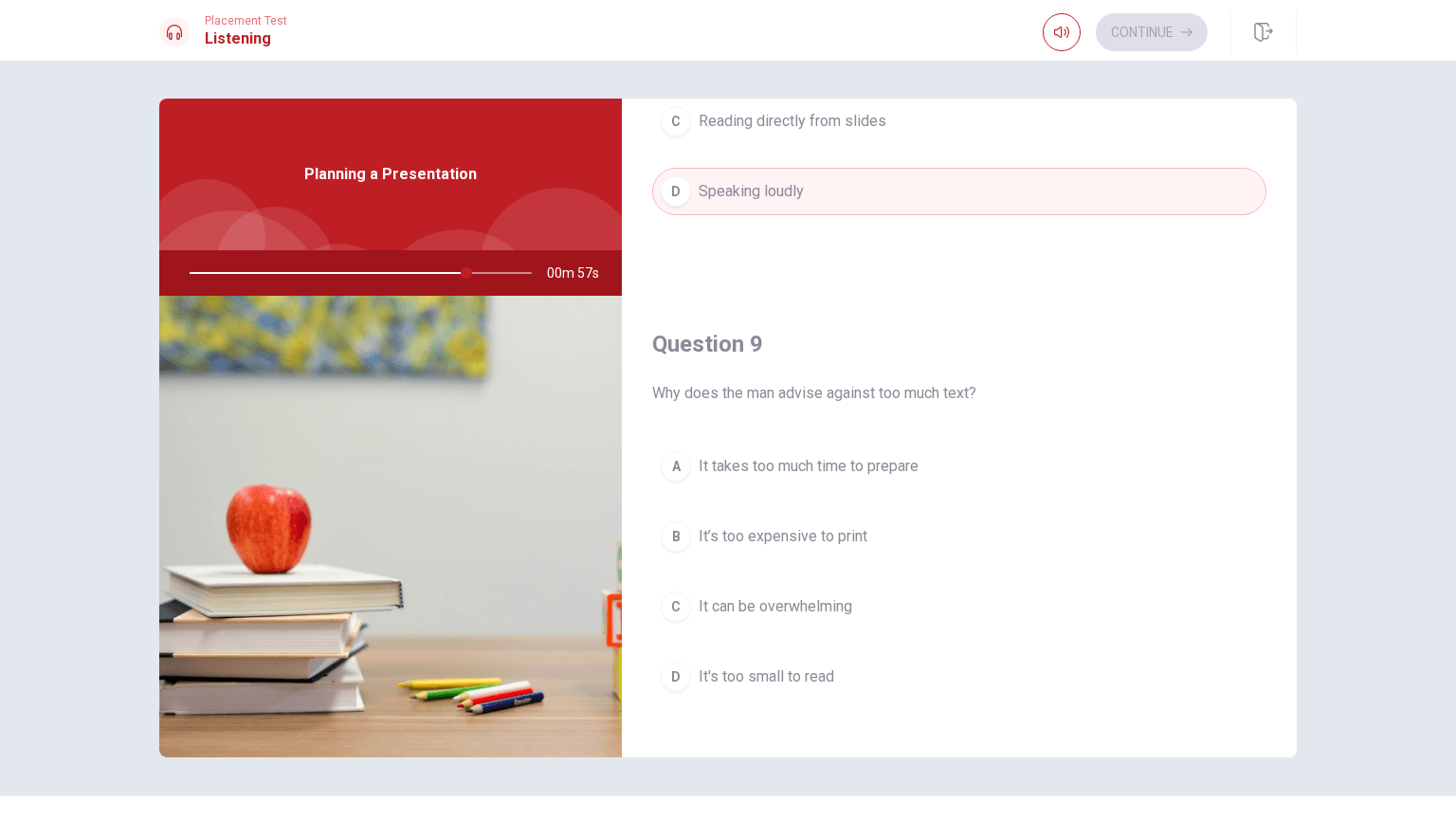 scroll, scrollTop: 1422, scrollLeft: 0, axis: vertical 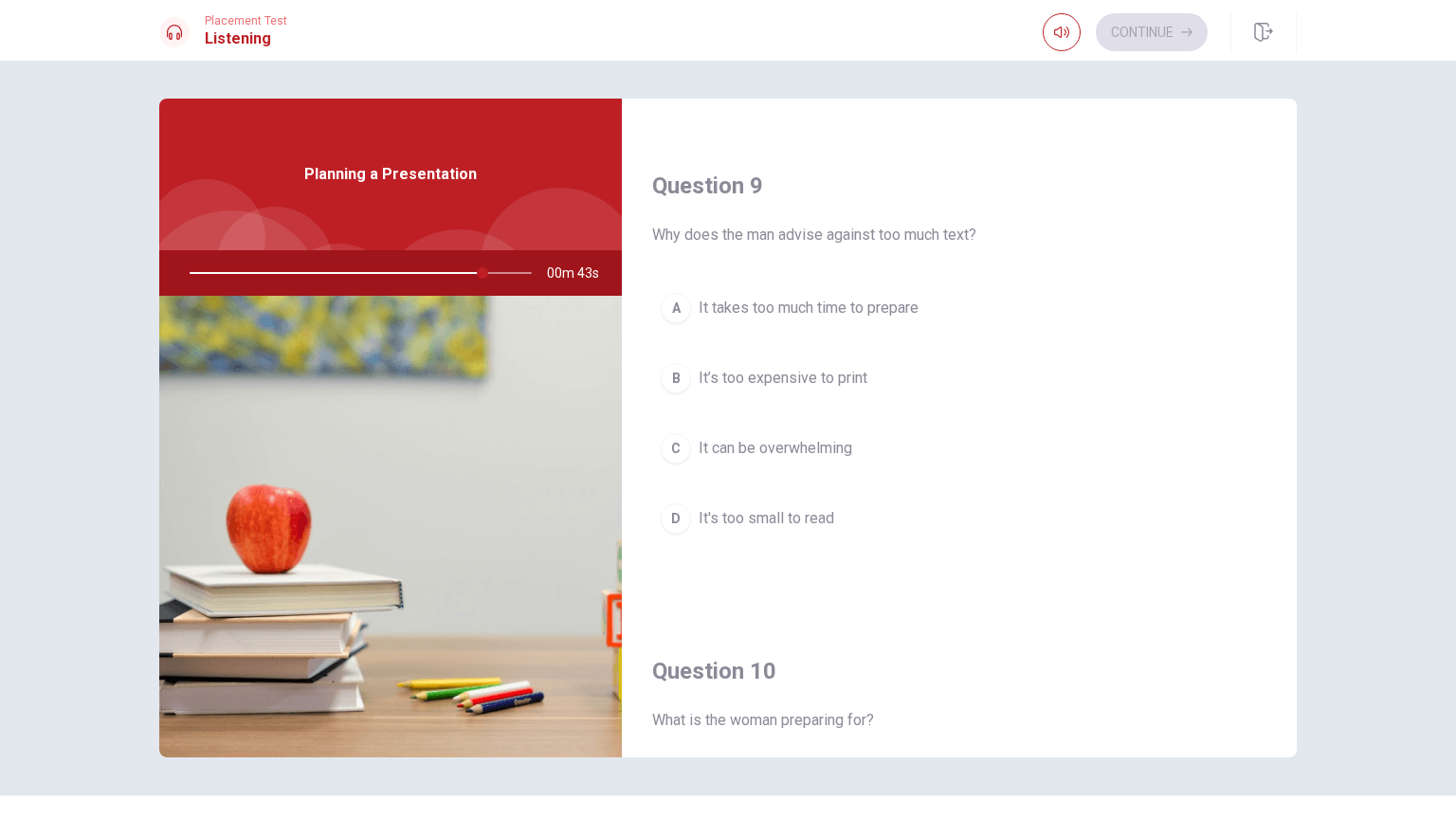 click on "It can be overwhelming" at bounding box center (775, 448) 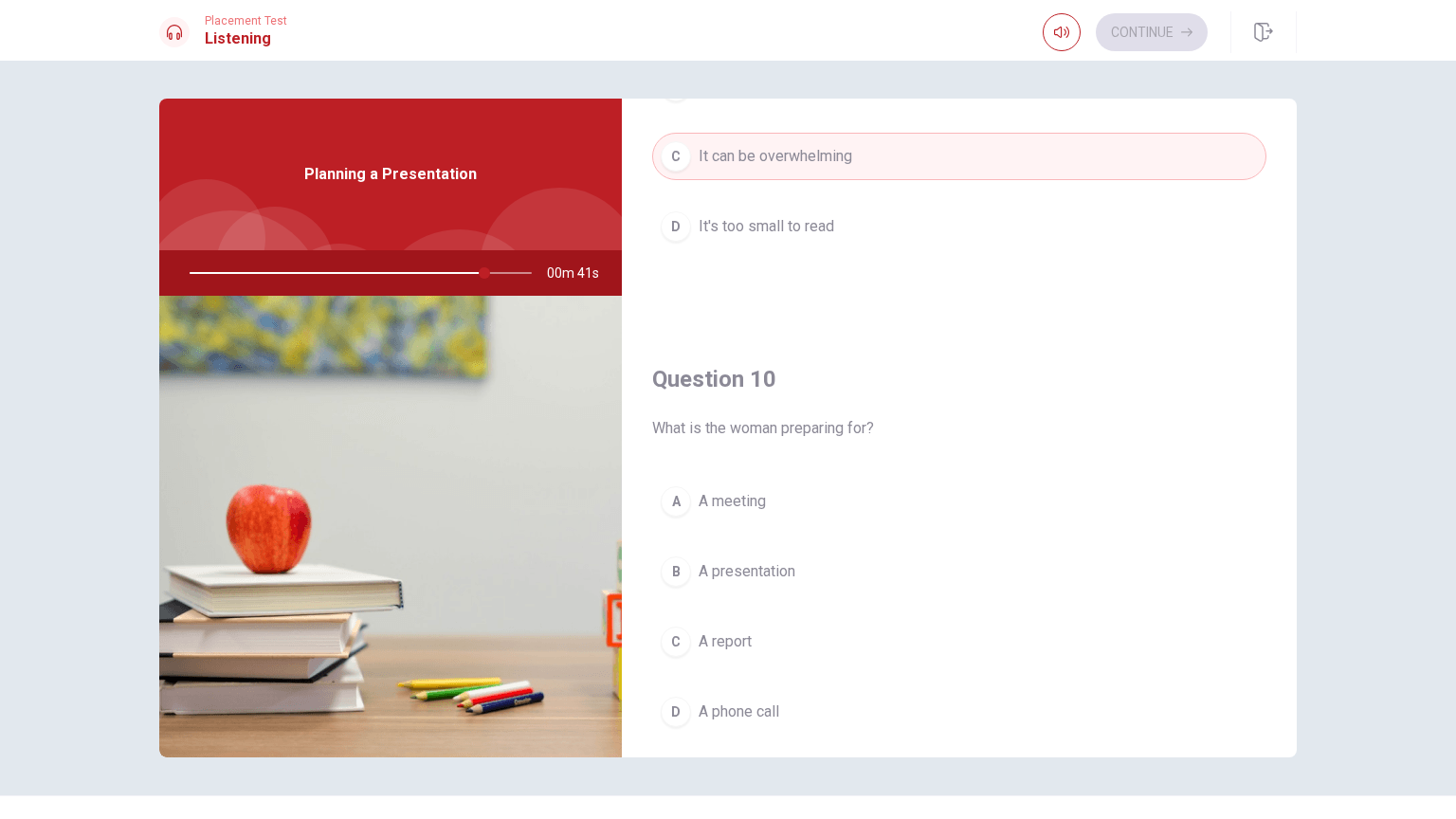 scroll, scrollTop: 1738, scrollLeft: 0, axis: vertical 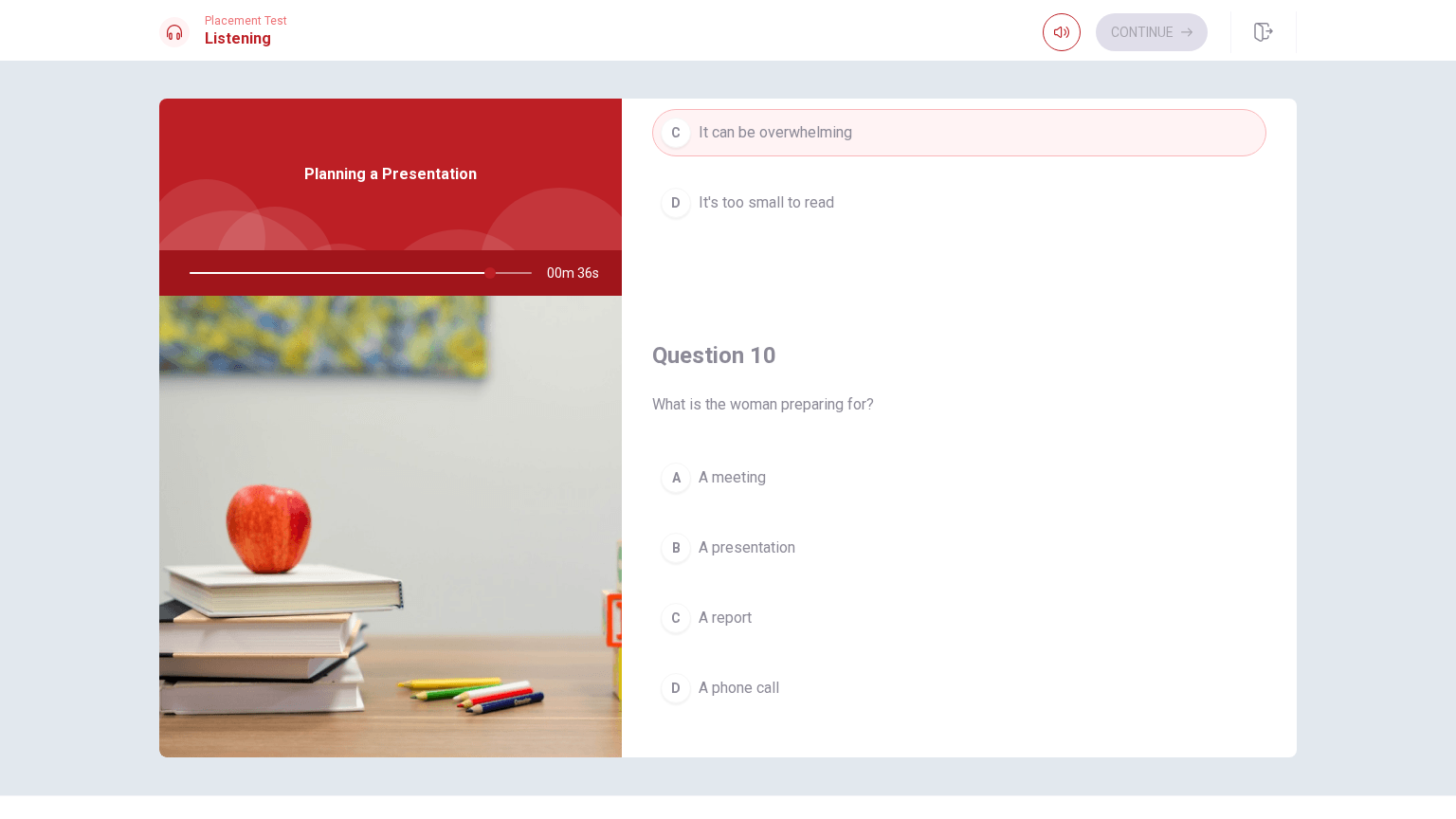 click on "B" at bounding box center [676, 548] 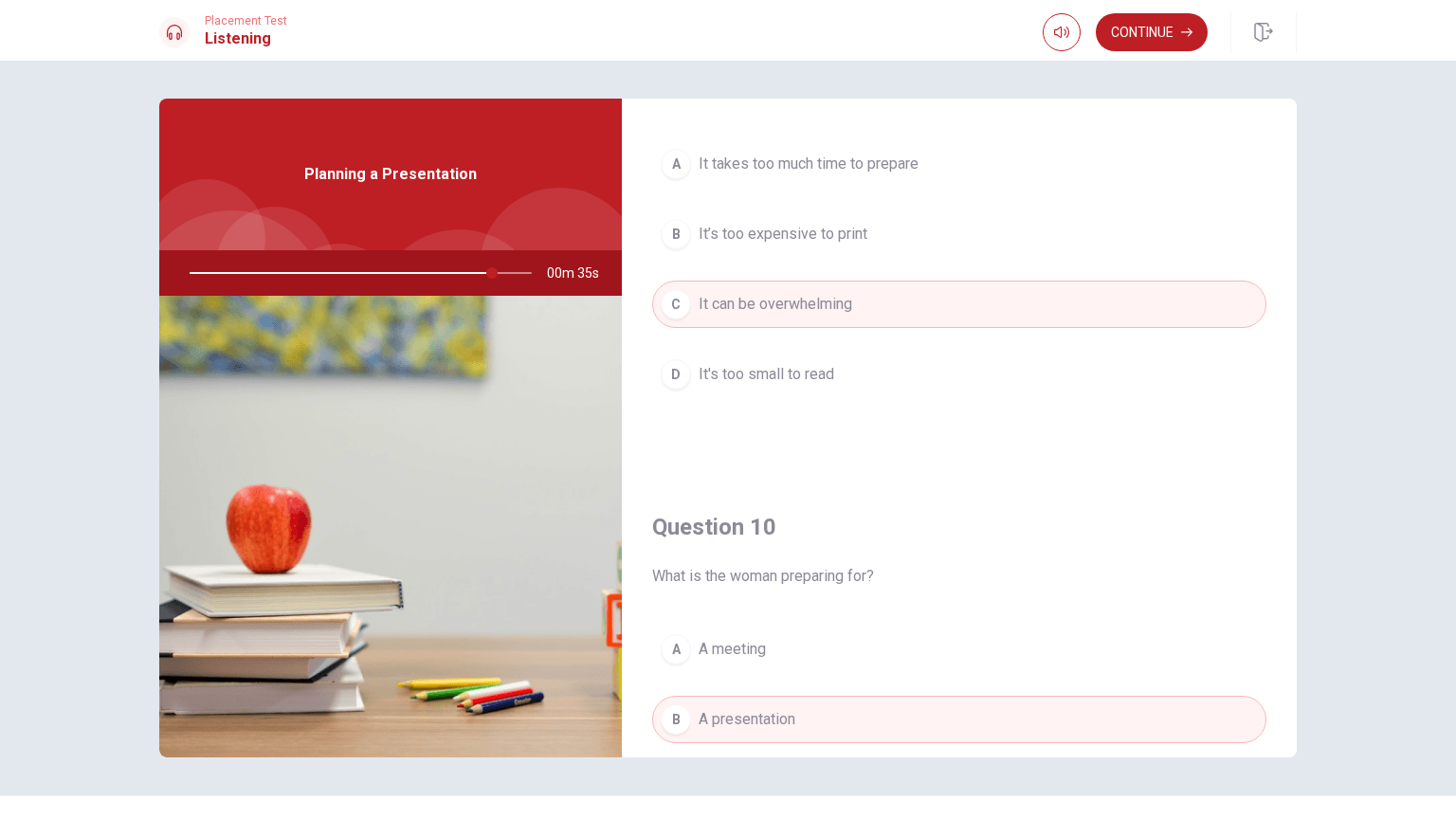scroll, scrollTop: 1422, scrollLeft: 0, axis: vertical 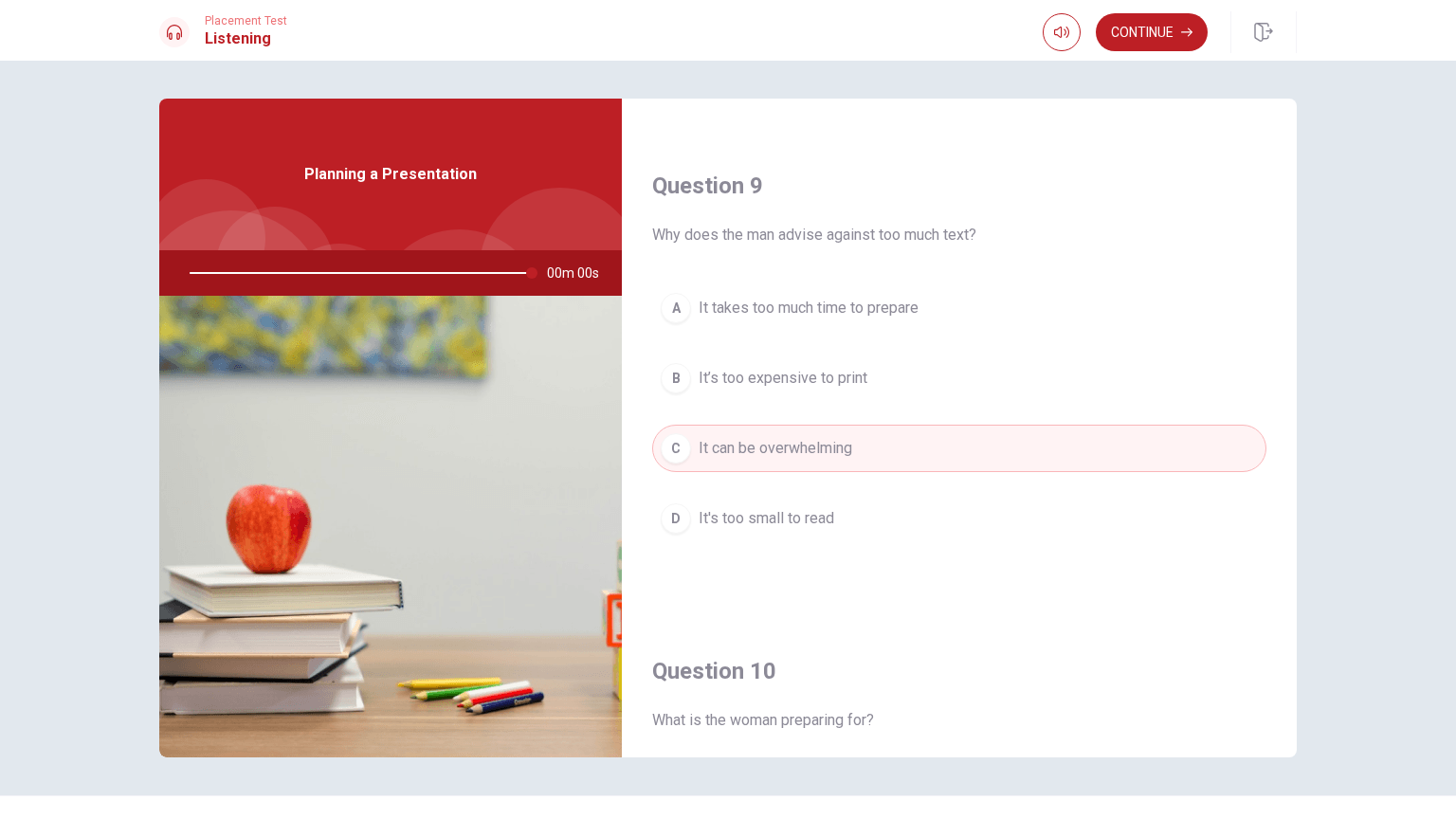 type on "0" 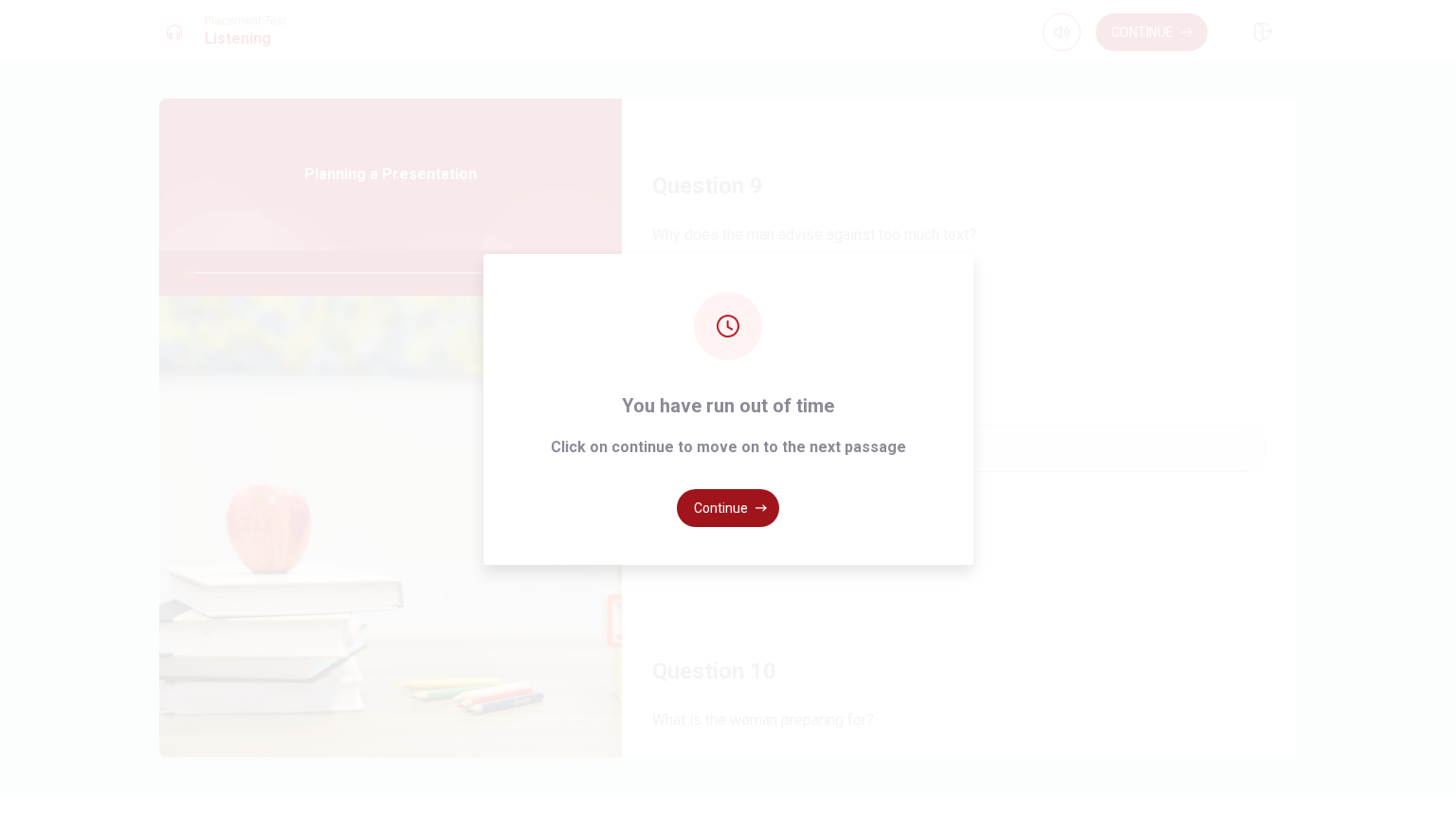 click on "Continue" at bounding box center [728, 508] 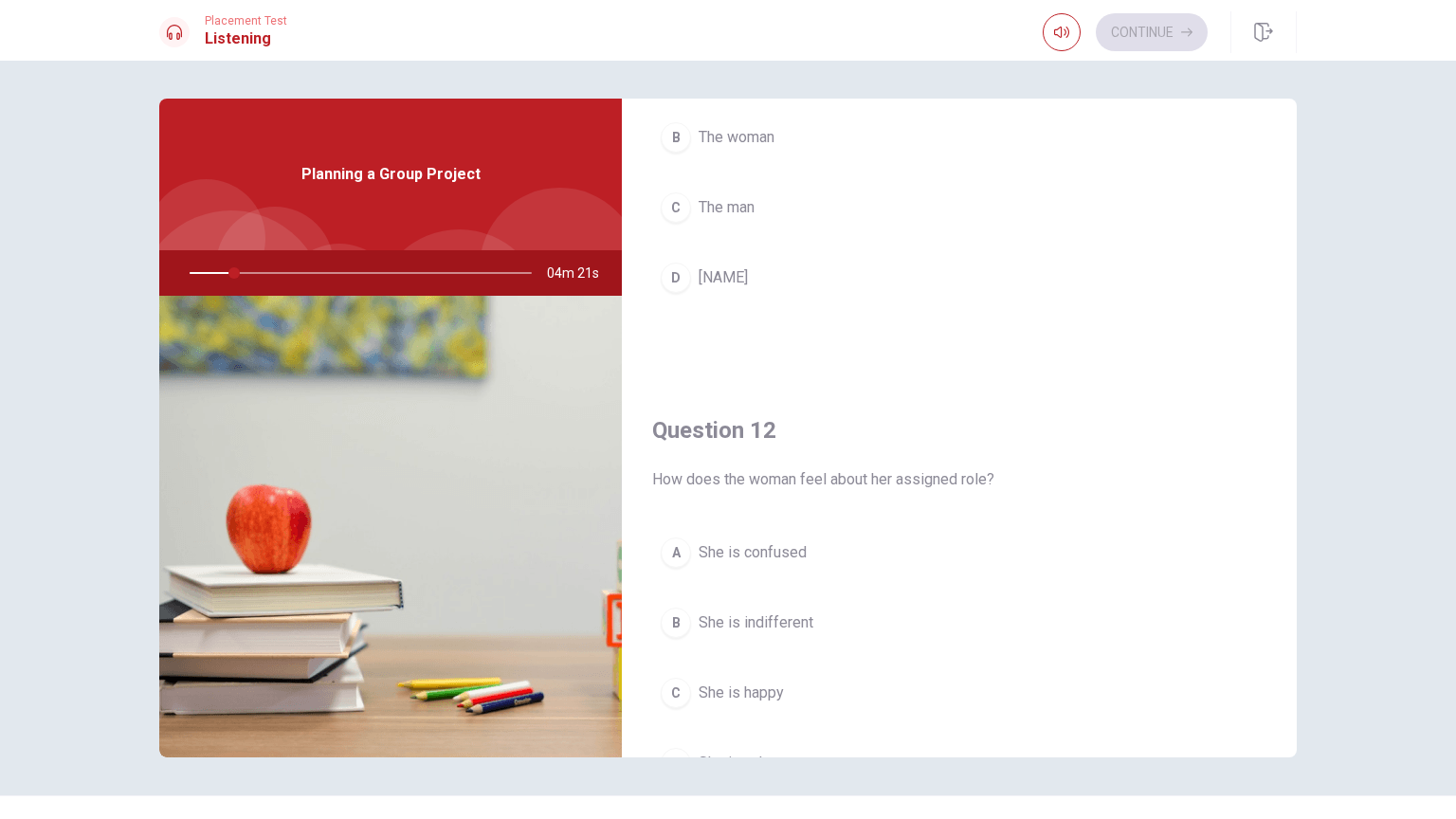 scroll, scrollTop: 316, scrollLeft: 0, axis: vertical 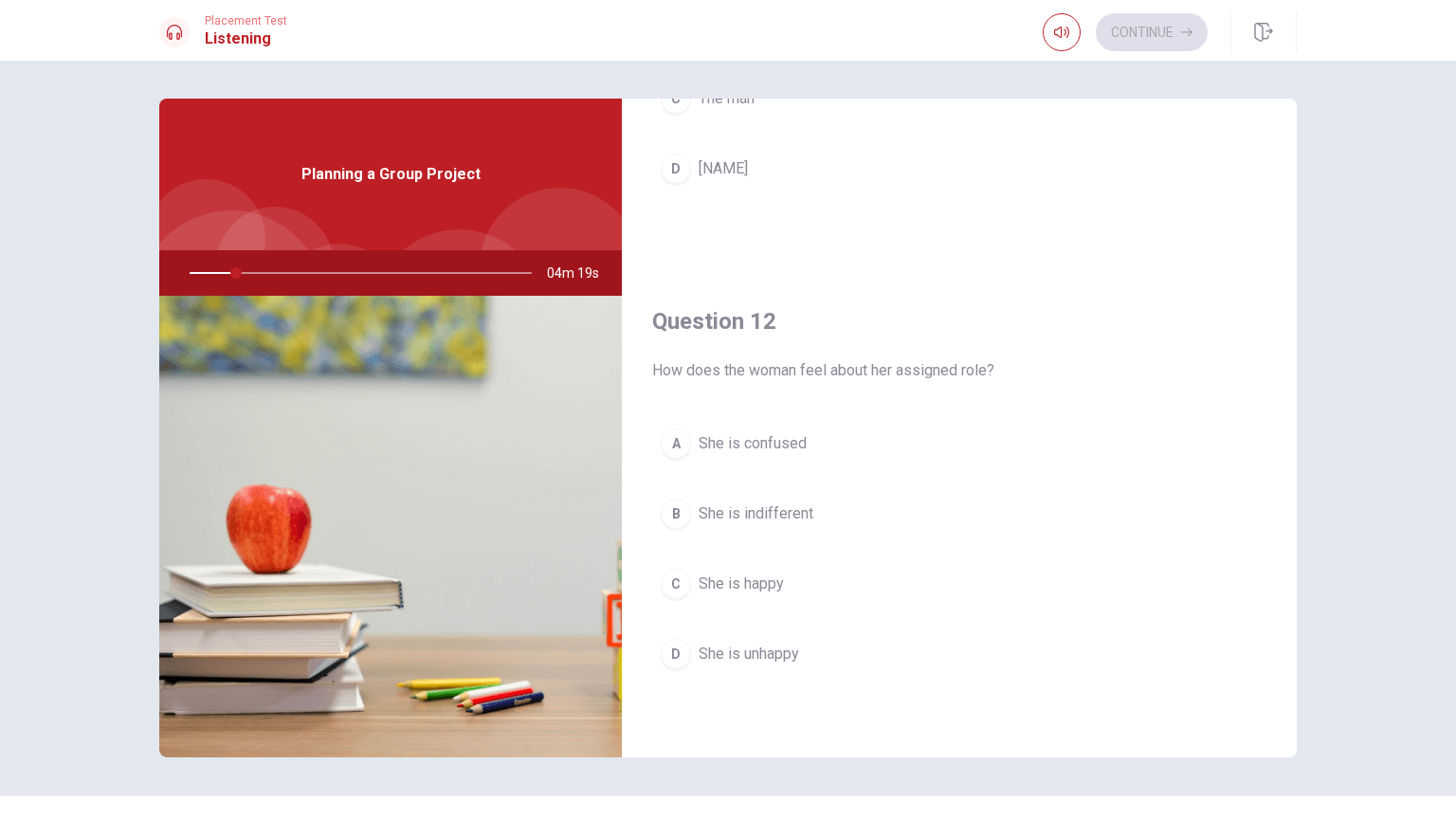 drag, startPoint x: 647, startPoint y: 371, endPoint x: 816, endPoint y: 376, distance: 169.07395 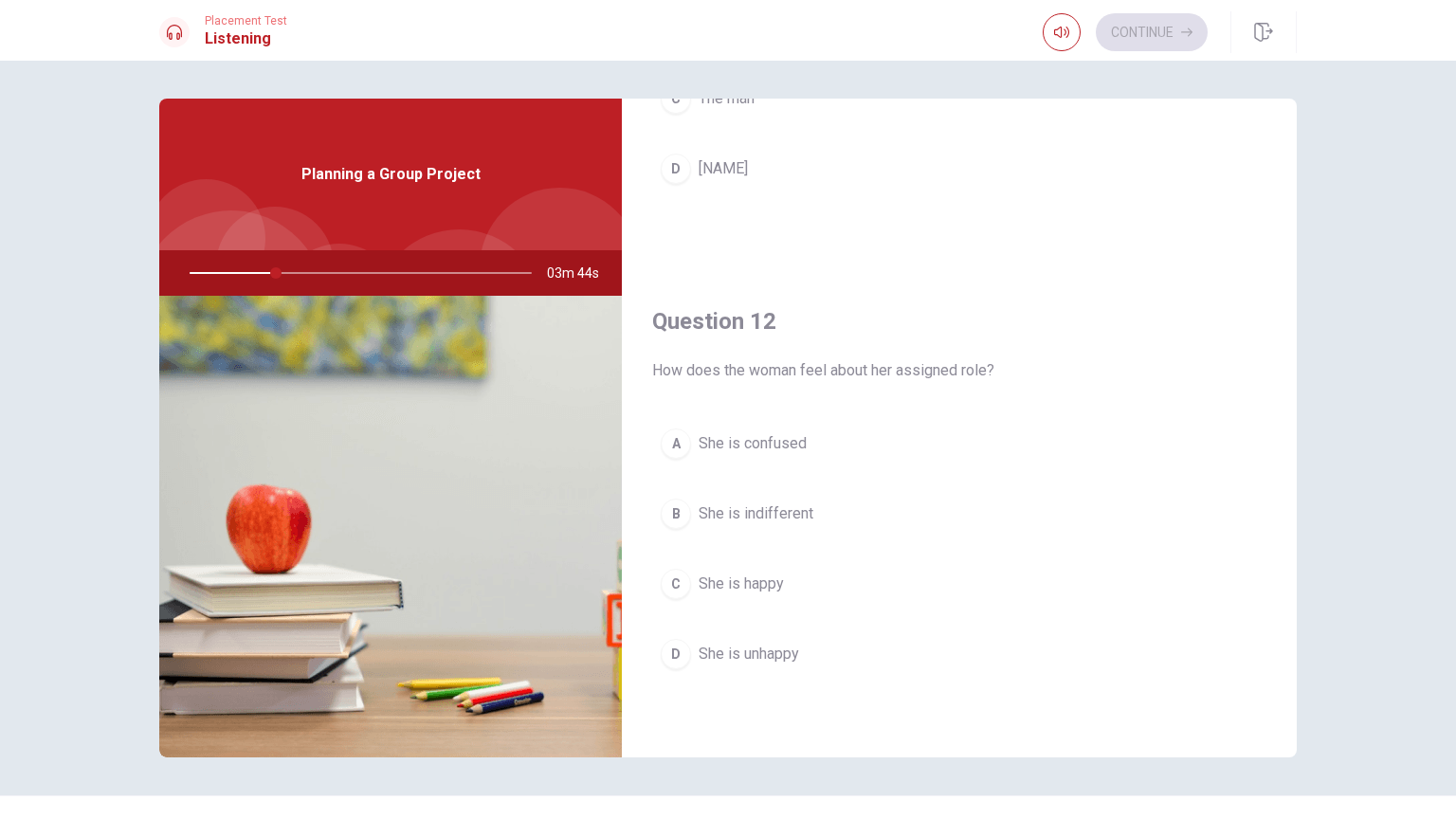 scroll, scrollTop: 0, scrollLeft: 0, axis: both 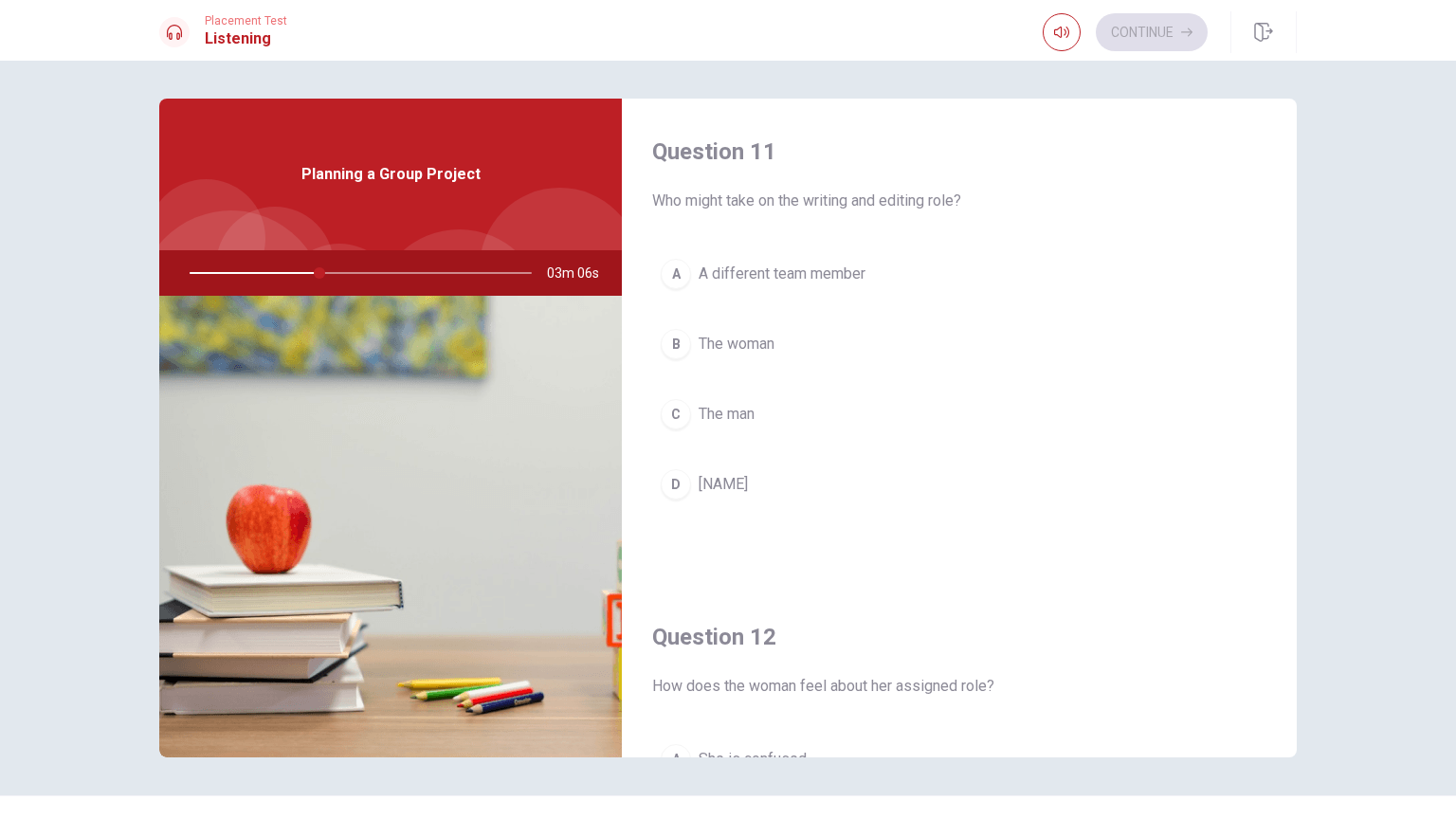 click on "D" at bounding box center (676, 484) 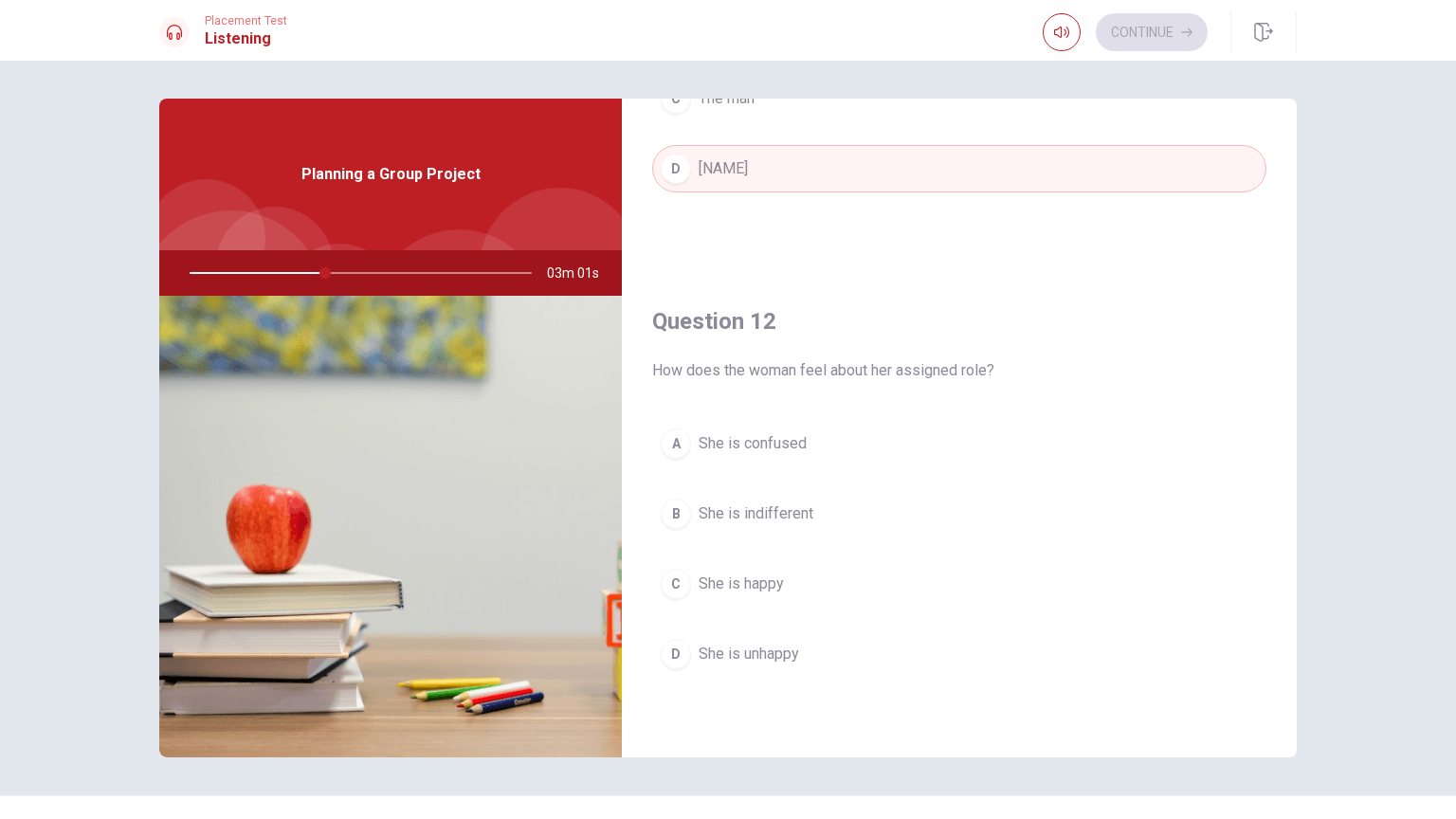scroll, scrollTop: 474, scrollLeft: 0, axis: vertical 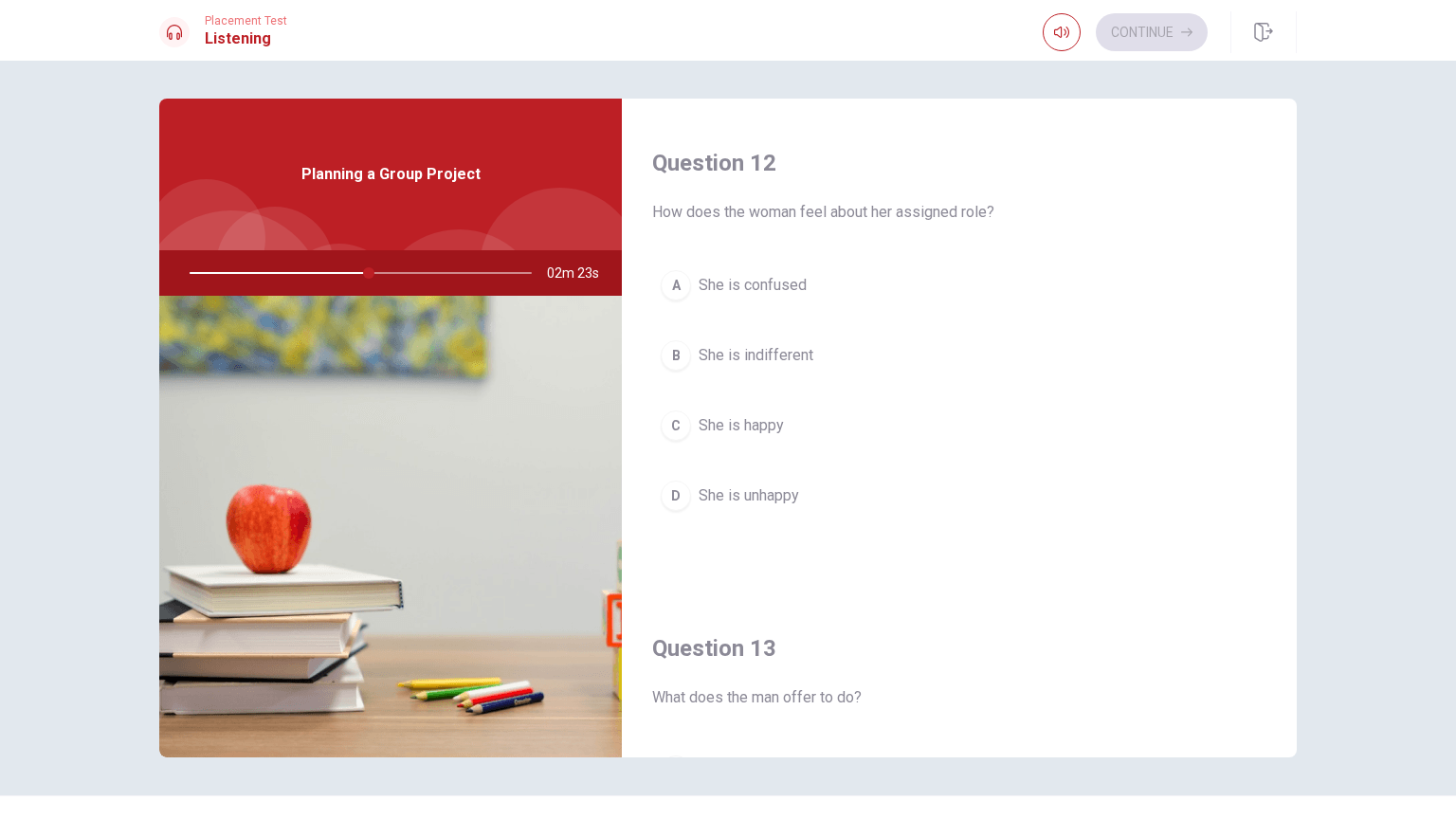 click on "She is happy" at bounding box center [741, 426] 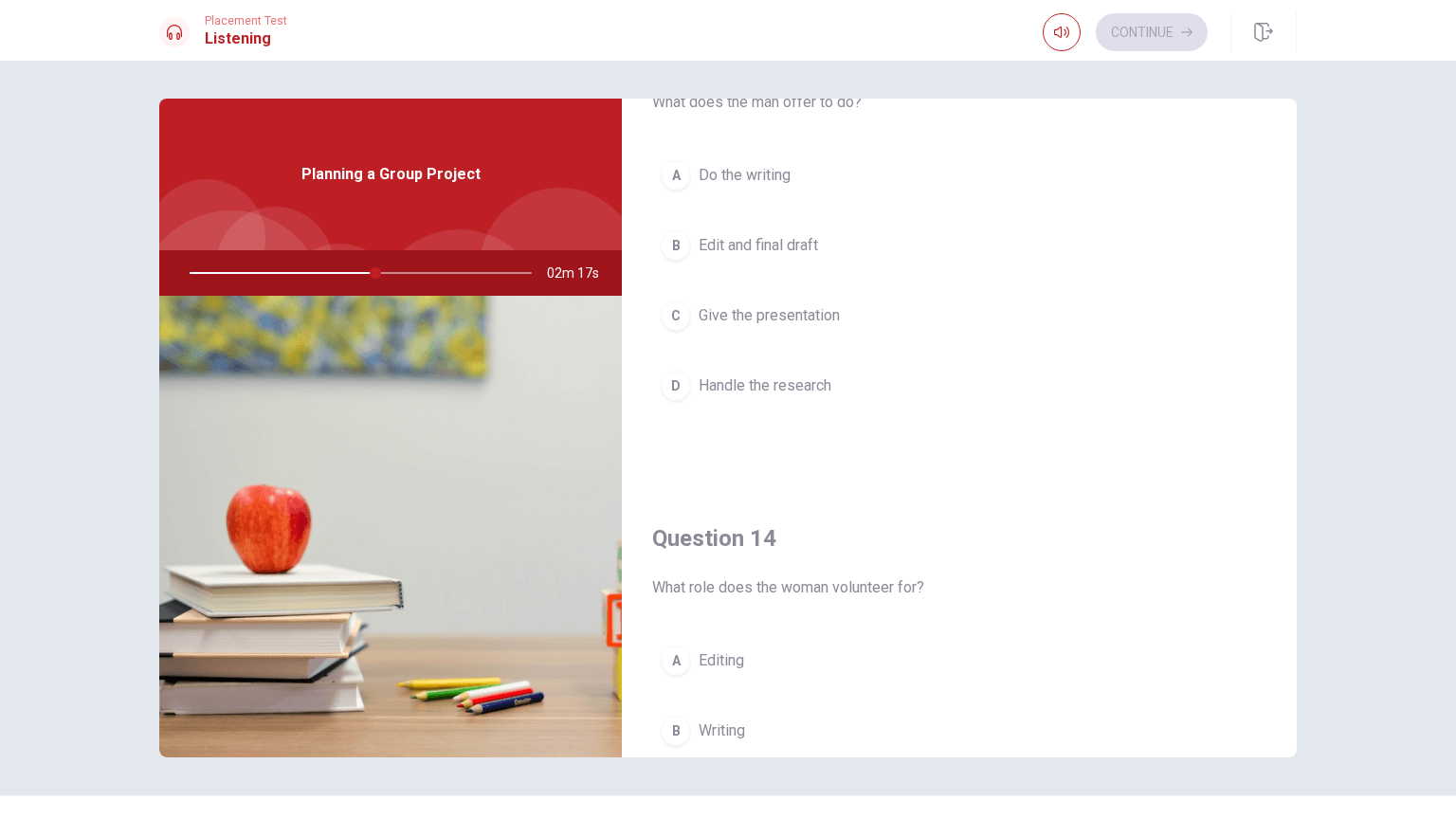 scroll, scrollTop: 1105, scrollLeft: 0, axis: vertical 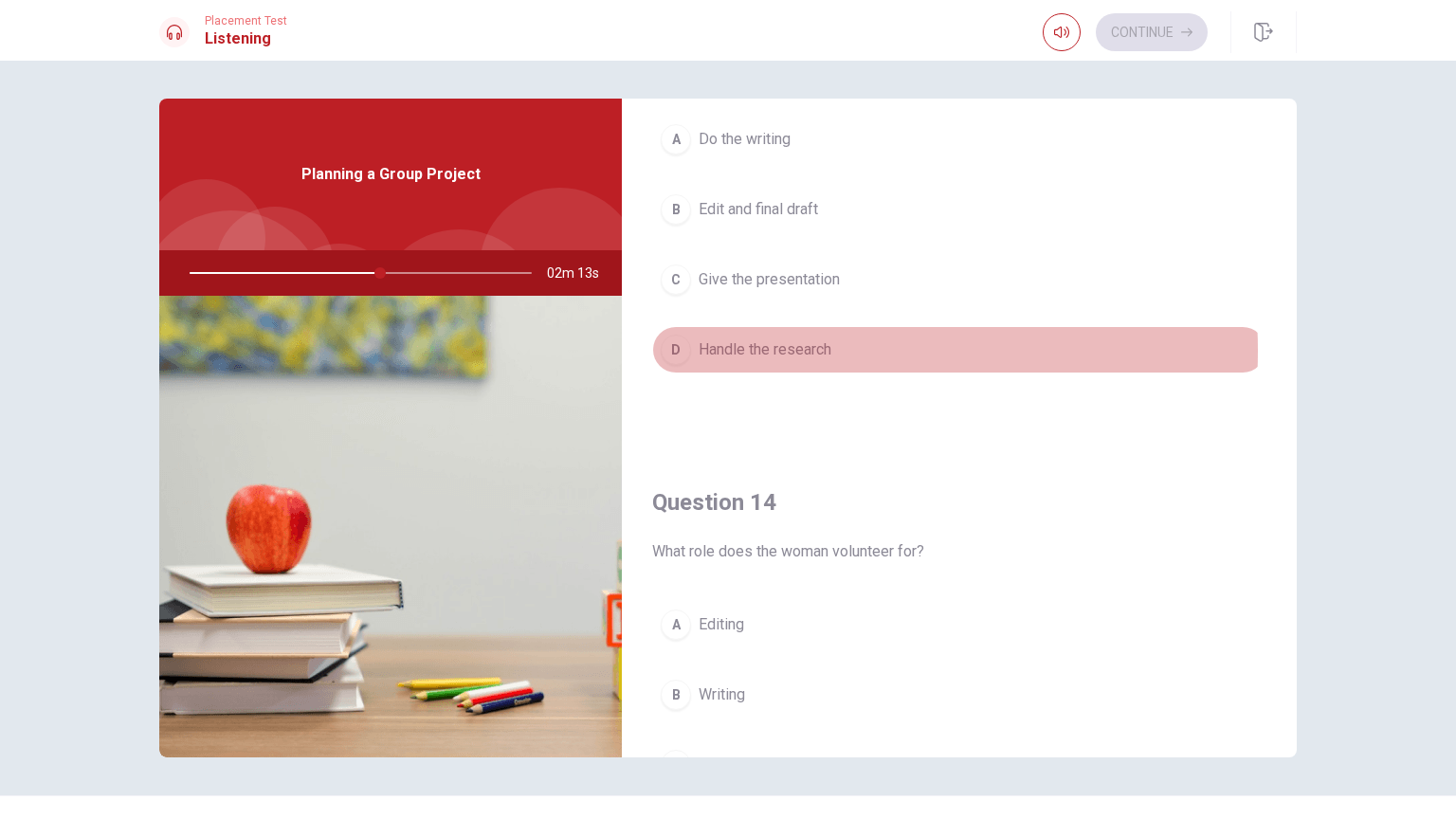click on "Handle the research" at bounding box center [765, 350] 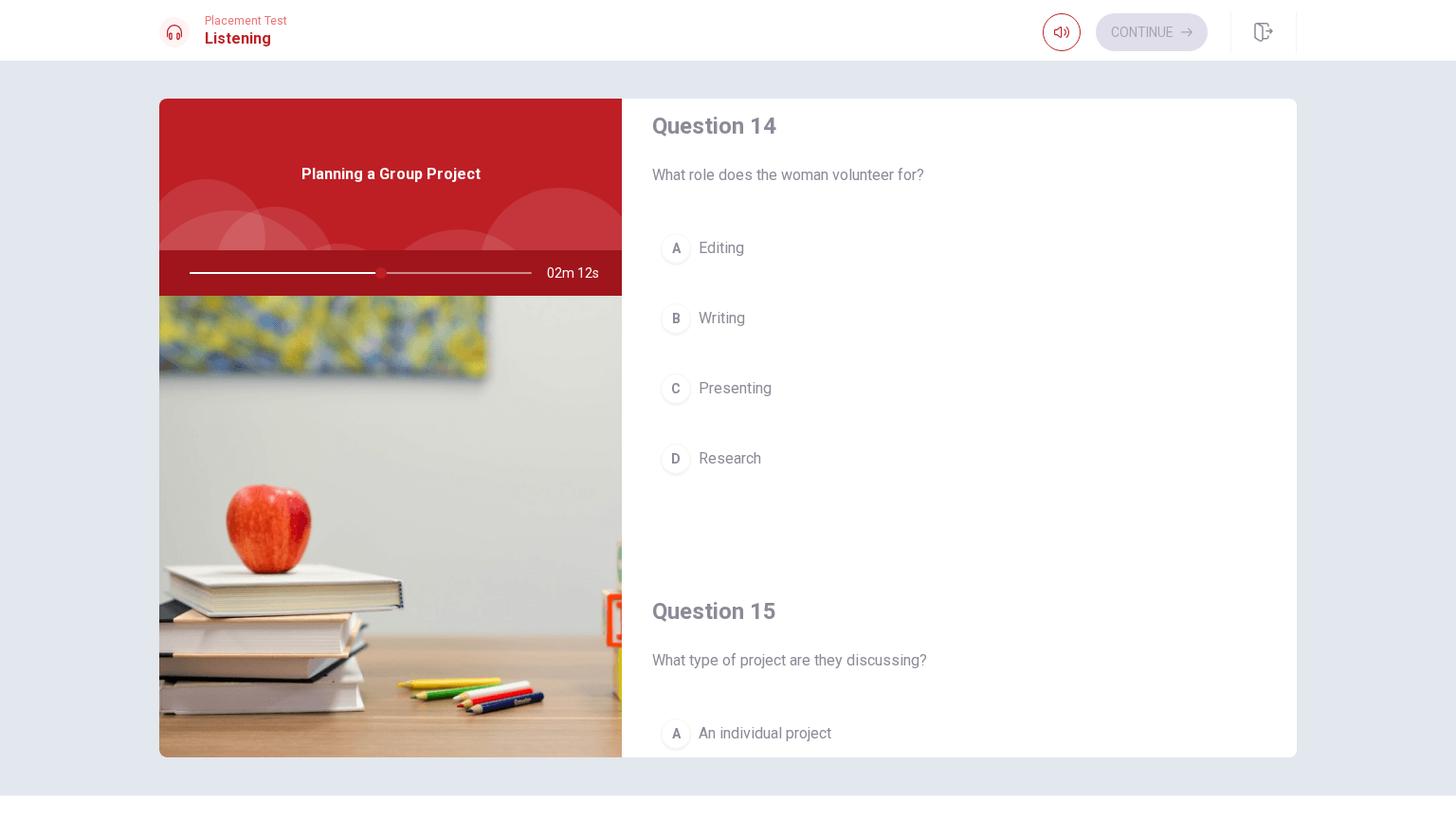 scroll, scrollTop: 1422, scrollLeft: 0, axis: vertical 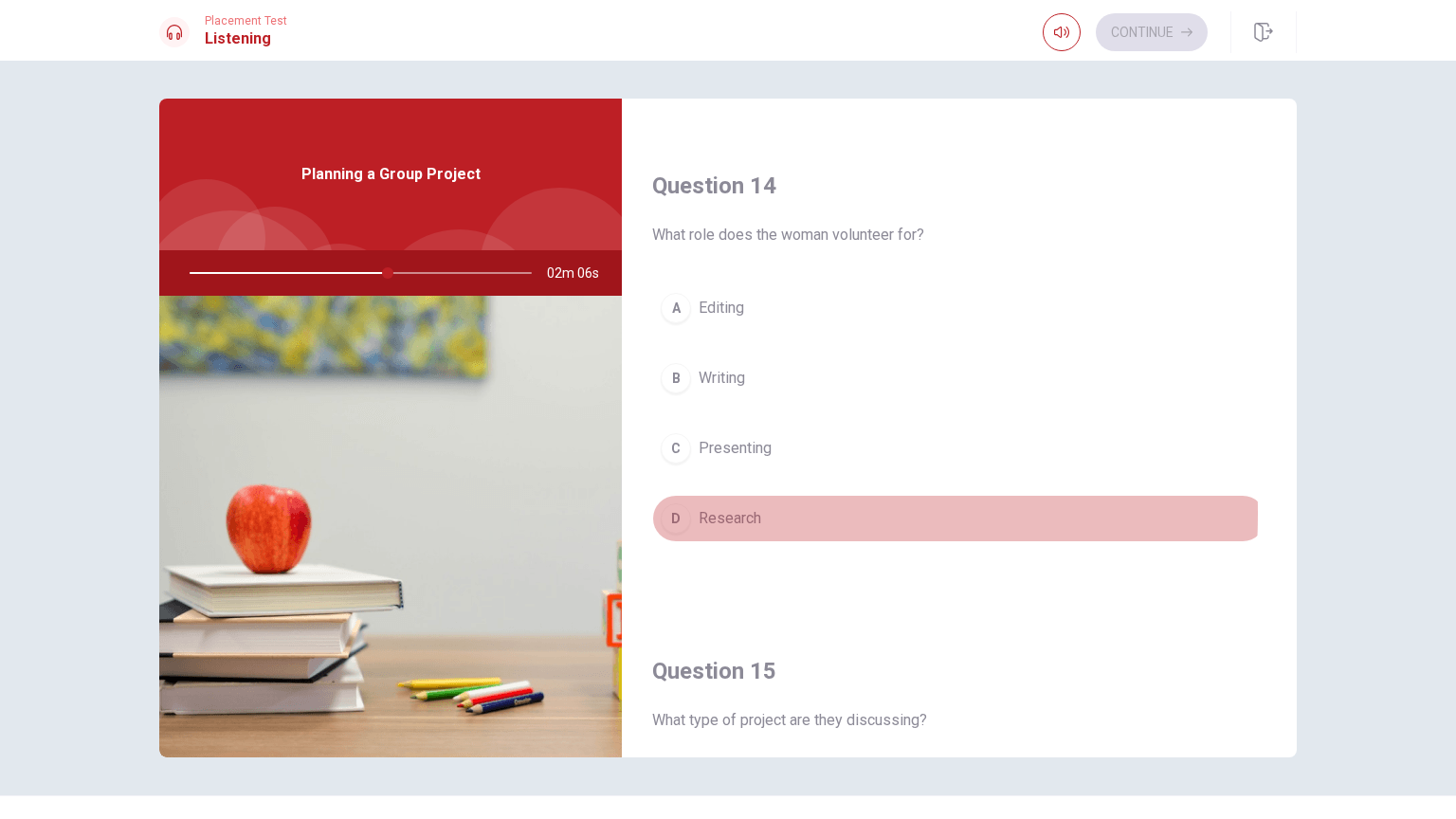 click on "Research" at bounding box center [730, 519] 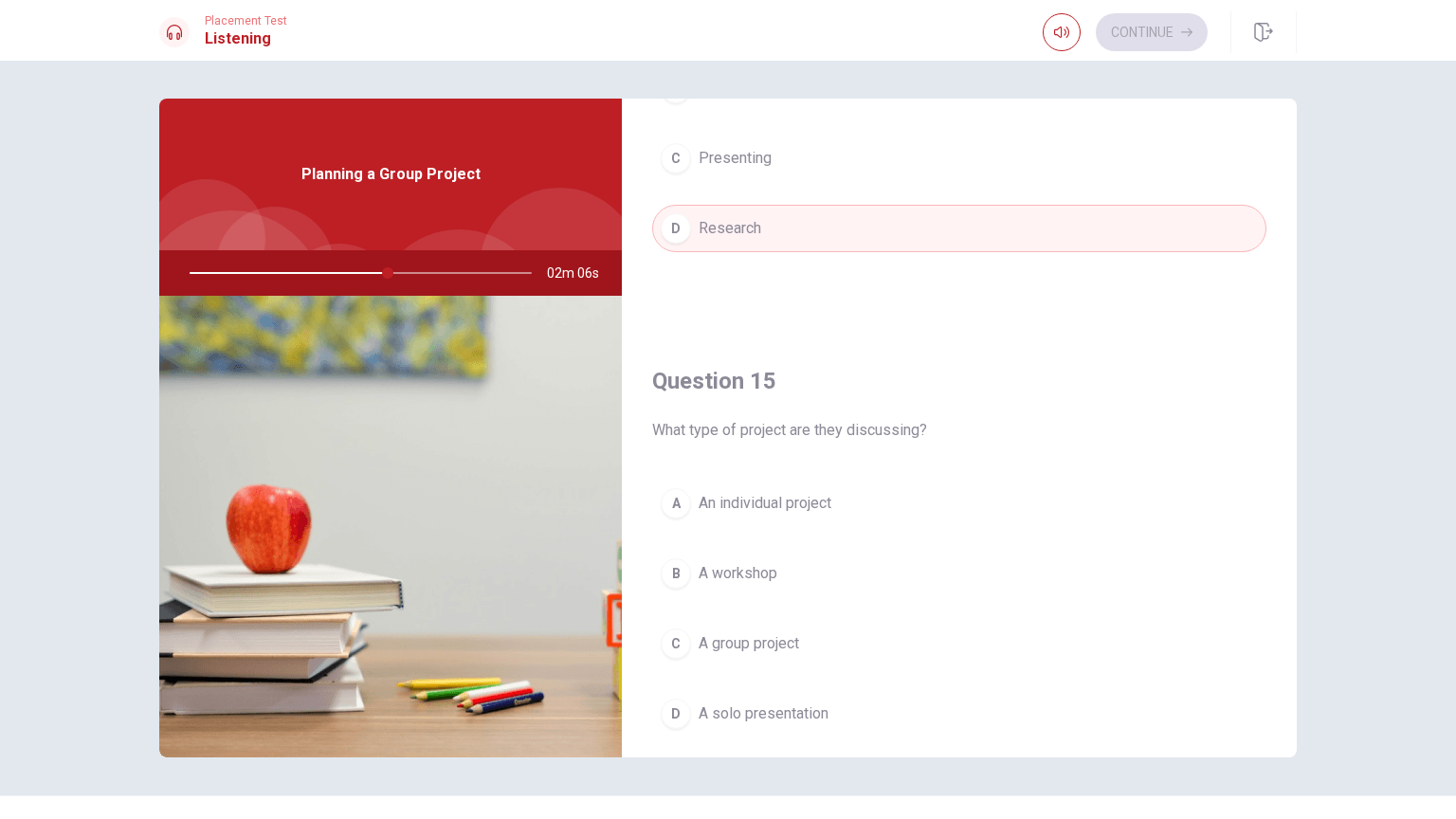 scroll, scrollTop: 1759, scrollLeft: 0, axis: vertical 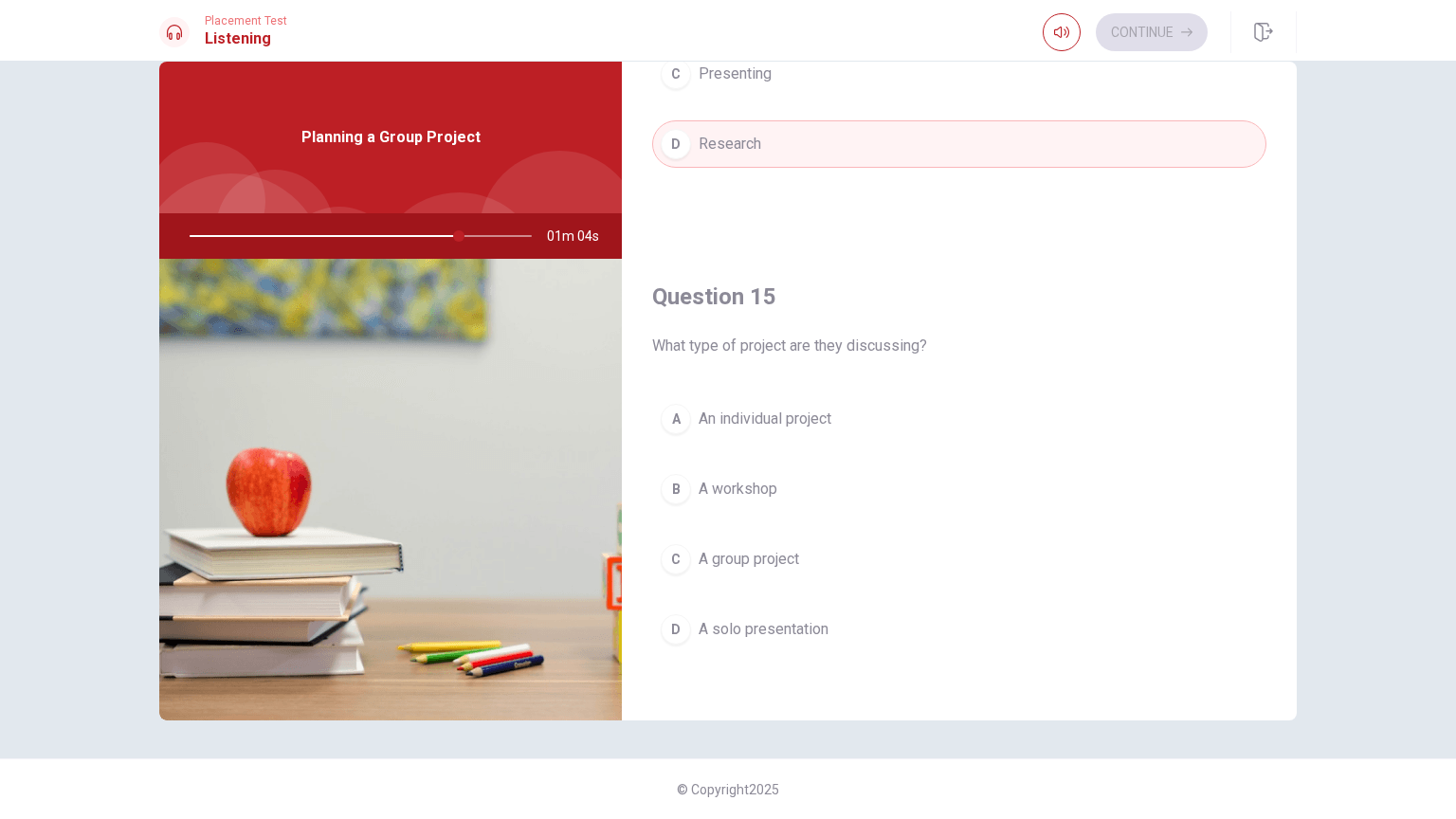 click on "C" at bounding box center (676, 559) 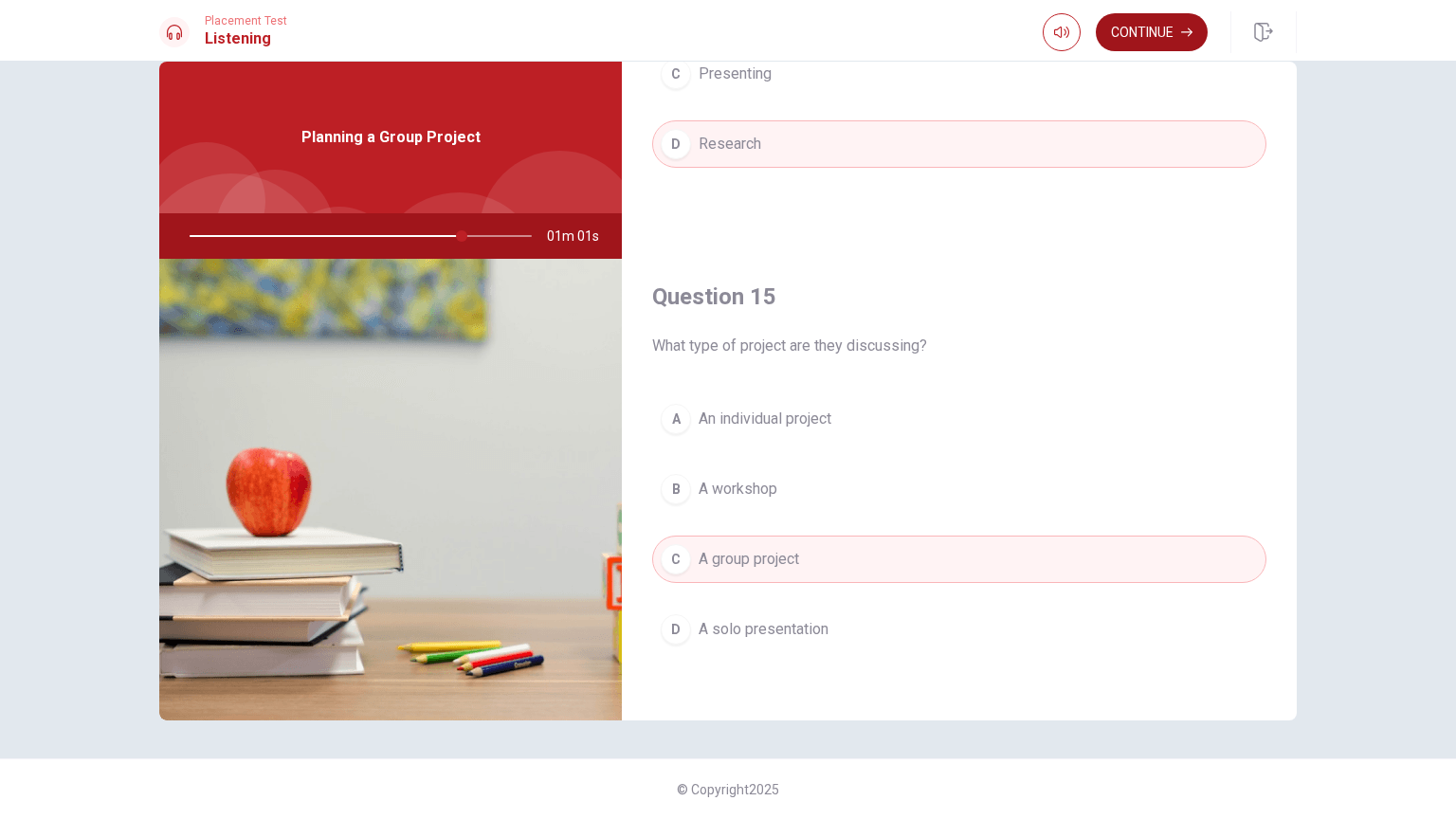 click on "Continue" at bounding box center [1152, 32] 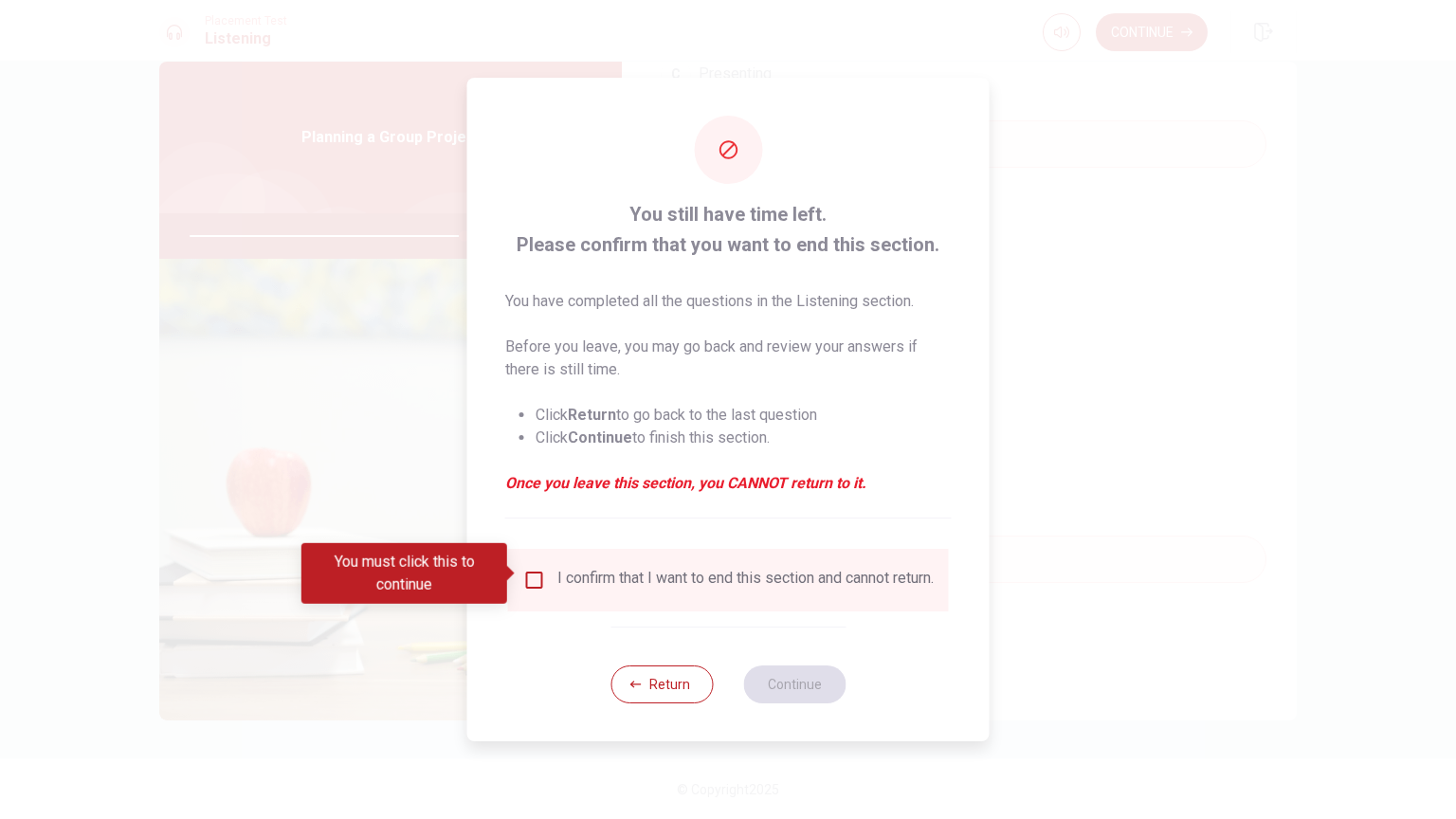 click at bounding box center [535, 580] 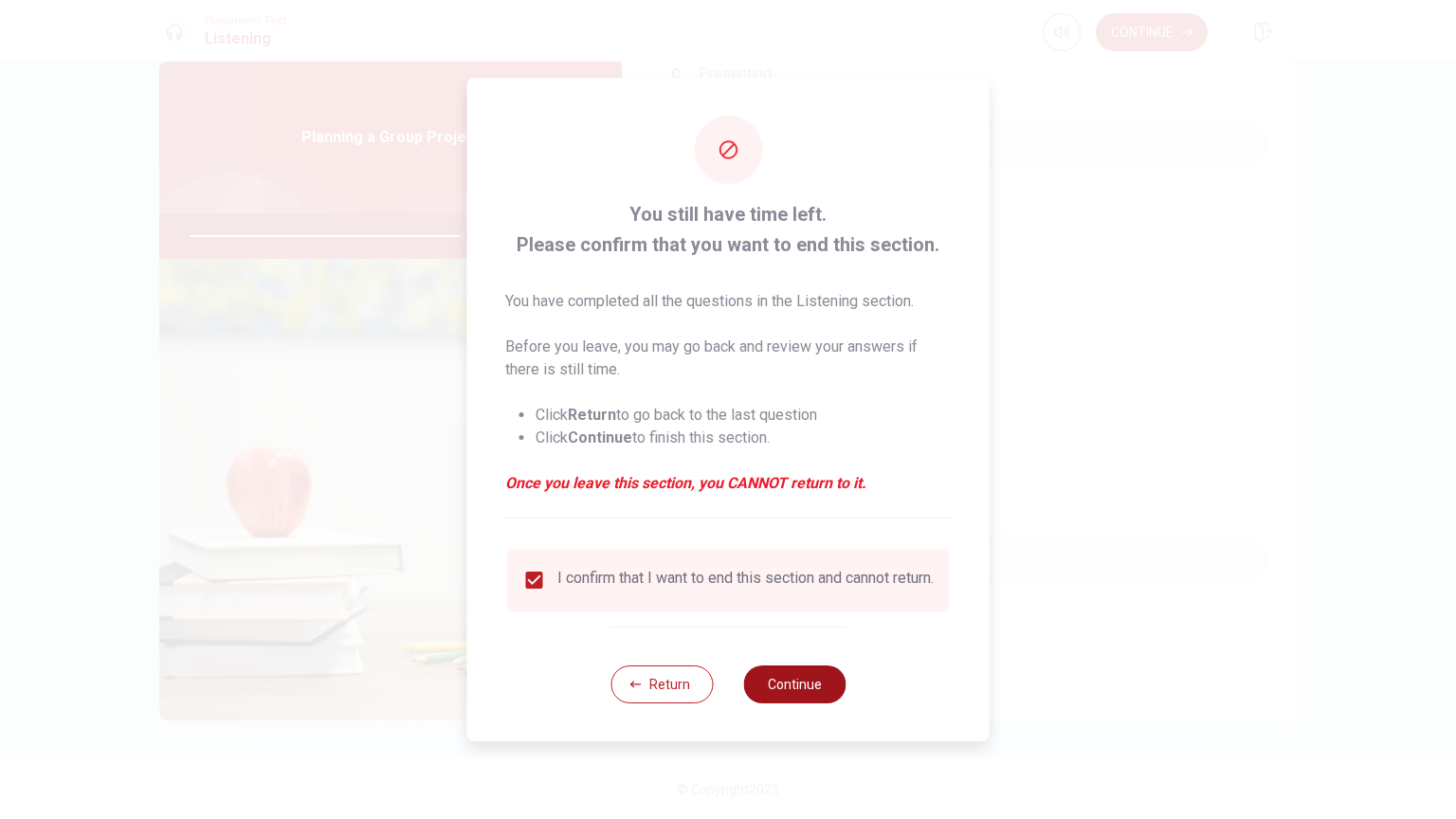 click on "Continue" at bounding box center (794, 684) 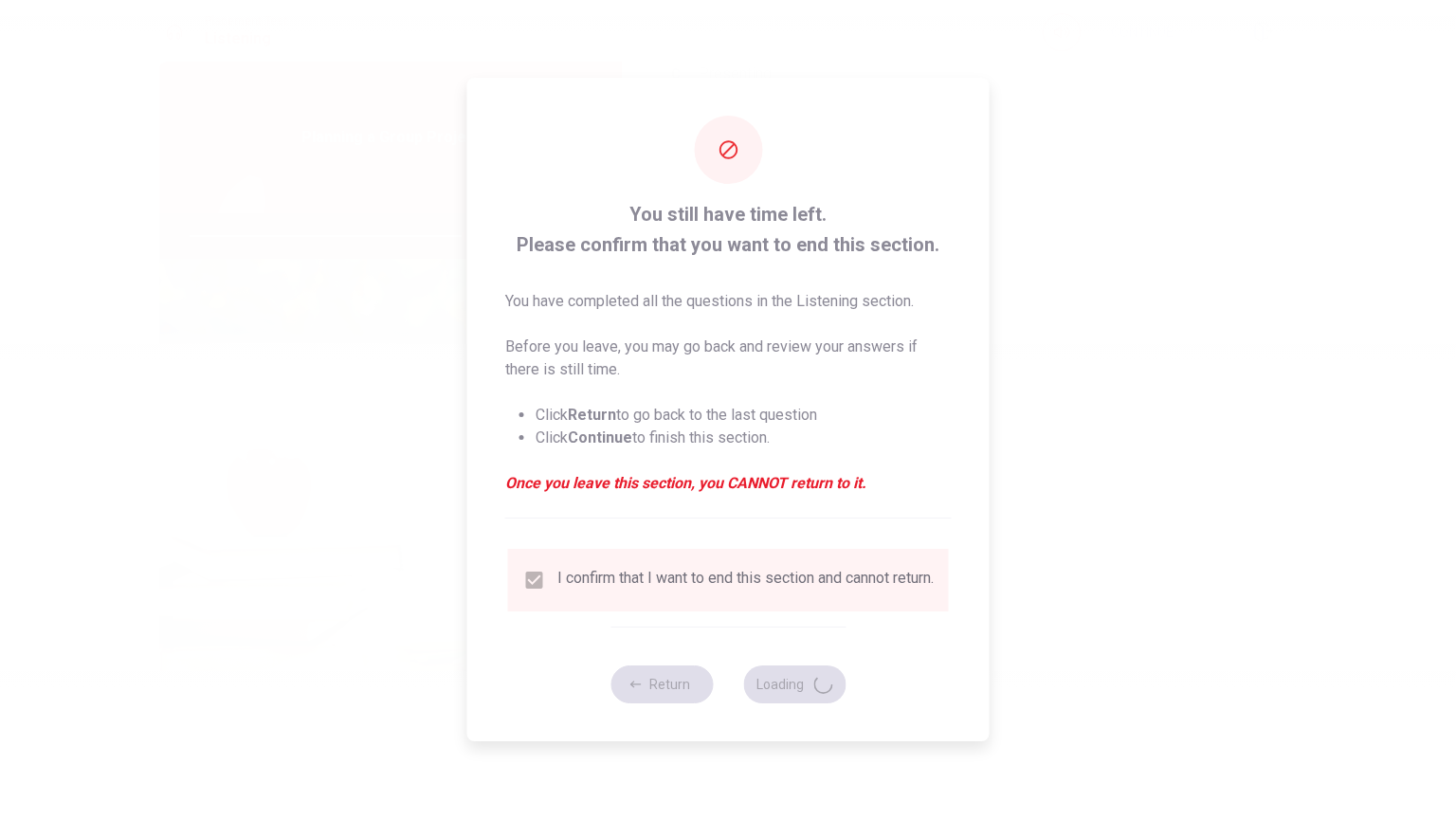 type on "82" 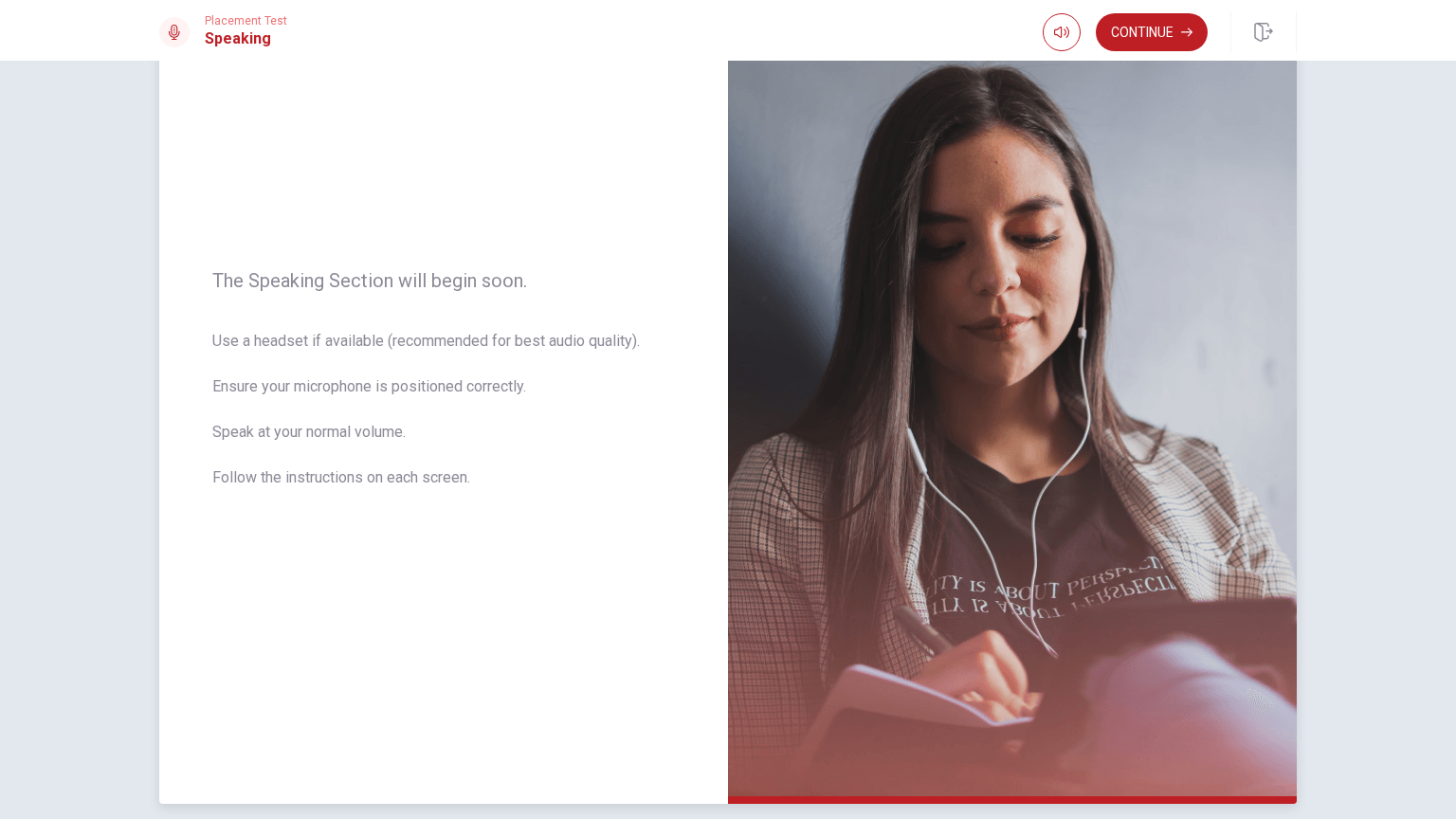 scroll, scrollTop: 157, scrollLeft: 0, axis: vertical 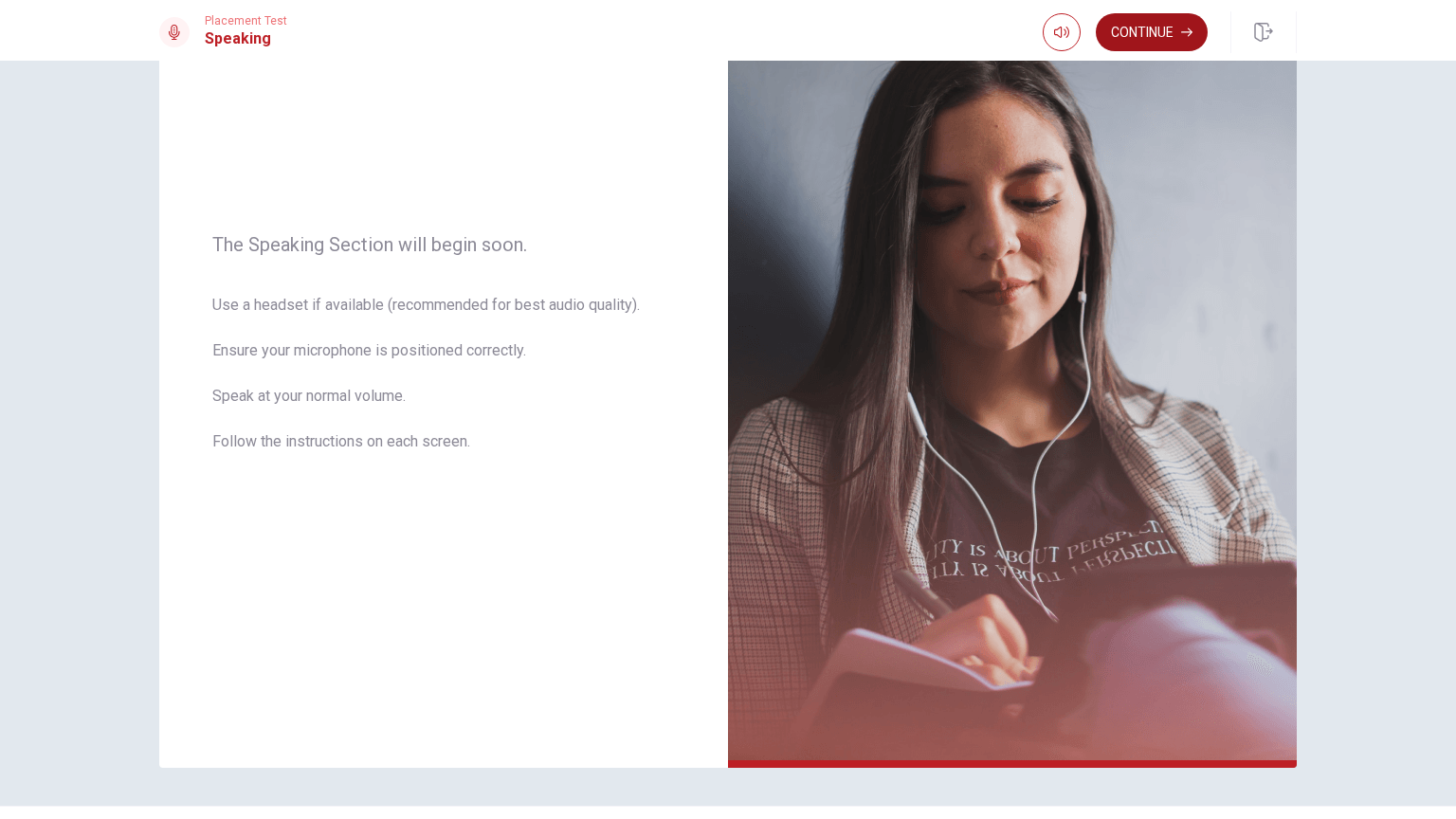 click on "Continue" at bounding box center [1152, 32] 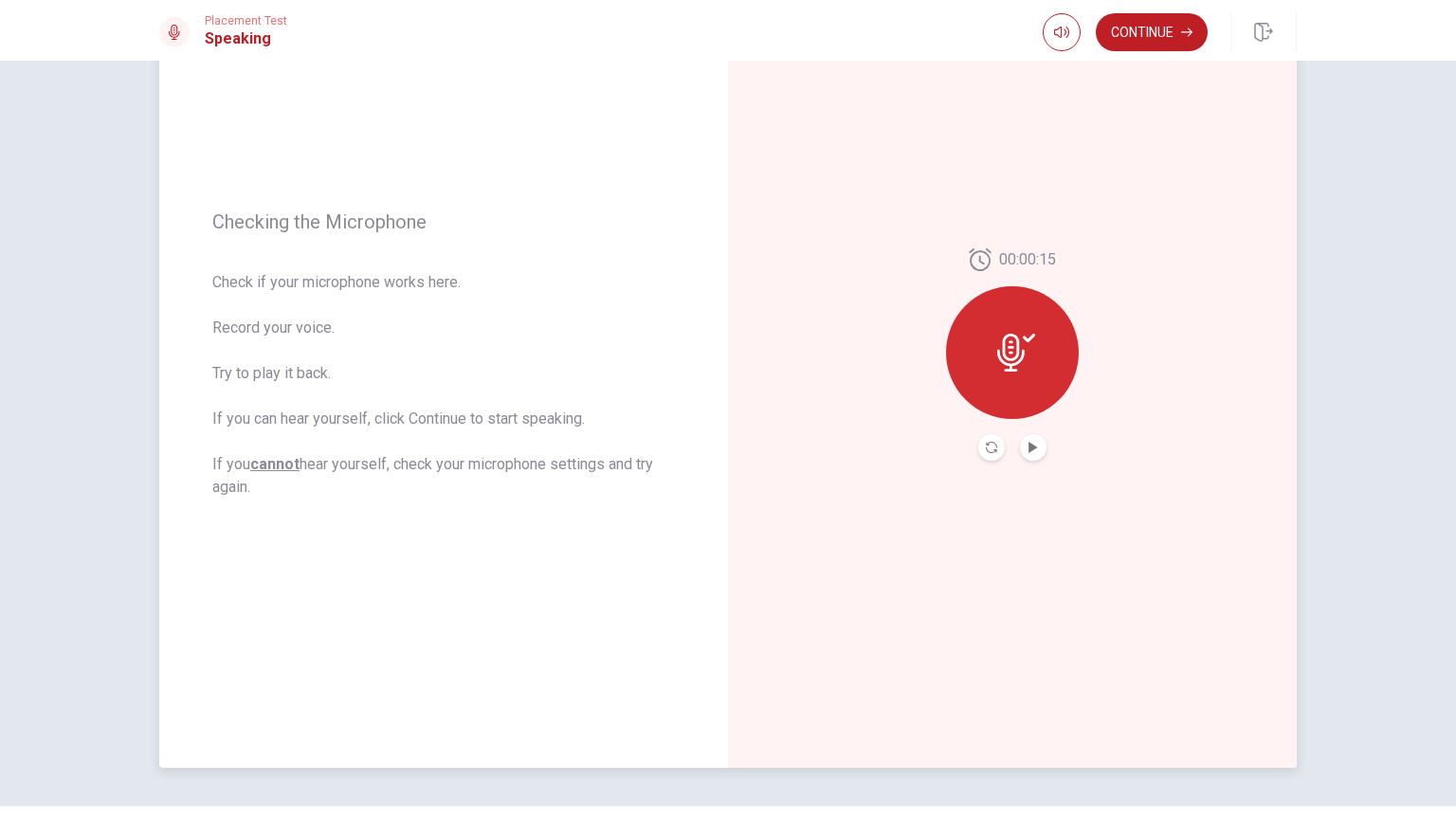 click 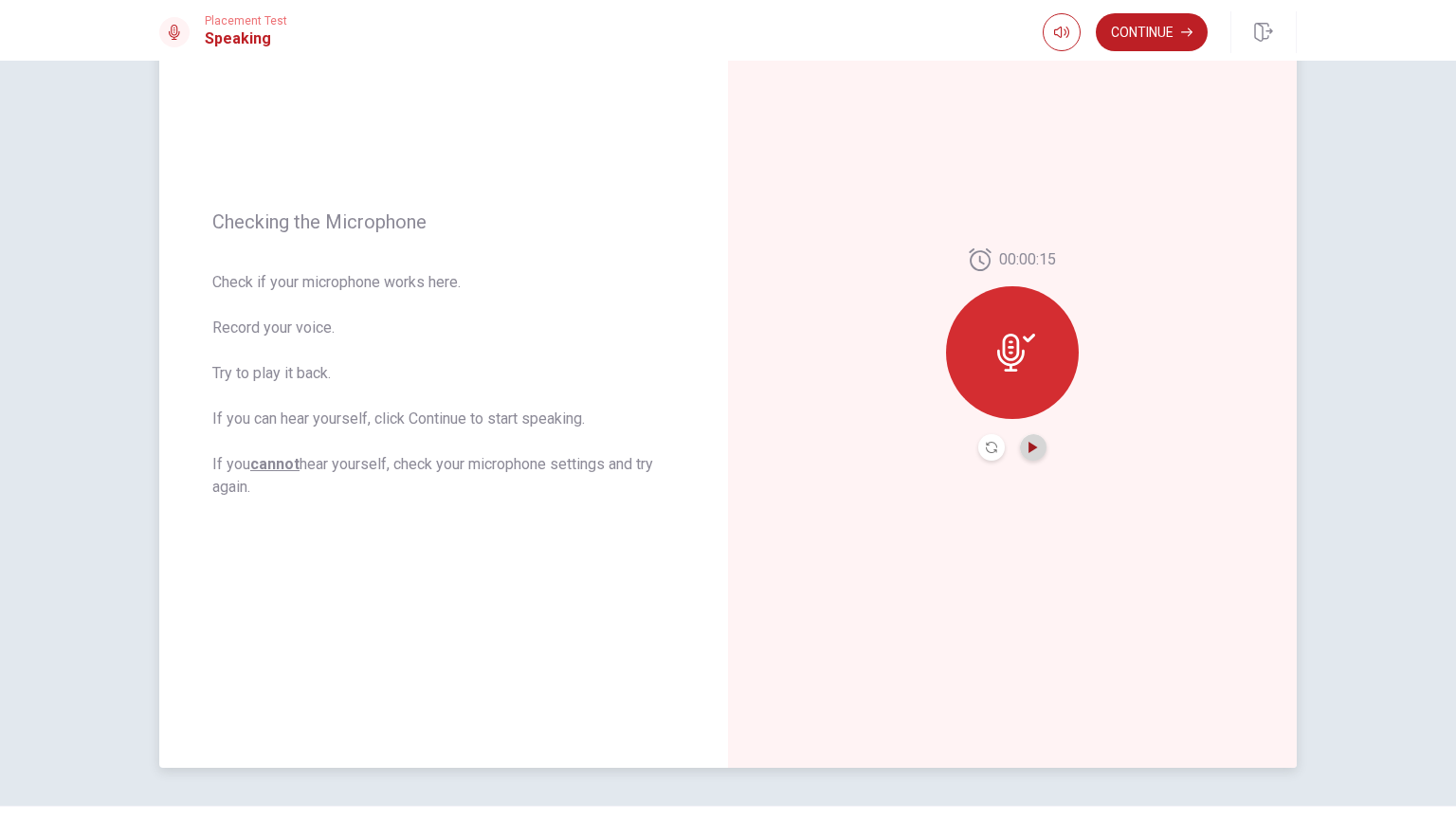 click 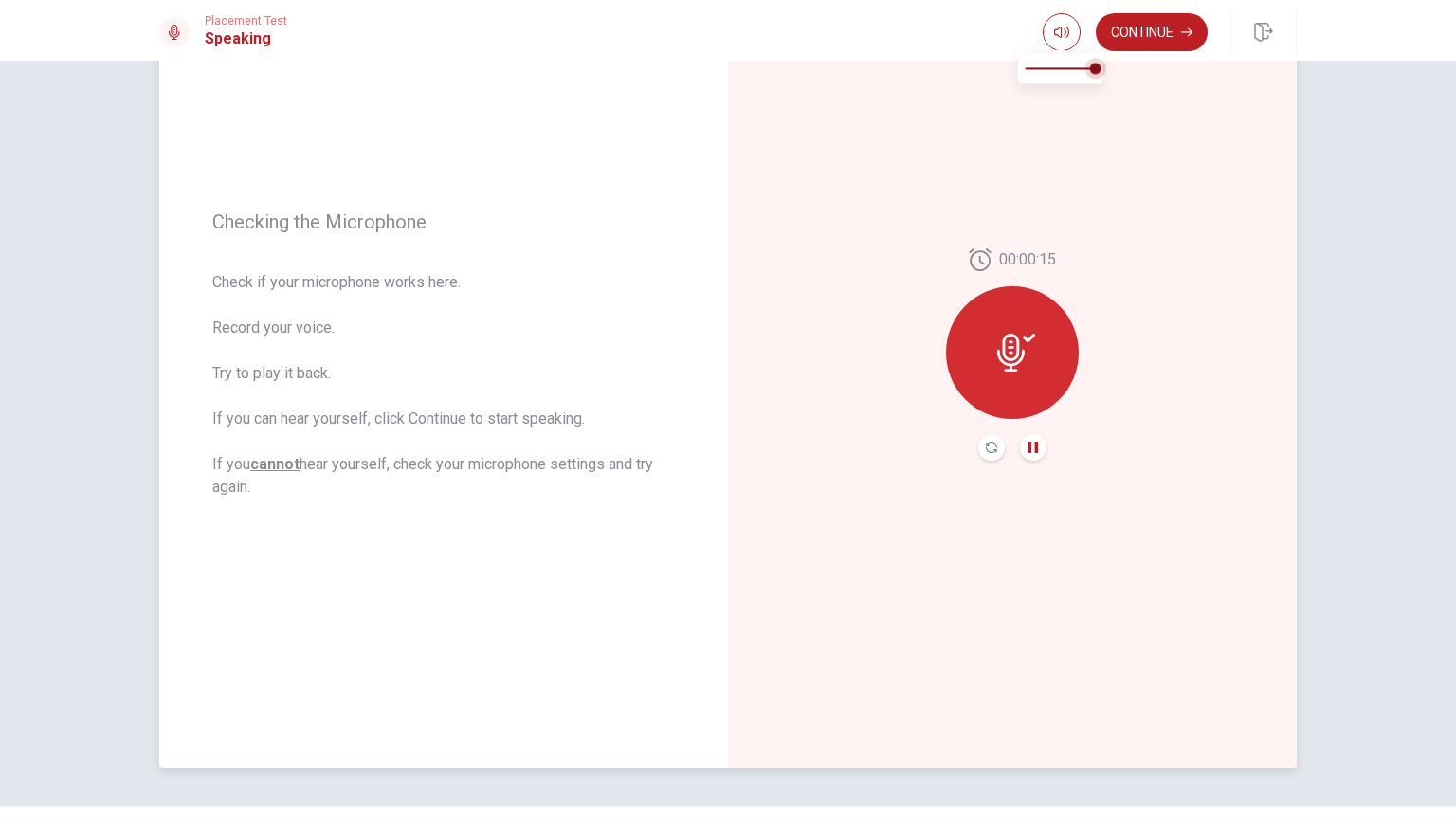 click at bounding box center [1096, 68] 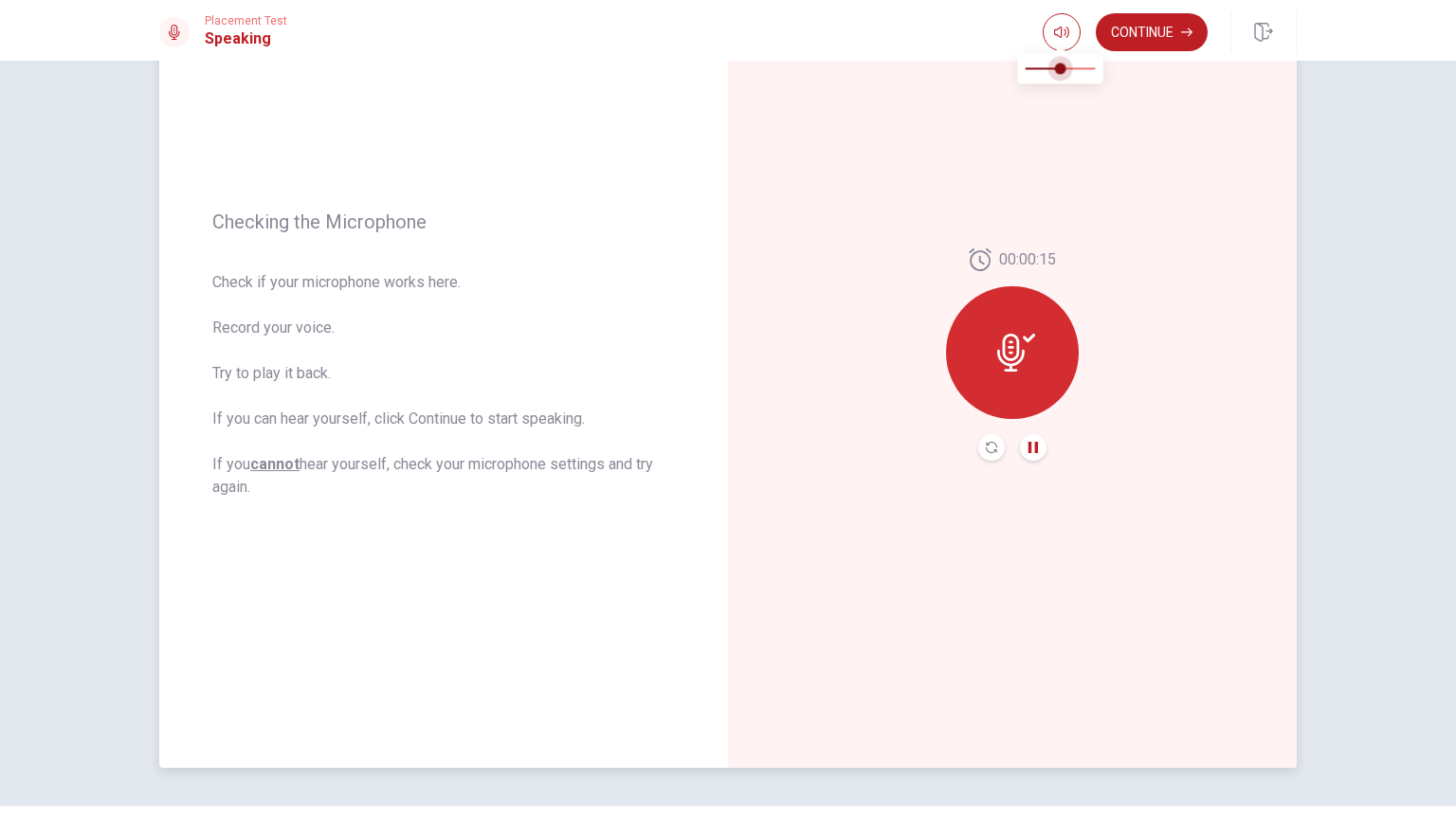 click at bounding box center (1061, 68) 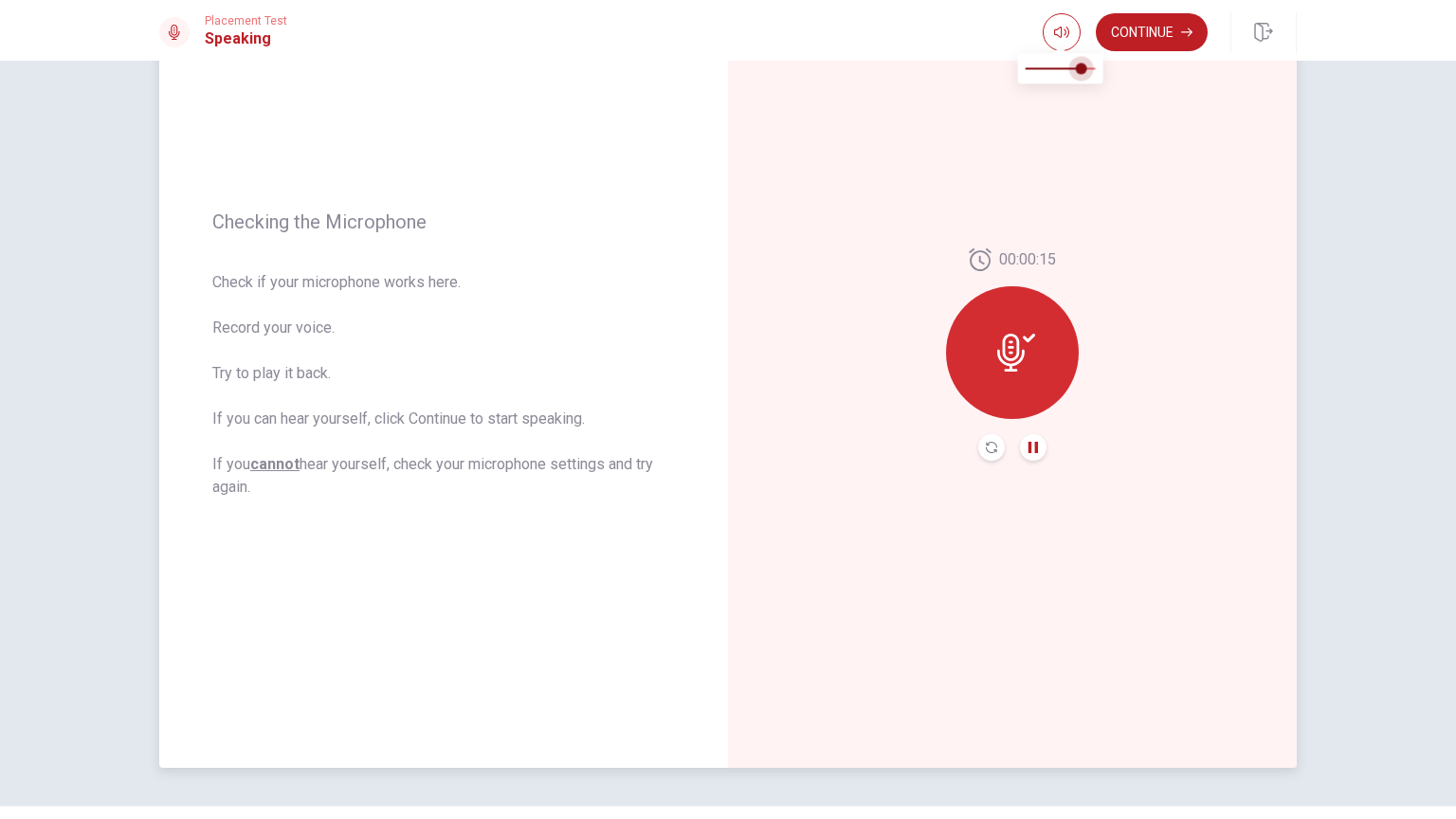 type on "1" 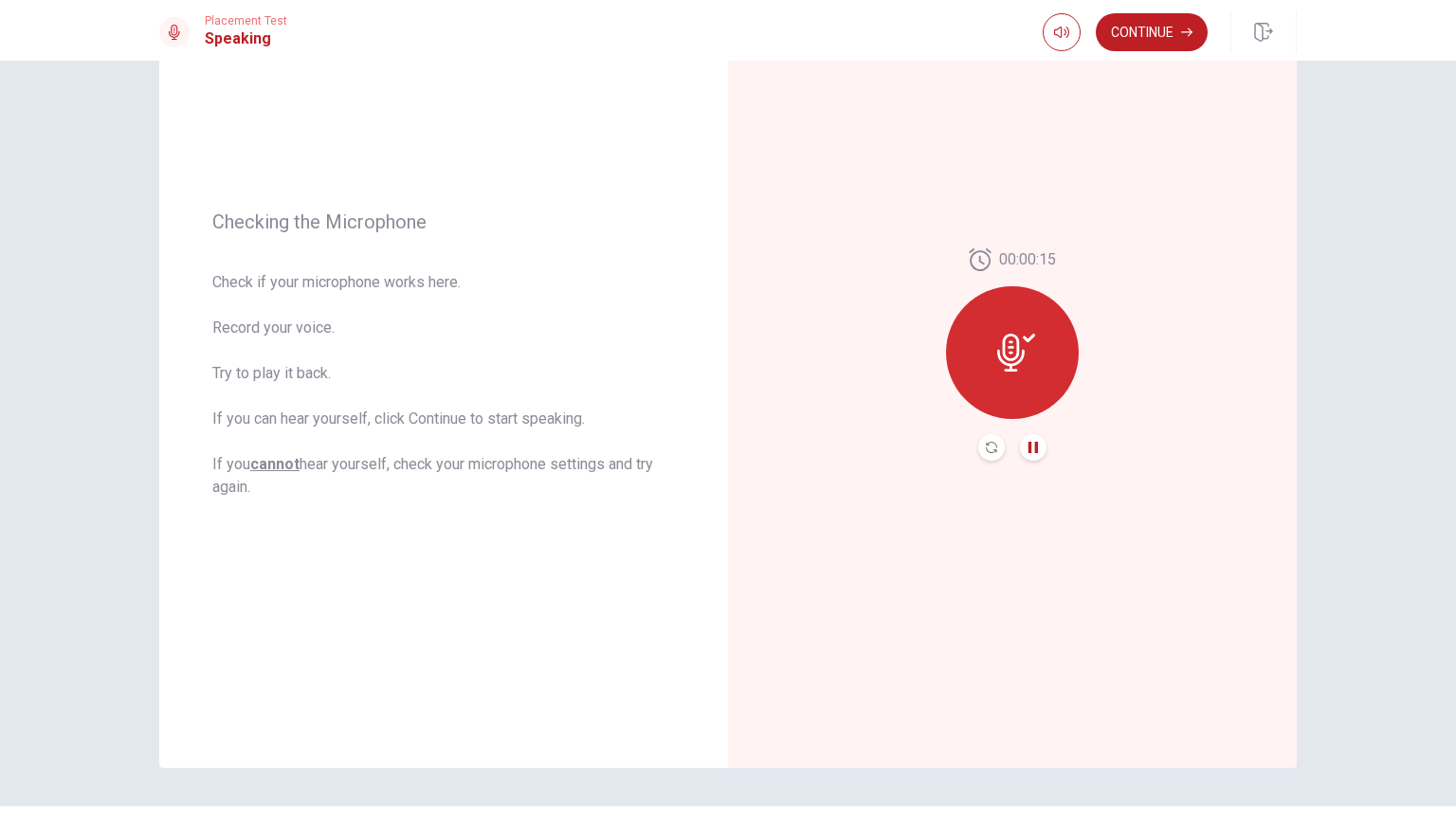 click 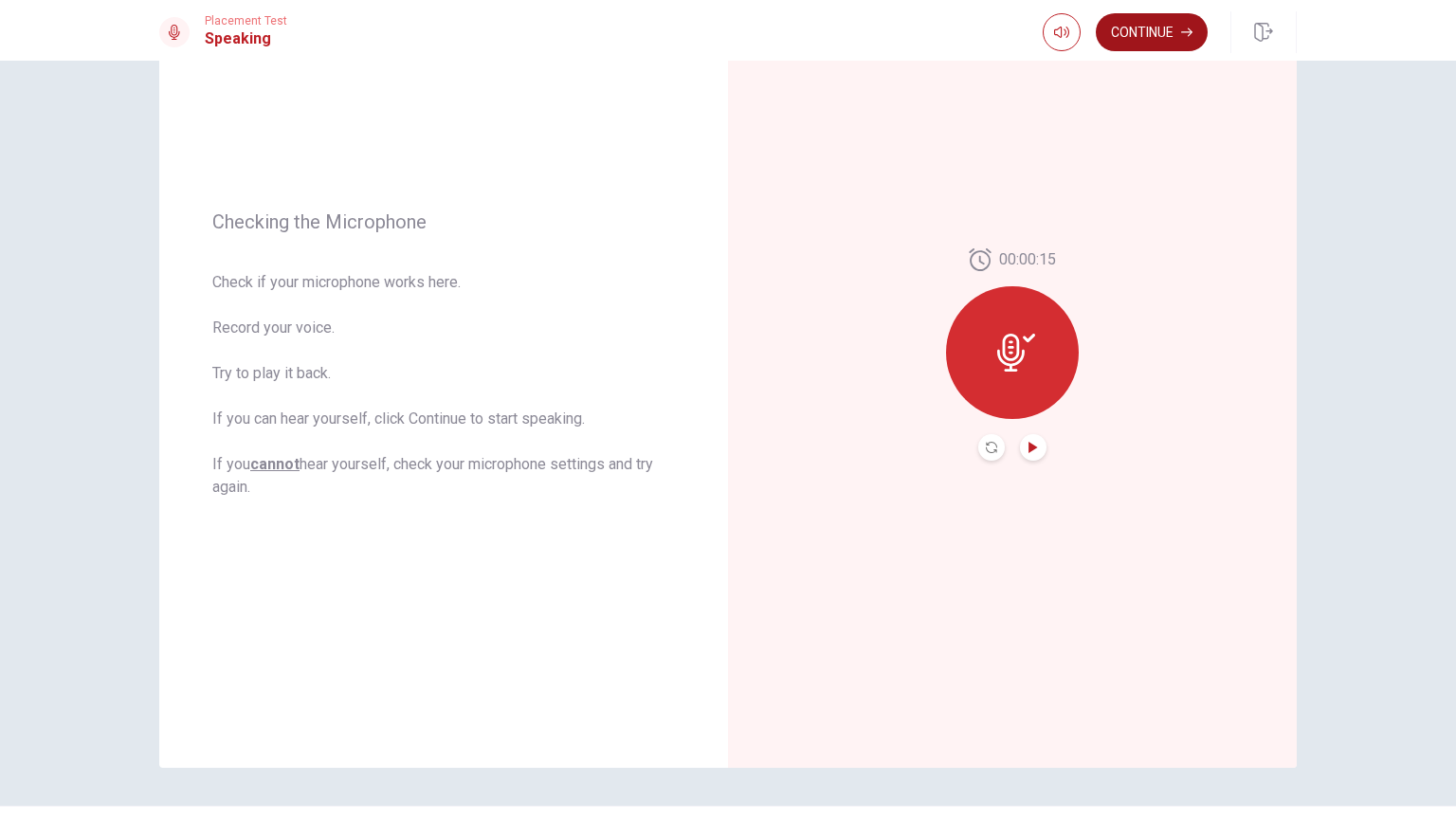 click on "Continue" at bounding box center (1152, 32) 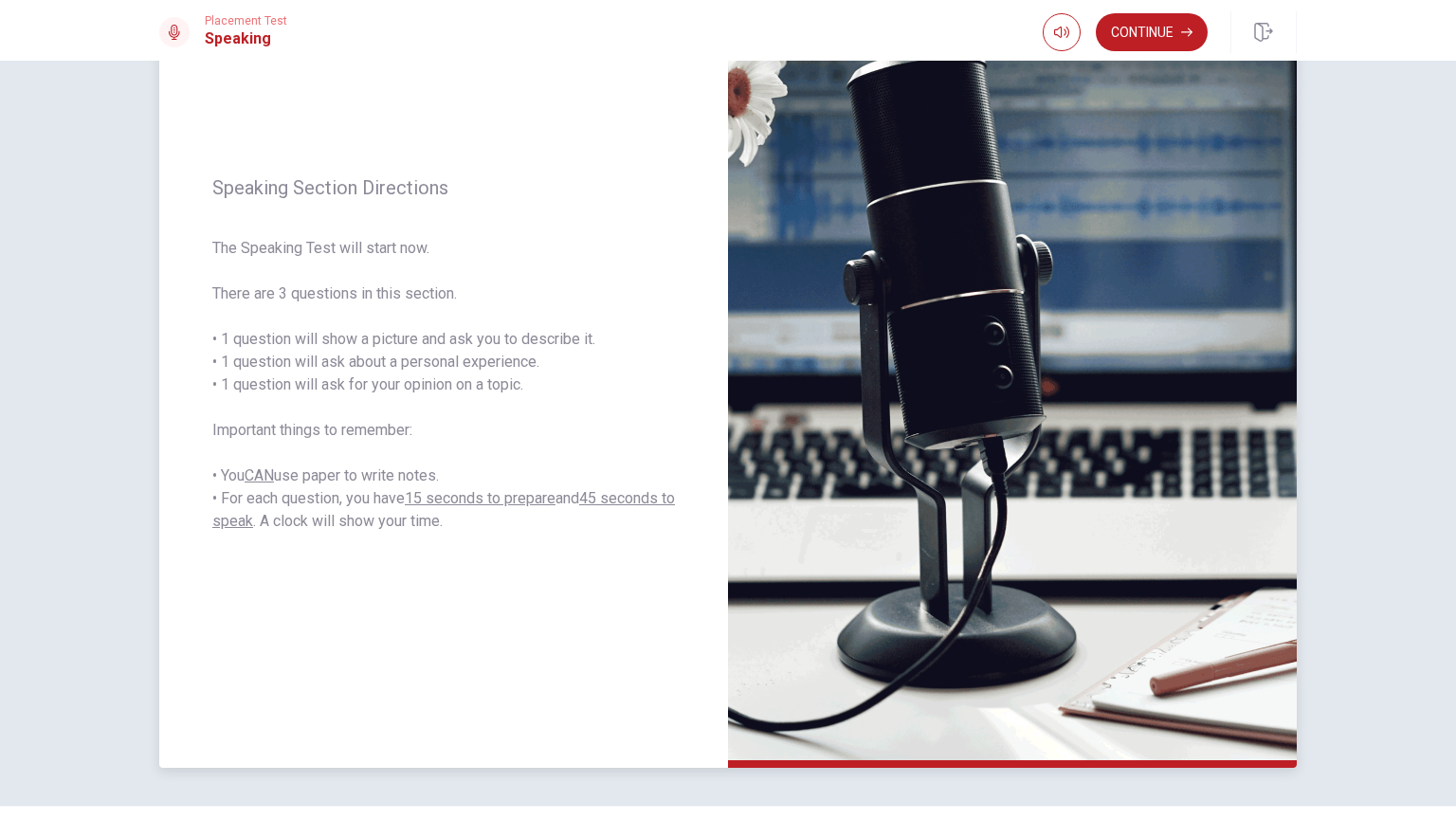 drag, startPoint x: 529, startPoint y: 348, endPoint x: 572, endPoint y: 345, distance: 43.104524 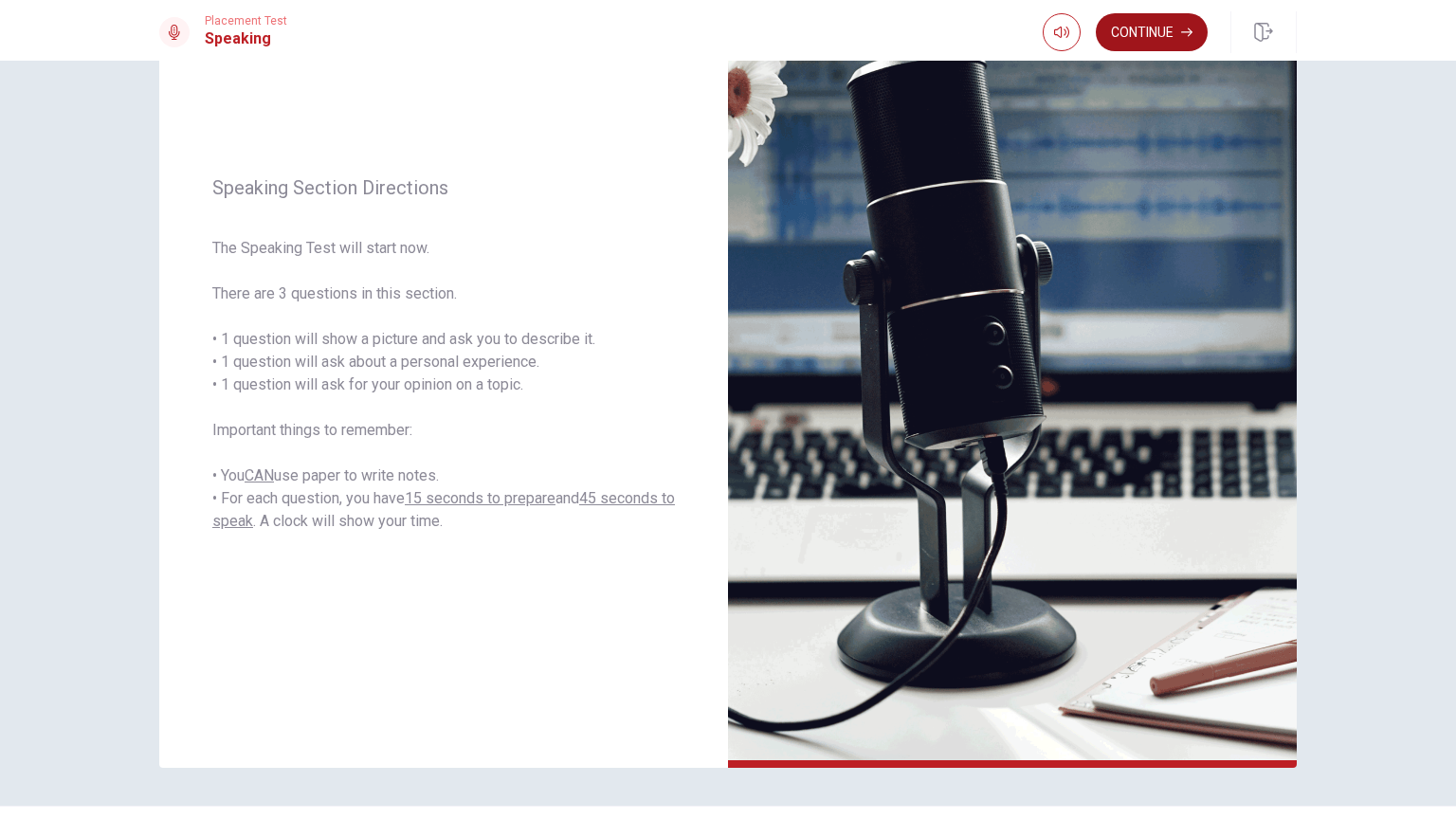 click on "Continue" at bounding box center [1152, 32] 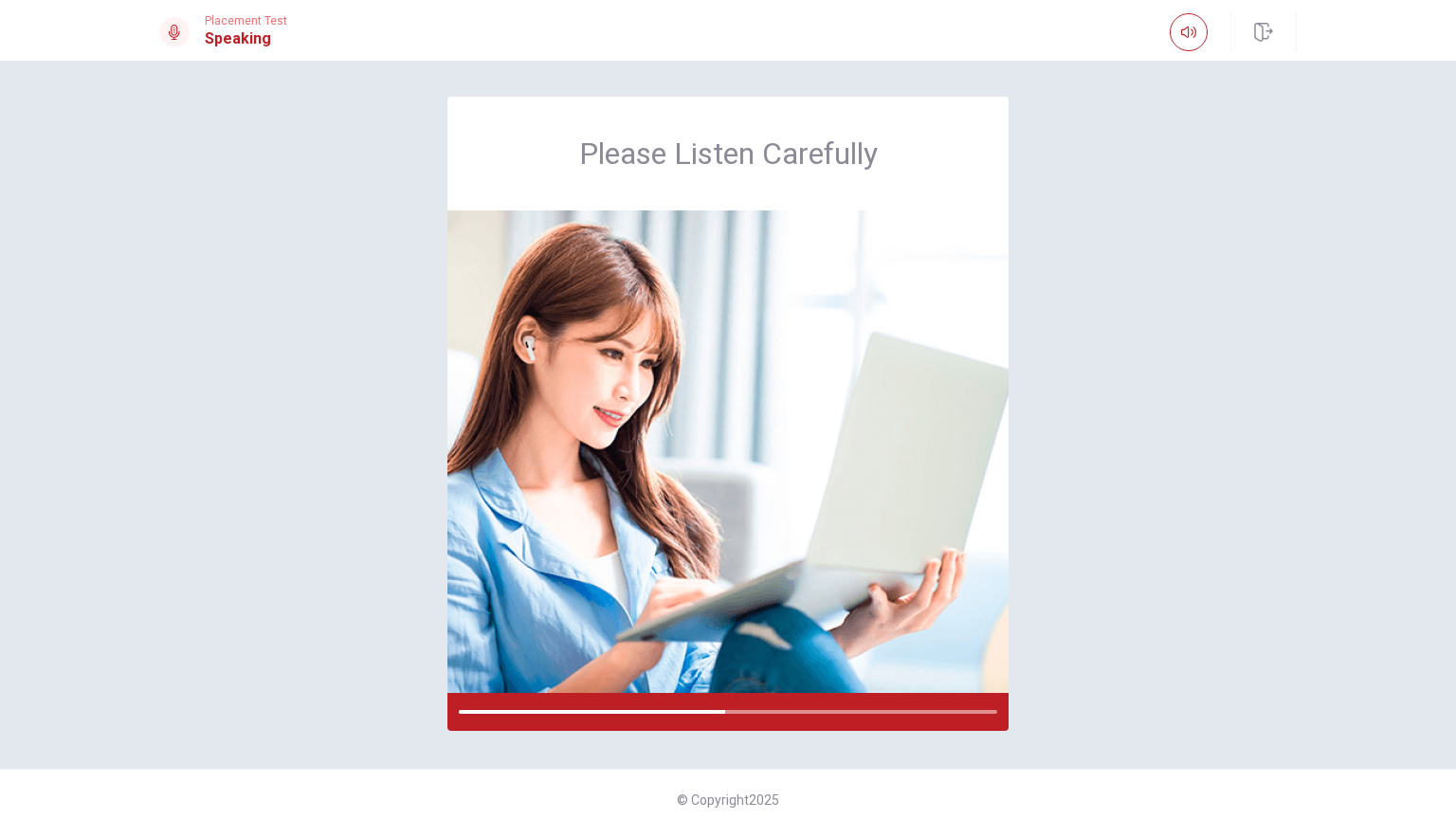 scroll, scrollTop: 0, scrollLeft: 0, axis: both 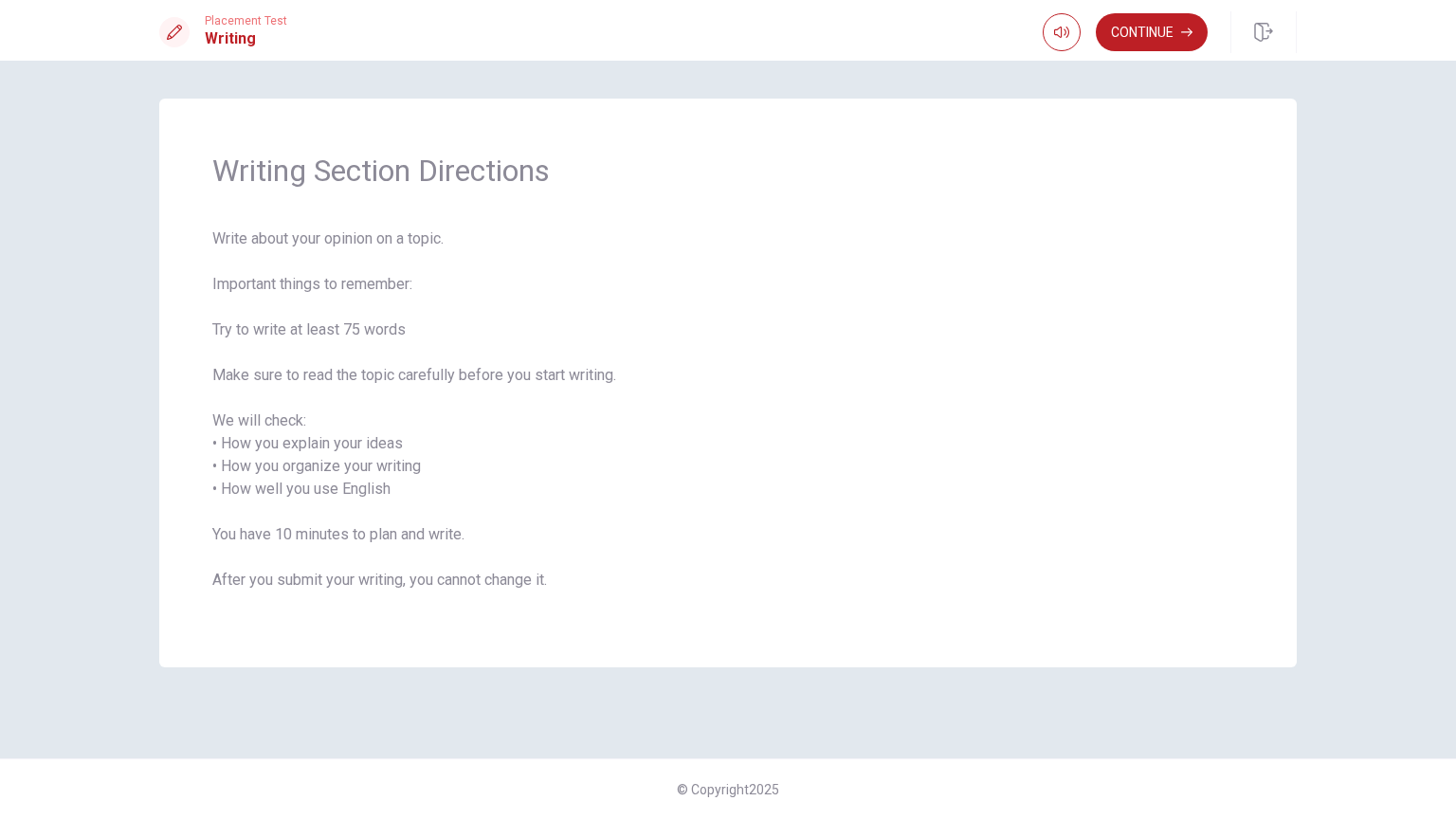 click on "Write about your opinion on a topic.
Important things to remember:
Try to write at least 75 words
Make sure to read the topic carefully before you start writing.
We will check:
• How you explain your ideas
• How you organize your writing
• How well you use English
You have 10 minutes to plan and write.
After you submit your writing, you cannot change it." at bounding box center [728, 421] 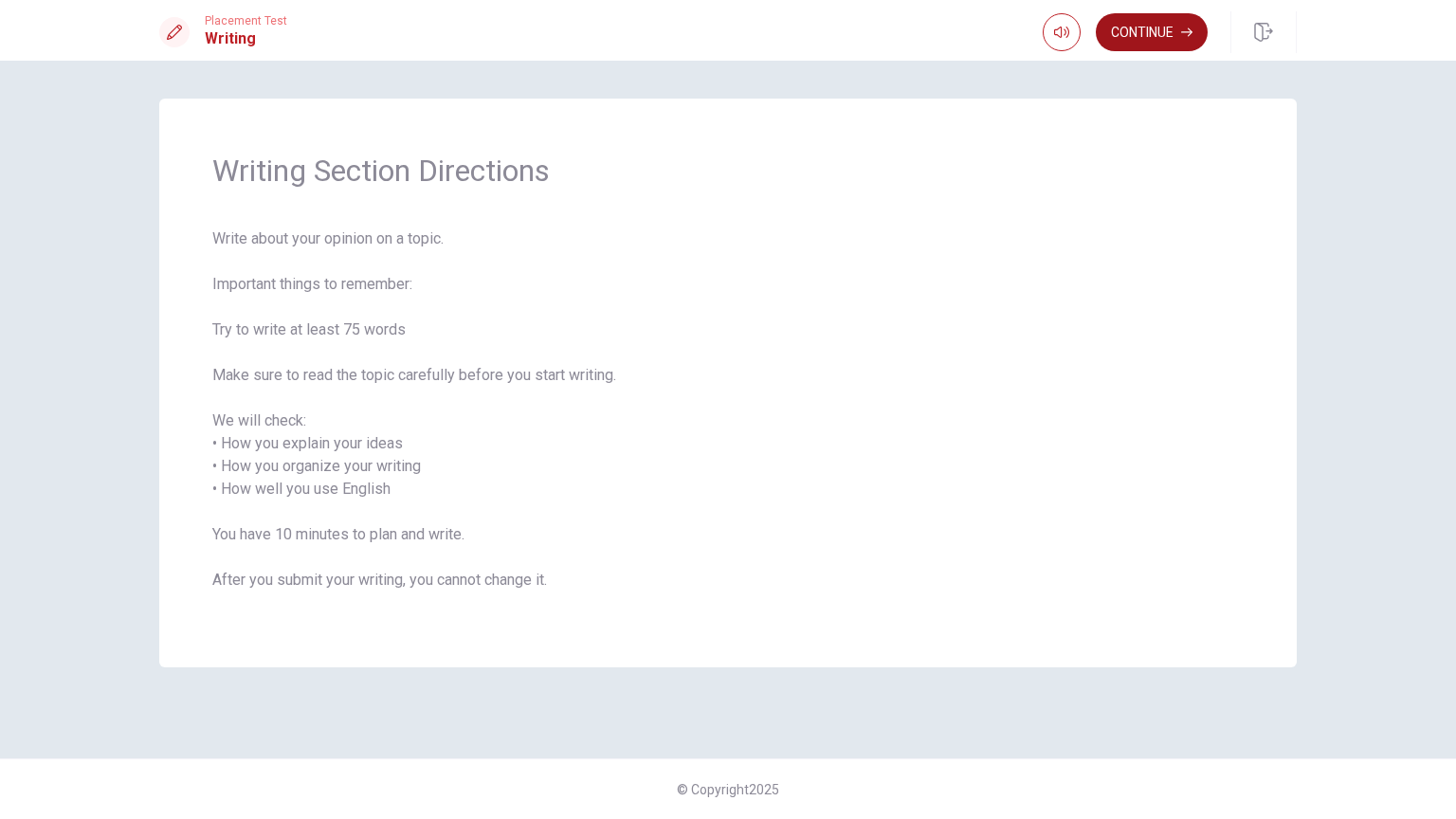click on "Continue" at bounding box center (1152, 32) 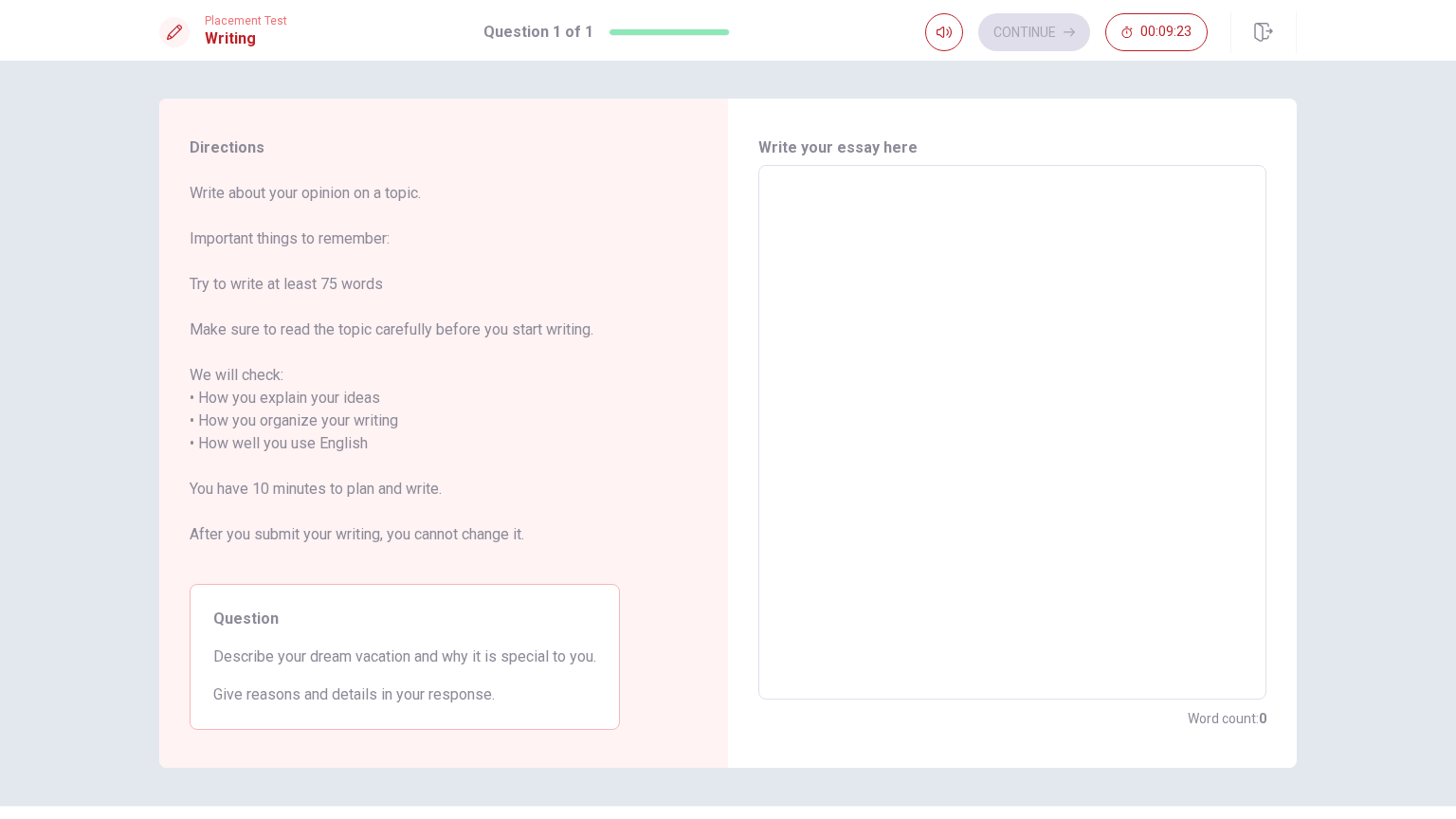 click at bounding box center (1012, 432) 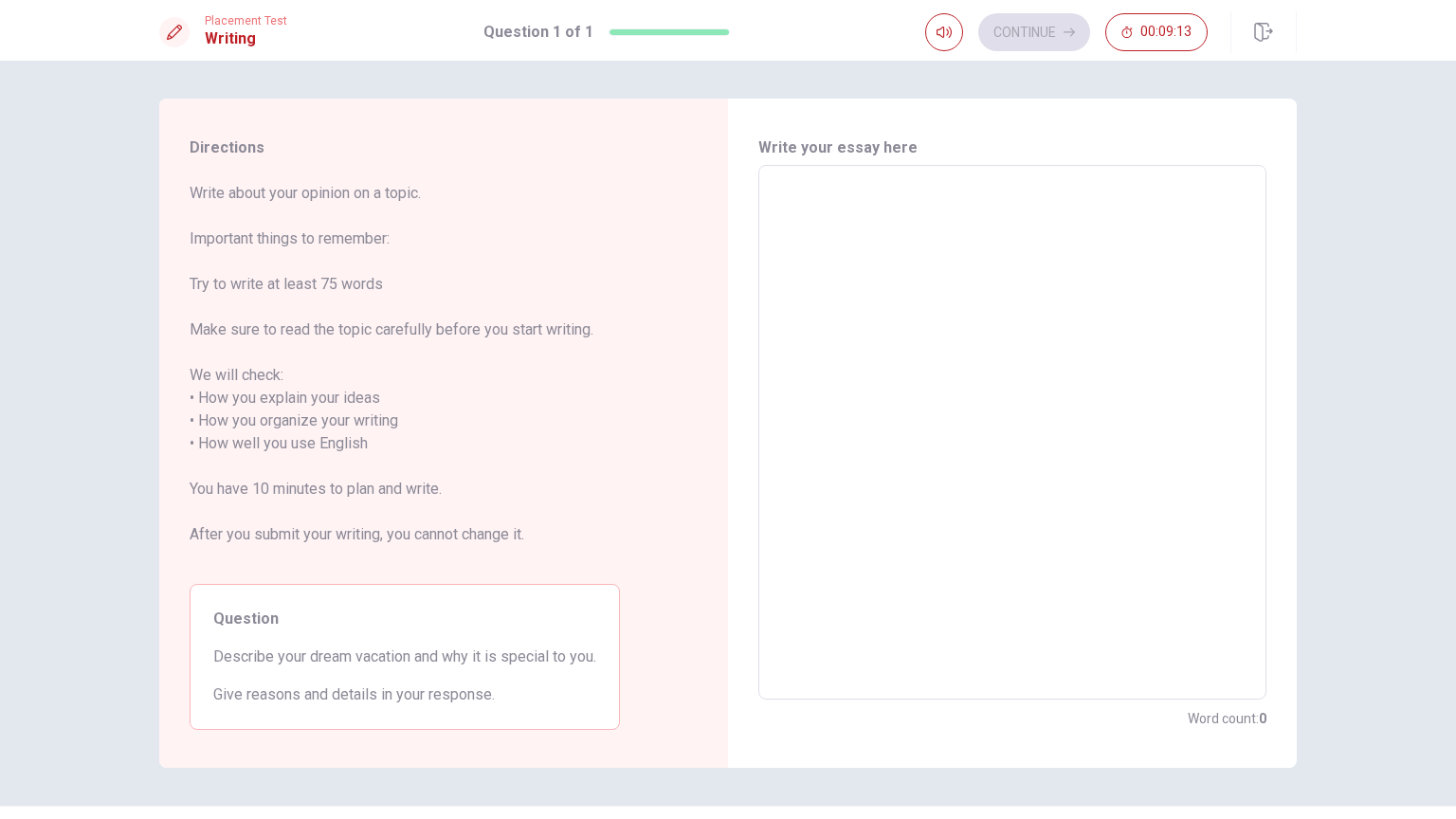 type on "m" 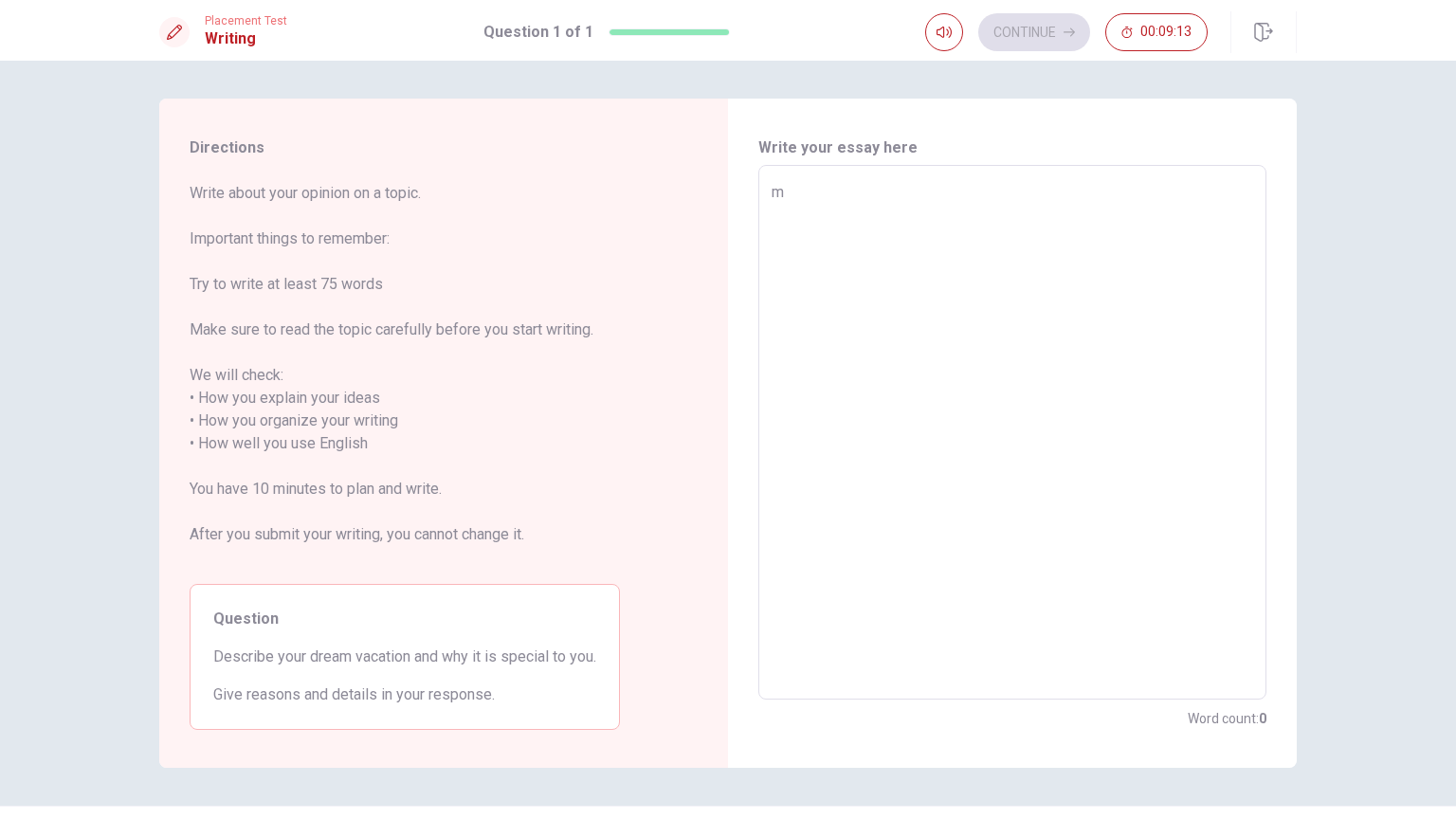 type on "x" 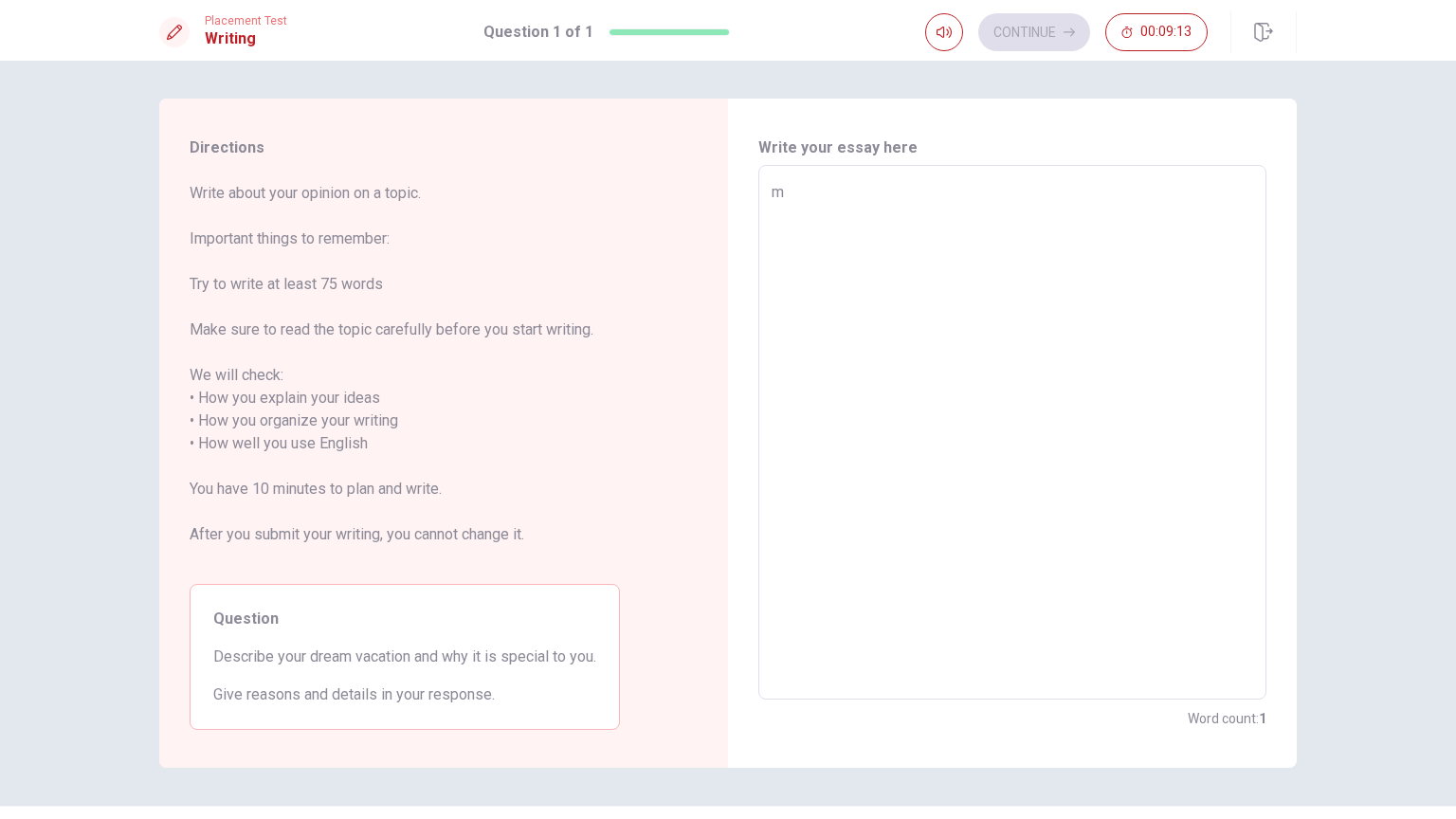 type on "my" 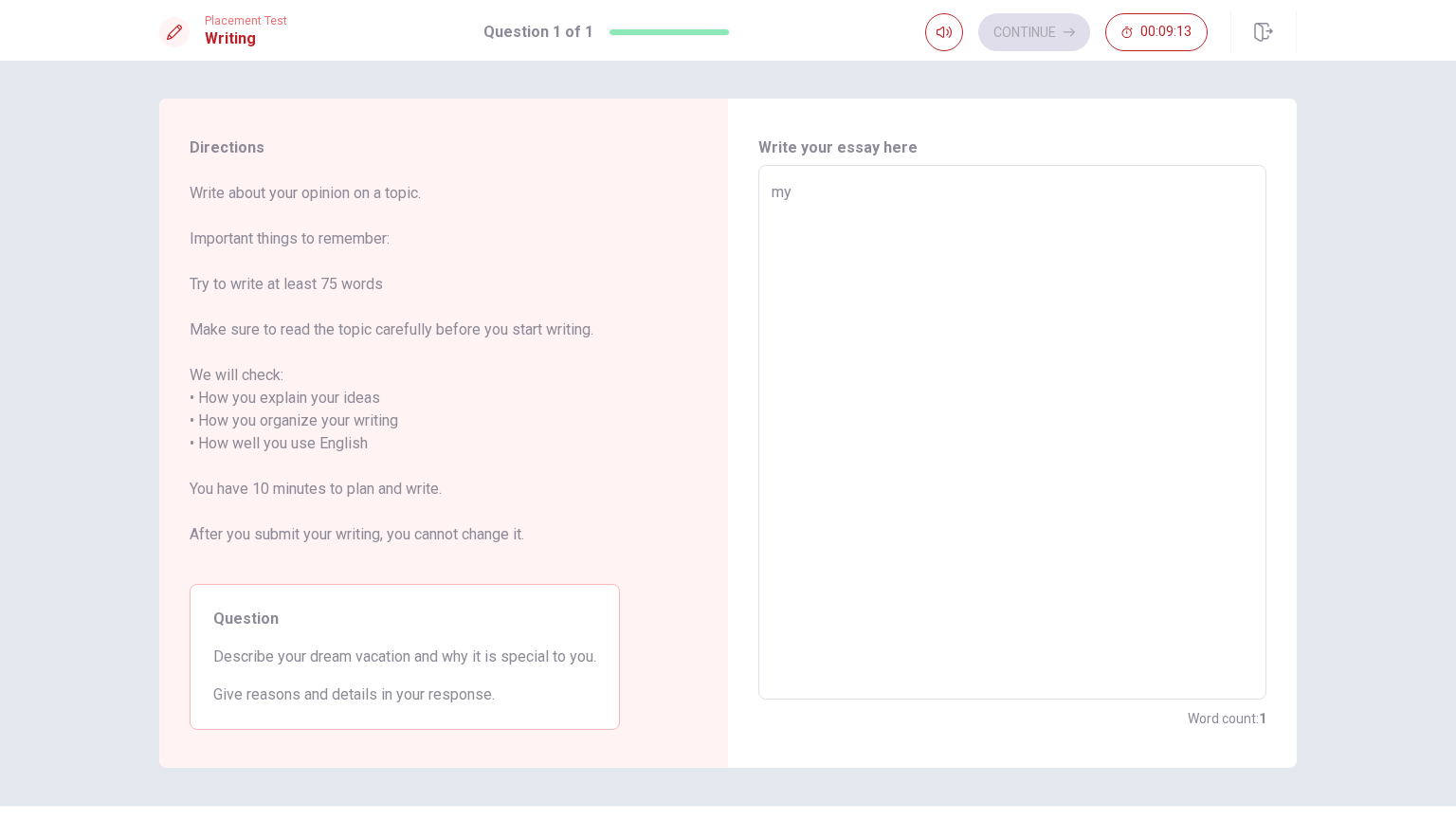 type on "x" 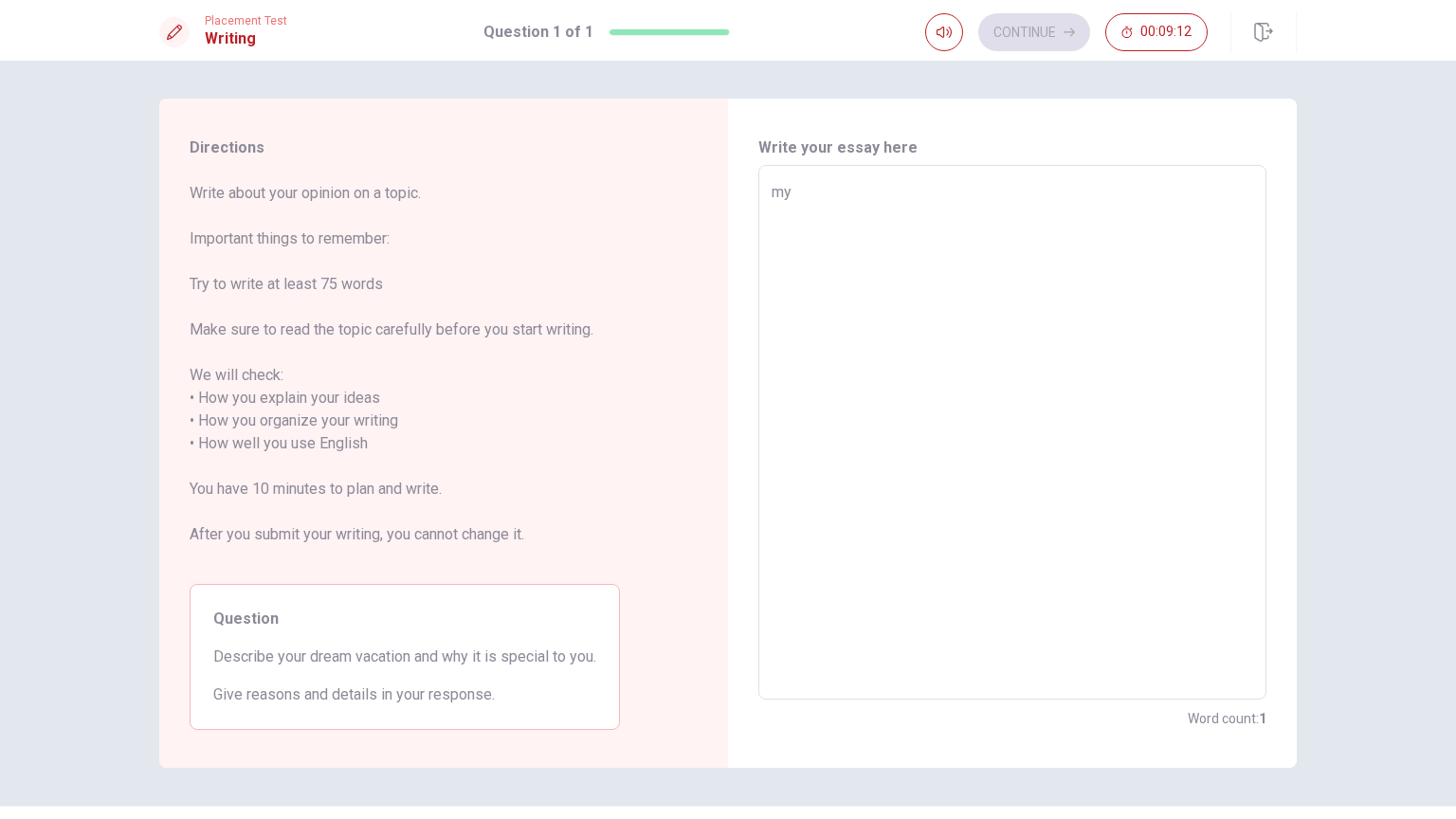 type on "my" 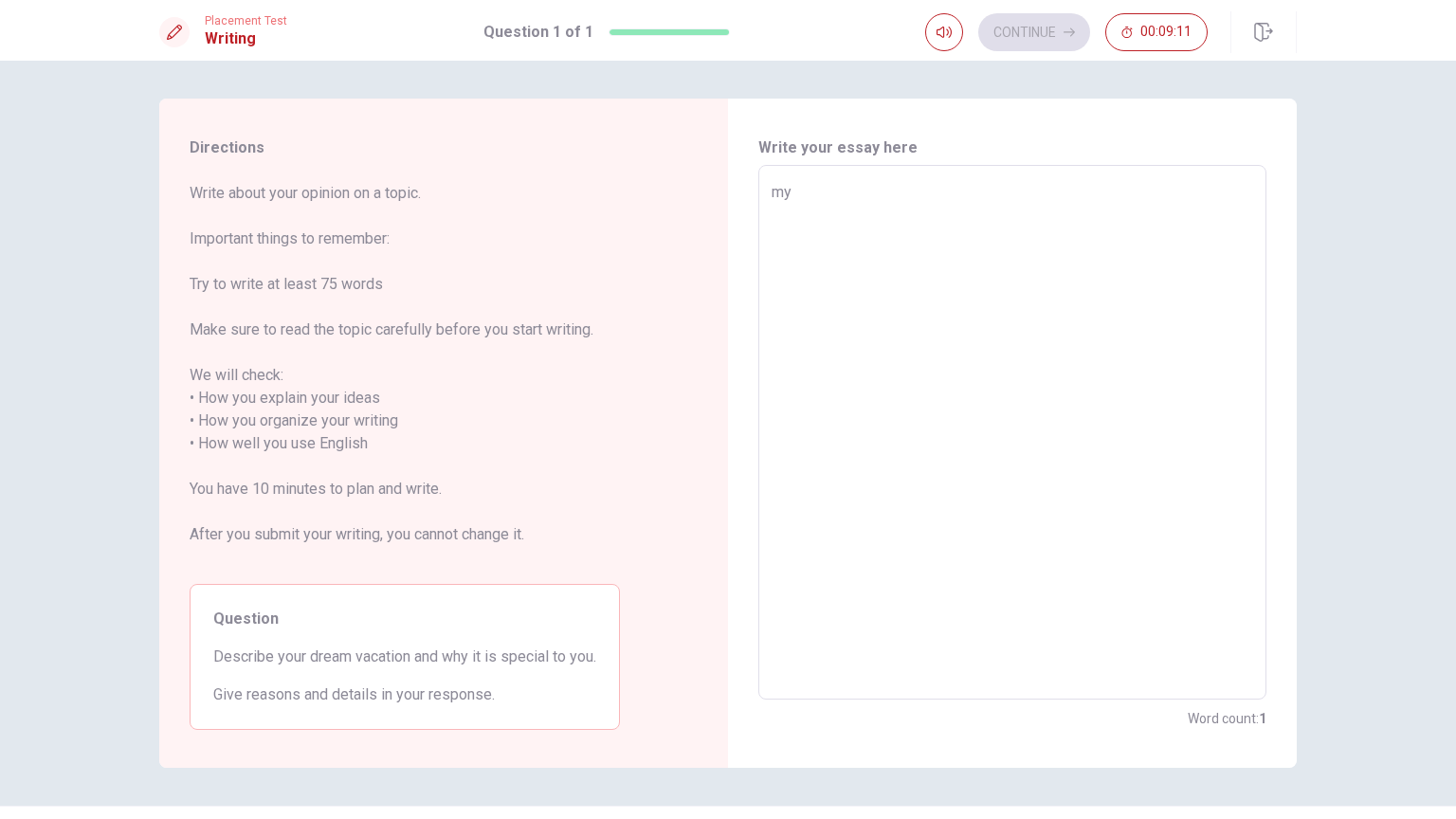 type on "my d" 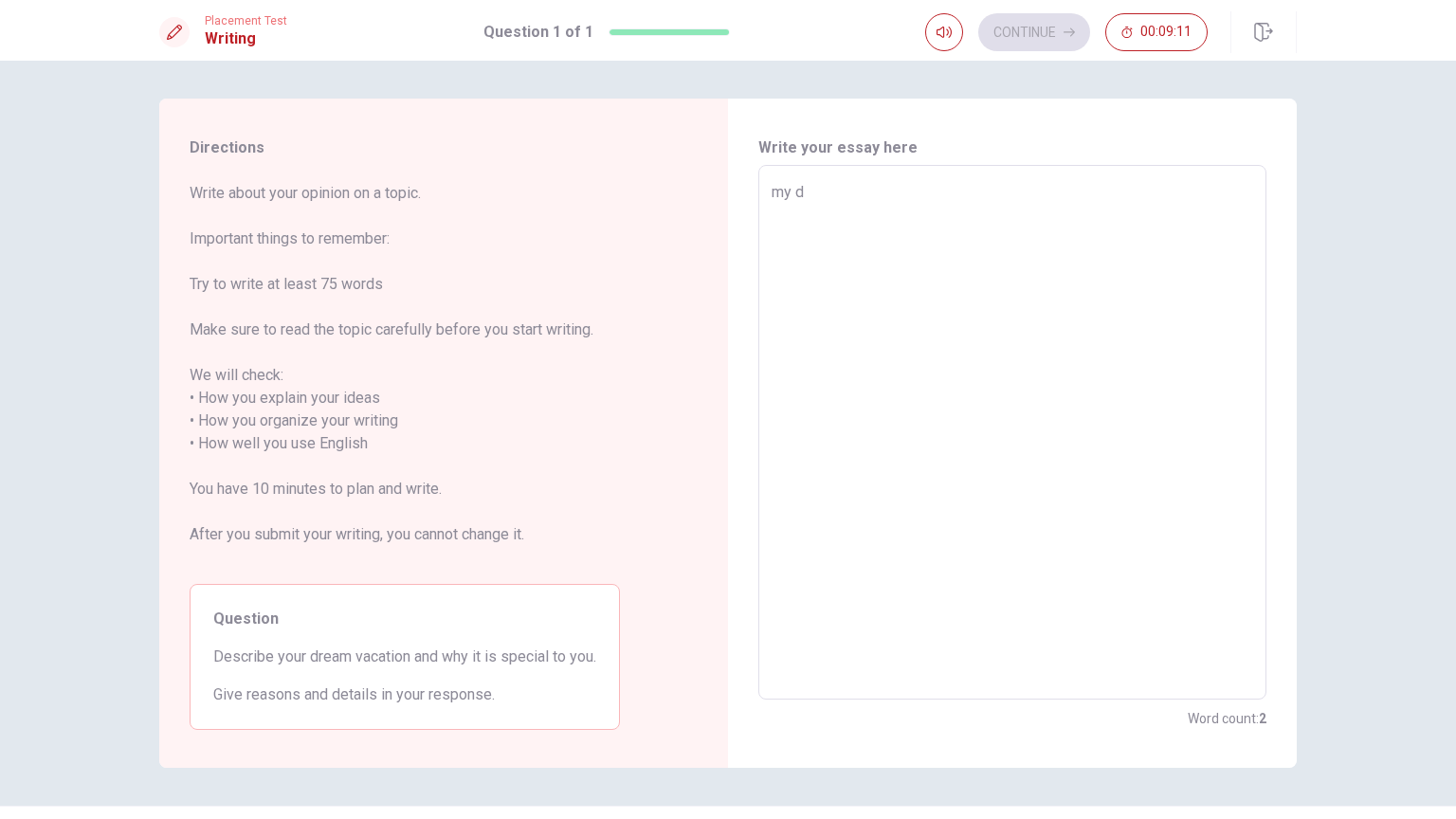 type on "x" 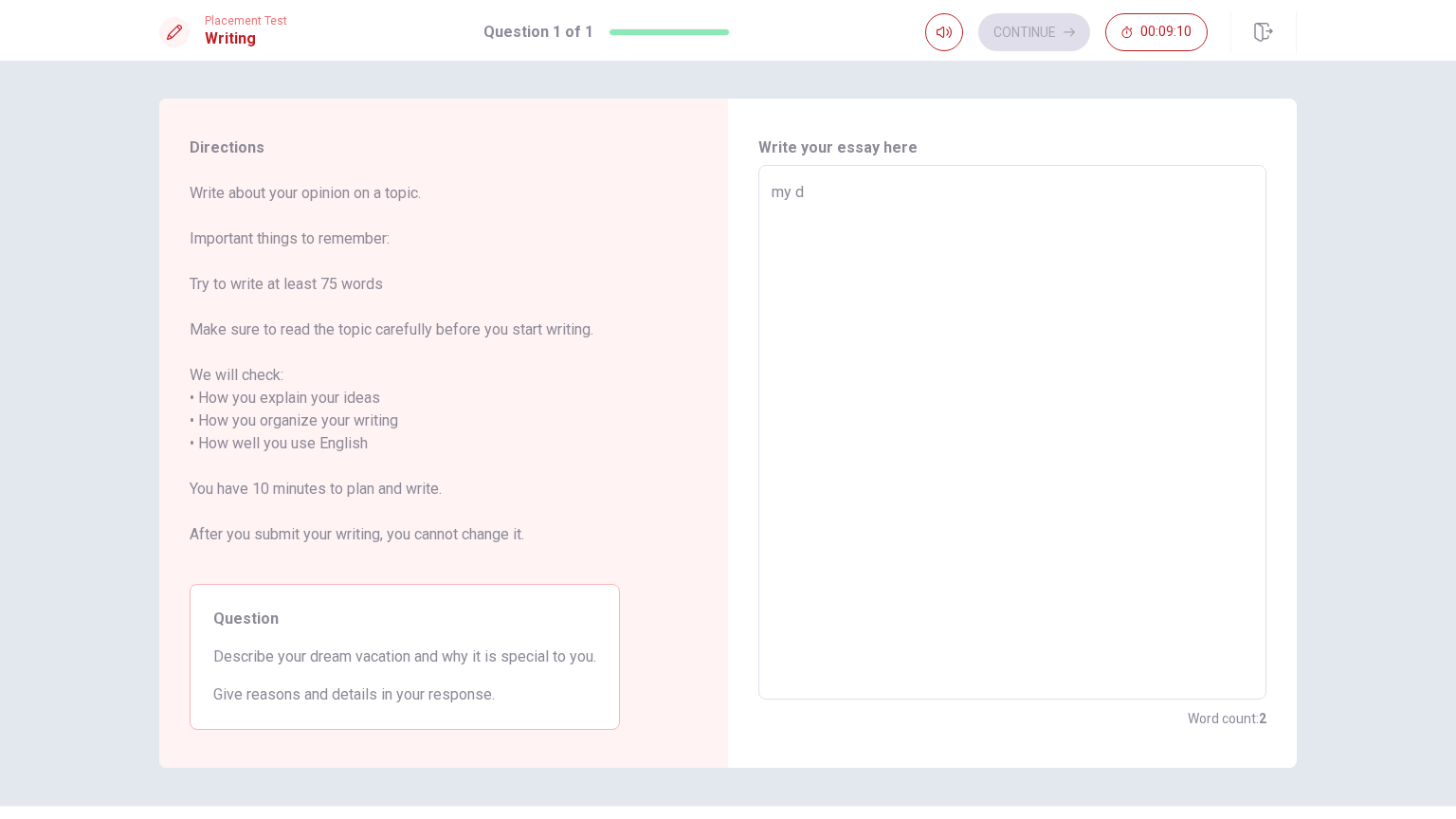 type on "my dr" 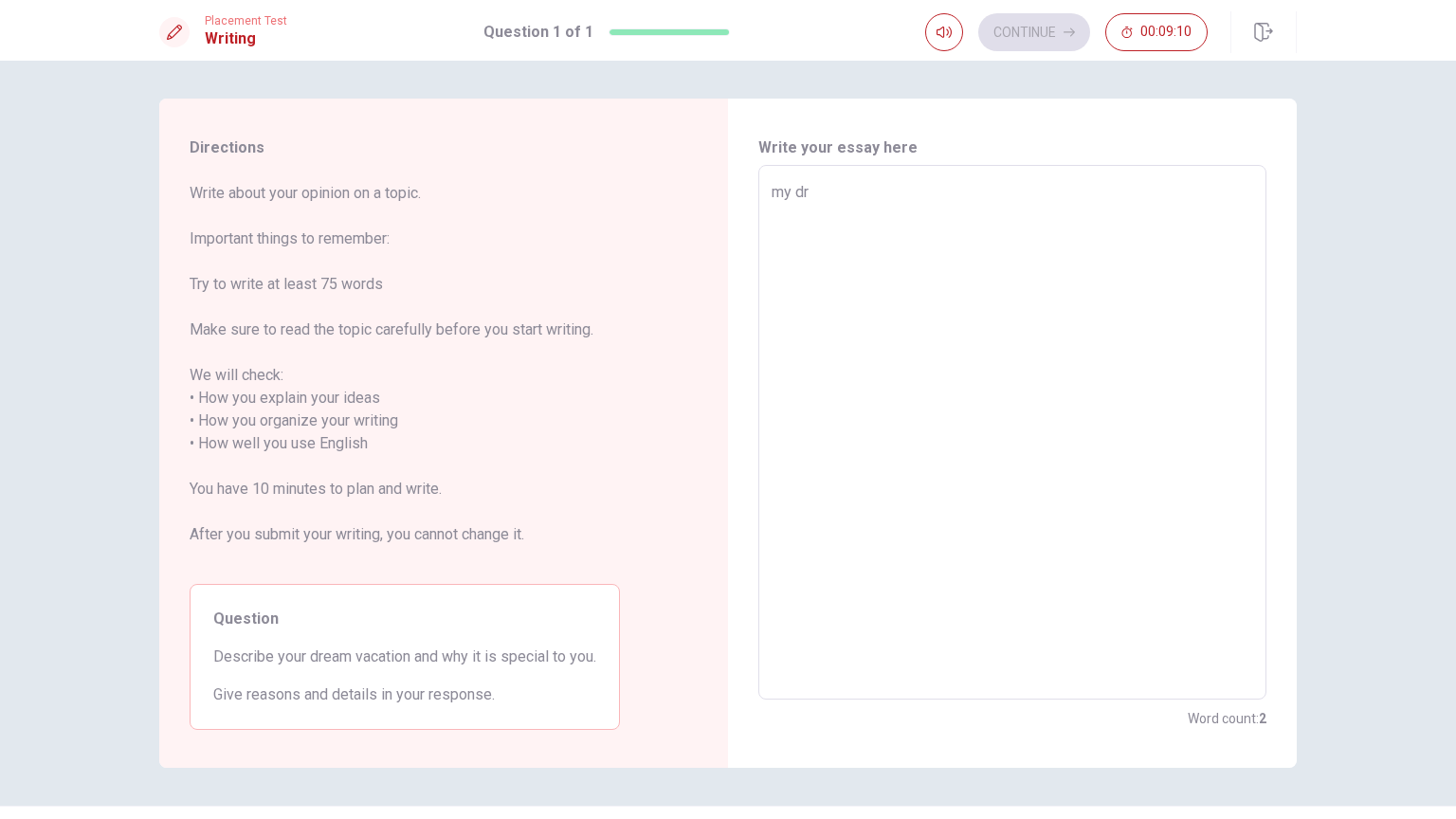 type on "x" 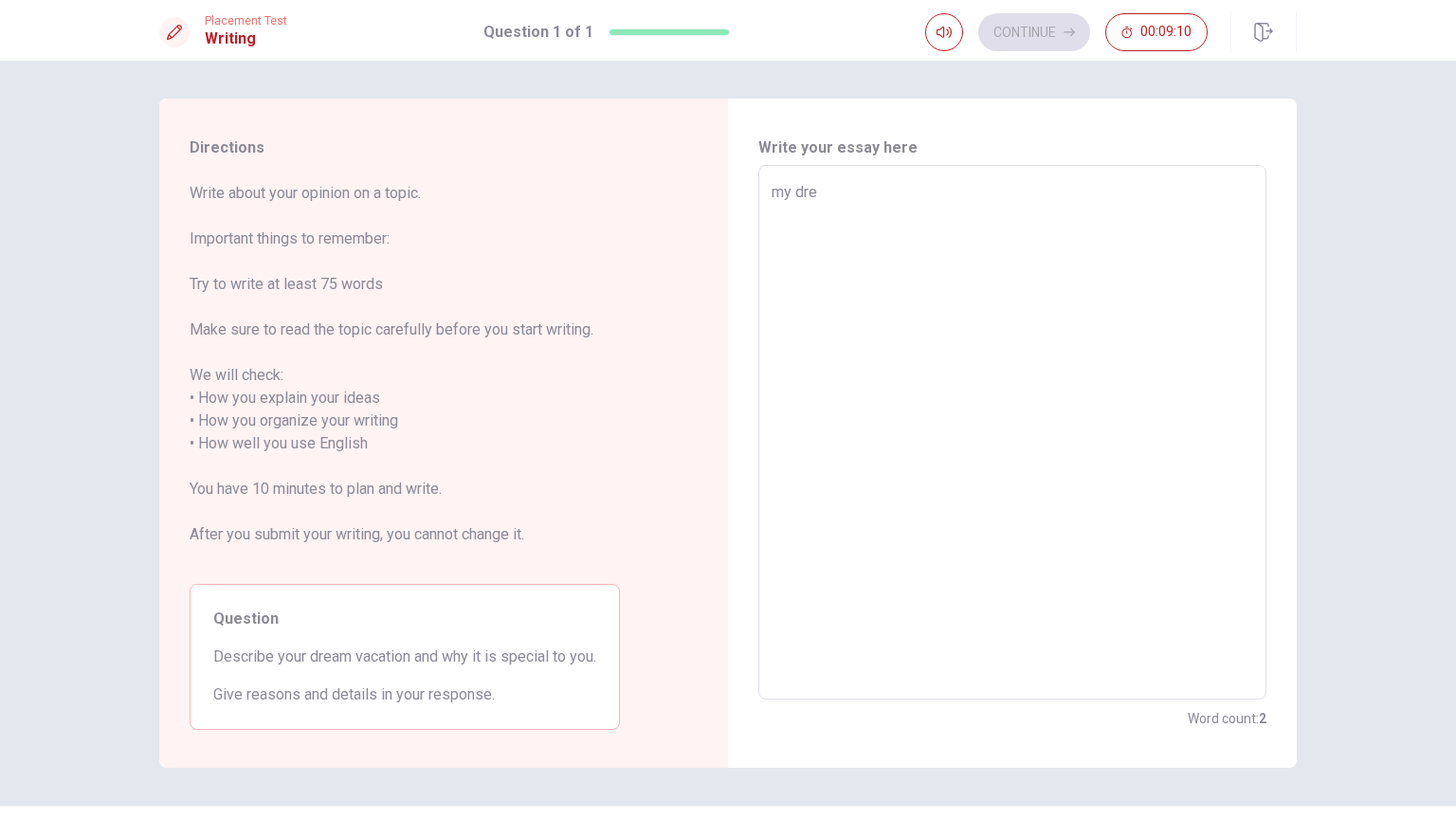 type on "x" 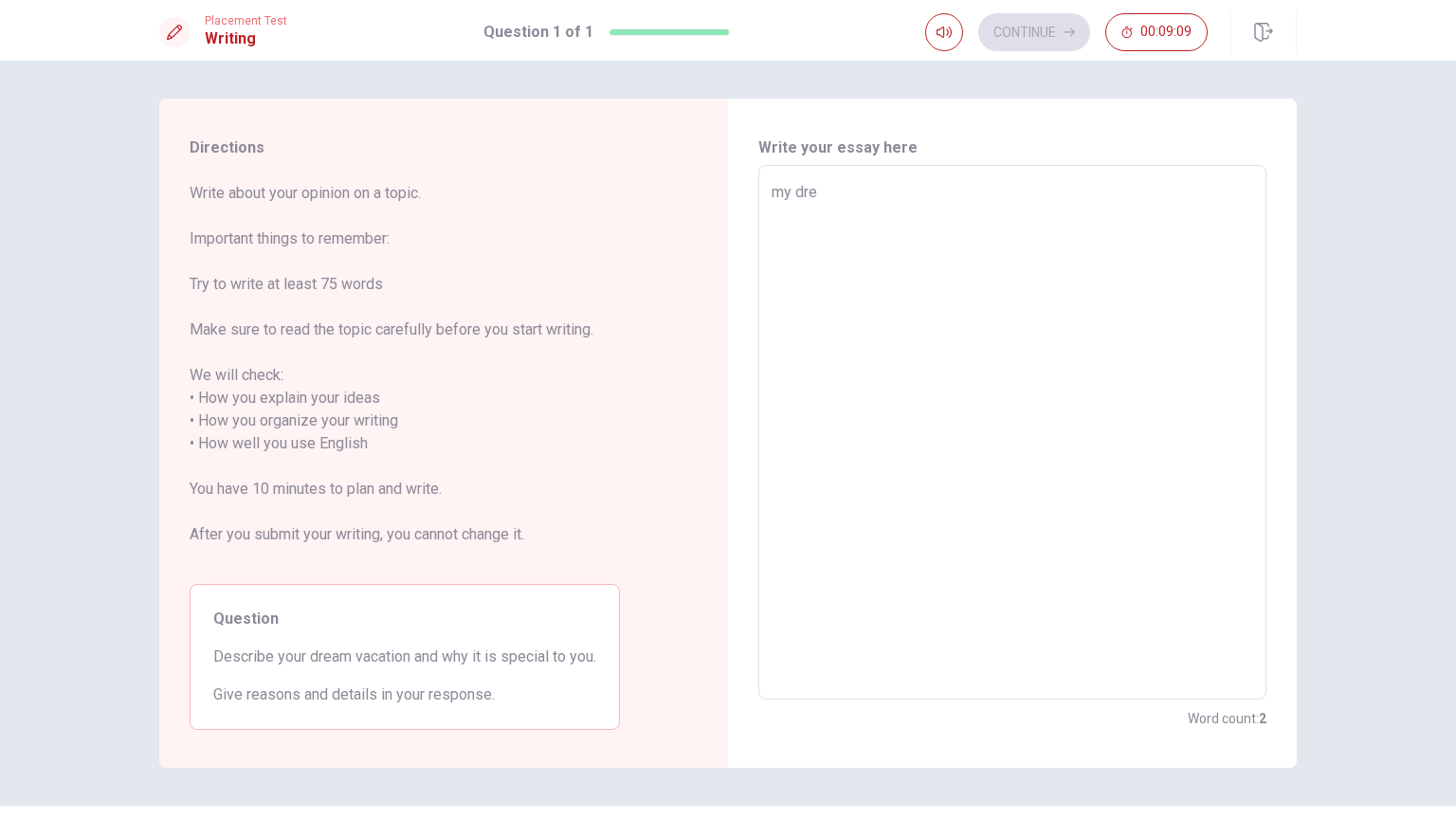 type on "my drea" 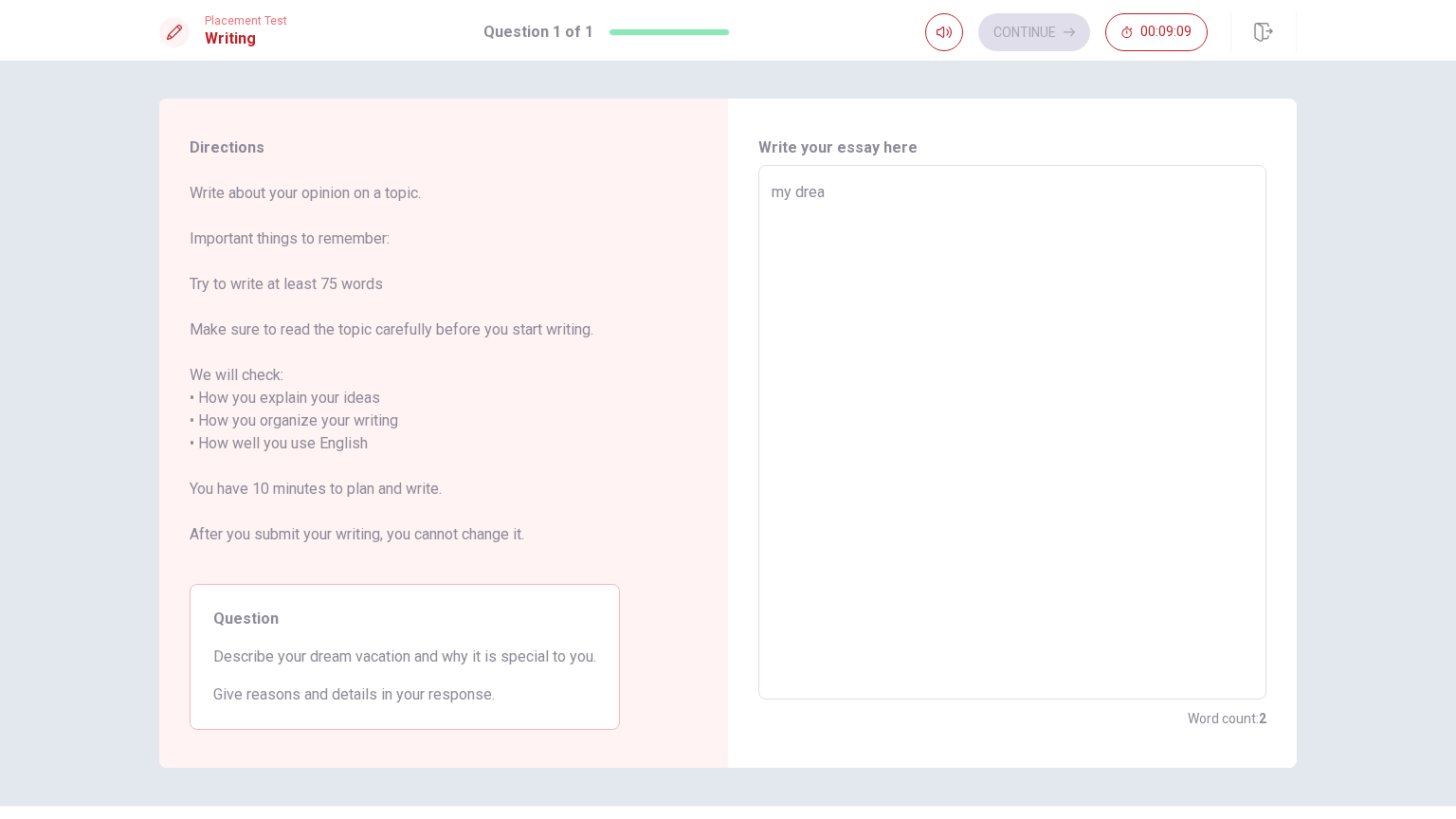 type on "x" 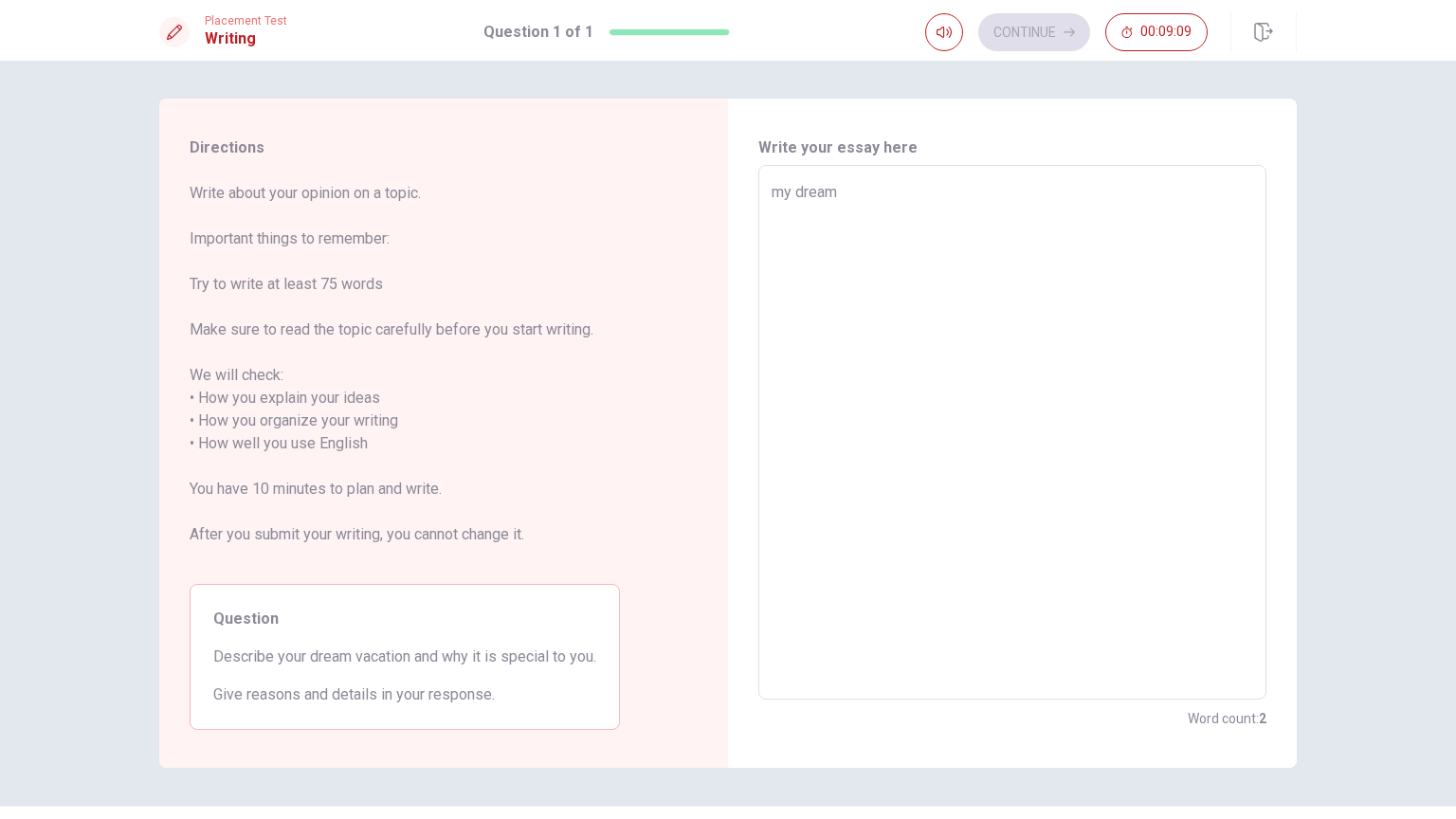 type on "x" 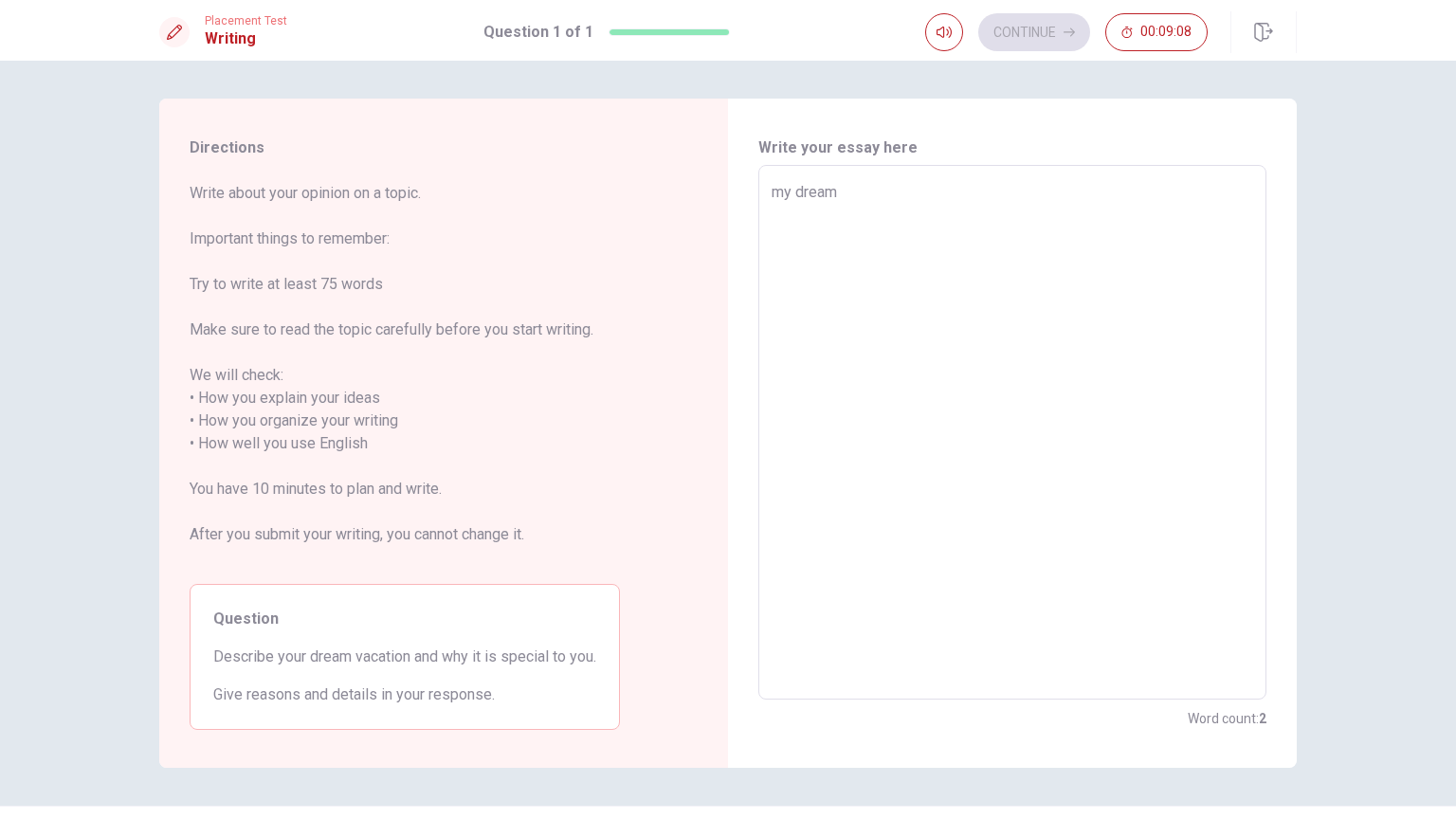type on "my dream" 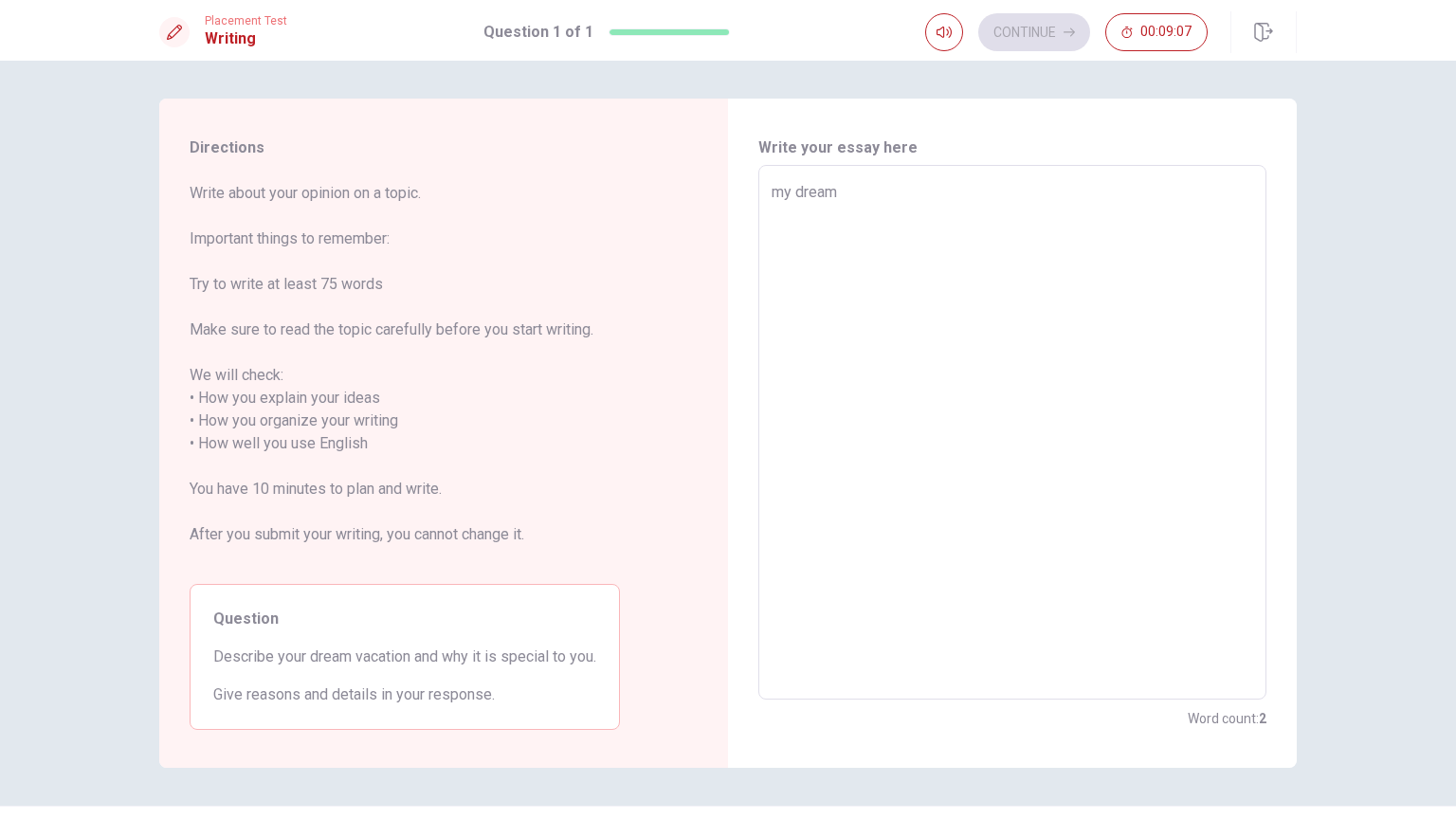 type on "my dream v" 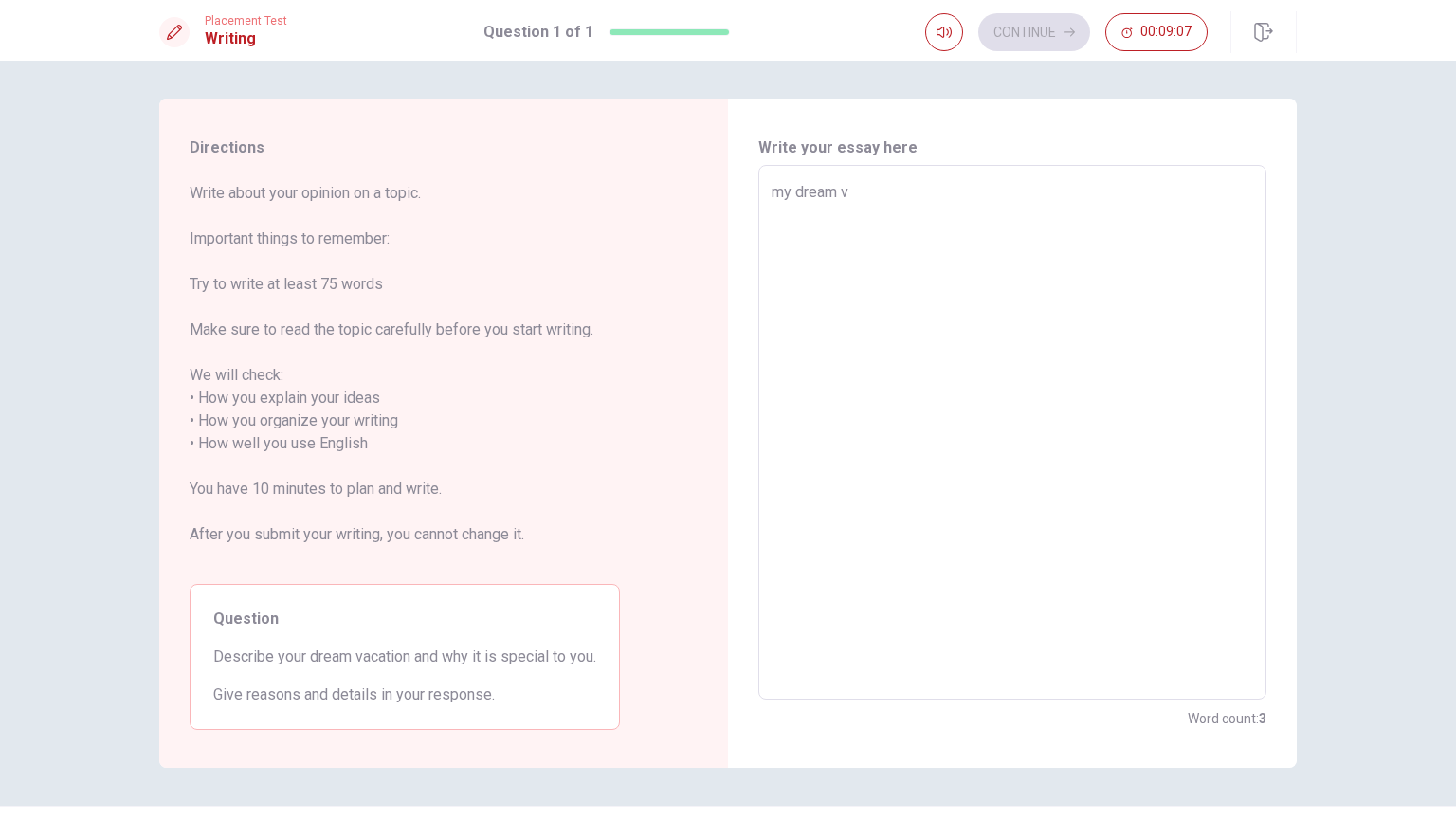 type on "x" 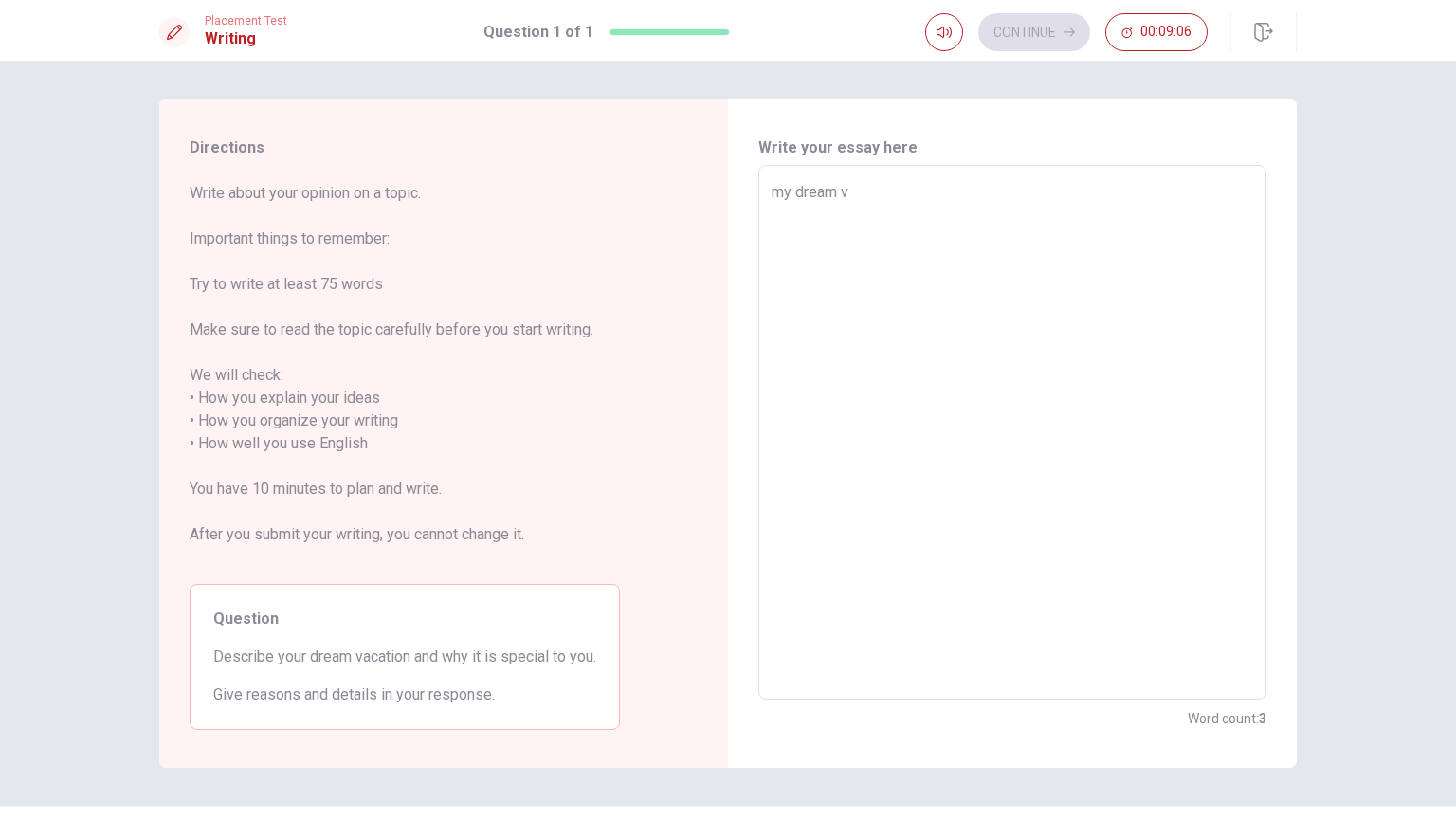 type on "my dream va" 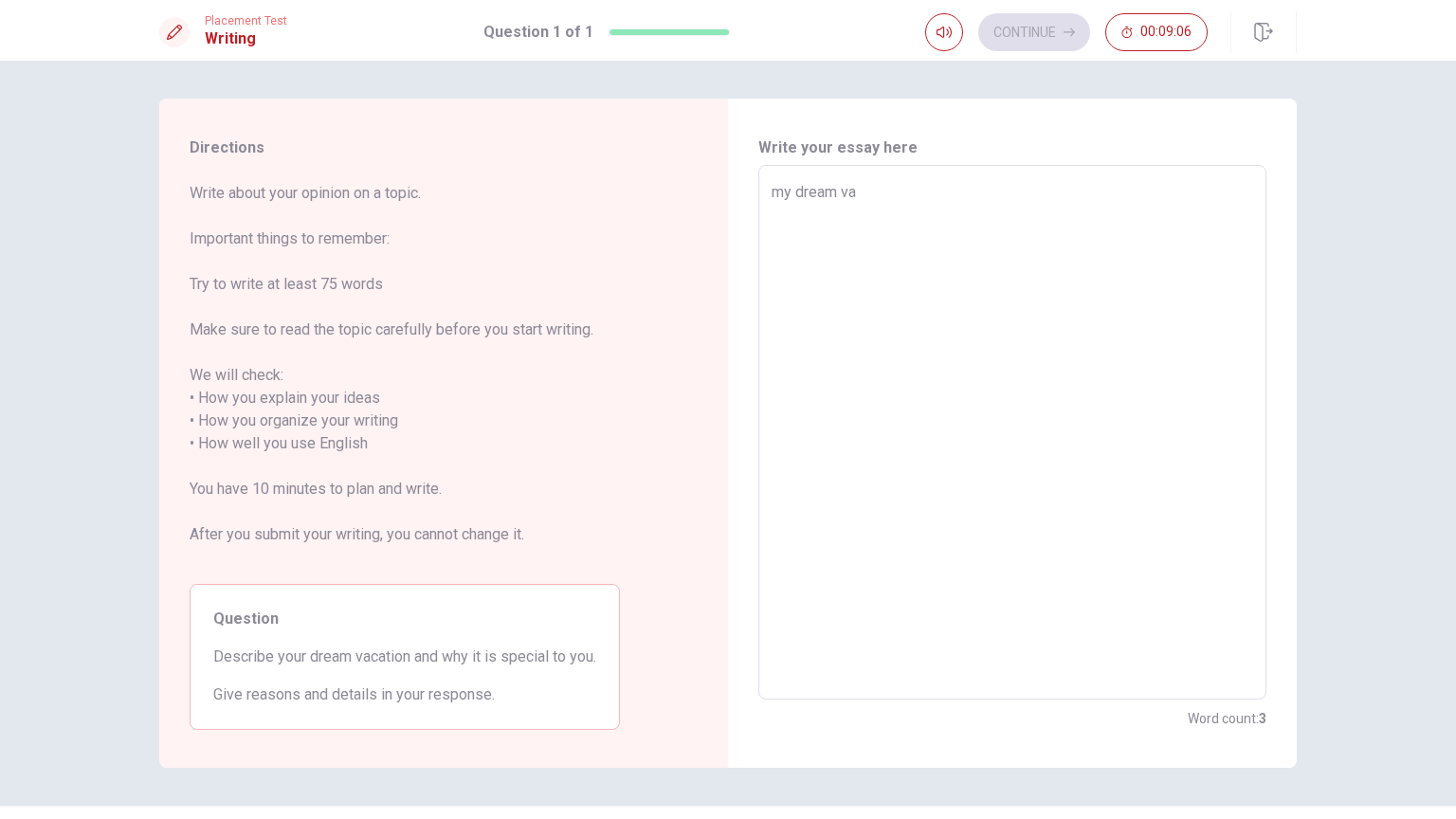 type on "x" 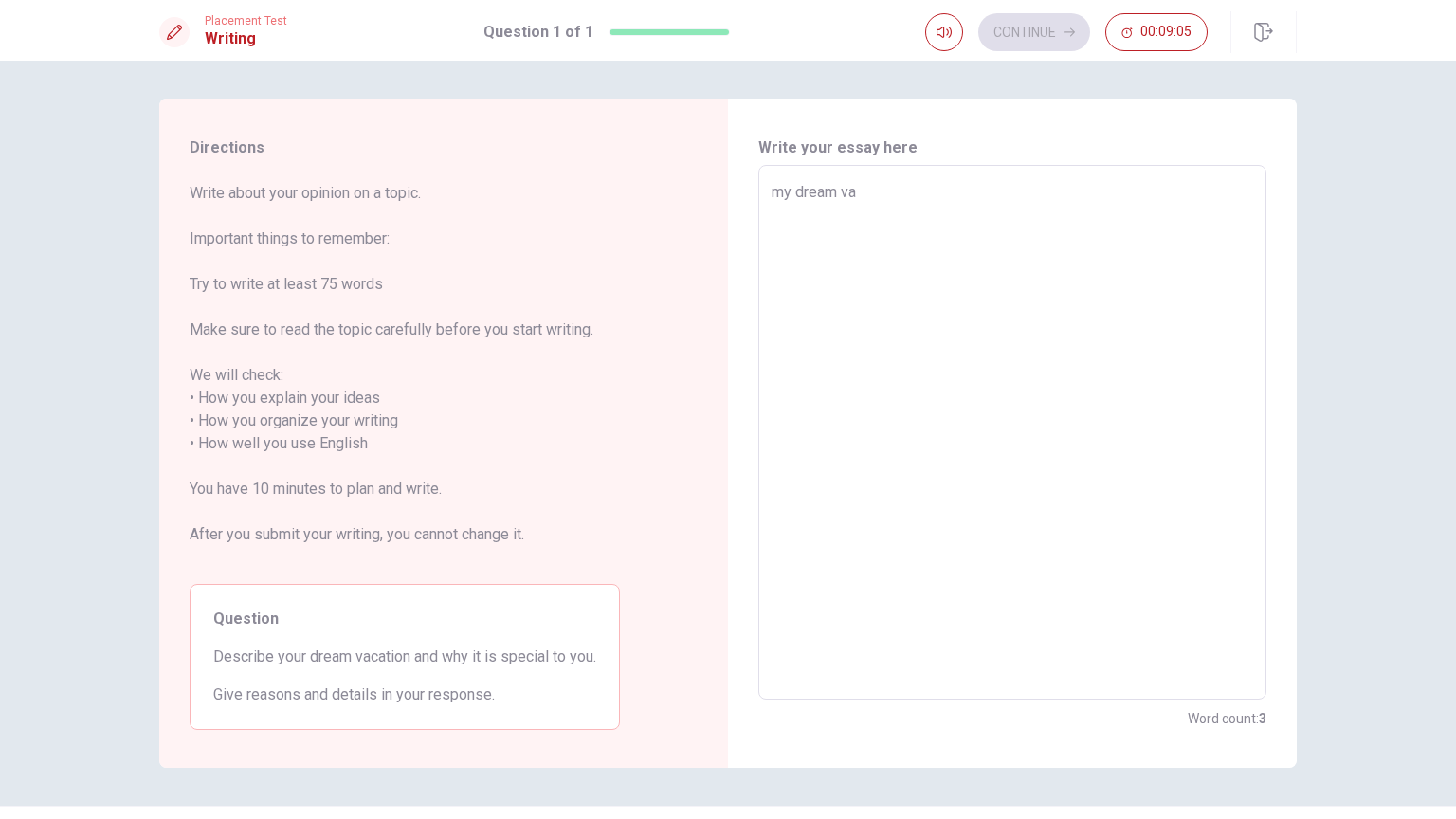 type on "my dream vac" 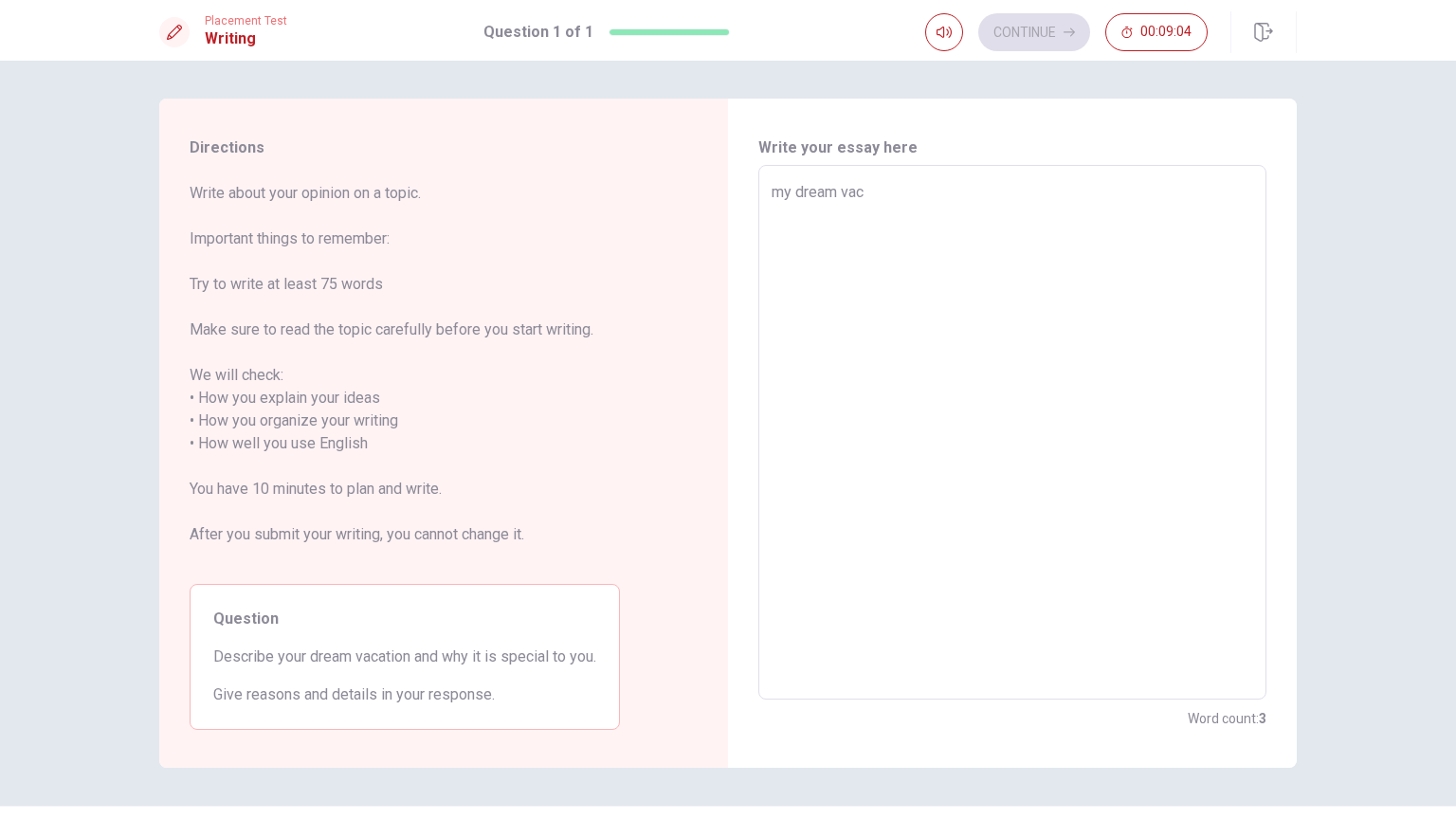type on "x" 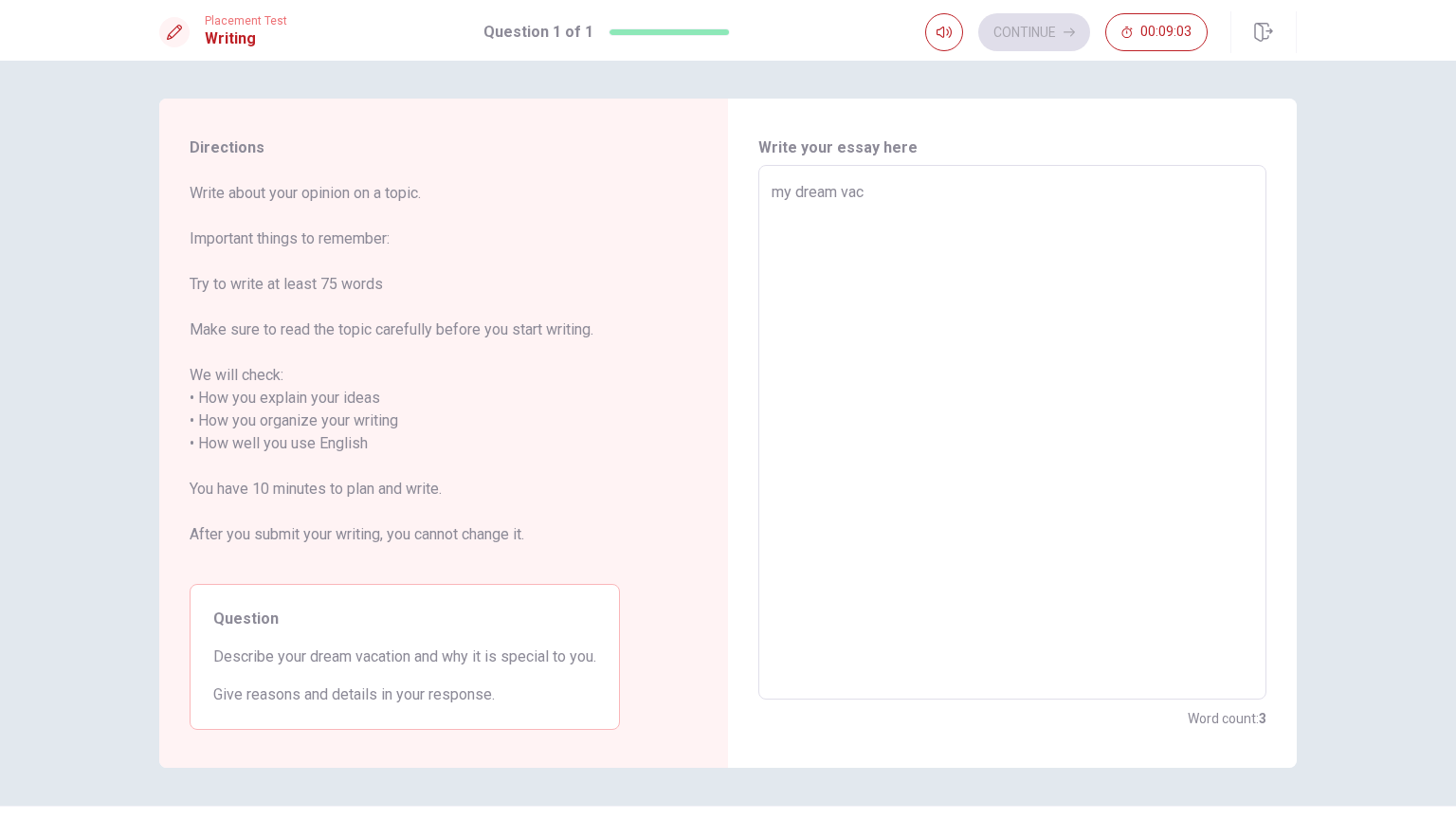 type on "my dream vaca" 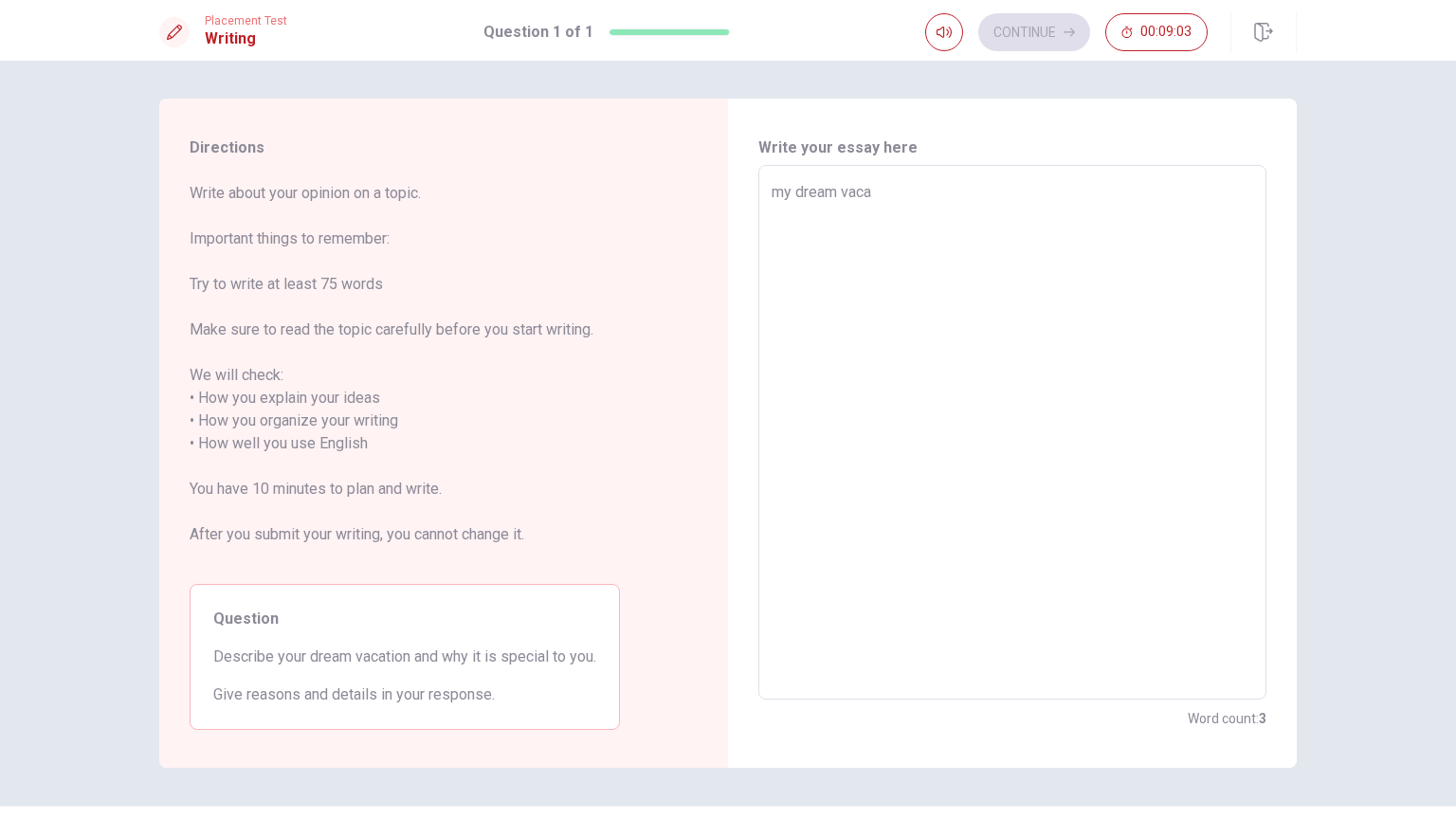 type on "x" 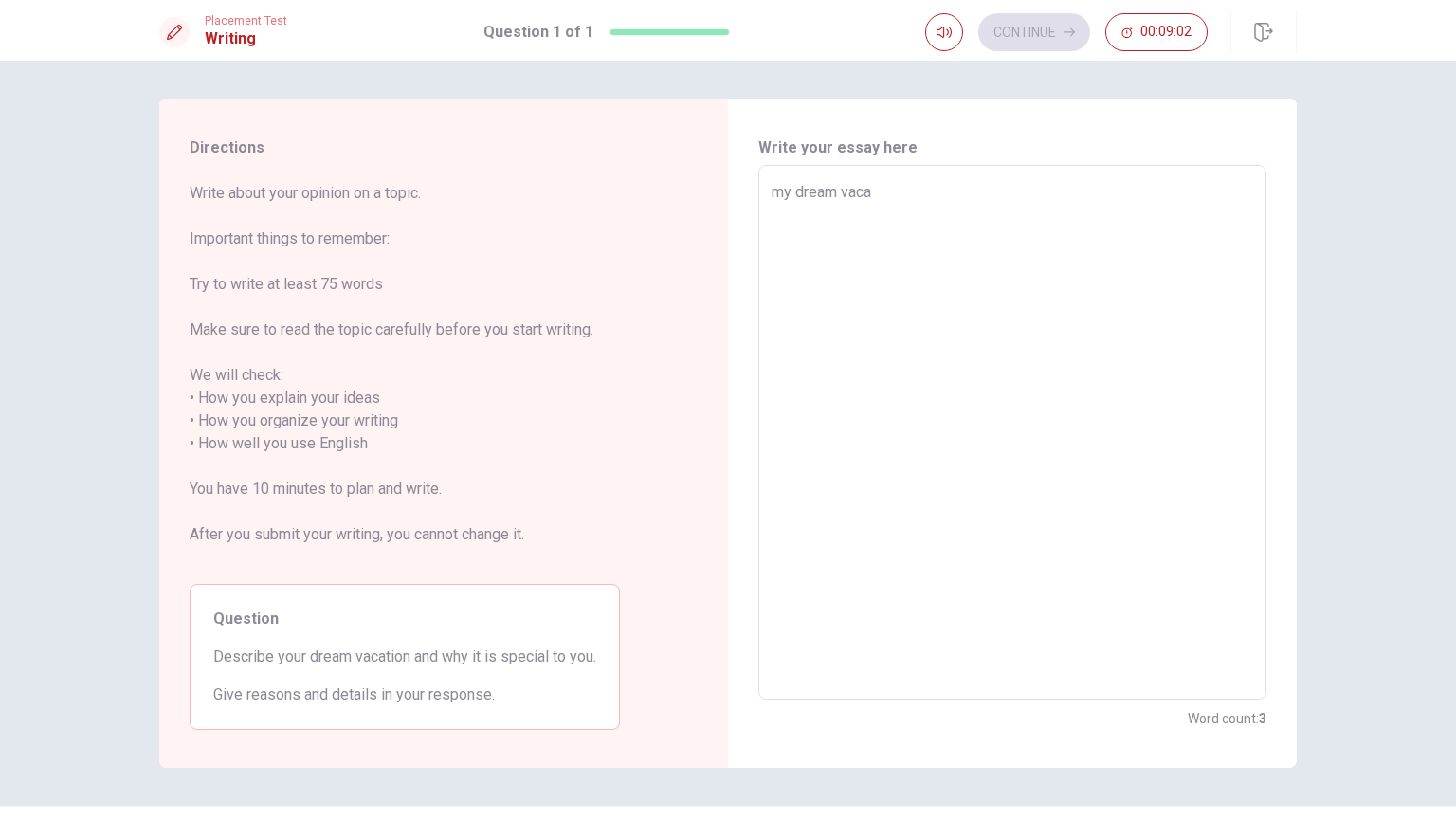 type on "my dream vacat" 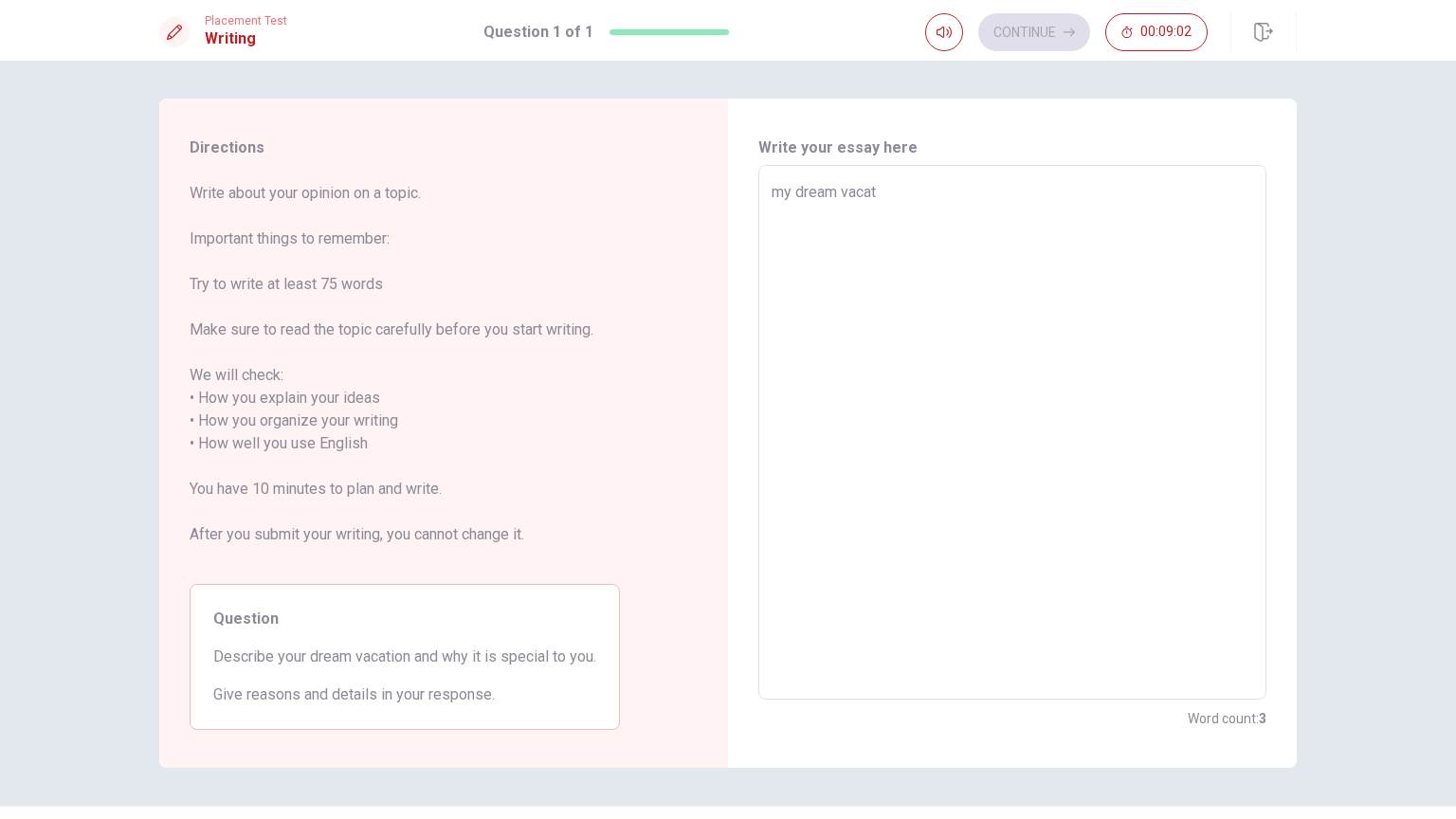 type on "x" 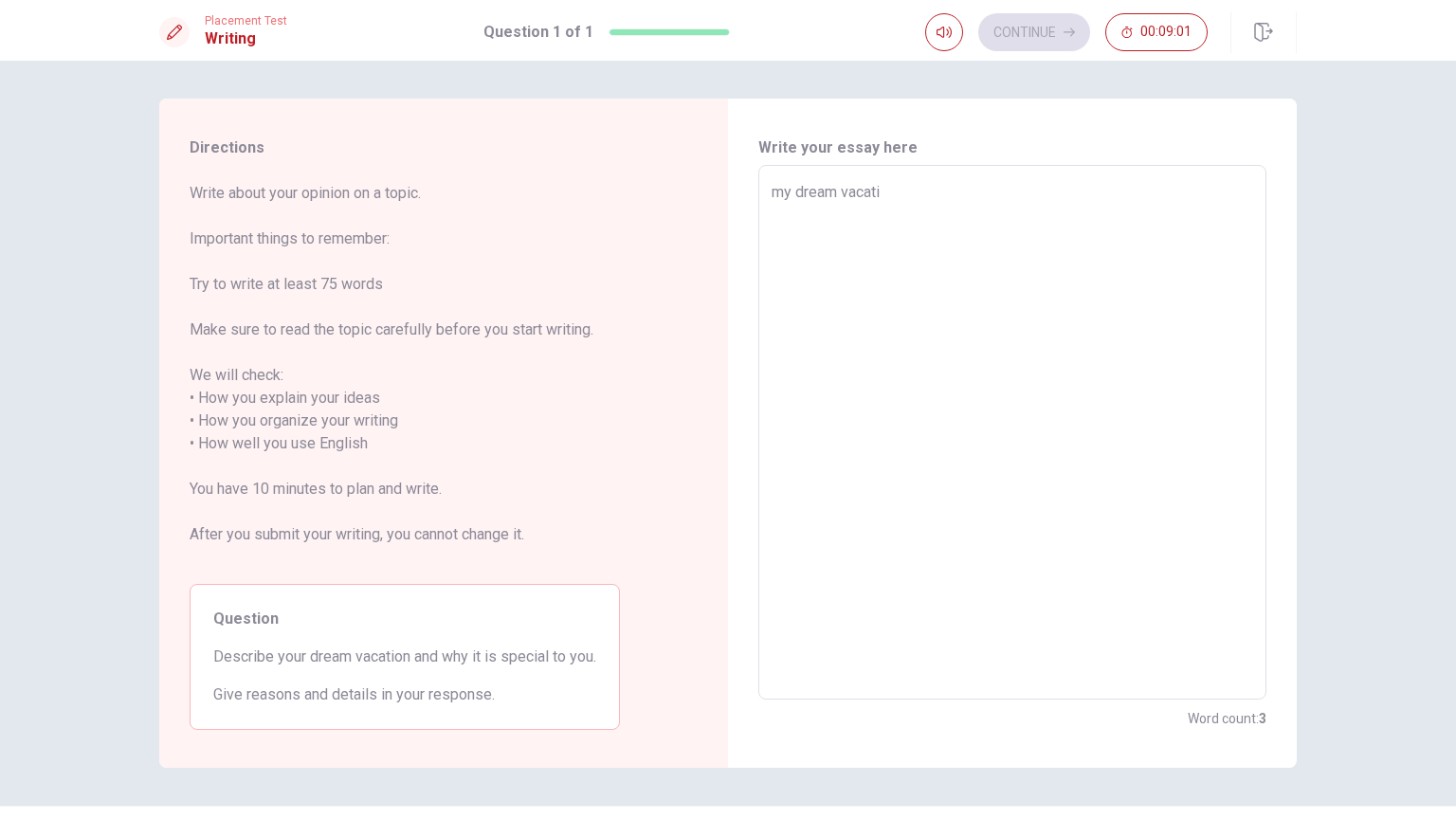 type on "x" 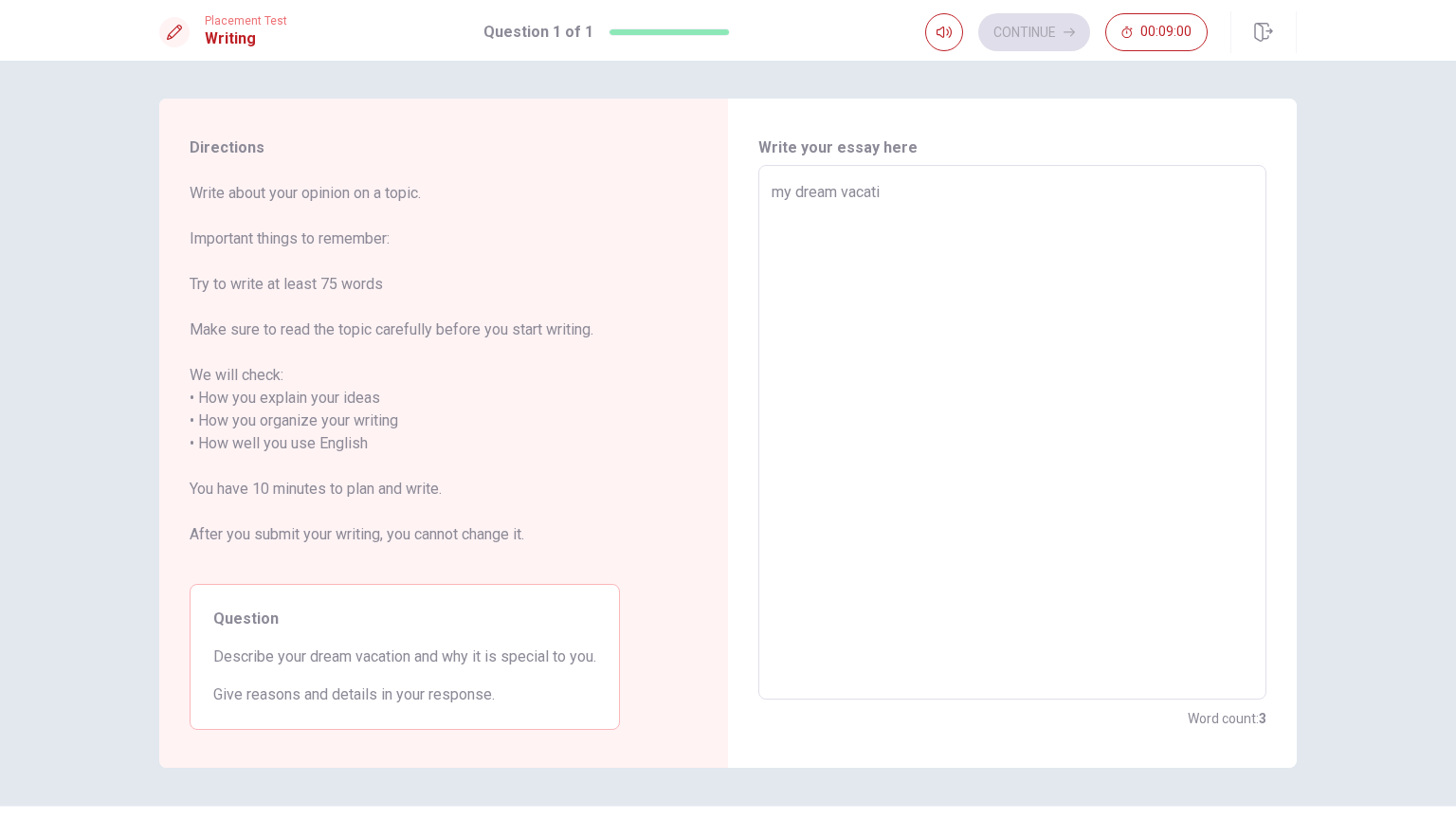 type on "my dream vacatio" 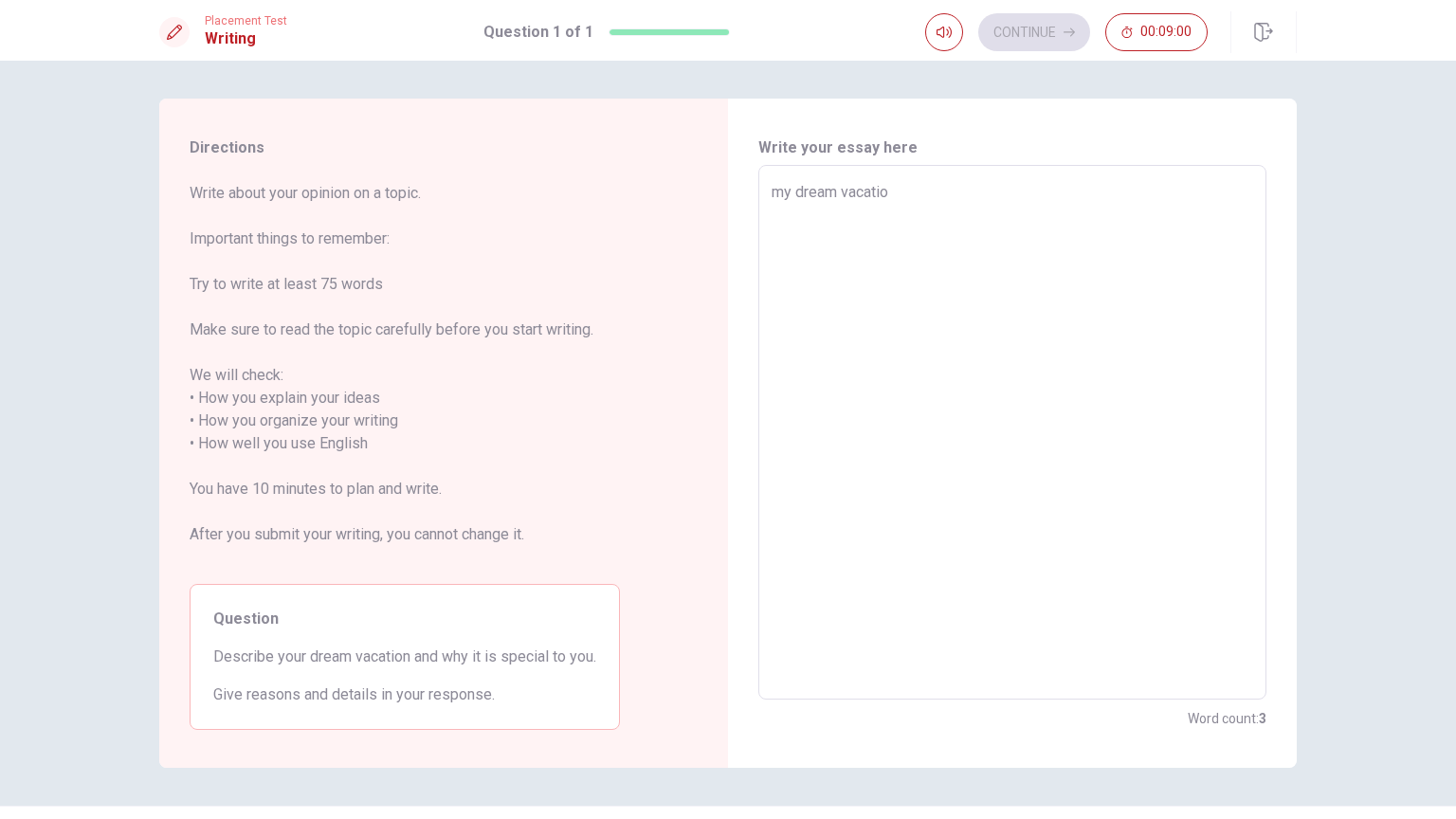 type on "x" 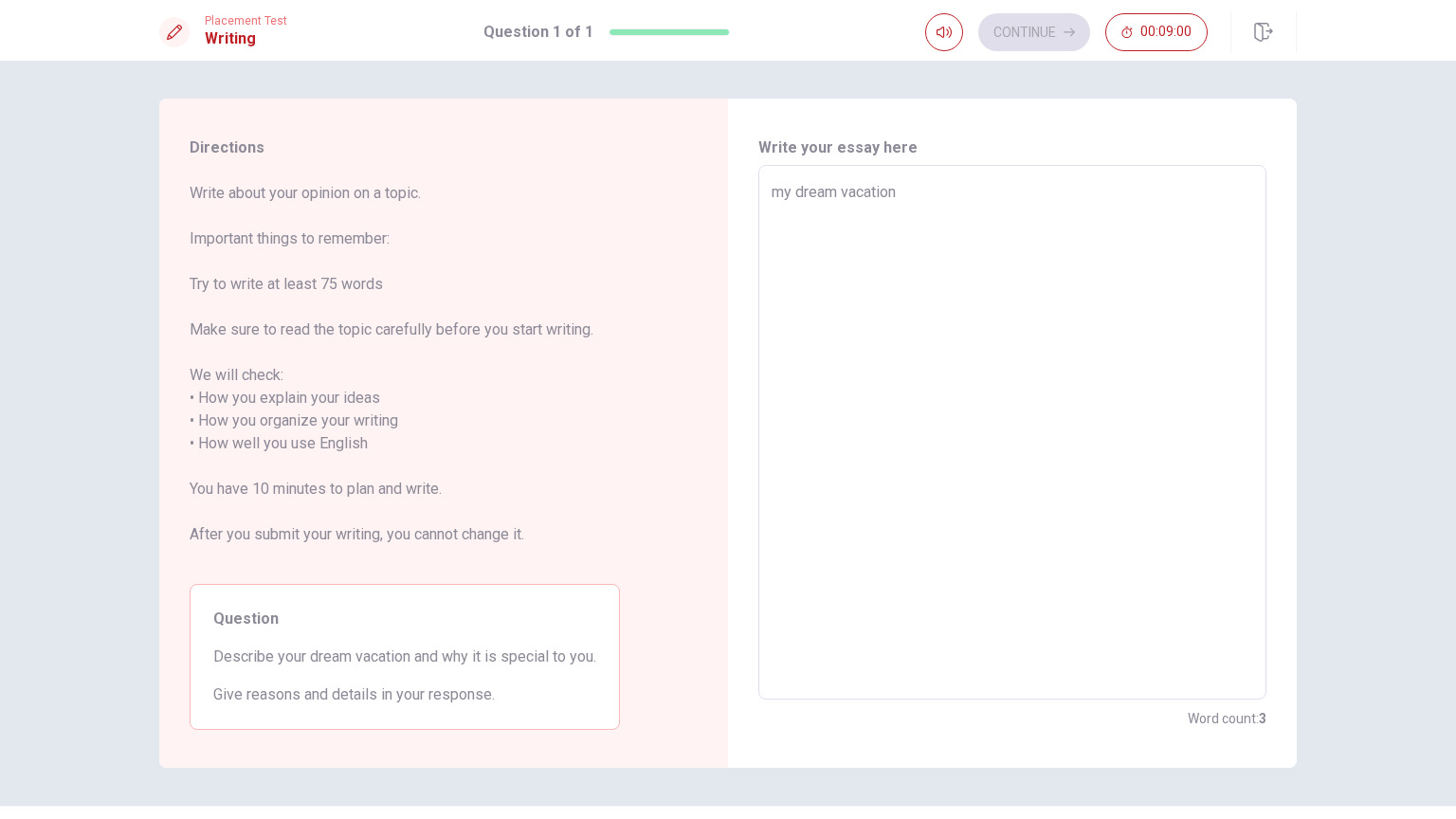 type on "x" 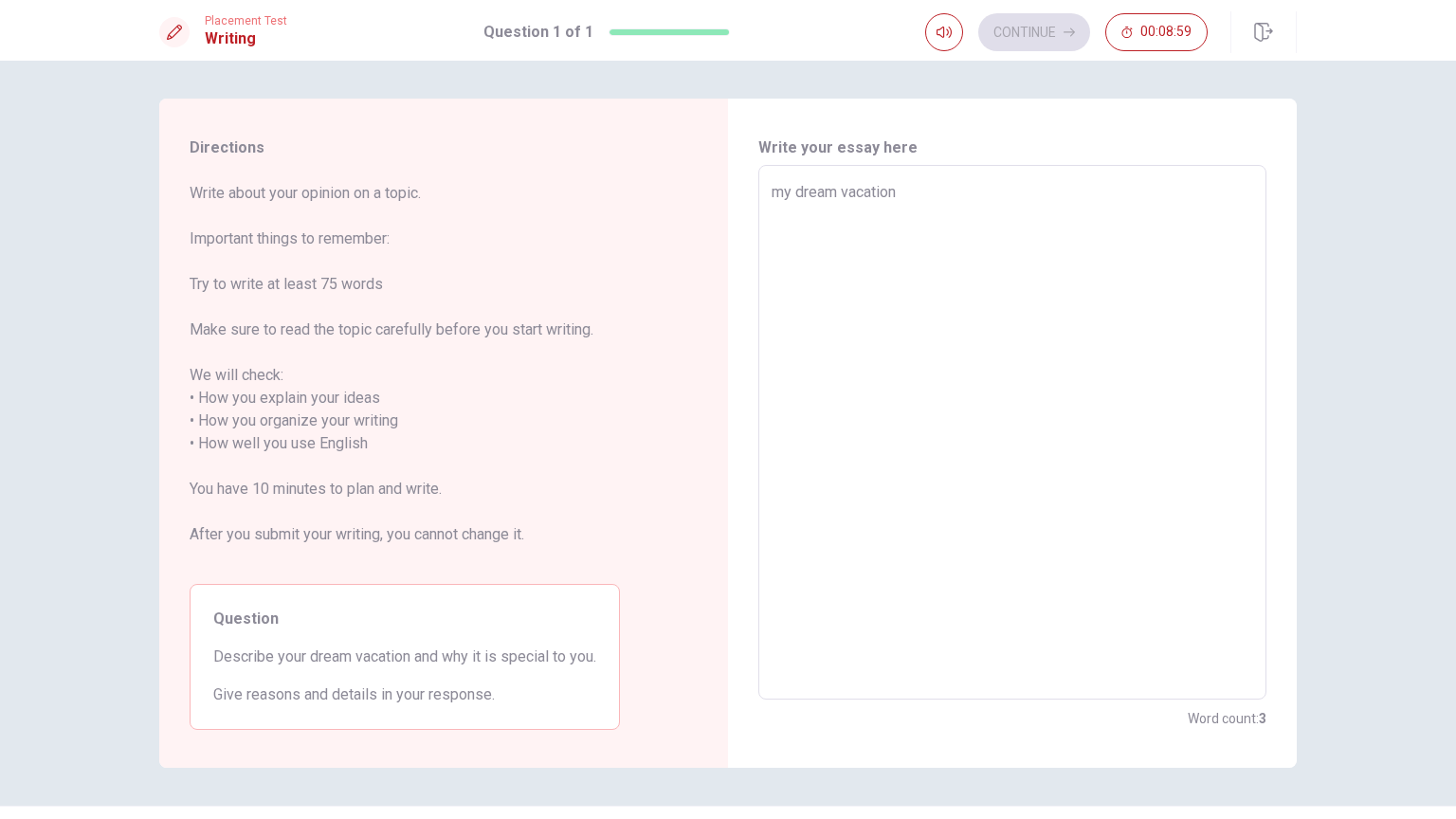 type on "my dream vacation" 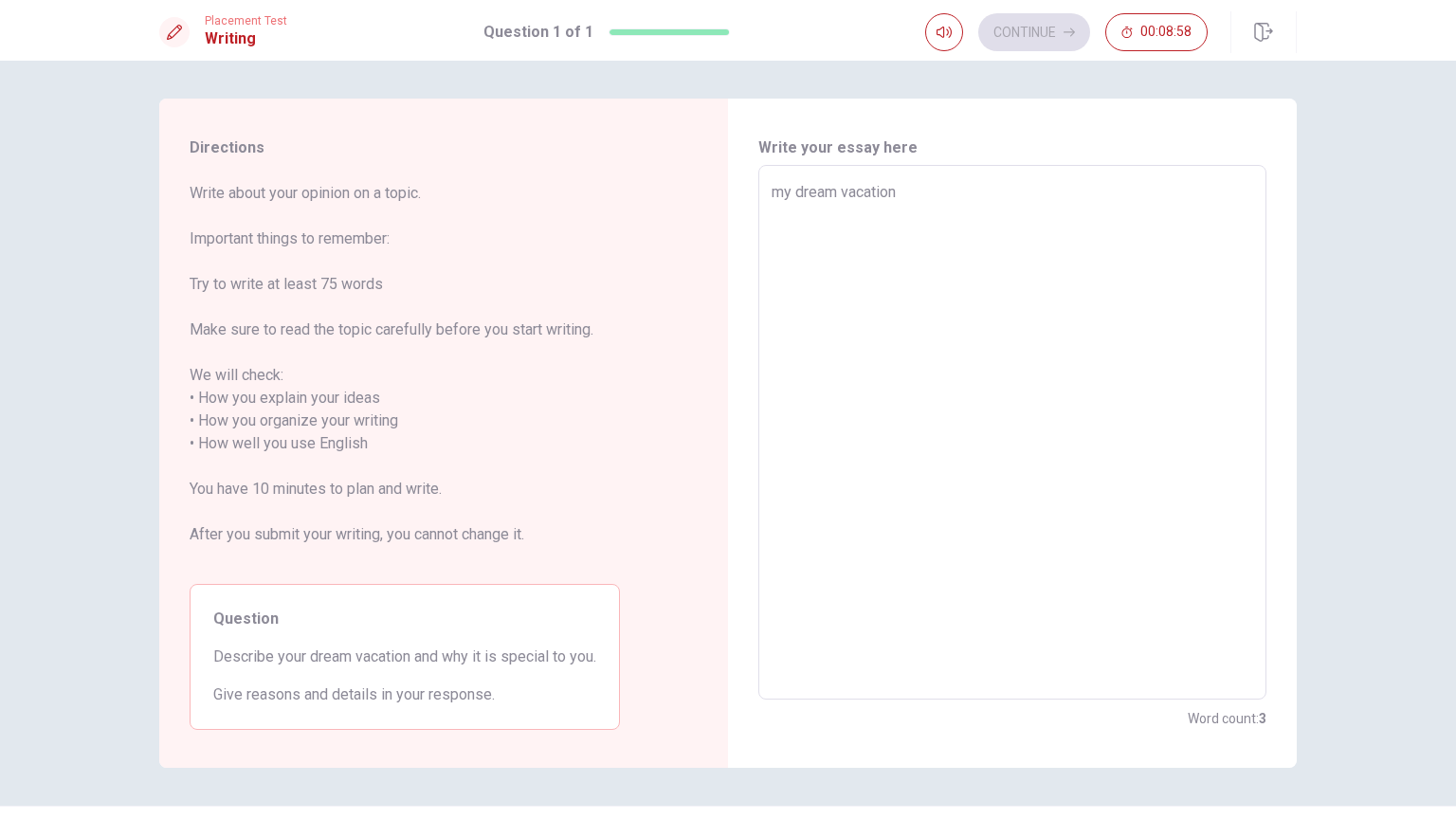 type on "my dream vacation i" 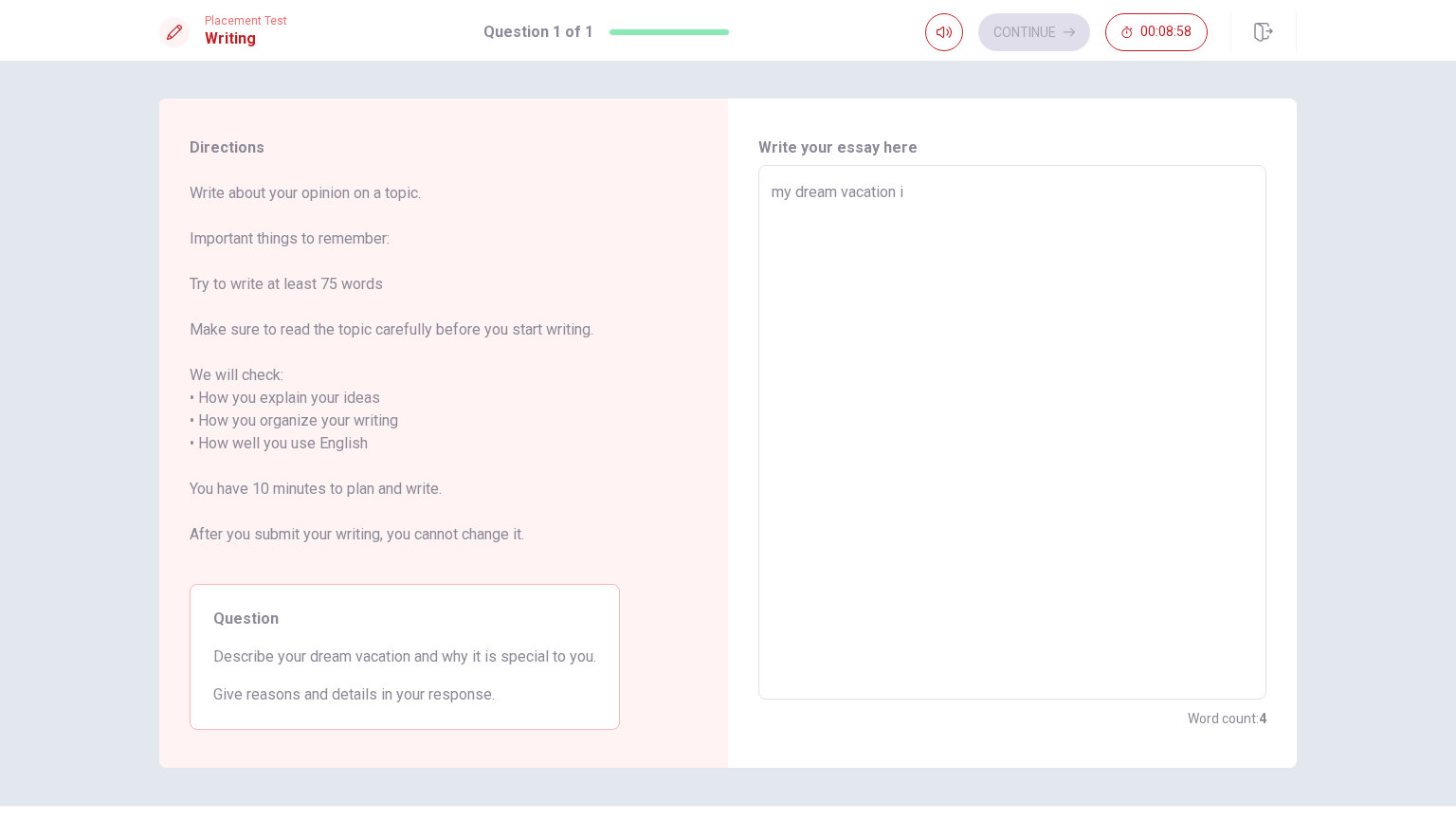 type on "x" 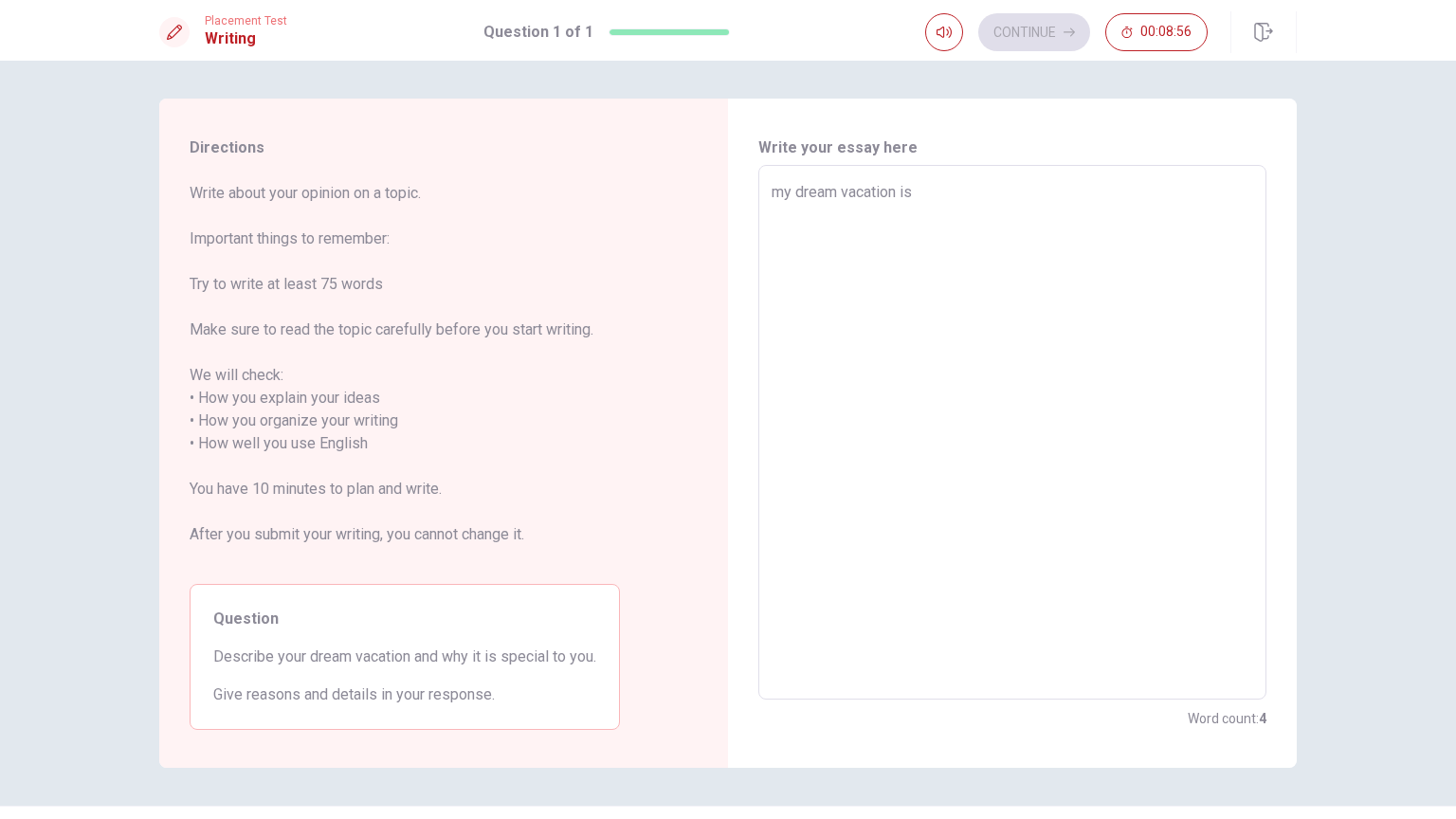 type on "x" 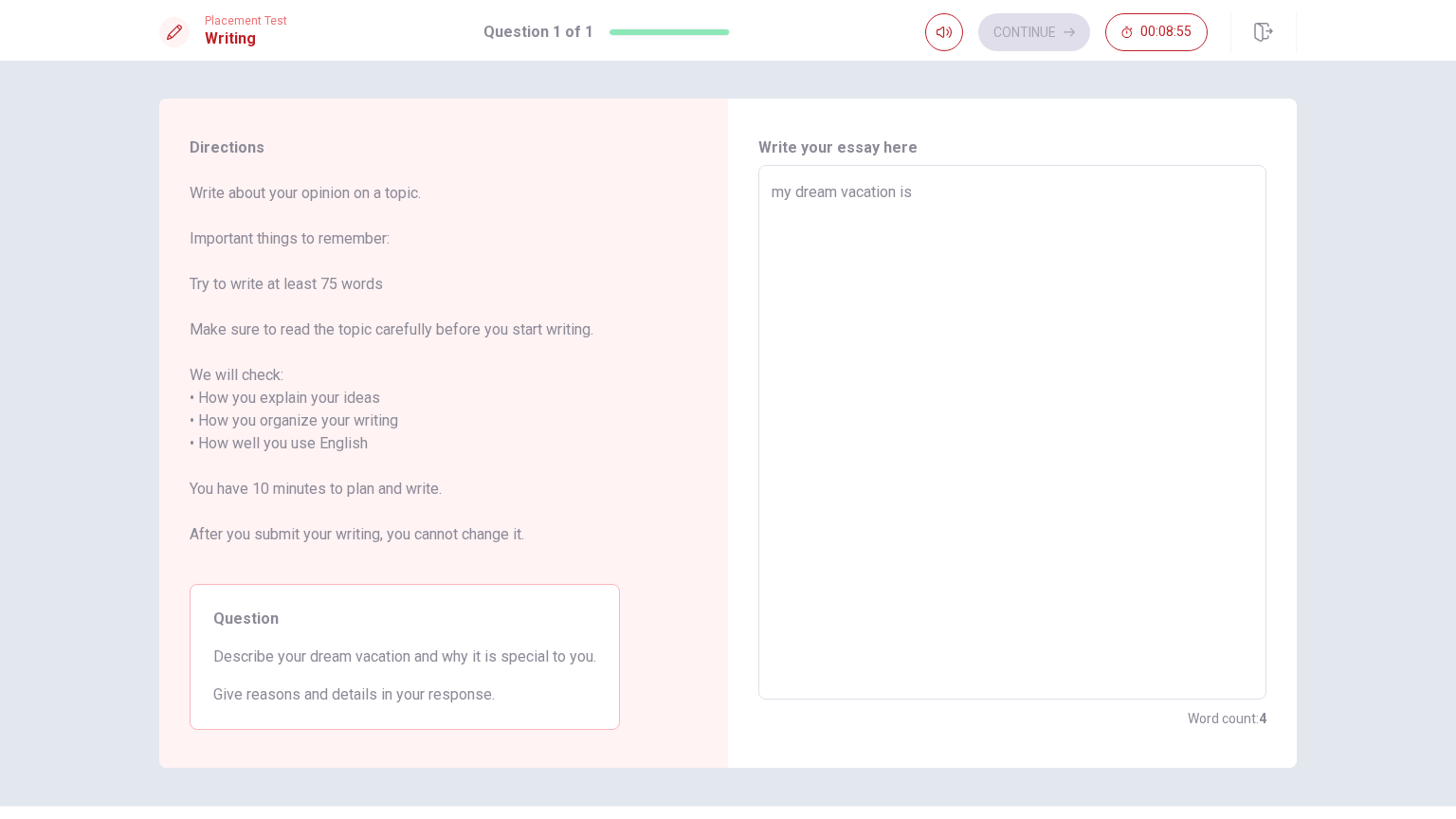 type on "my dream vacation is" 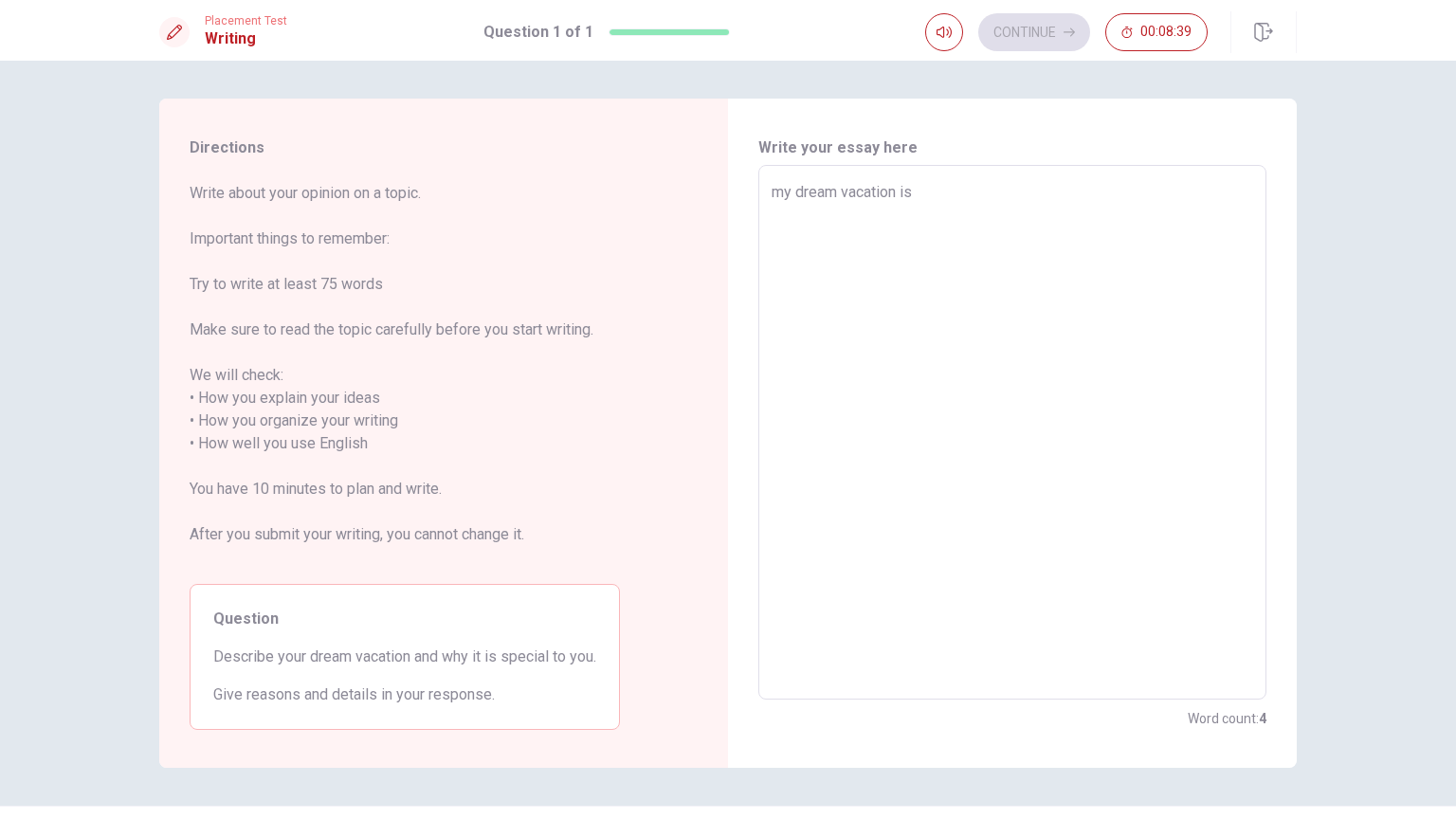 type on "x" 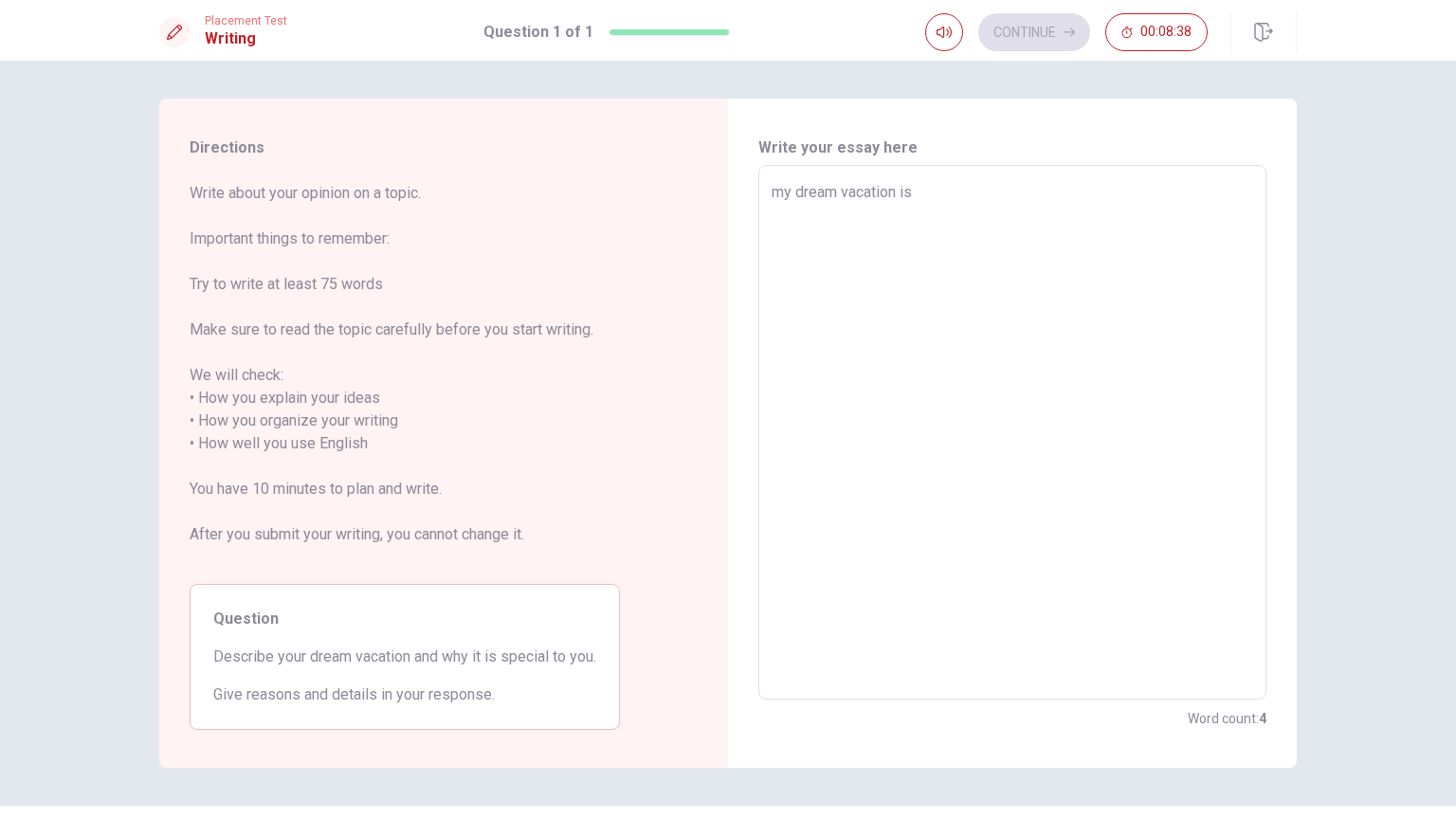 type on "my dream vacation is v" 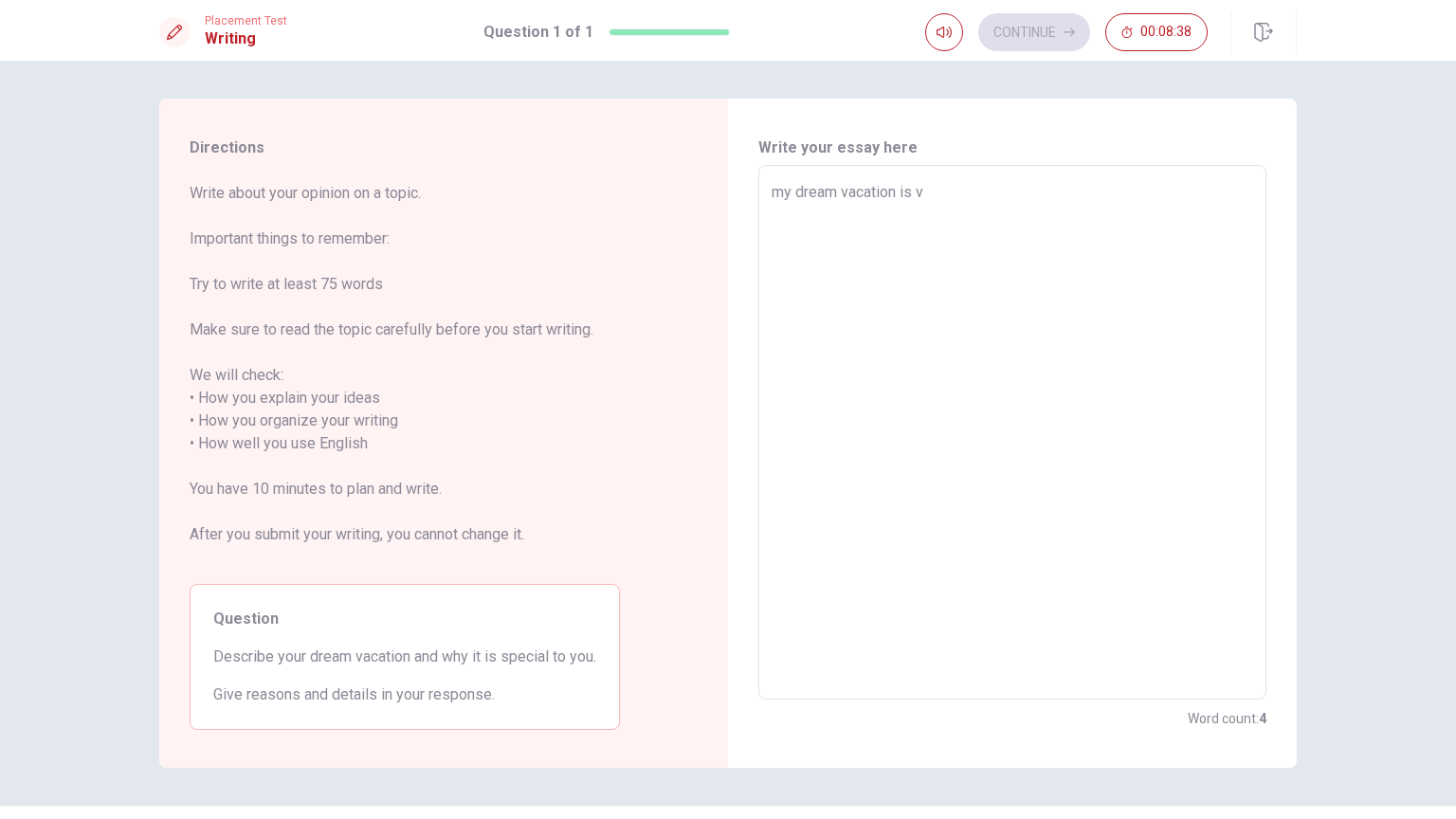 type on "x" 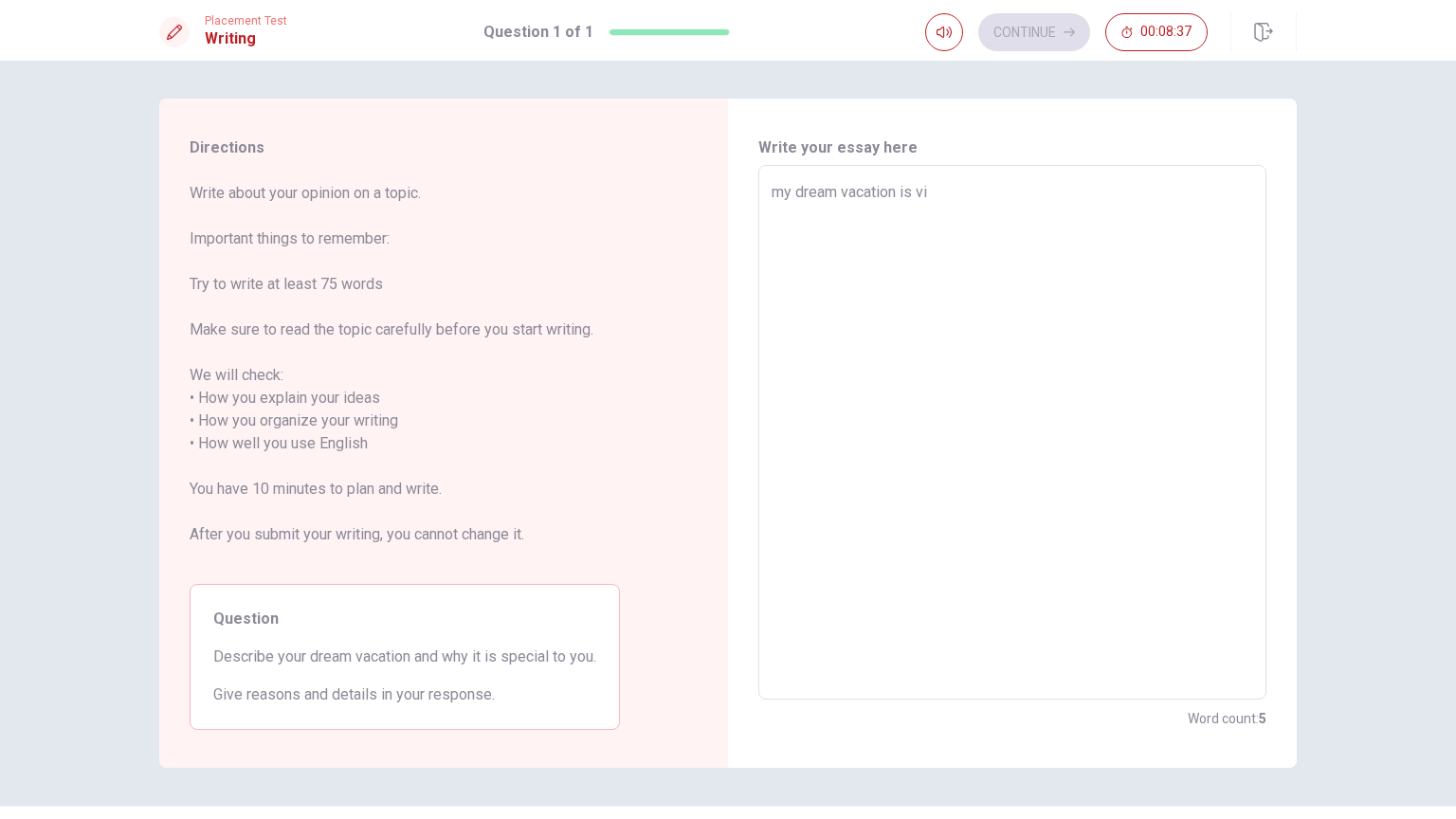 type on "x" 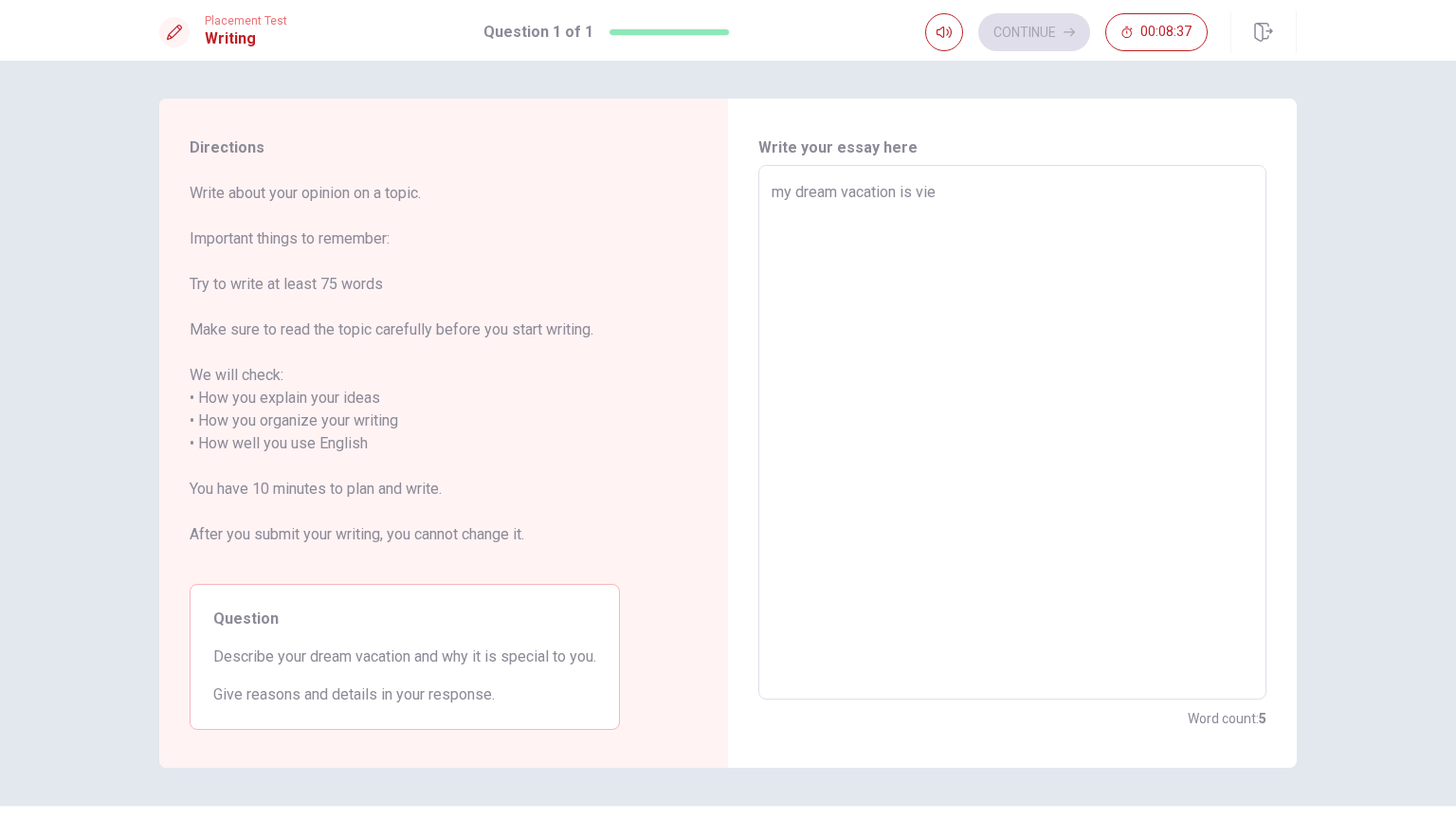 type on "x" 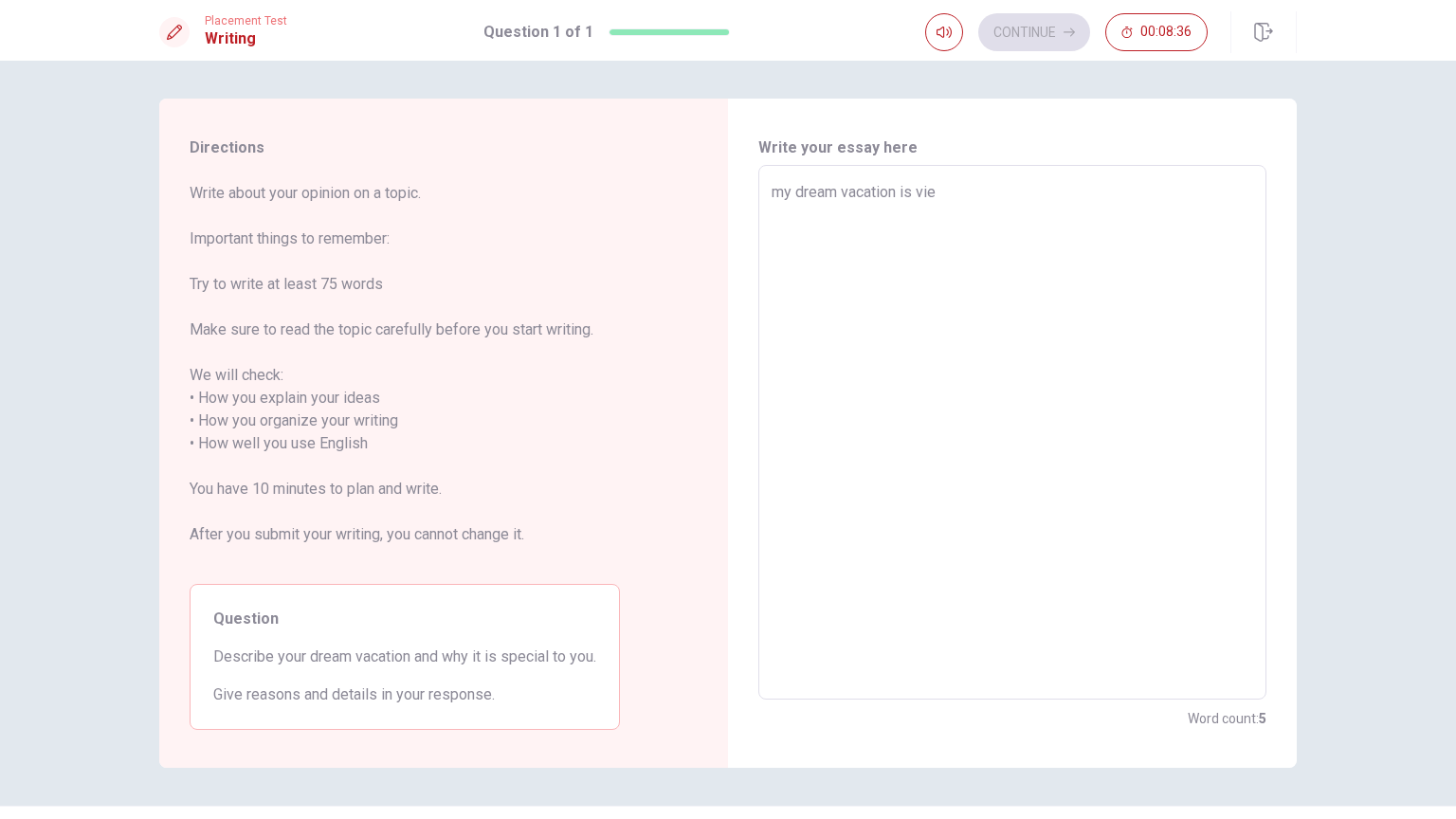 type on "my dream vacation is view" 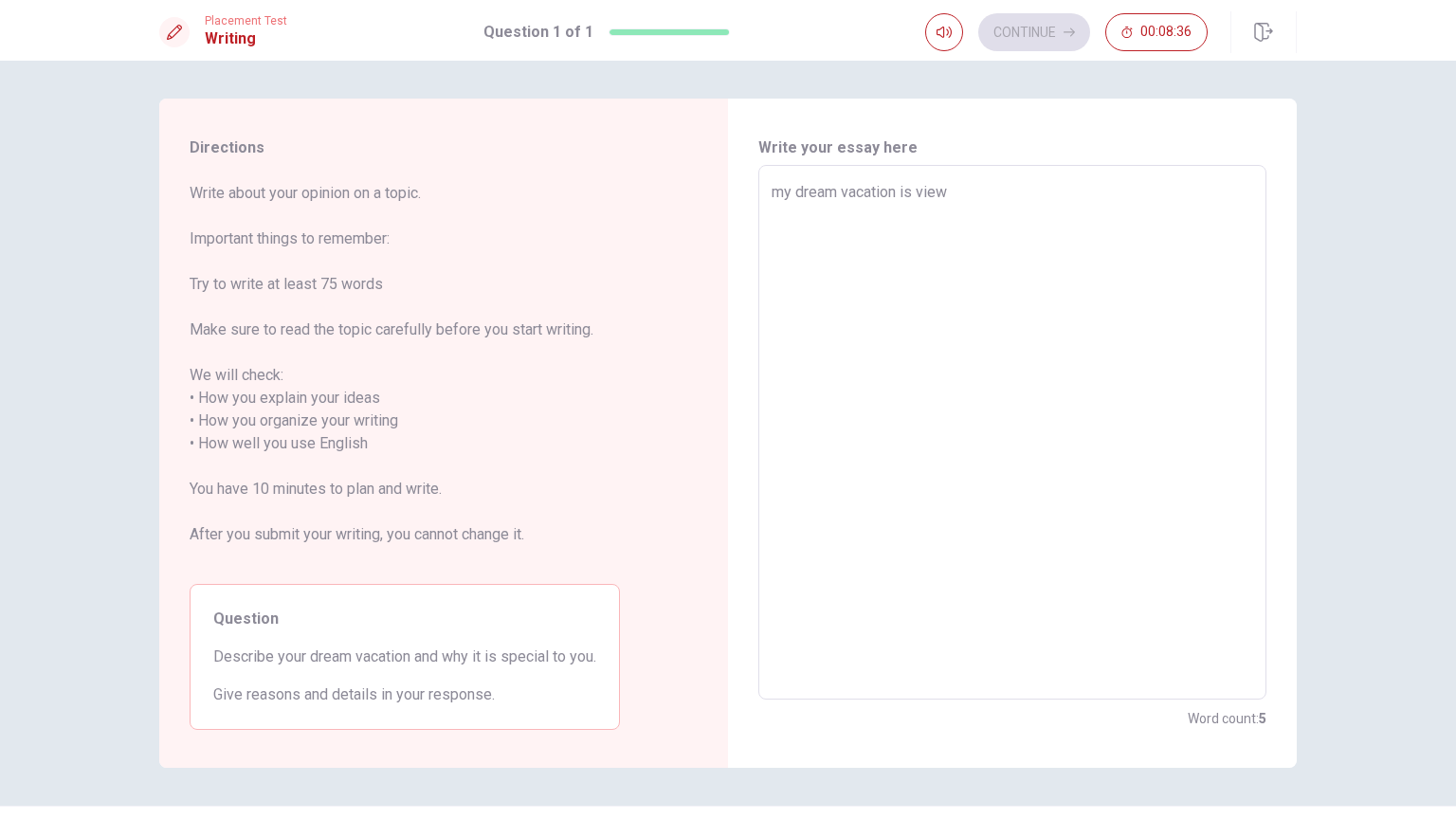 type on "x" 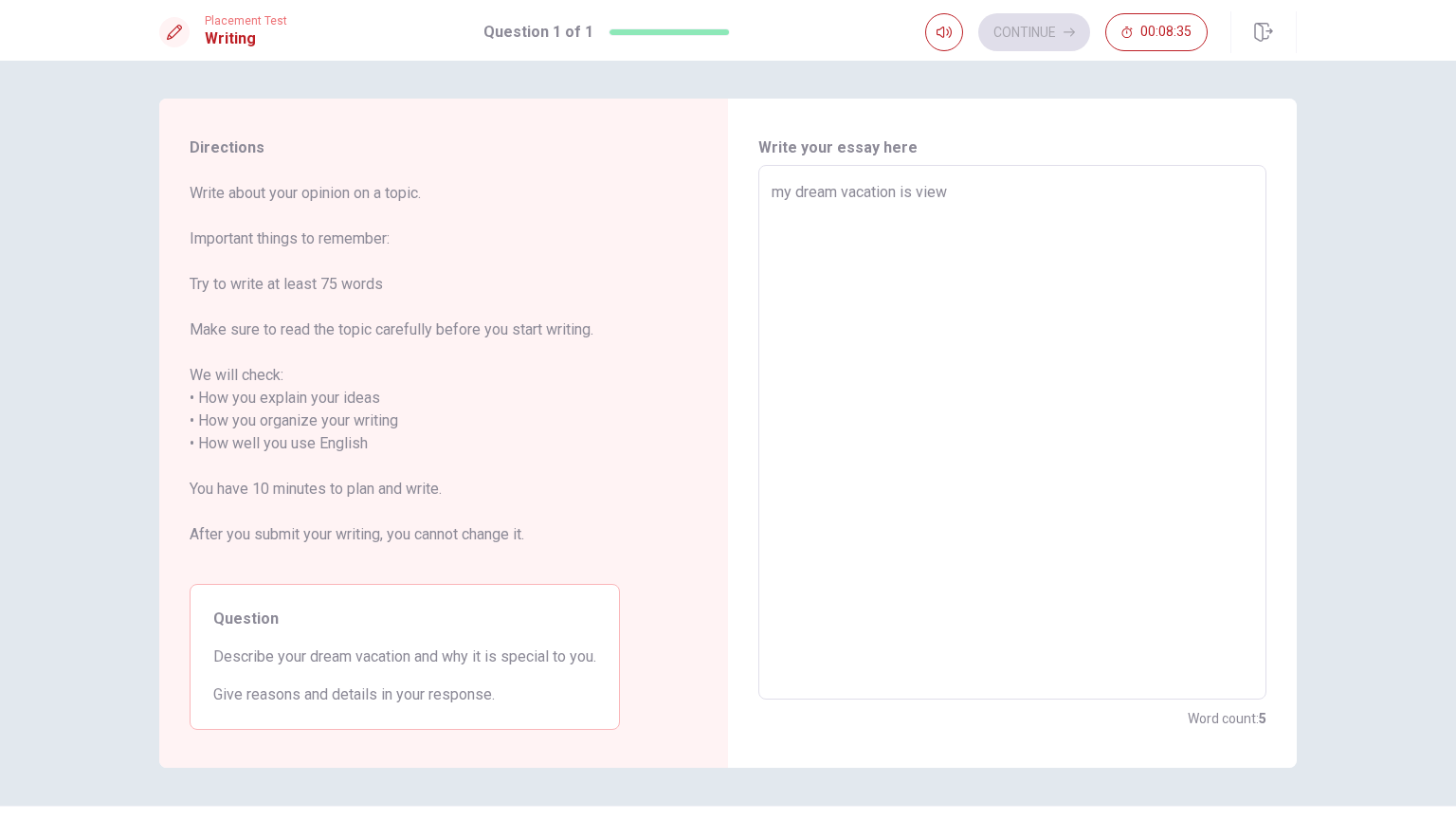 type on "x" 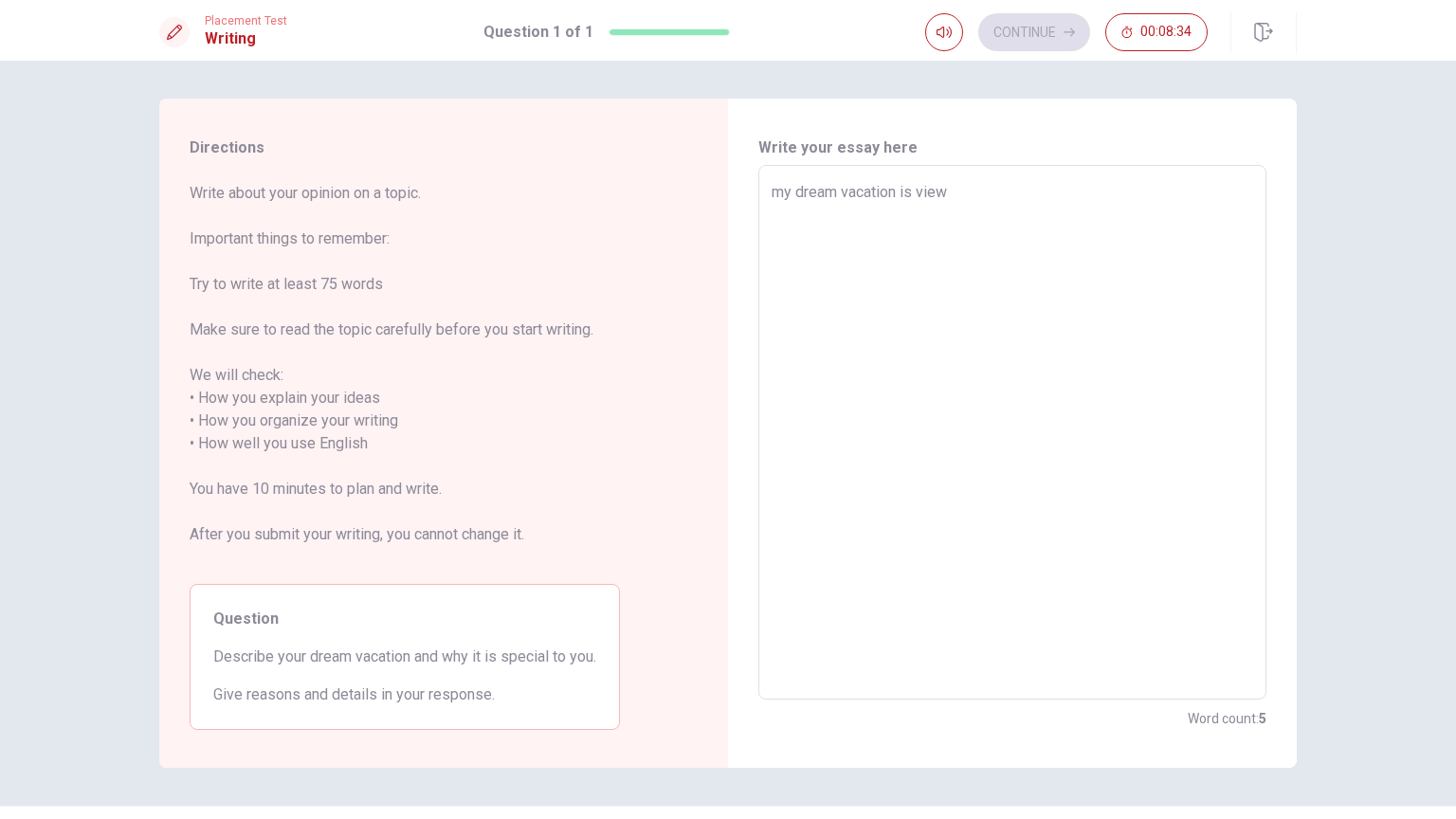 type on "my dream vacation is view s" 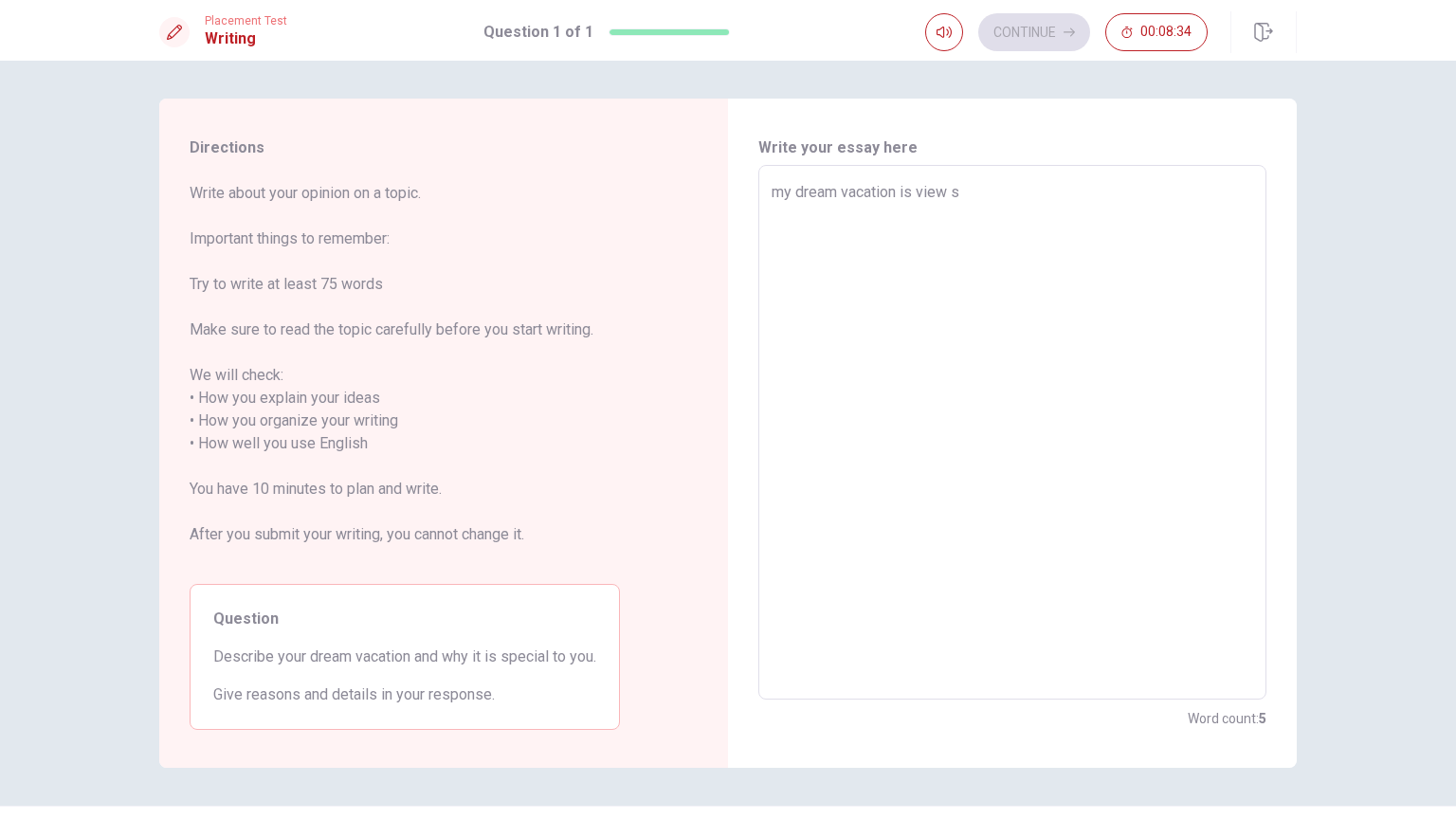 type on "x" 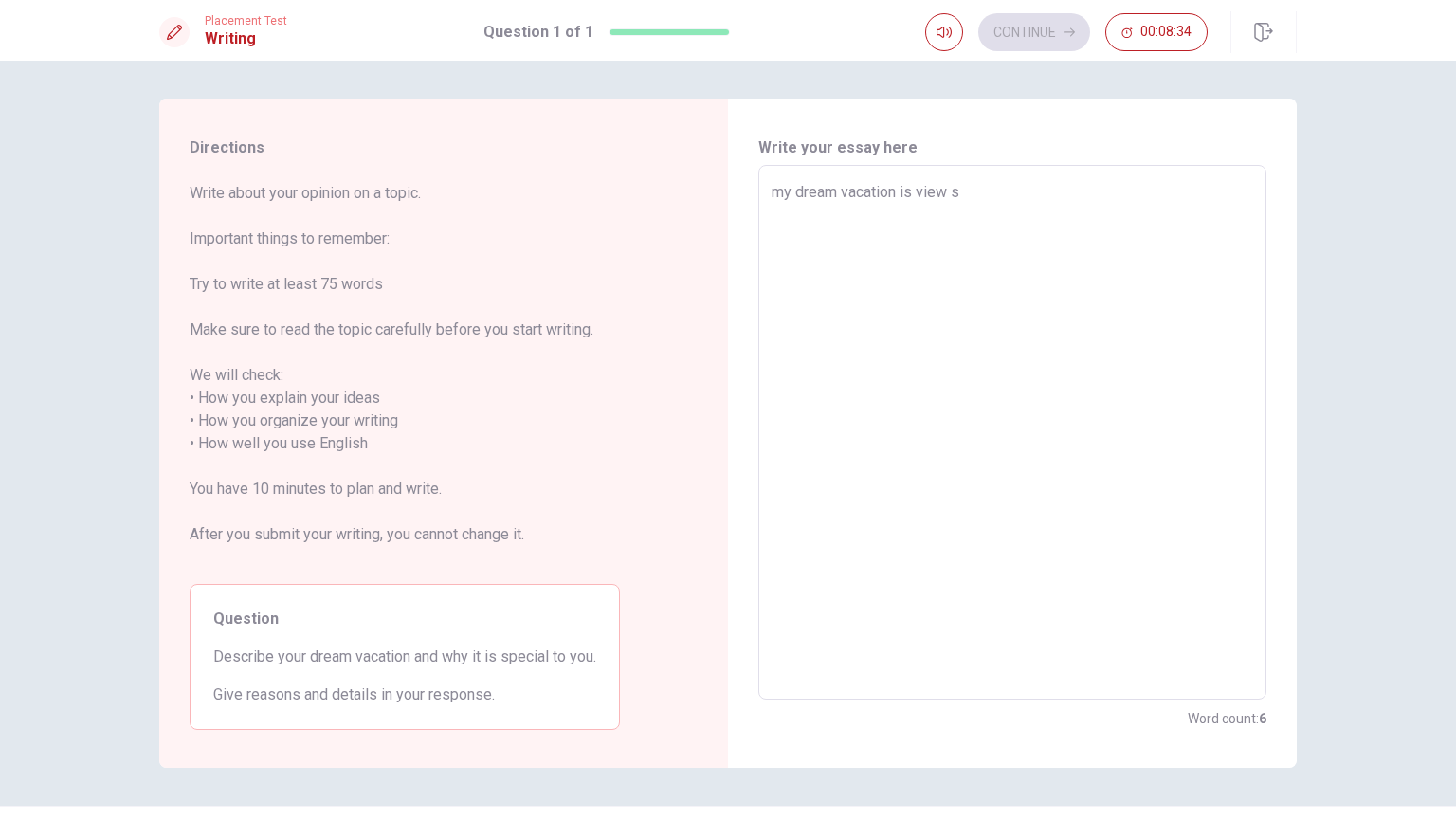 type on "my dream vacation is view so" 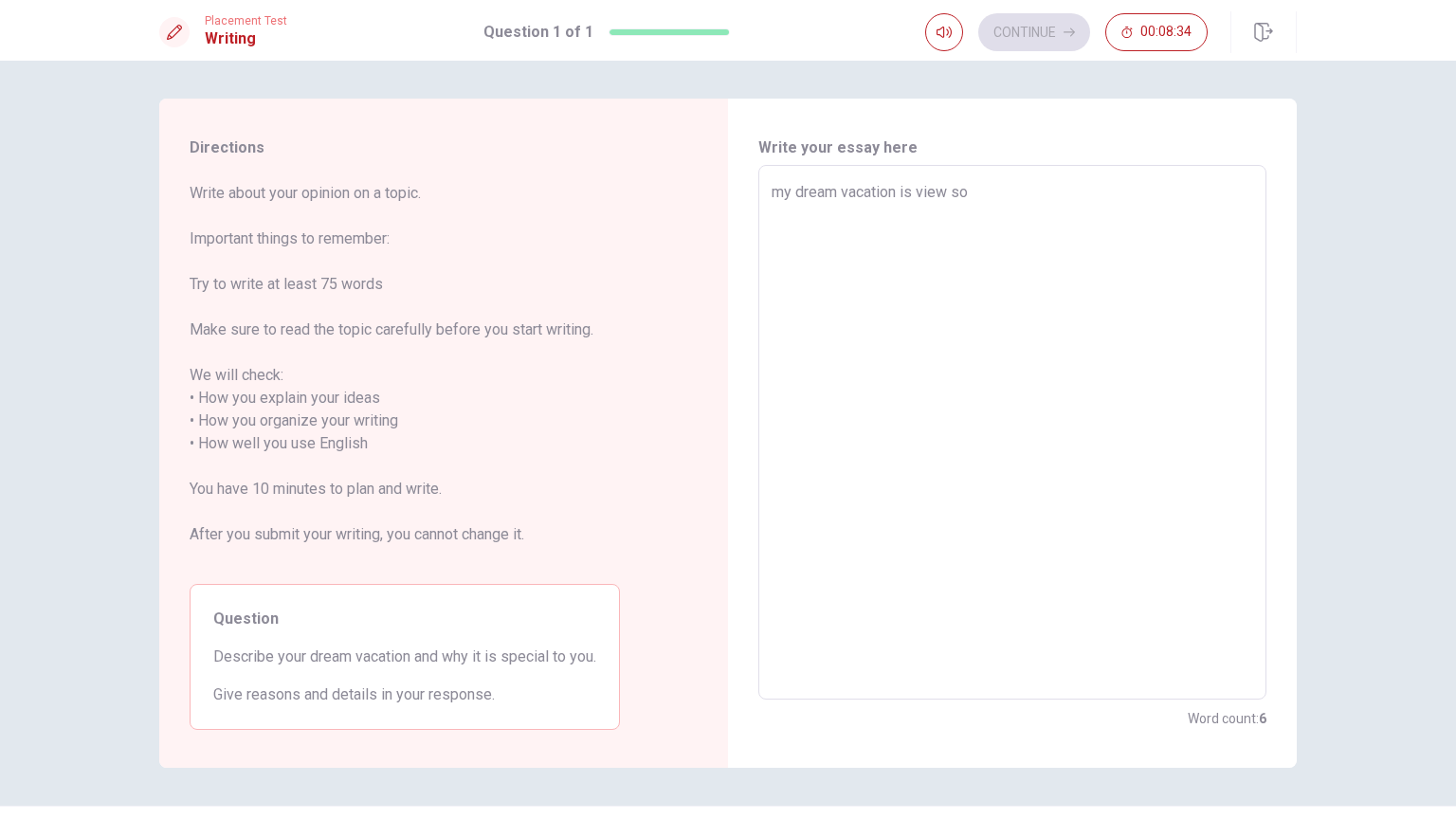 type on "x" 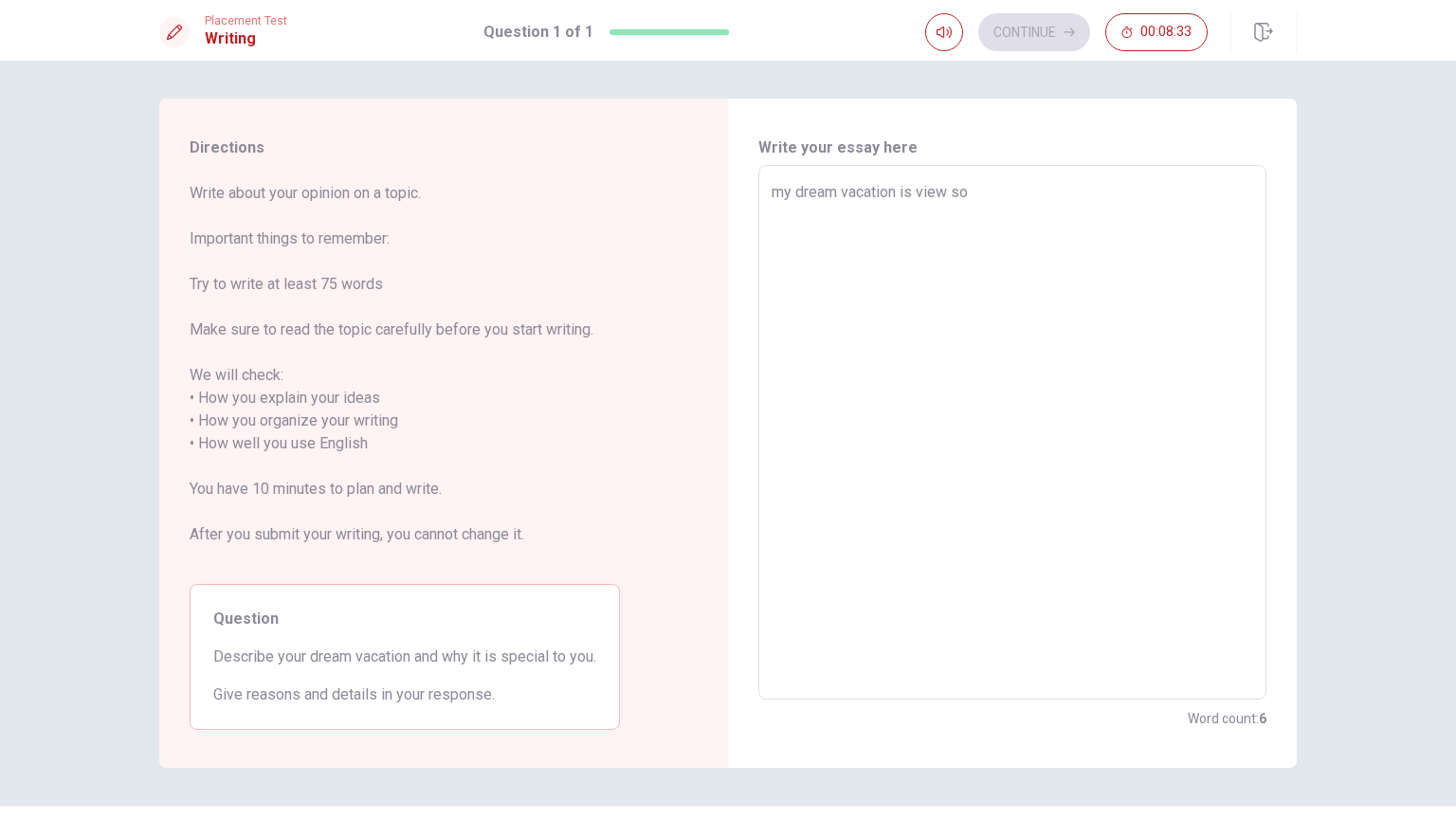 type on "my dream vacation is view som" 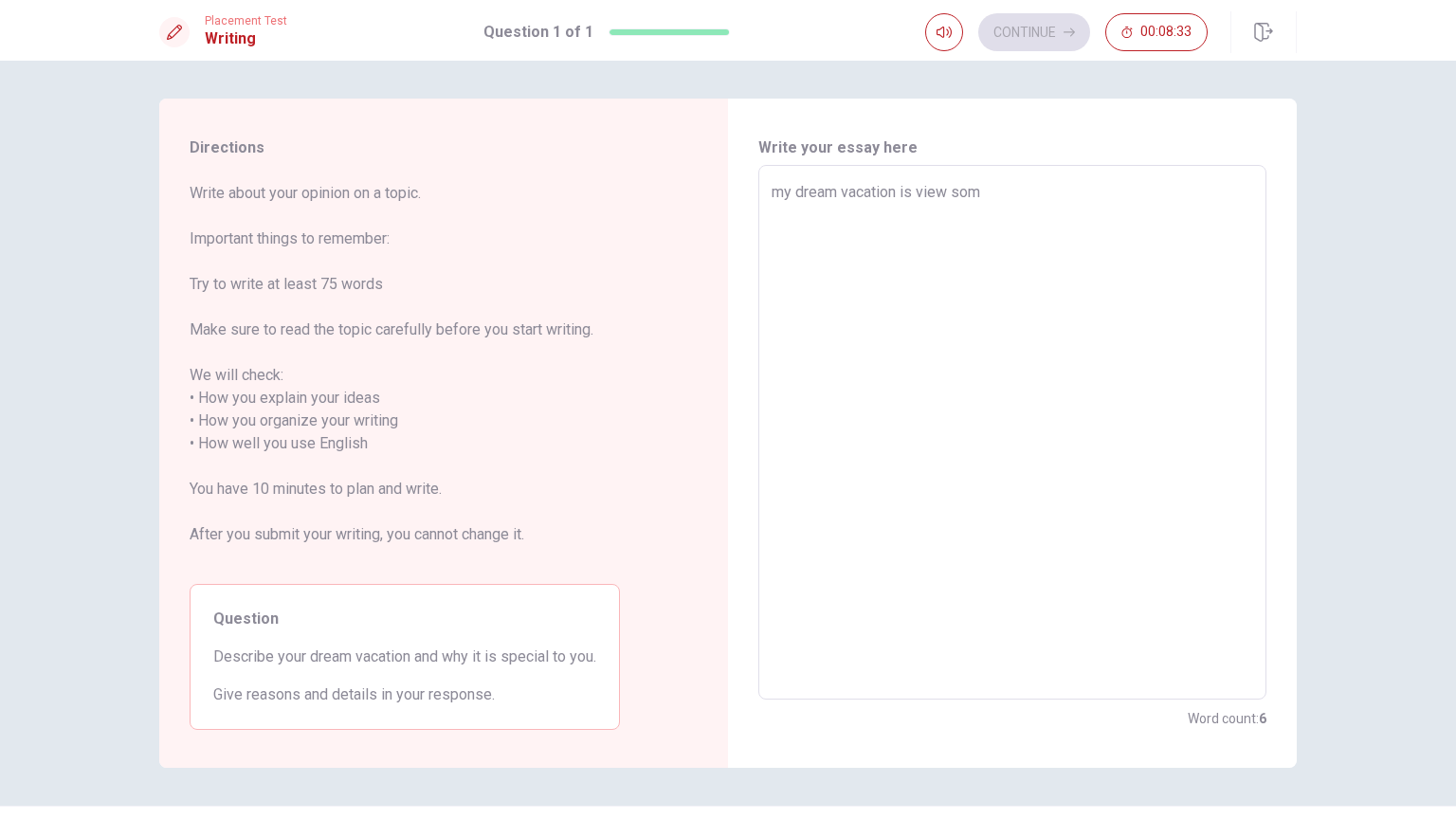 type on "x" 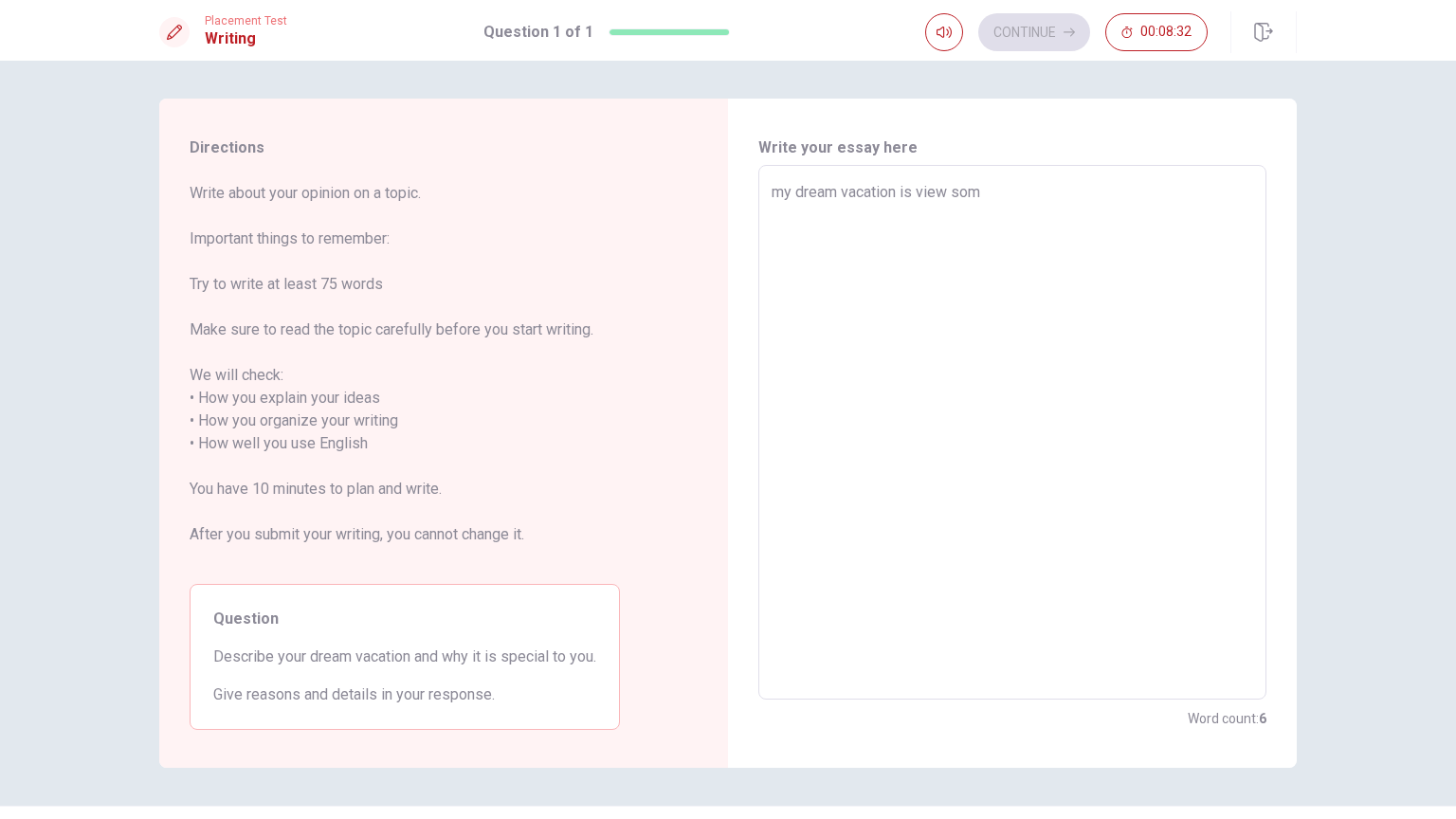 type on "my dream vacation is view some" 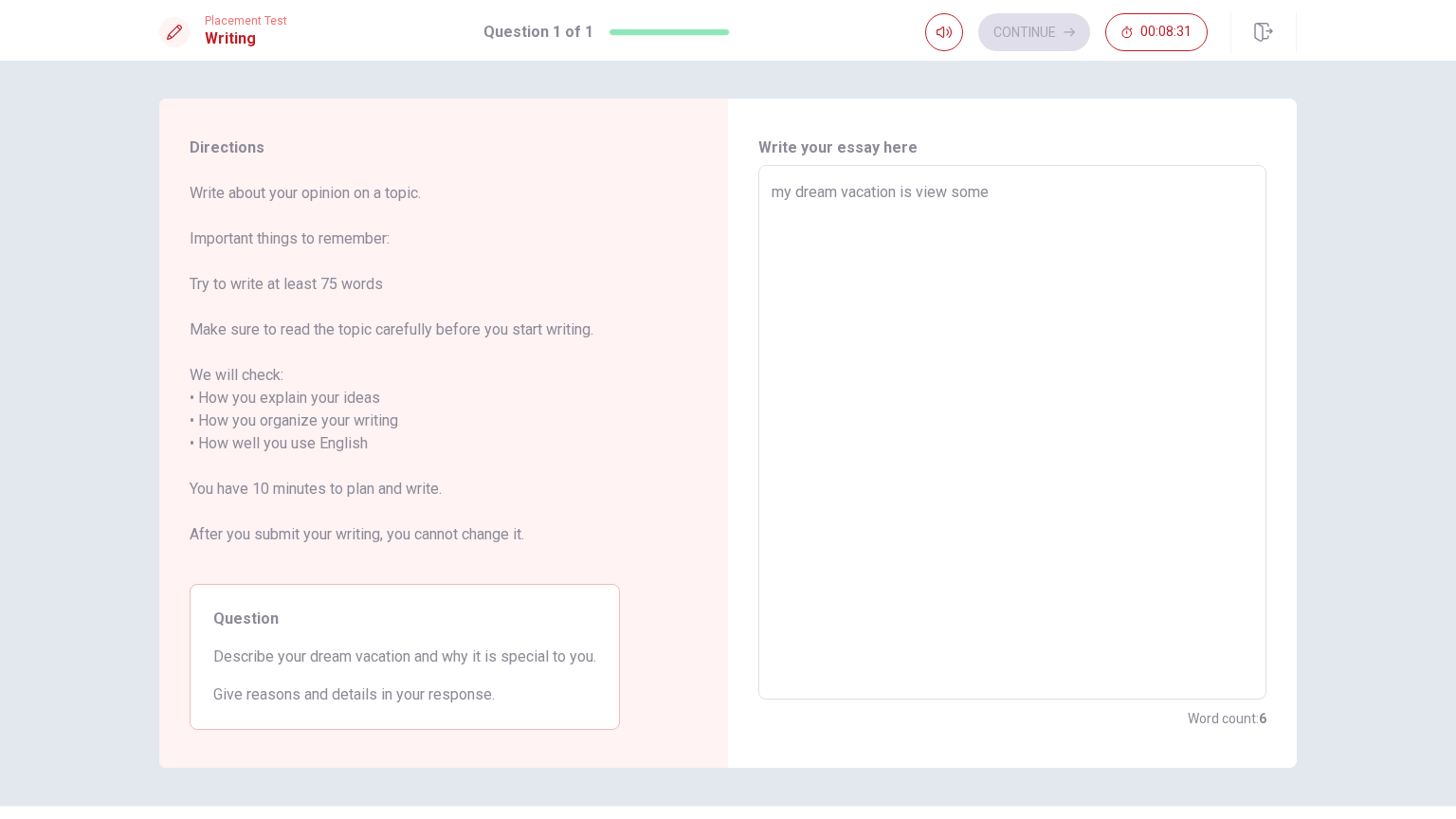type on "x" 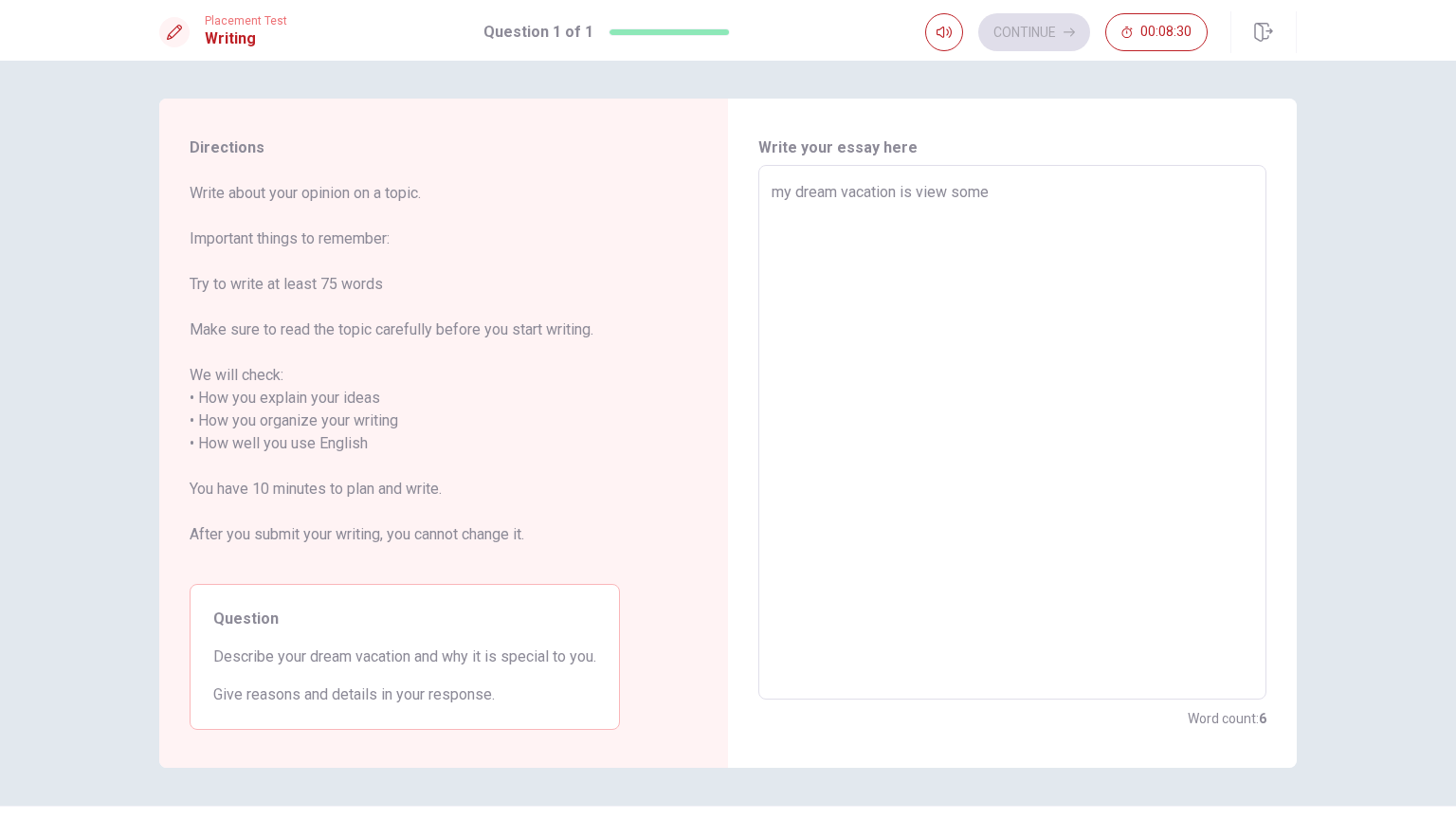 type on "my dream vacation is view somet" 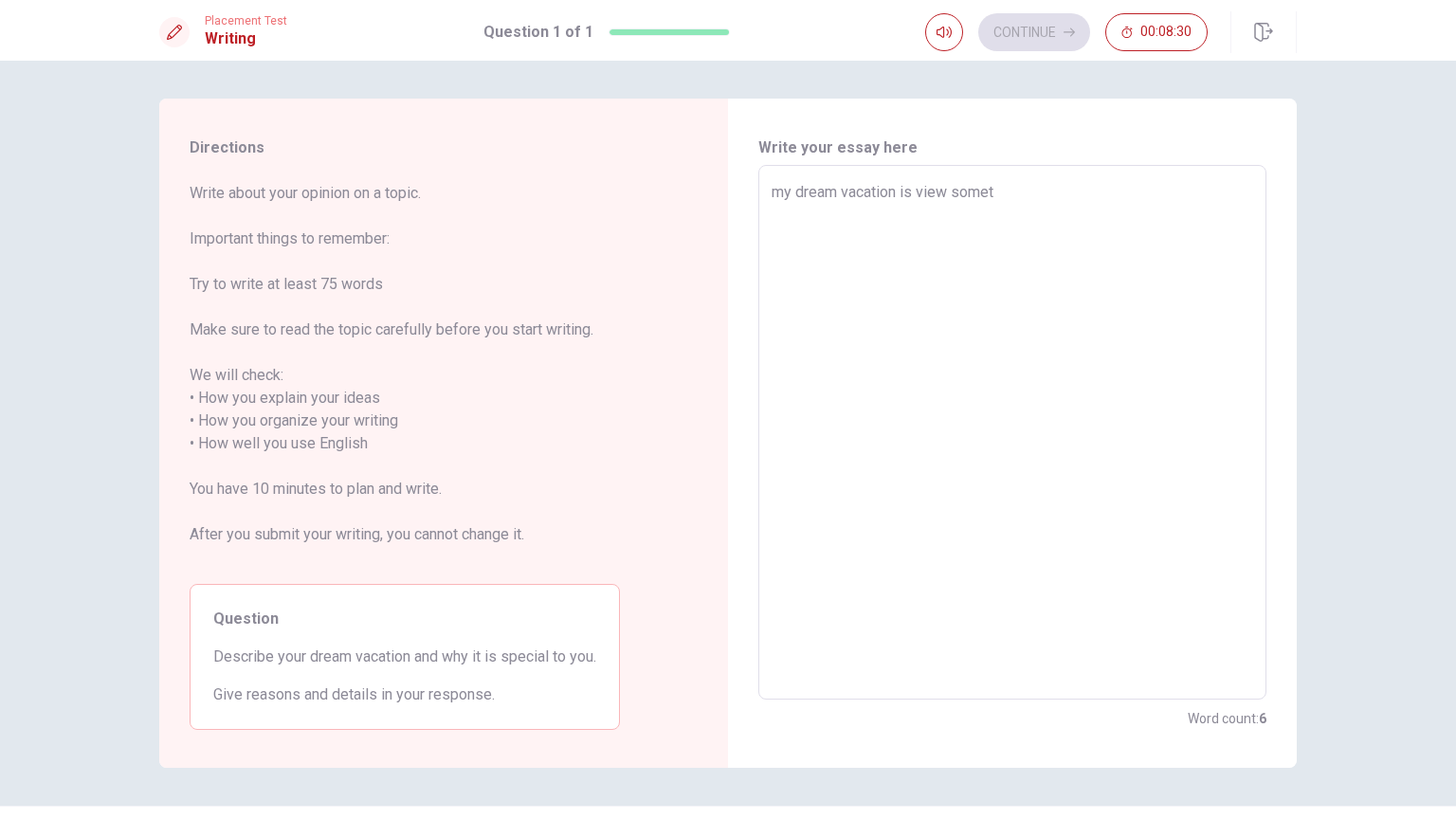 type on "x" 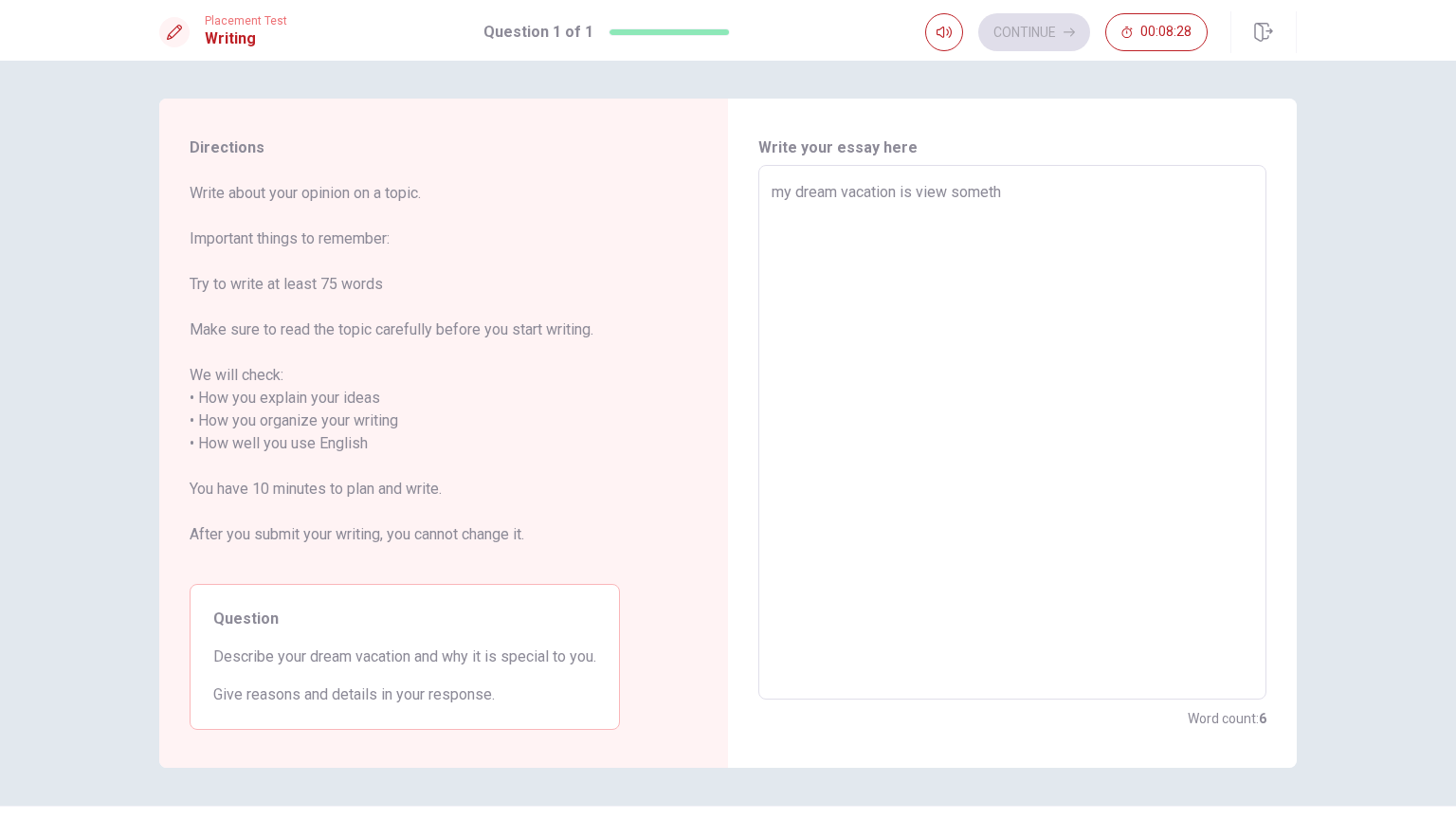 type on "x" 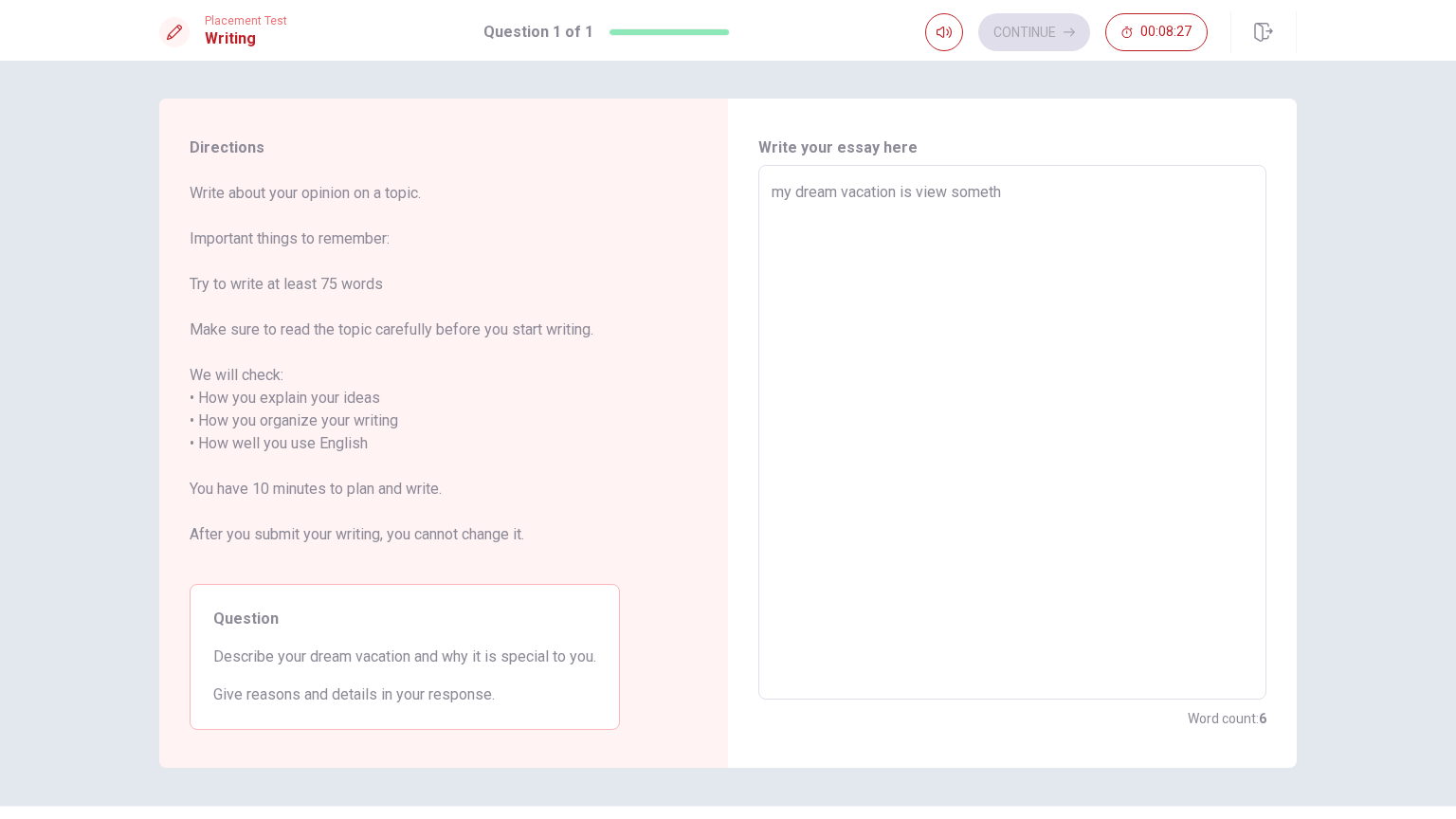 type on "my dream vacation is view somethi" 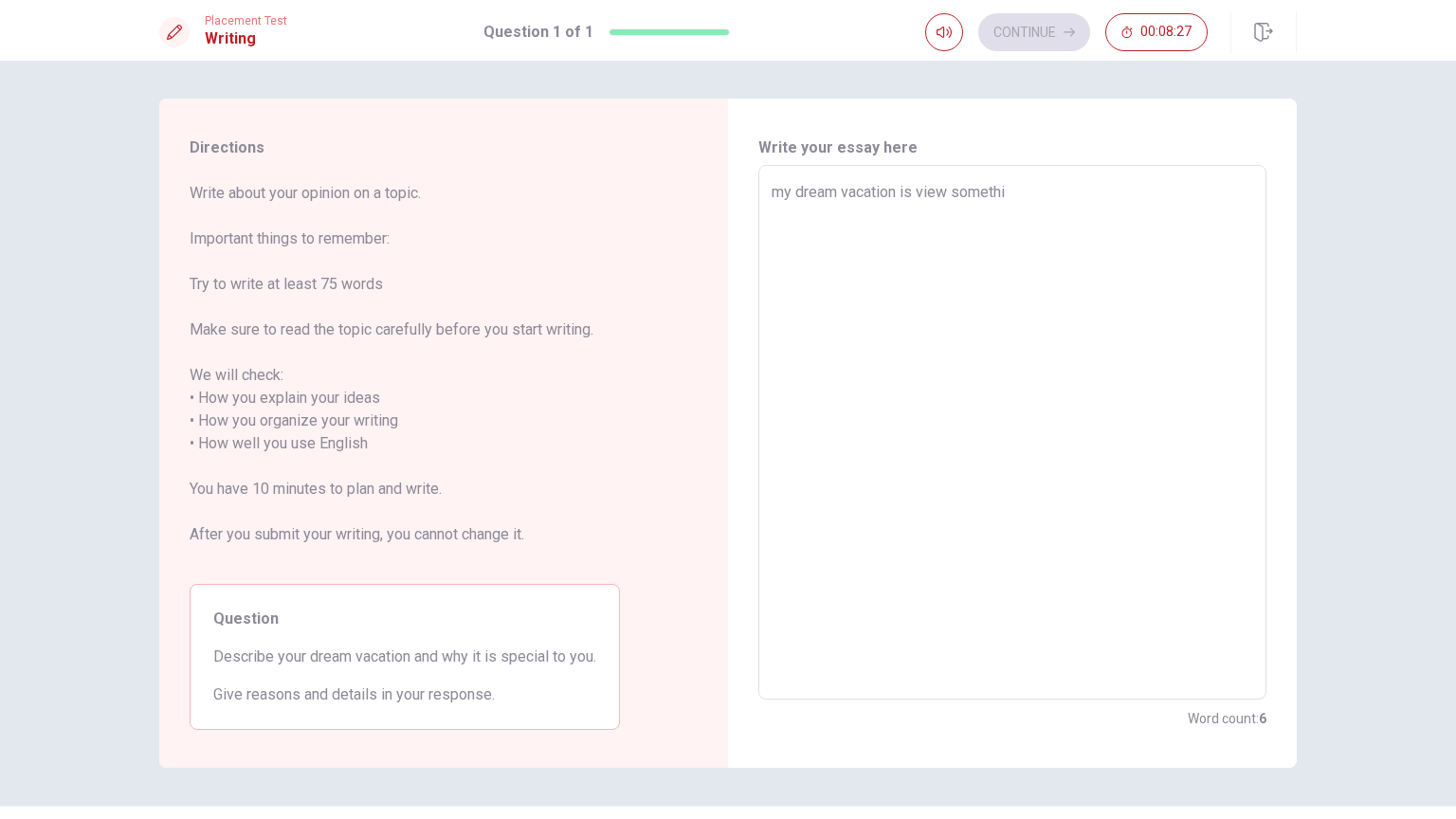 type on "x" 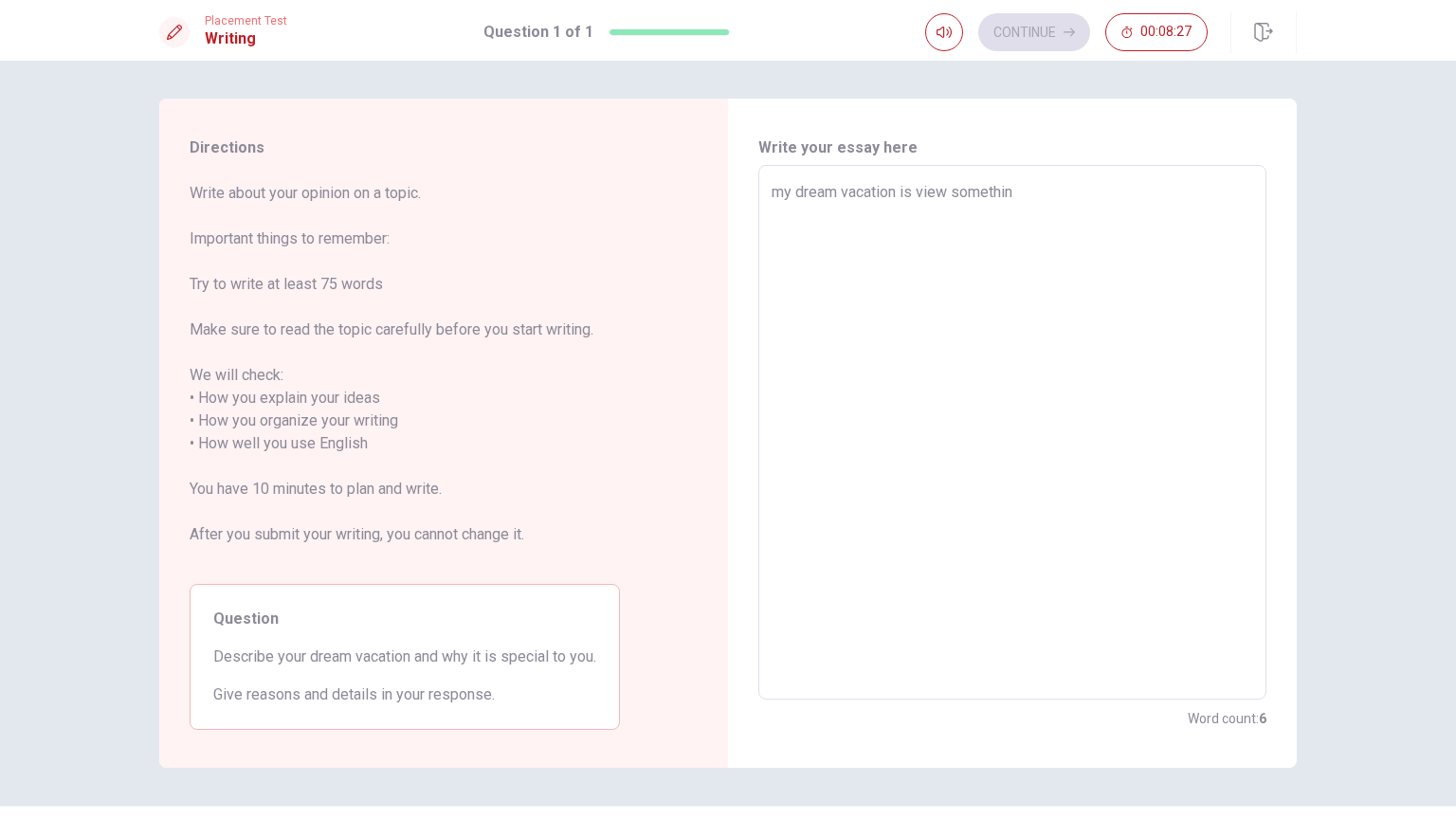 type on "x" 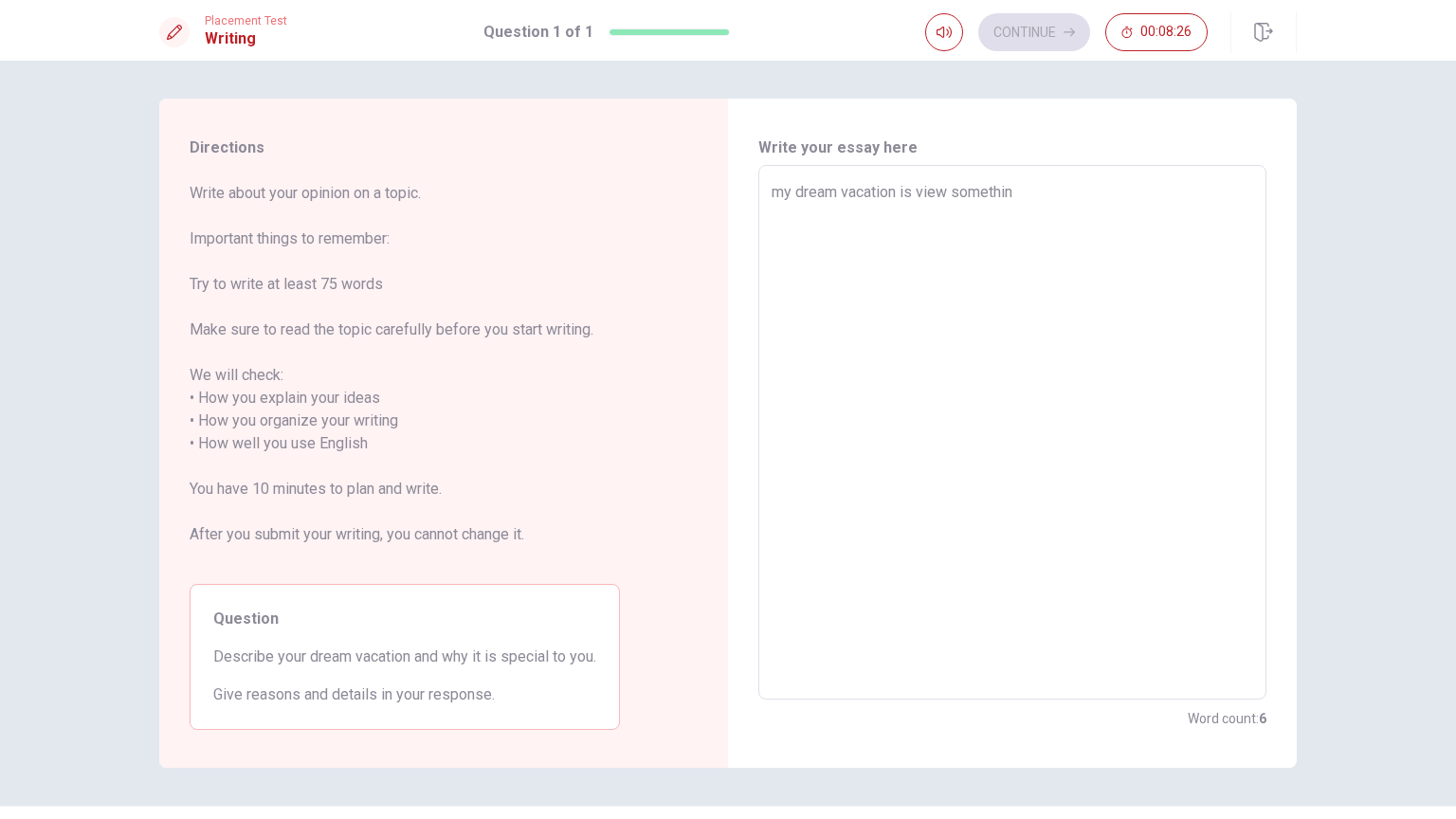 type on "my dream vacation is view something" 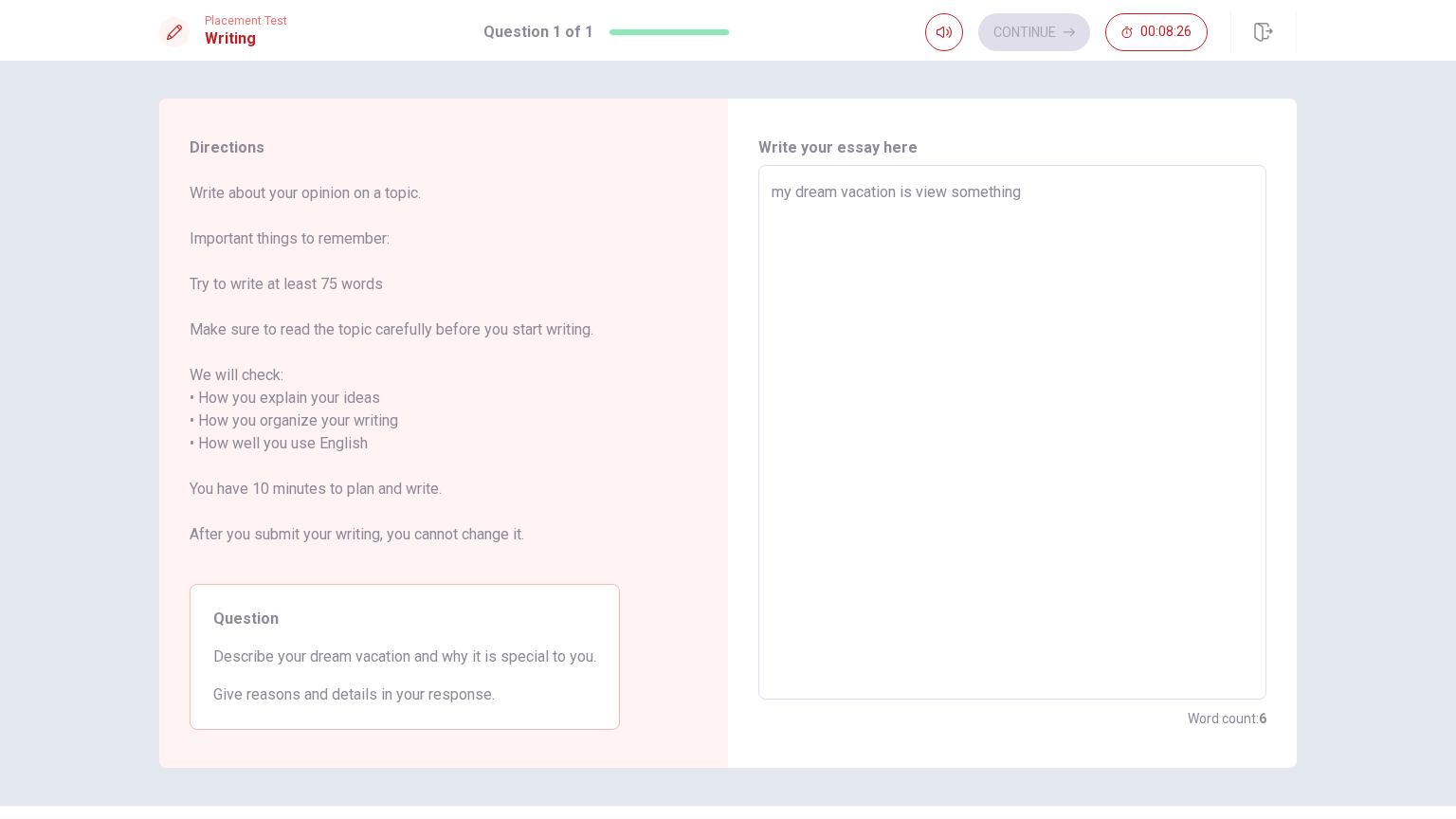 type on "x" 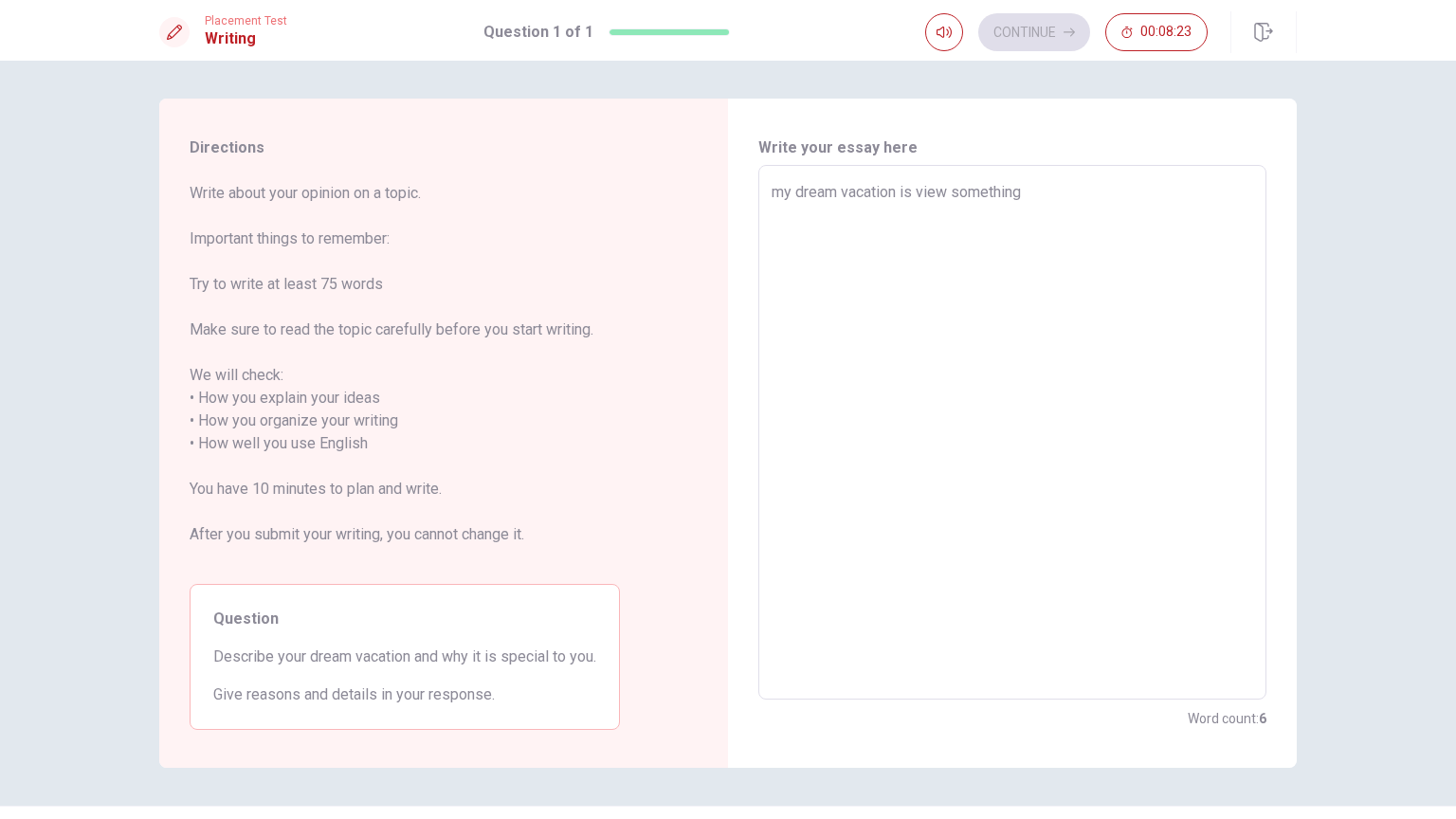 type on "x" 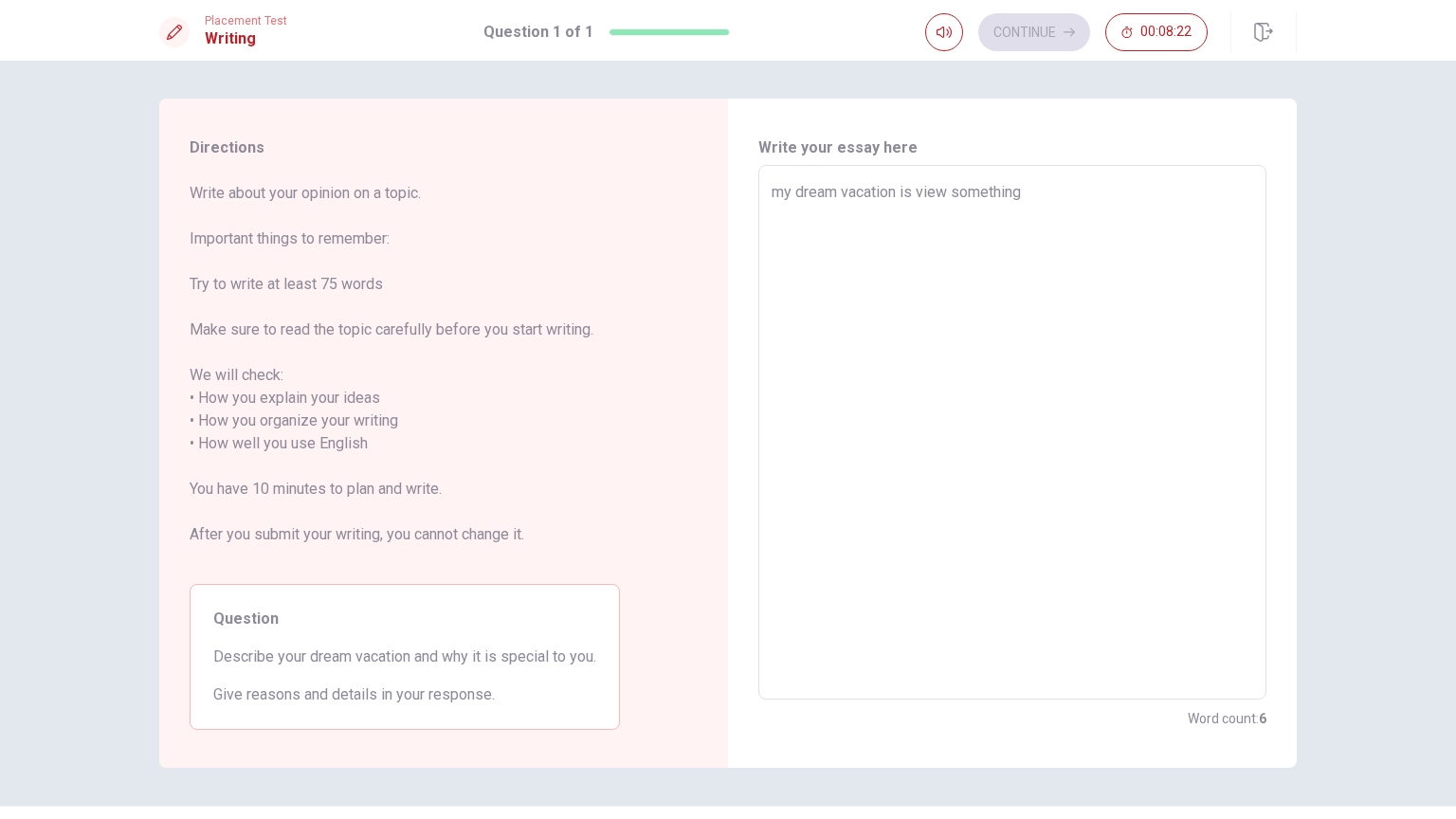 type on "my dream vacation is view something g" 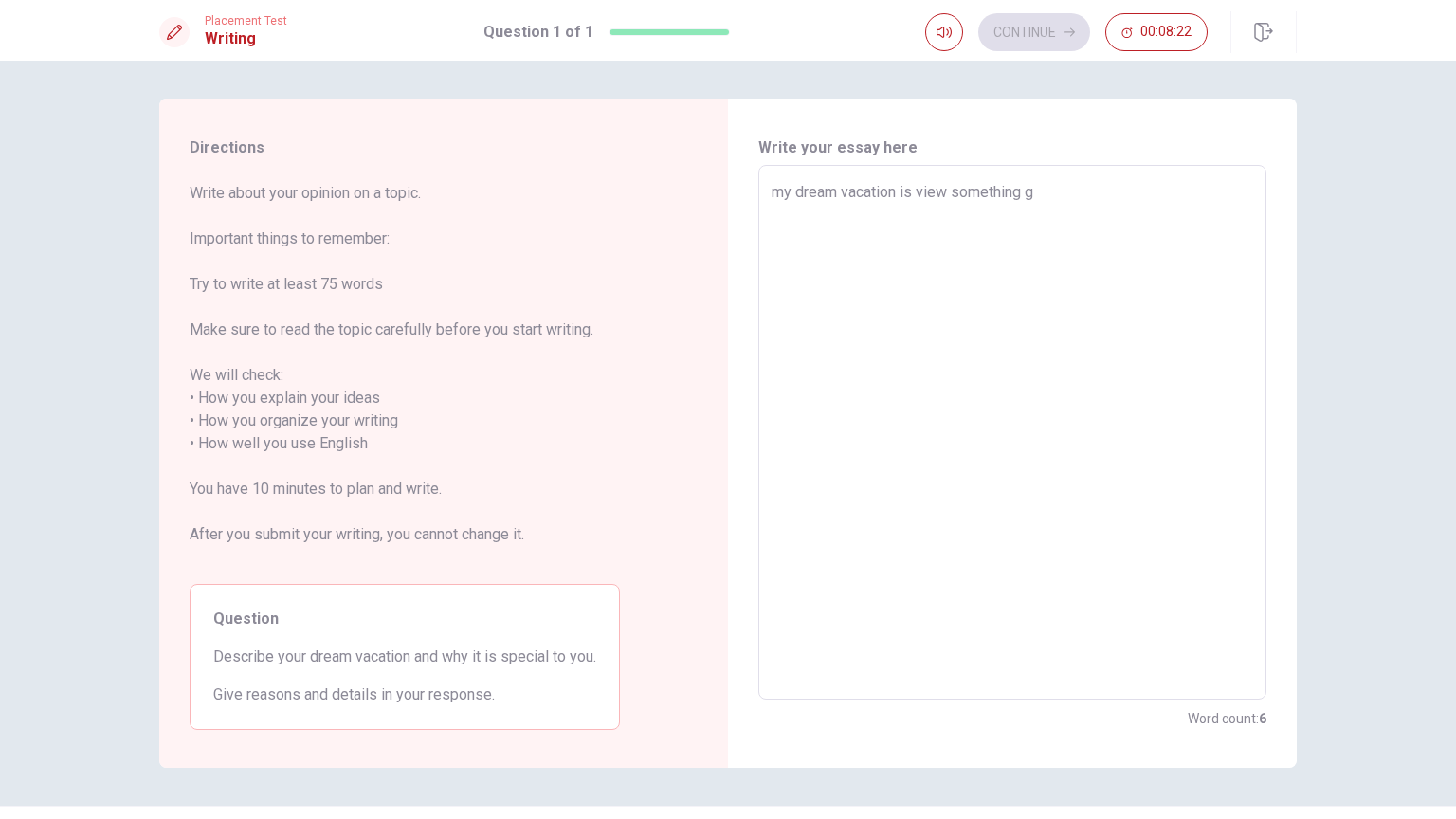 type on "x" 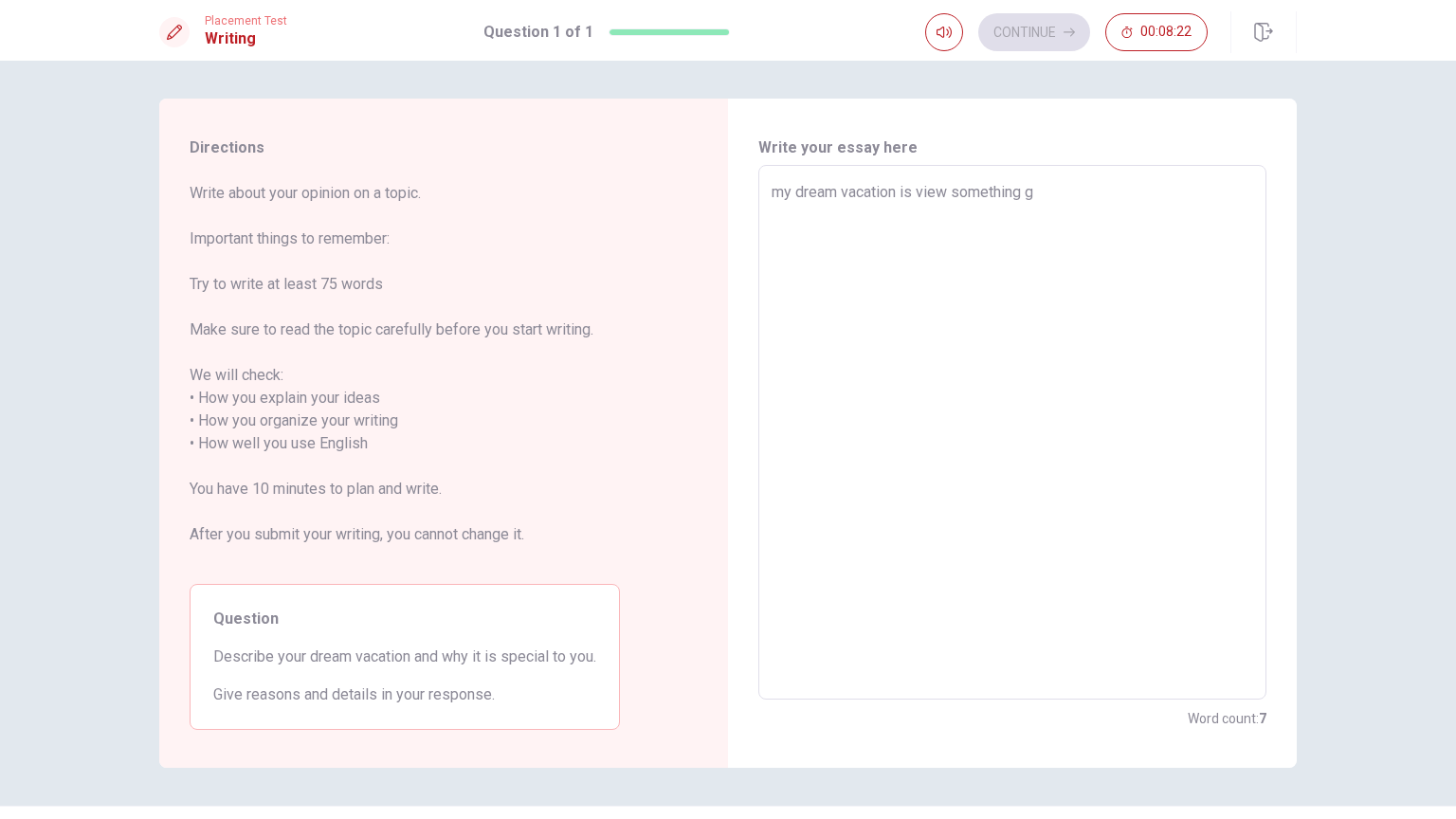 type on "my dream vacation is view something go" 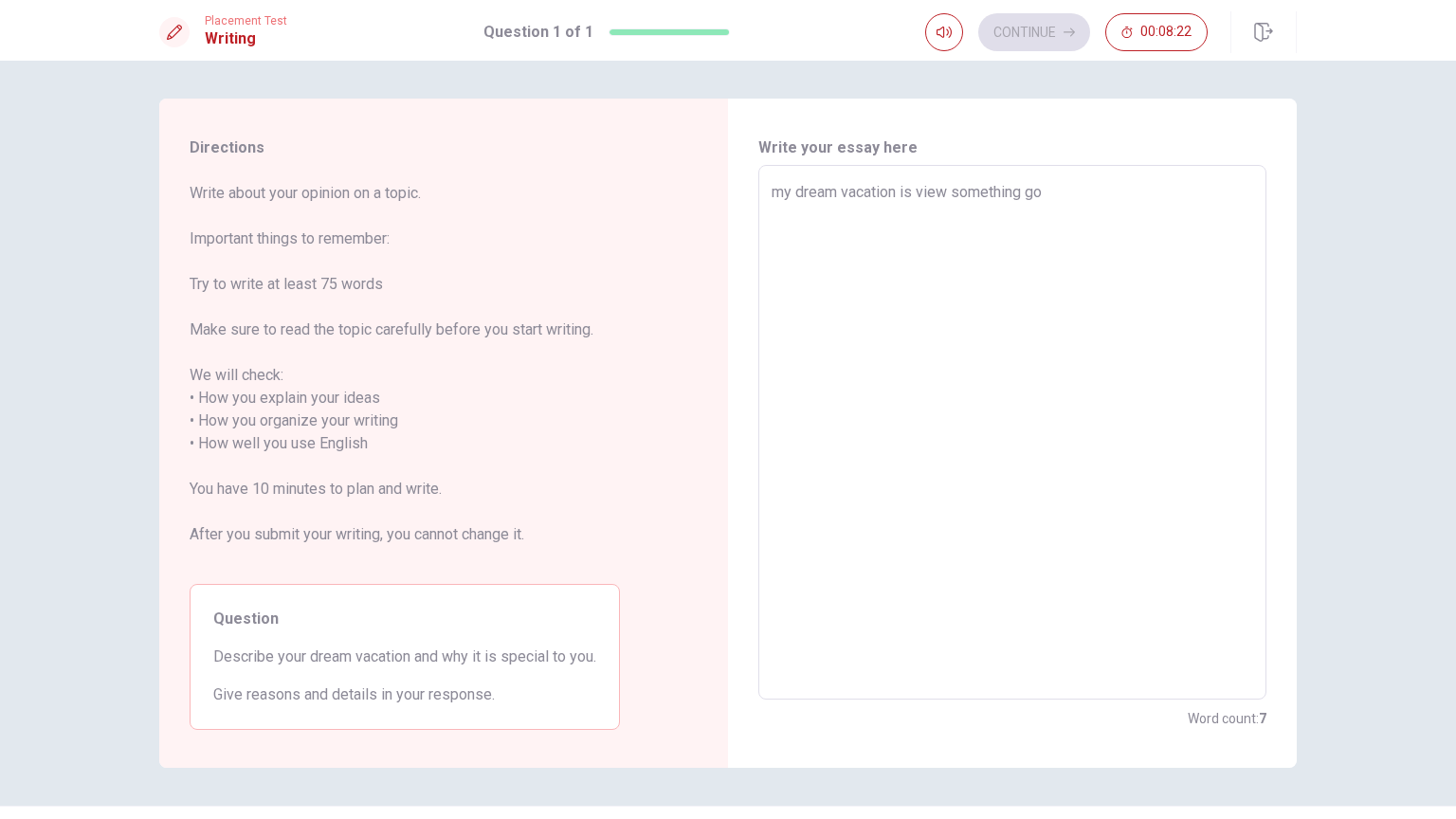type on "x" 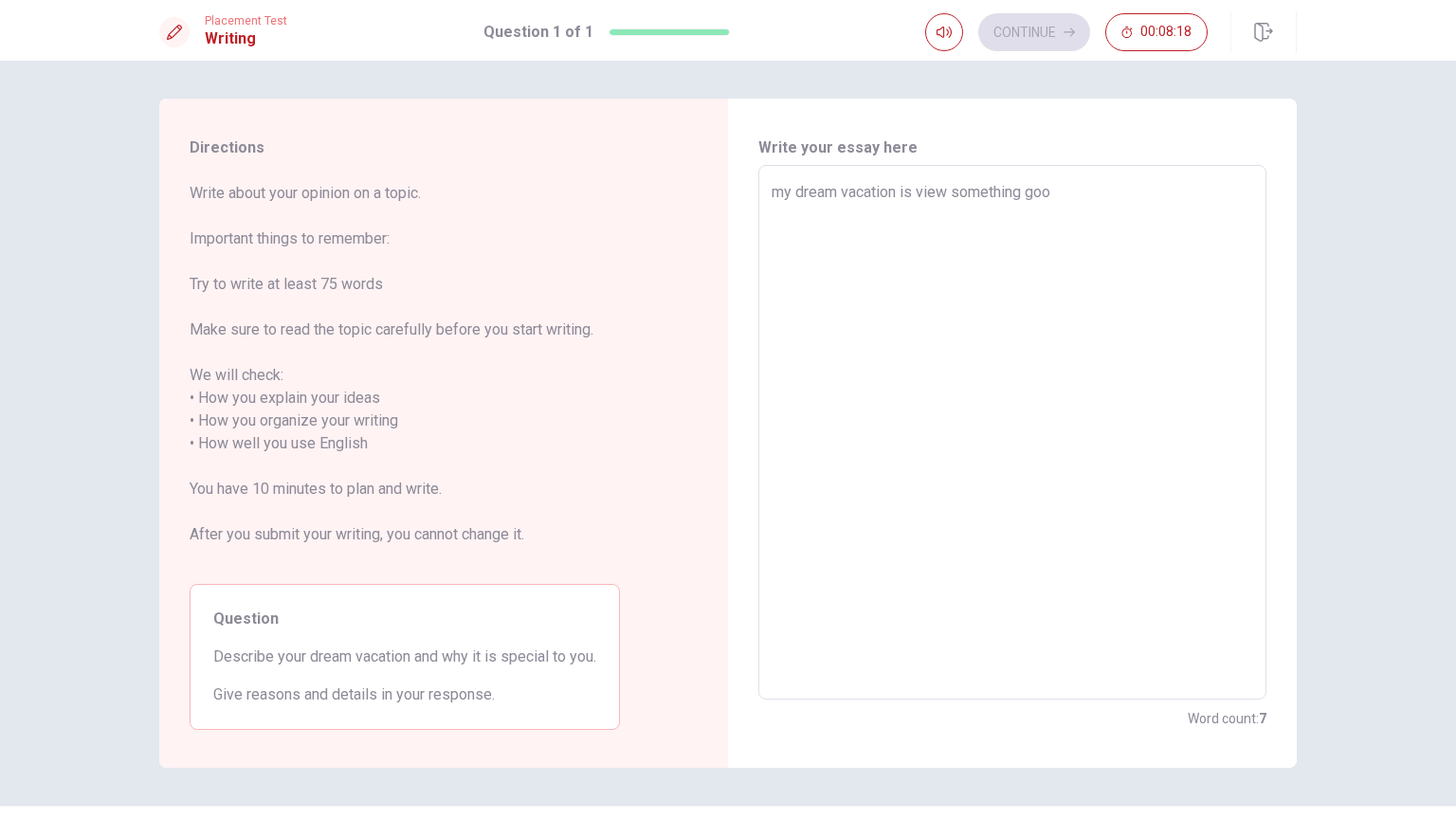 type on "x" 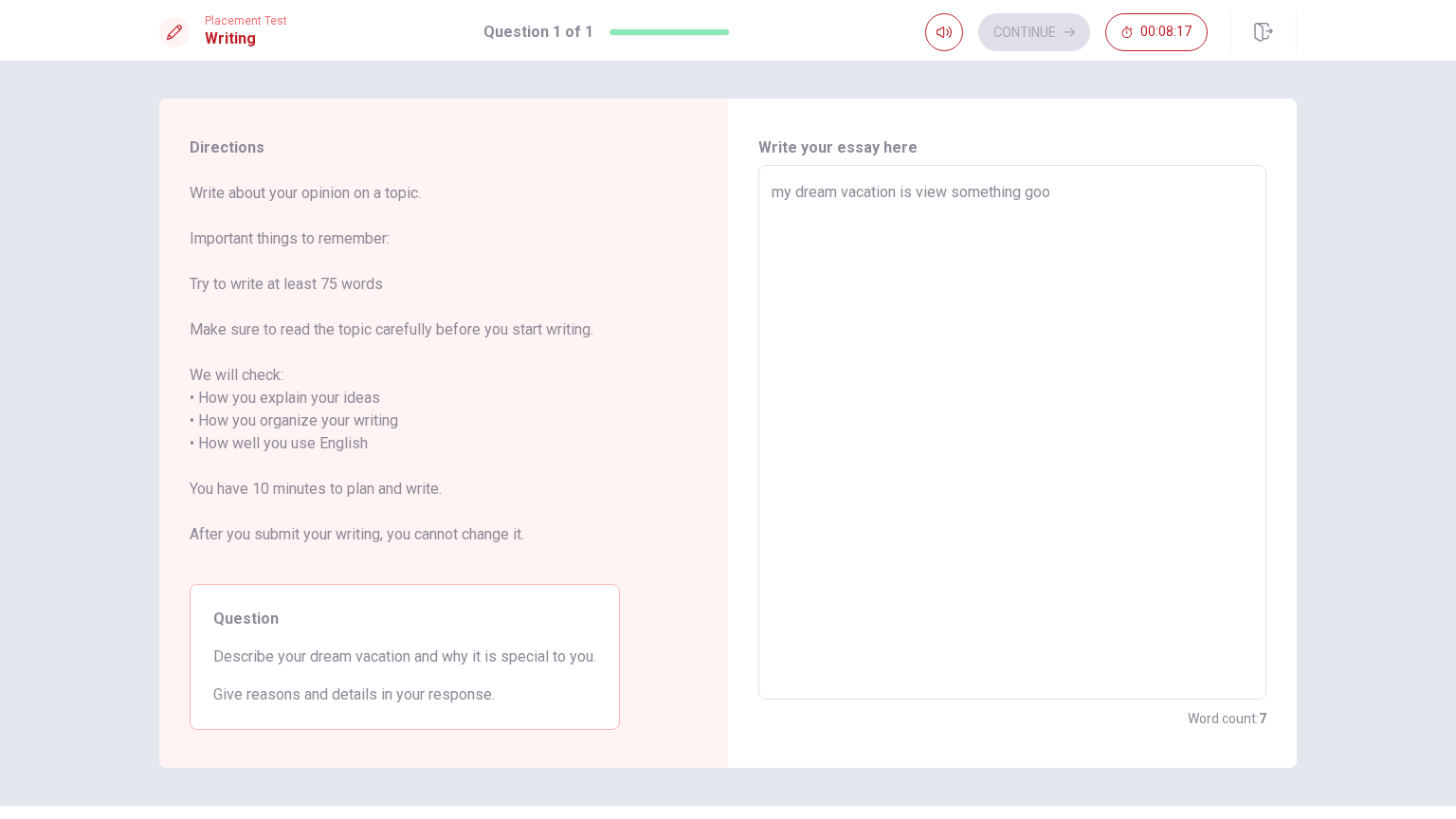 type on "my dream vacation is view something good" 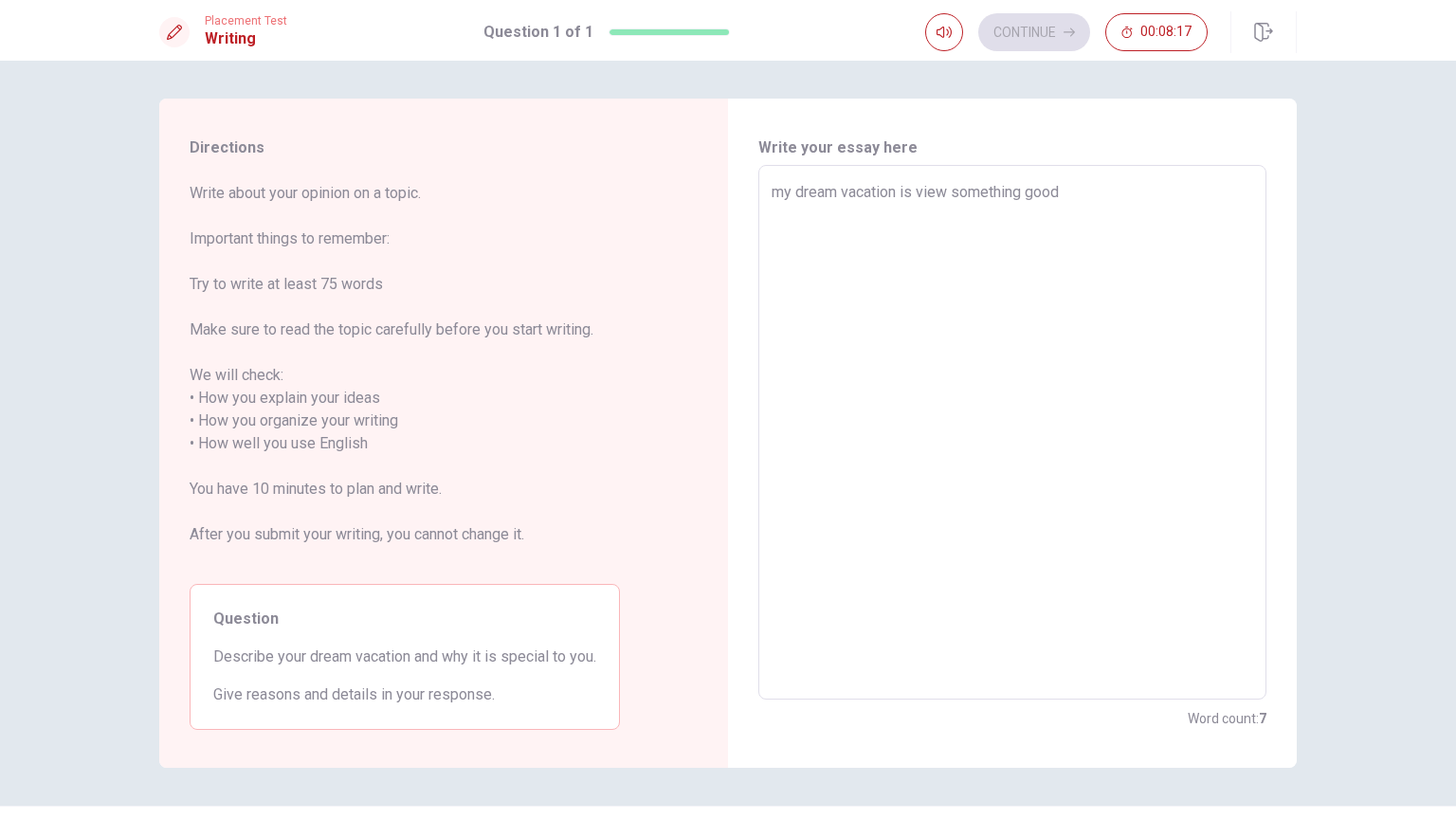 type on "x" 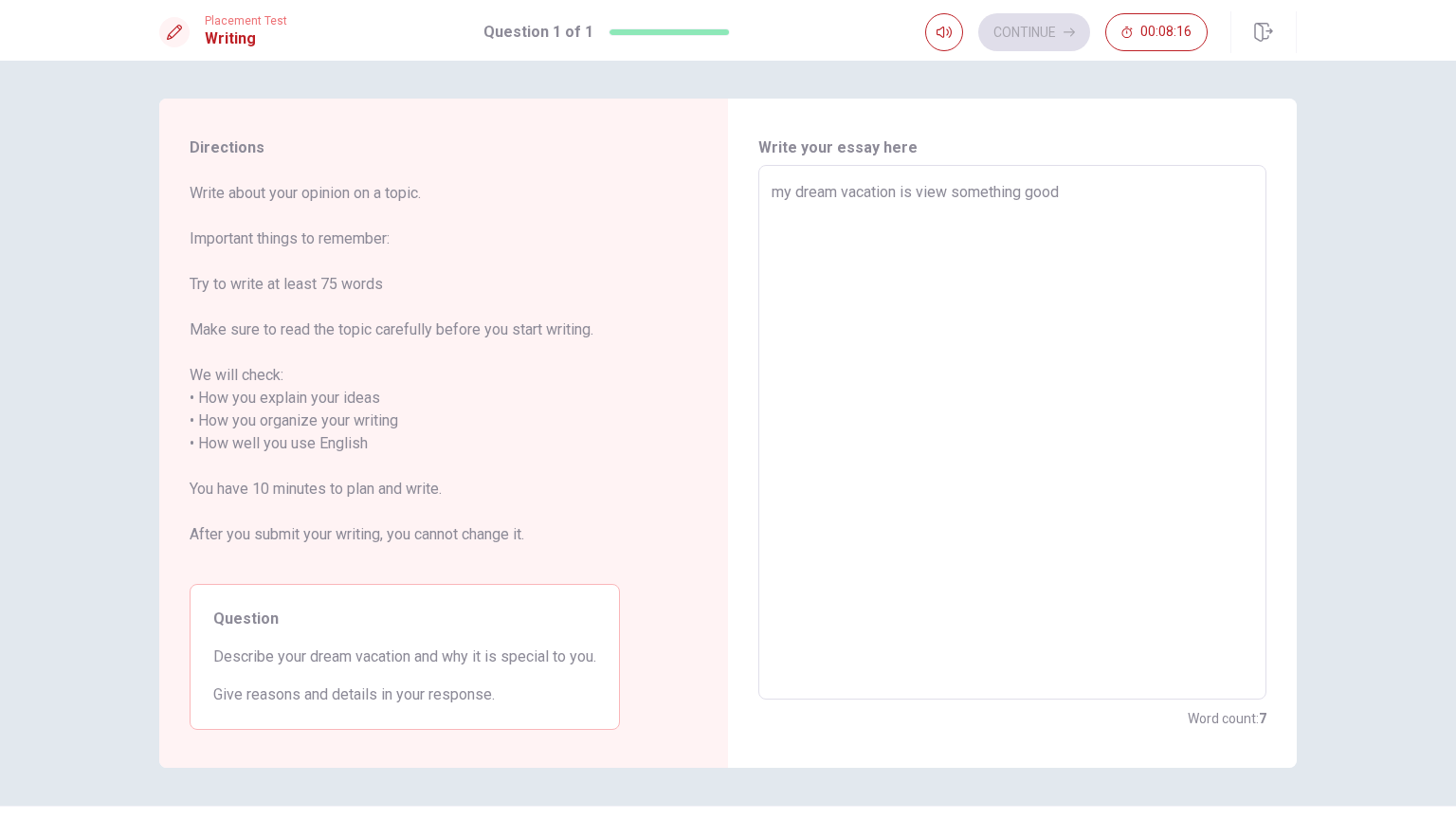 type on "my dream vacation is view something good" 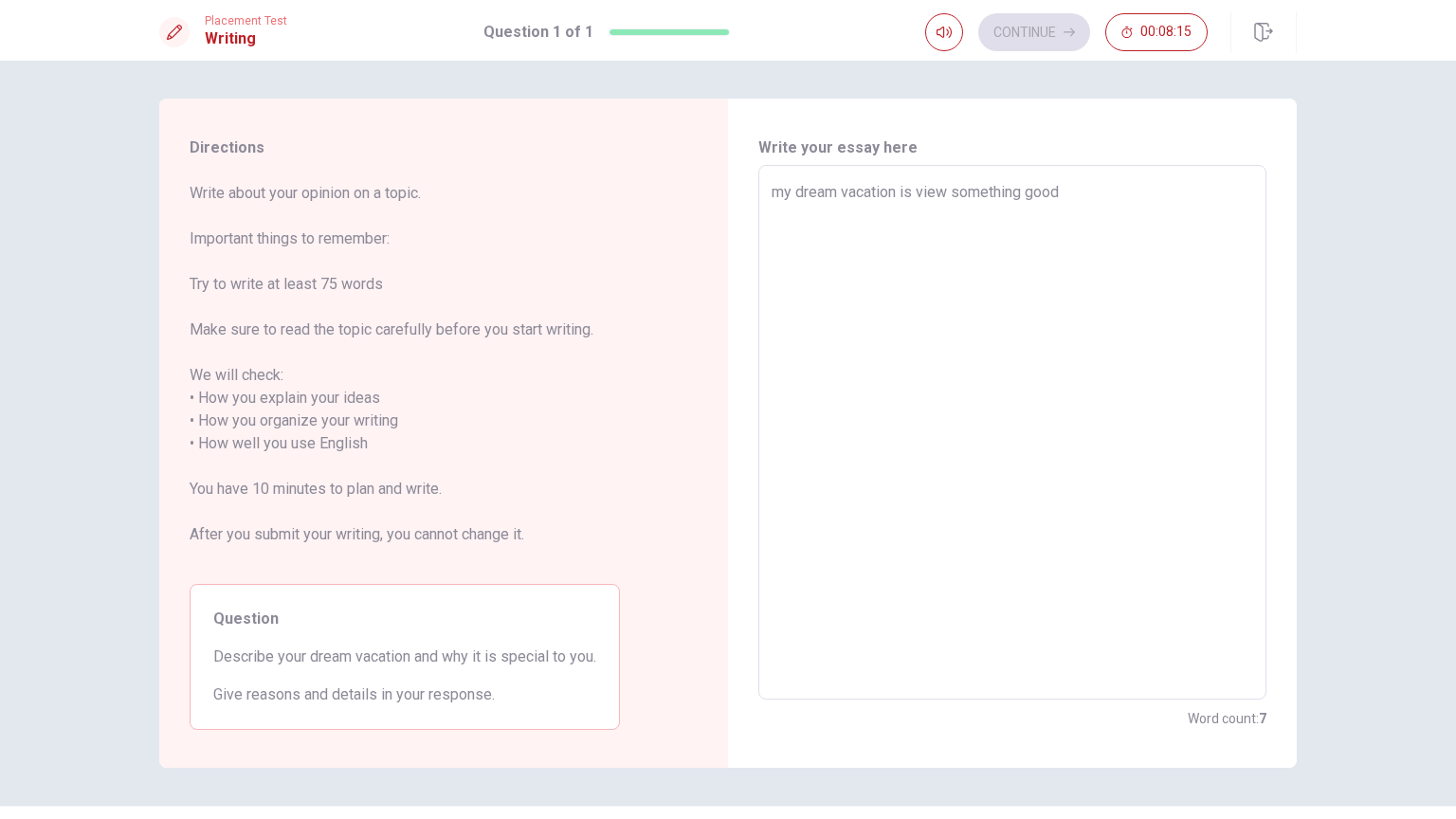 type on "my dream vacation is view something good a" 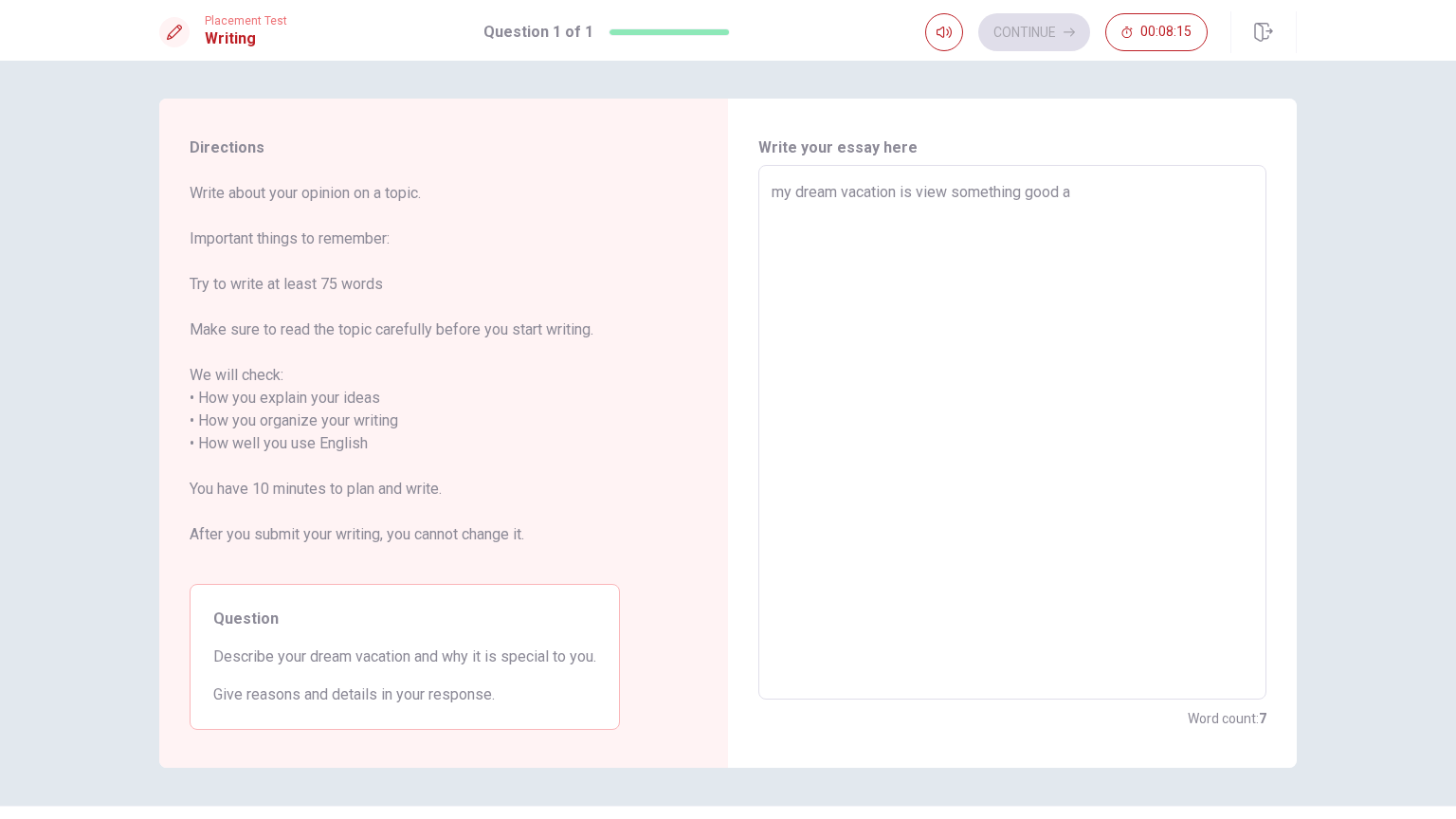 type on "x" 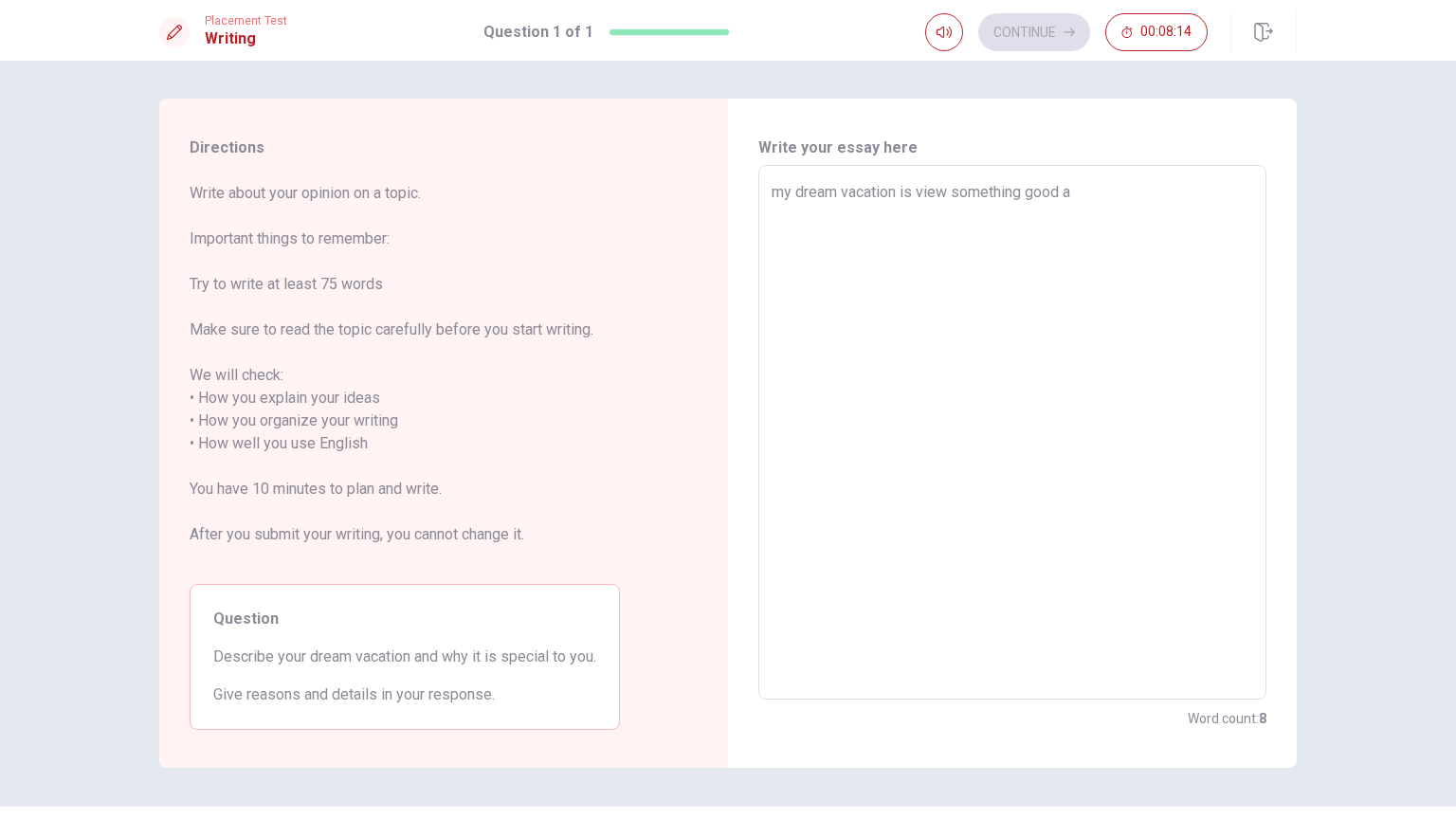 type on "my dream vacation is view something good and nic" 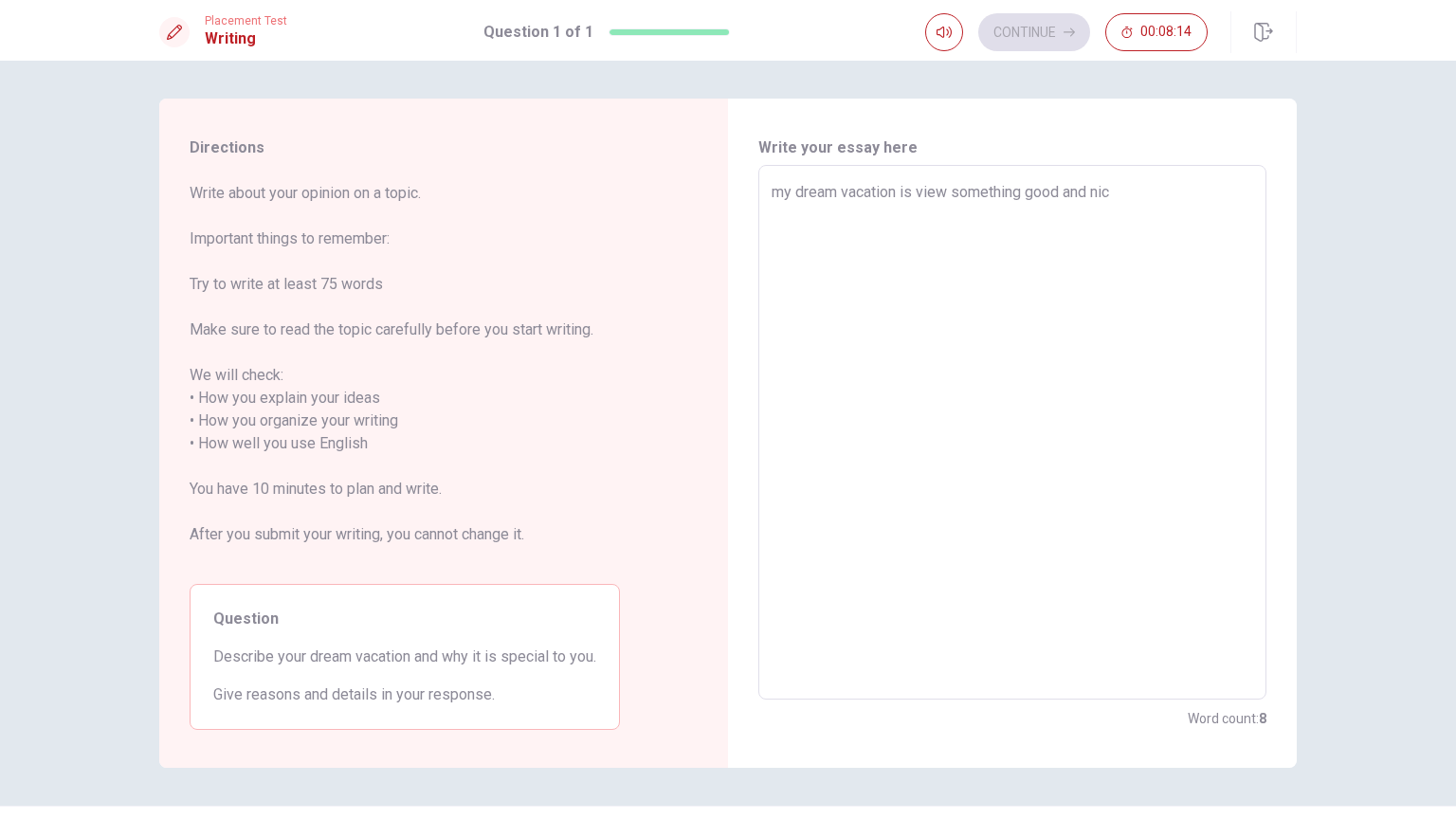 type on "x" 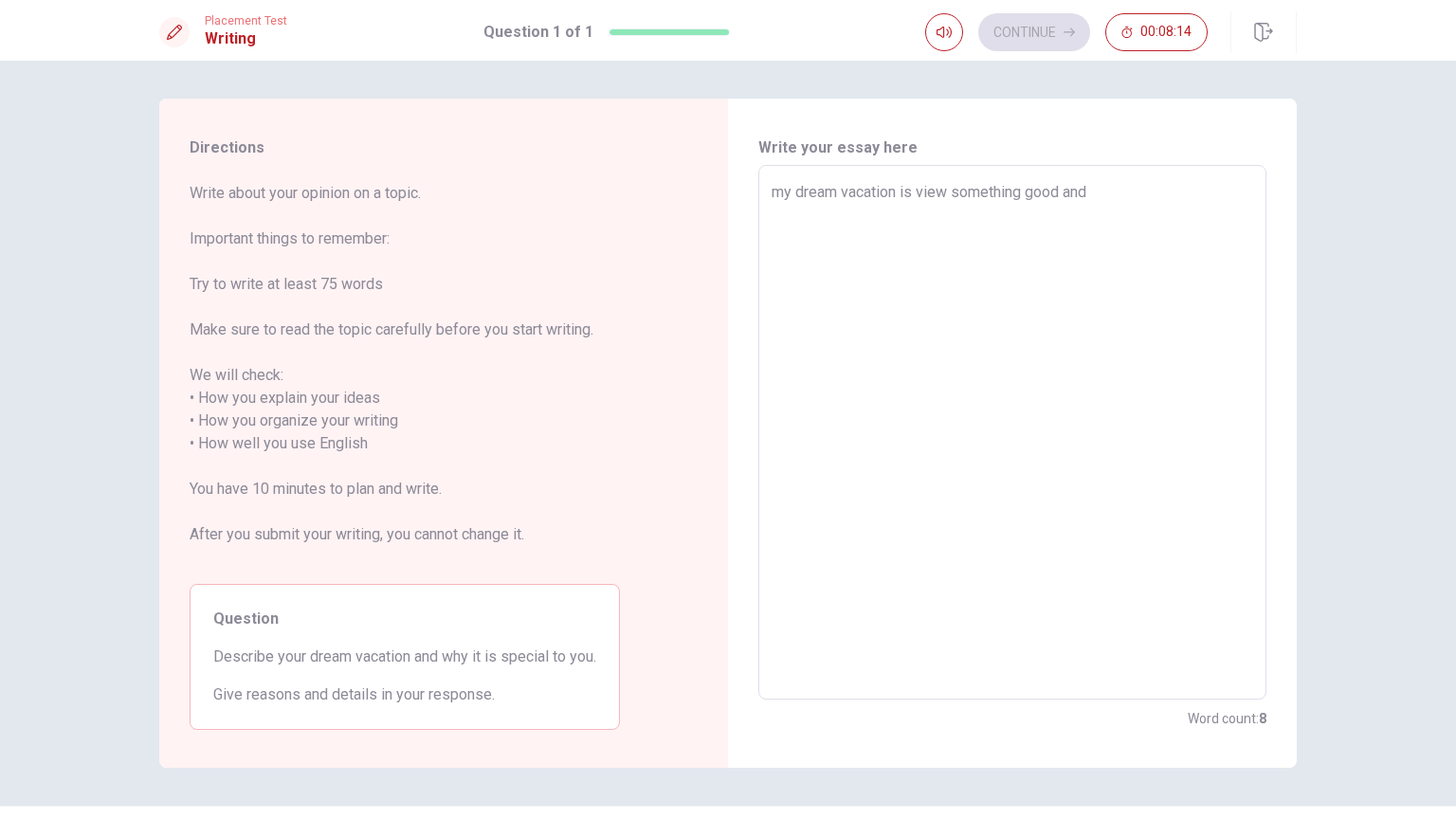 type on "x" 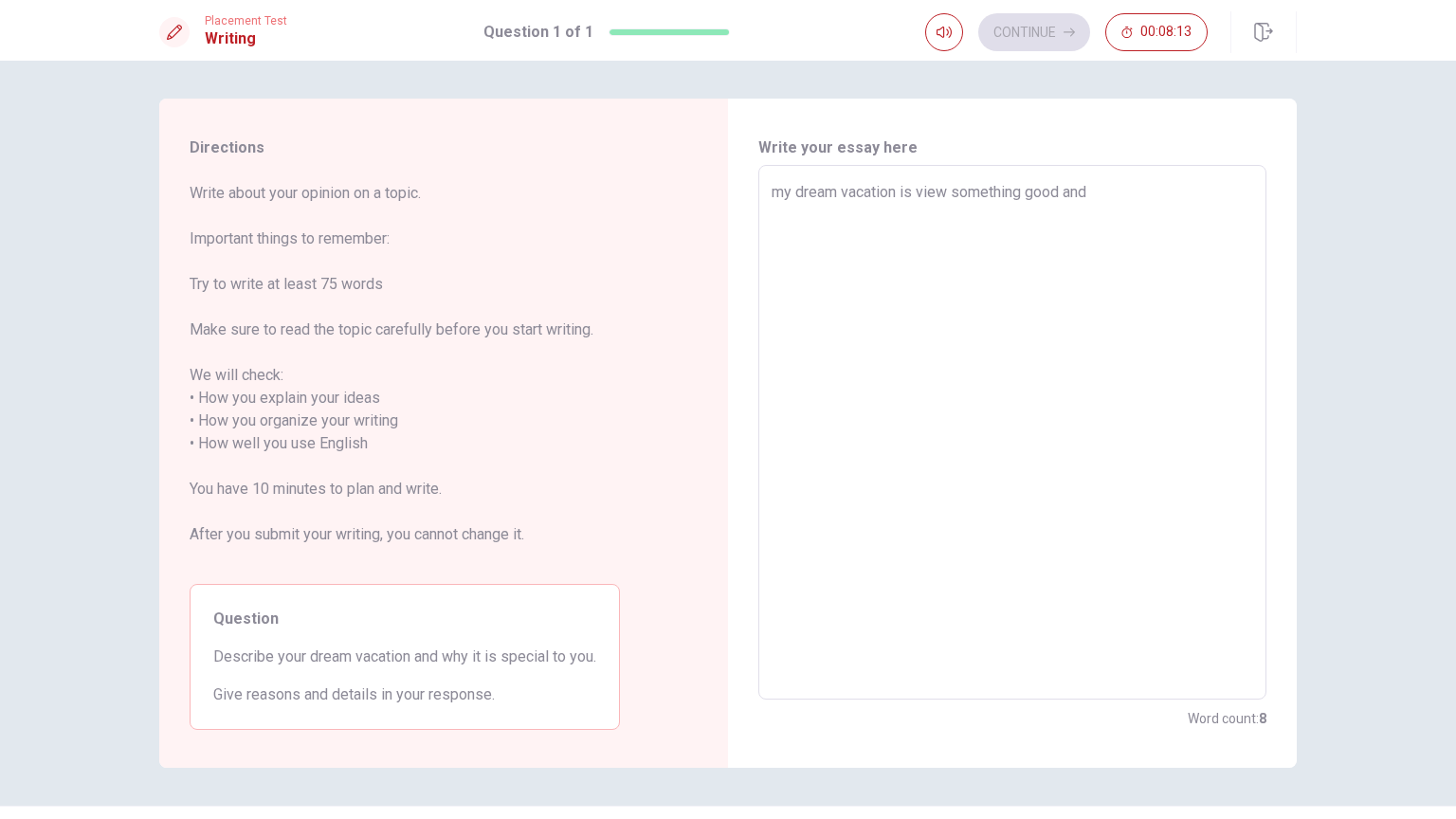 type on "my dream vacation is view something good and" 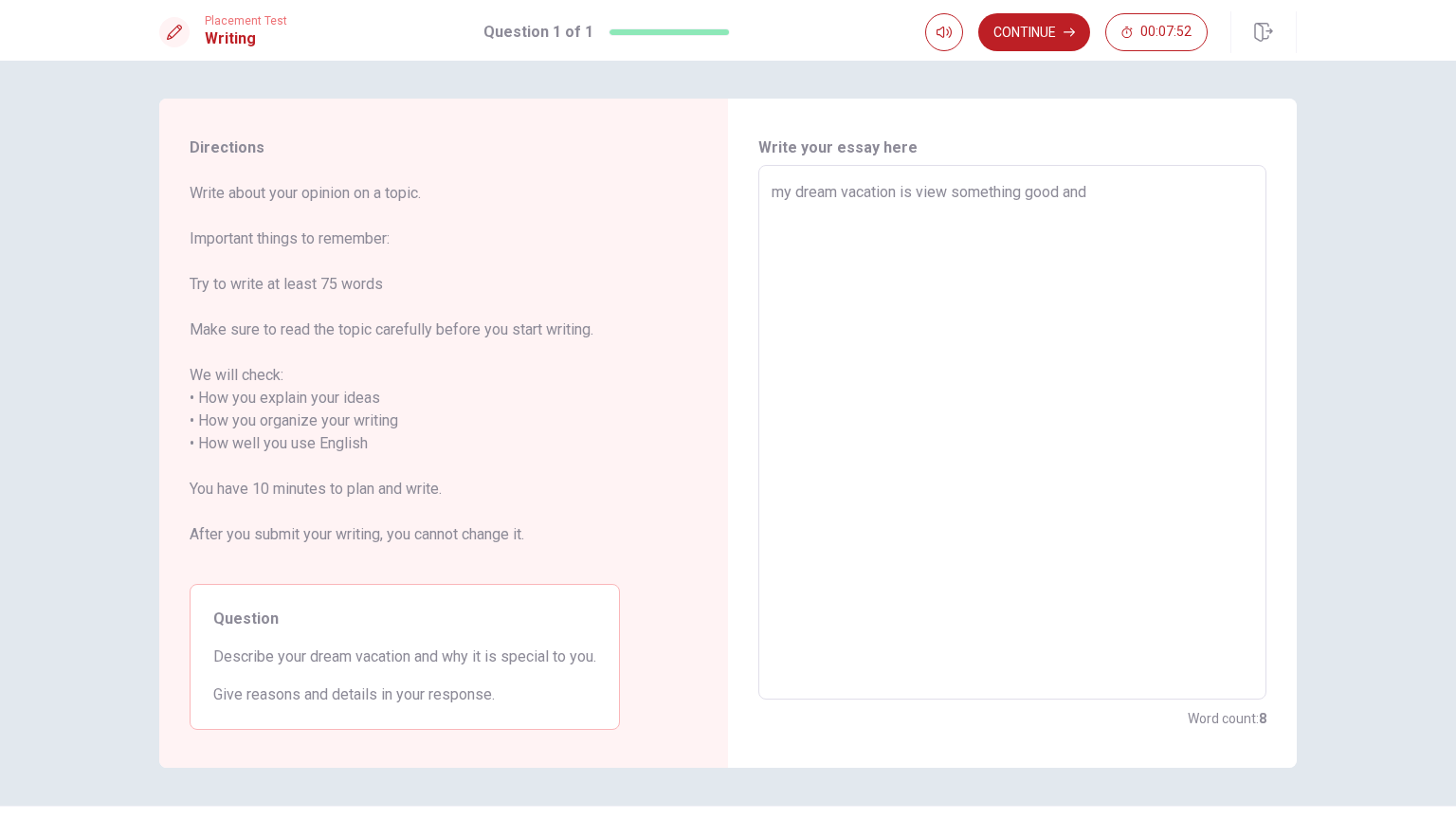 type on "x" 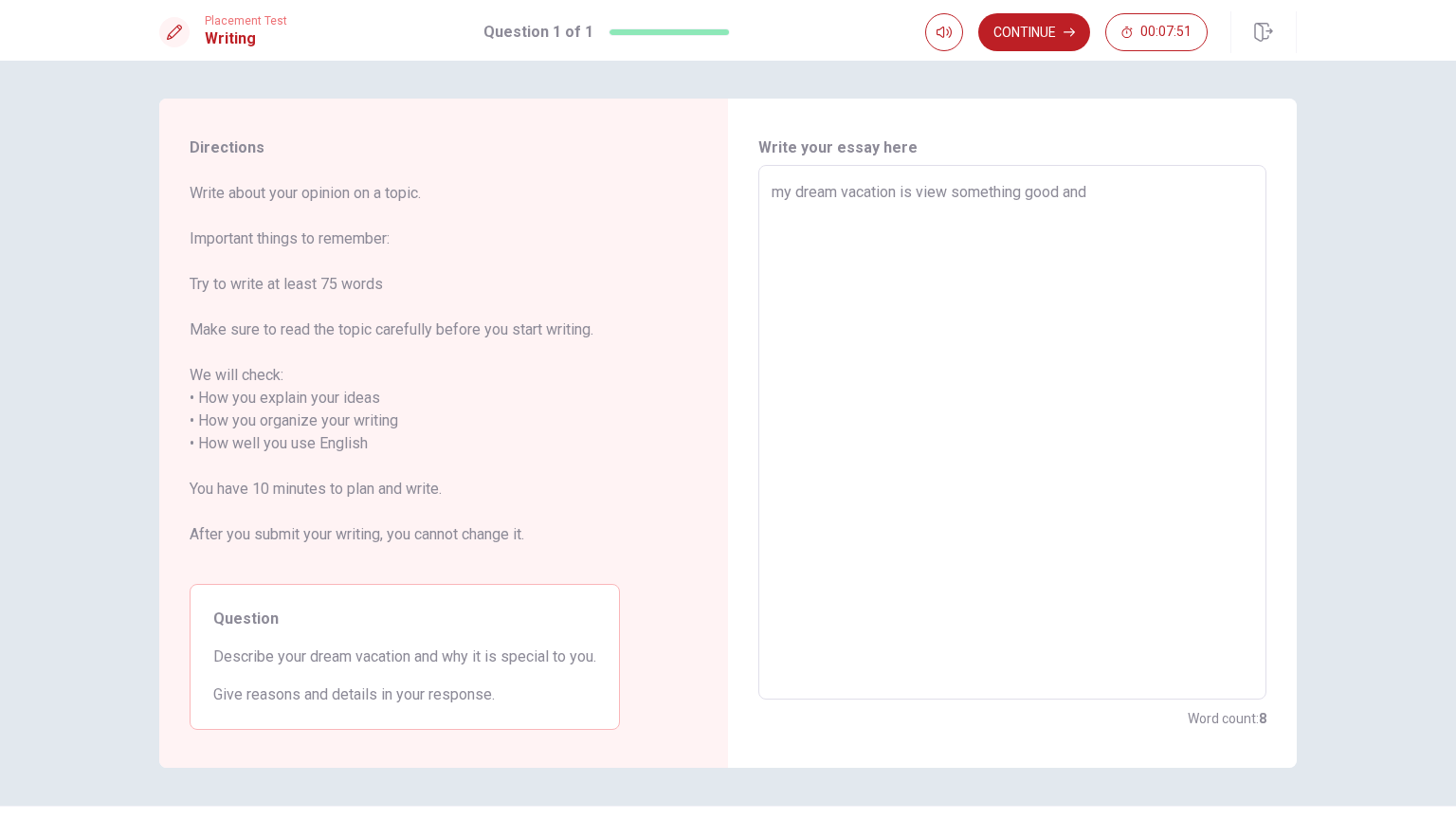 type on "my dream vacation is view something good and n" 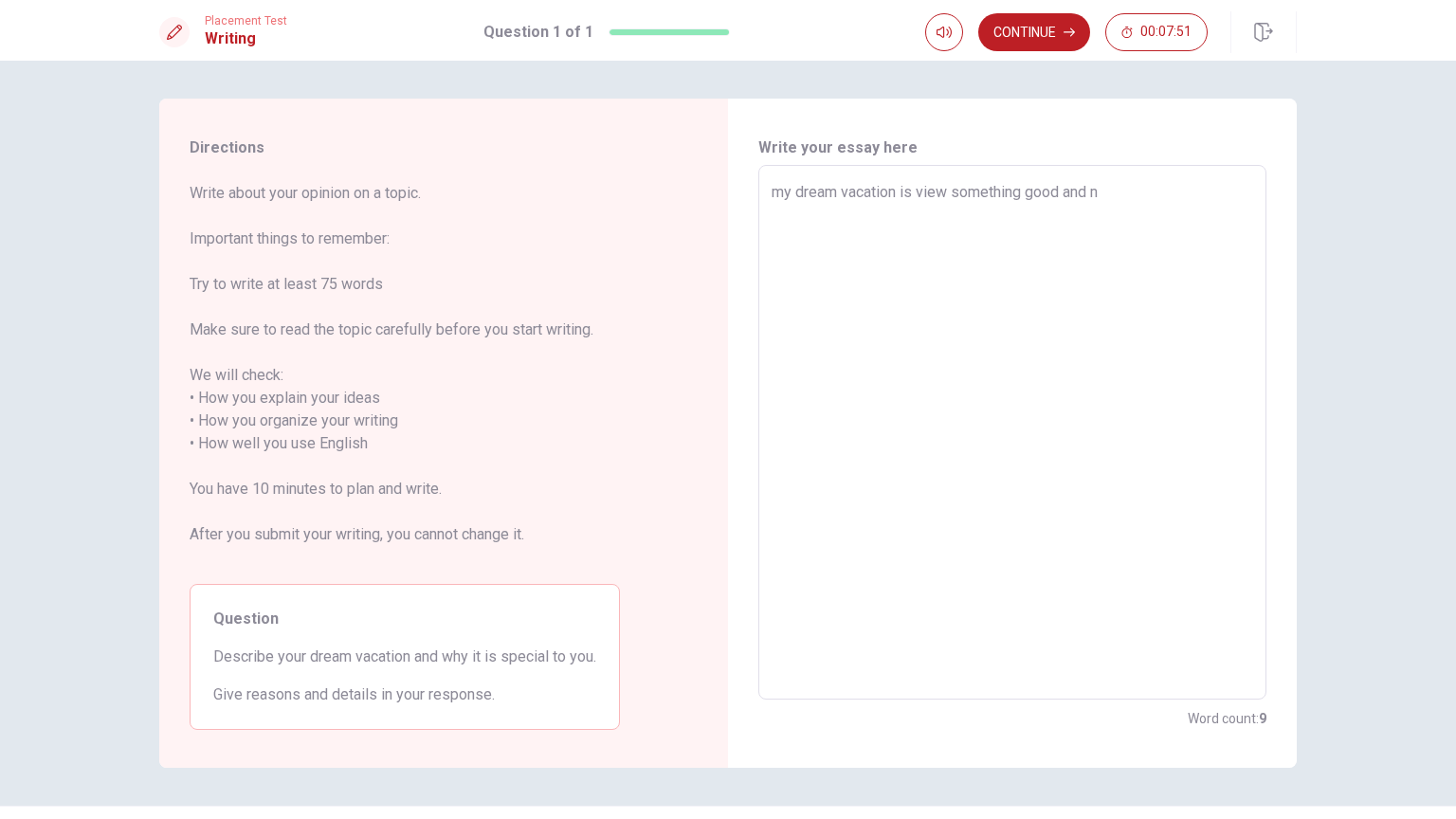 type on "x" 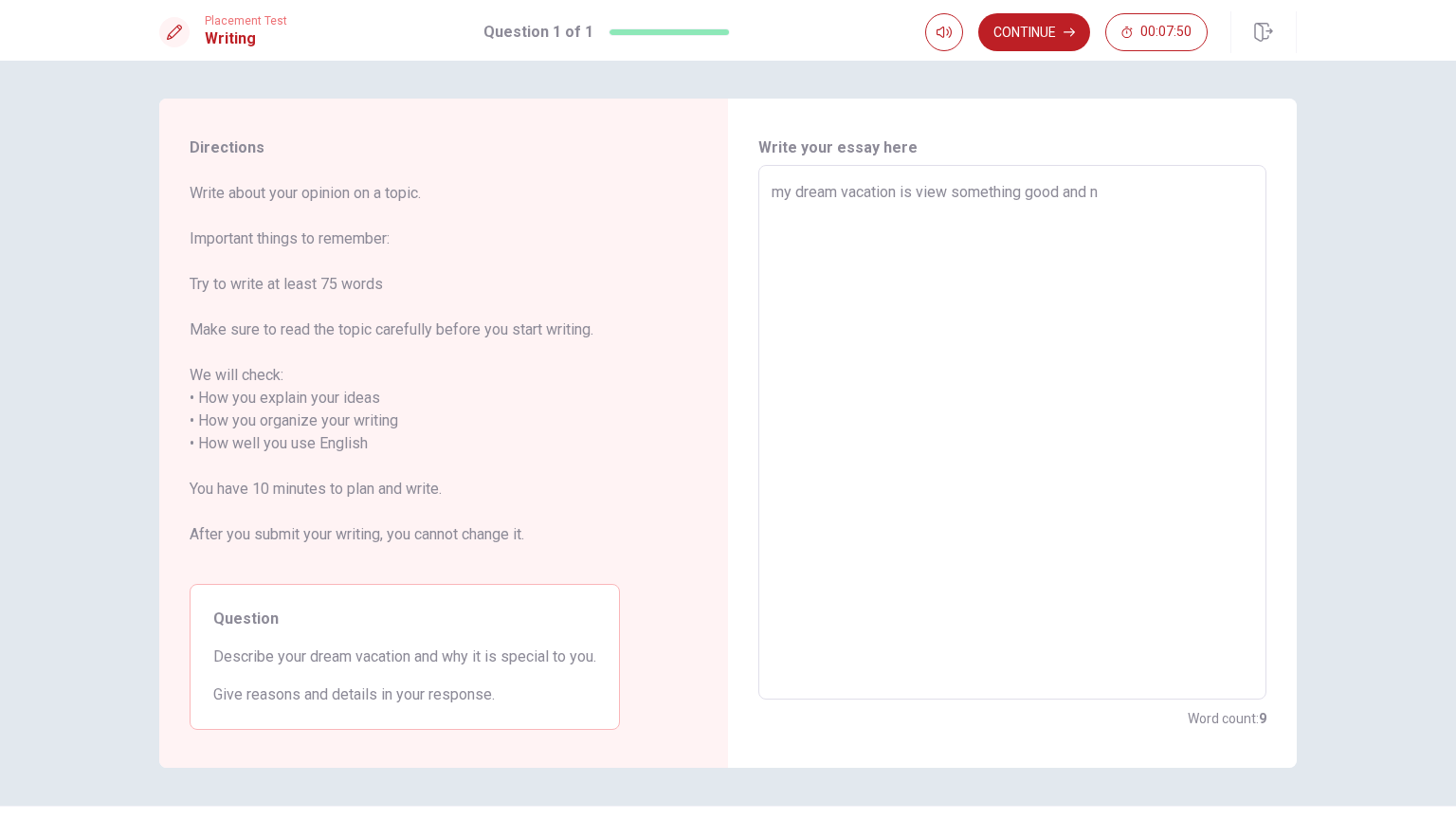 type on "my dream vacation is view something good and ni" 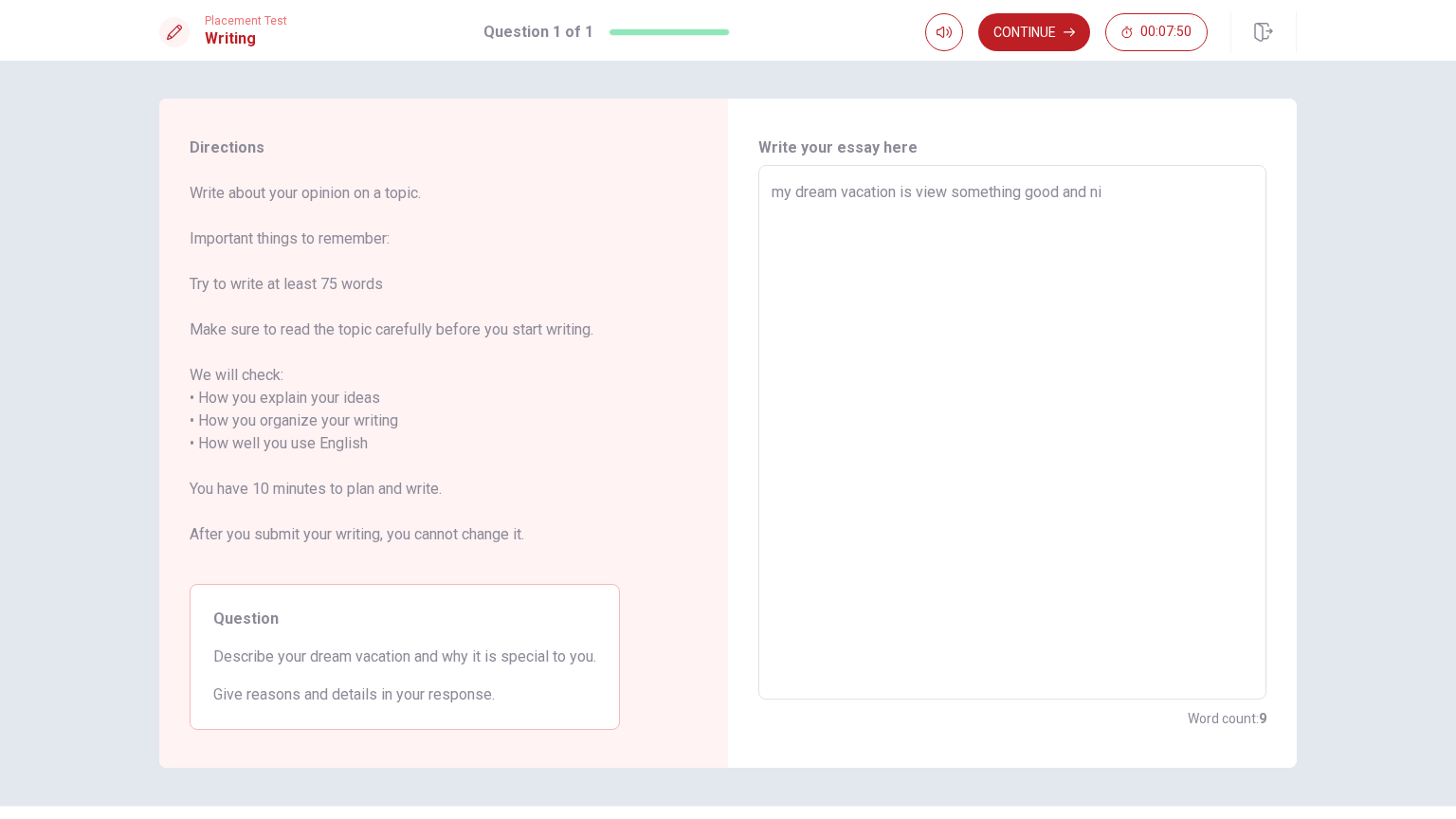 type on "x" 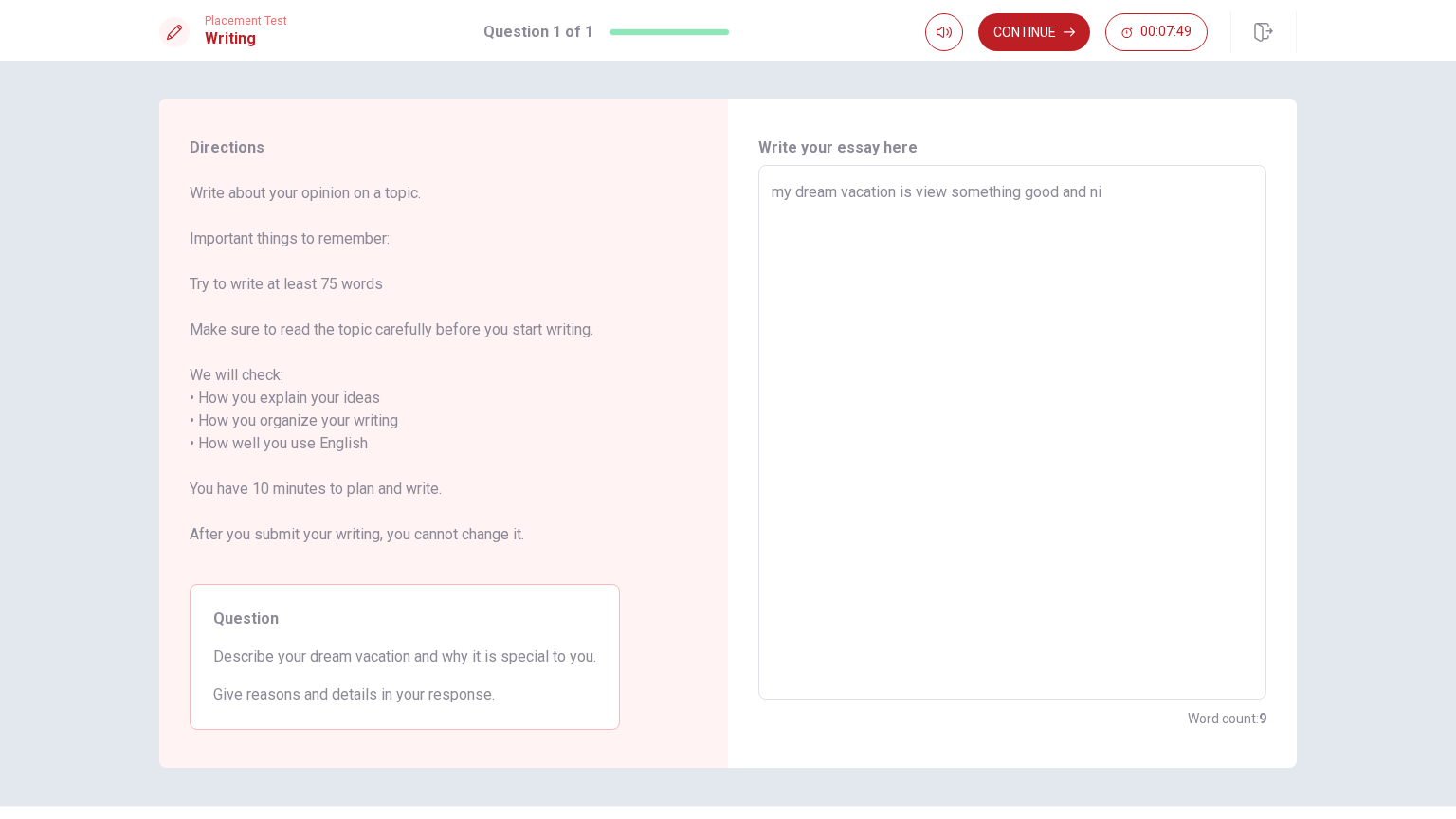 type on "my dream vacation is view something good and nic" 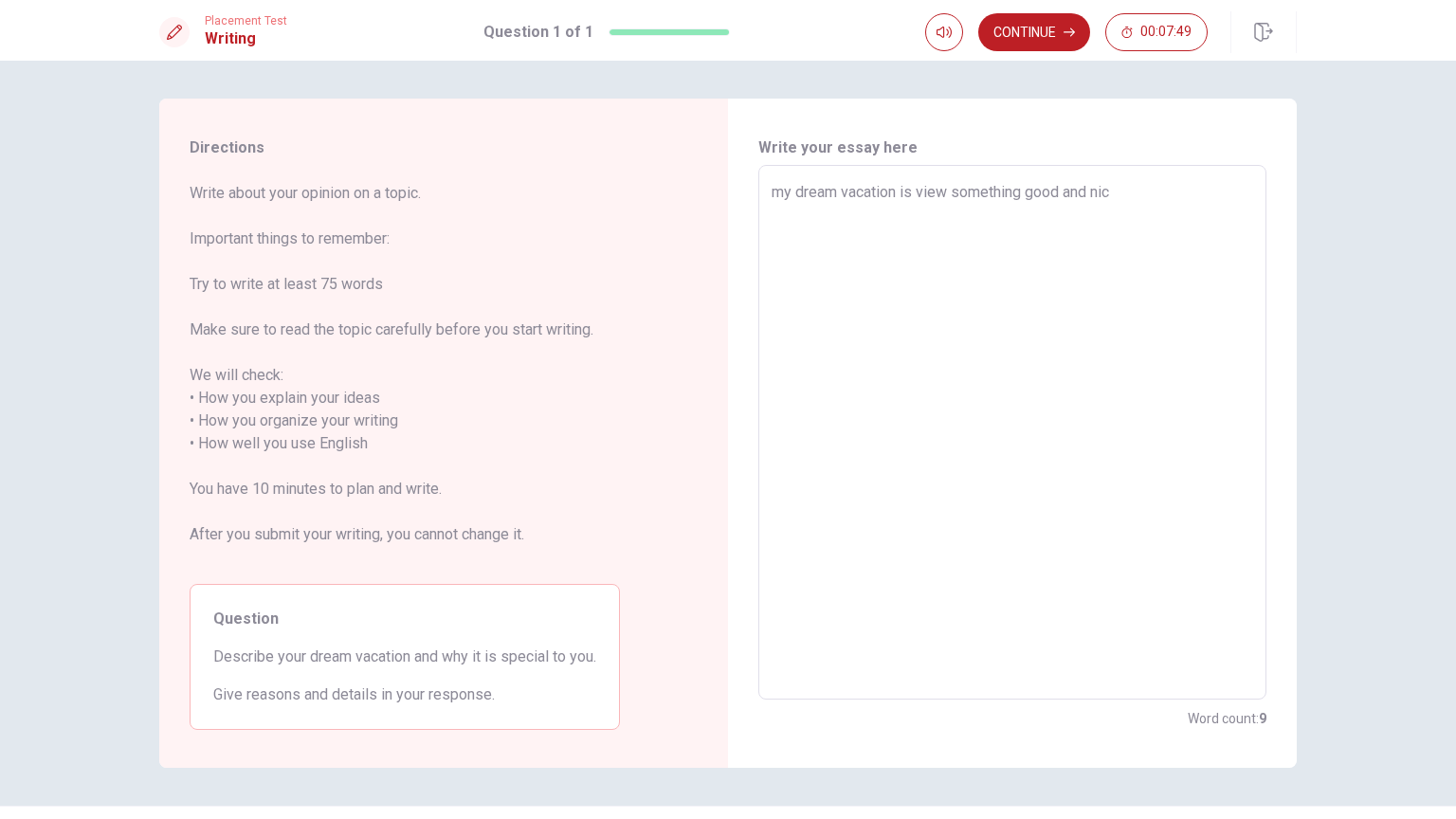 type on "x" 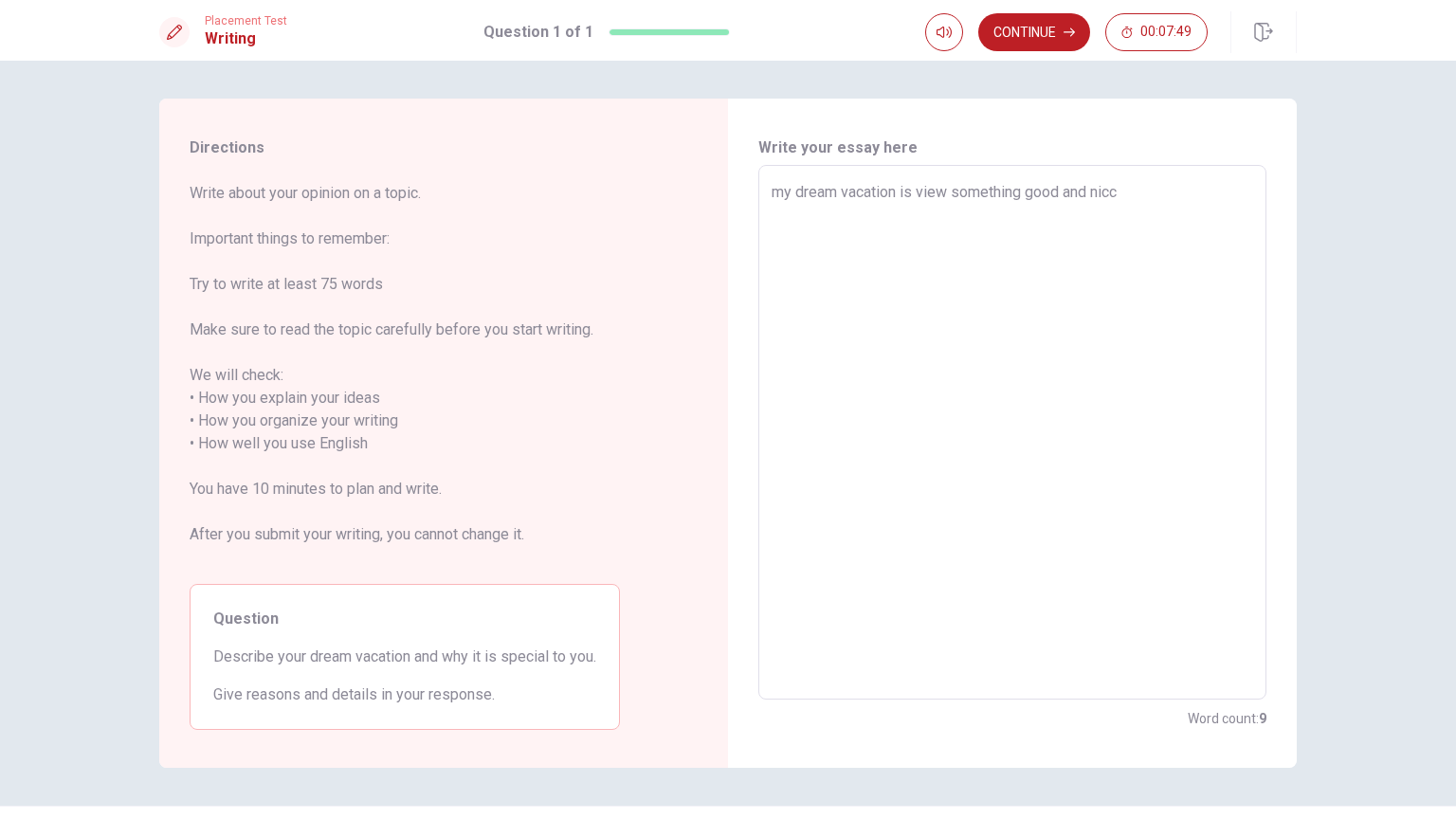 type on "my dream vacation is view something good and nicce" 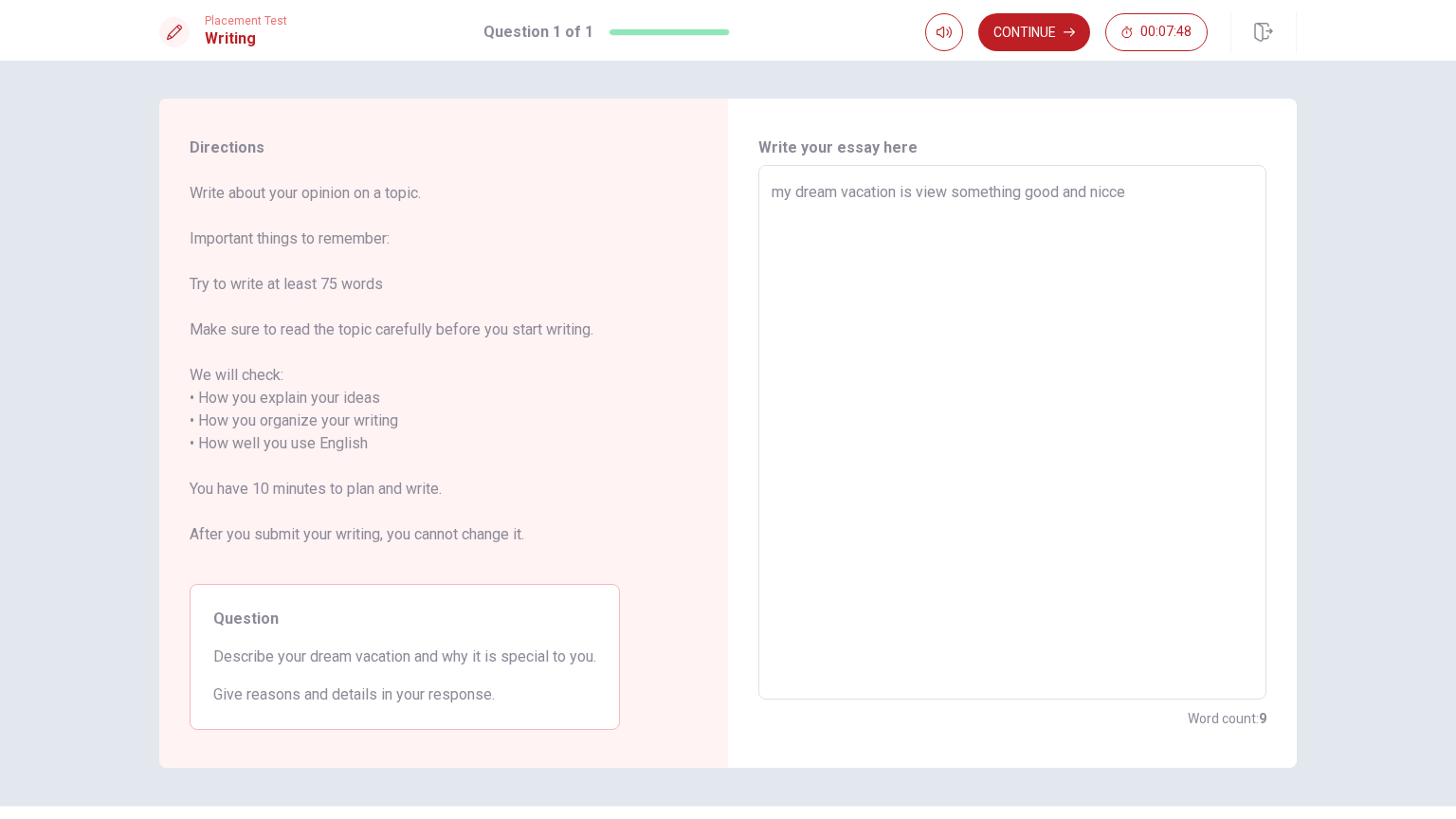 type on "x" 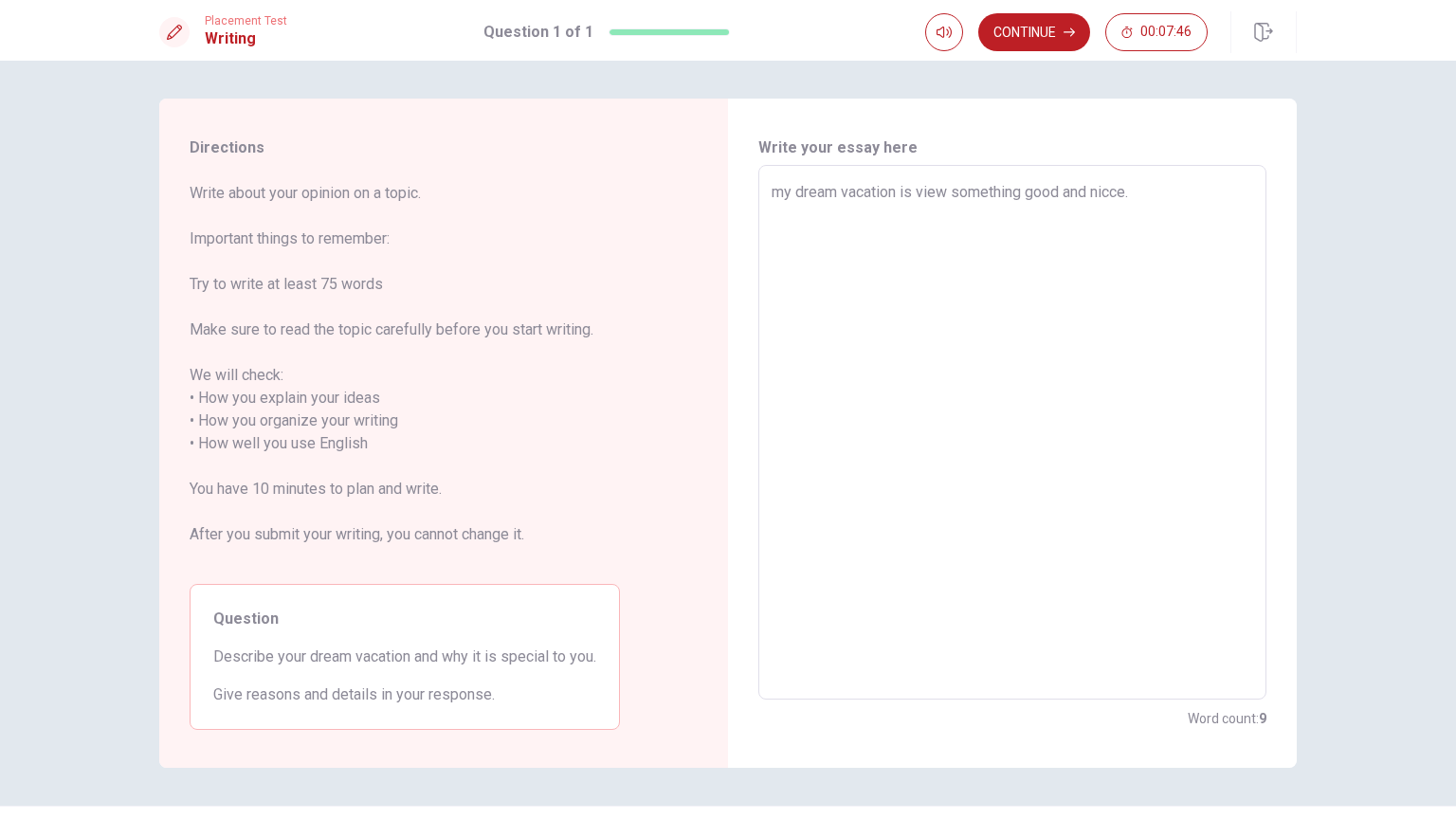type on "x" 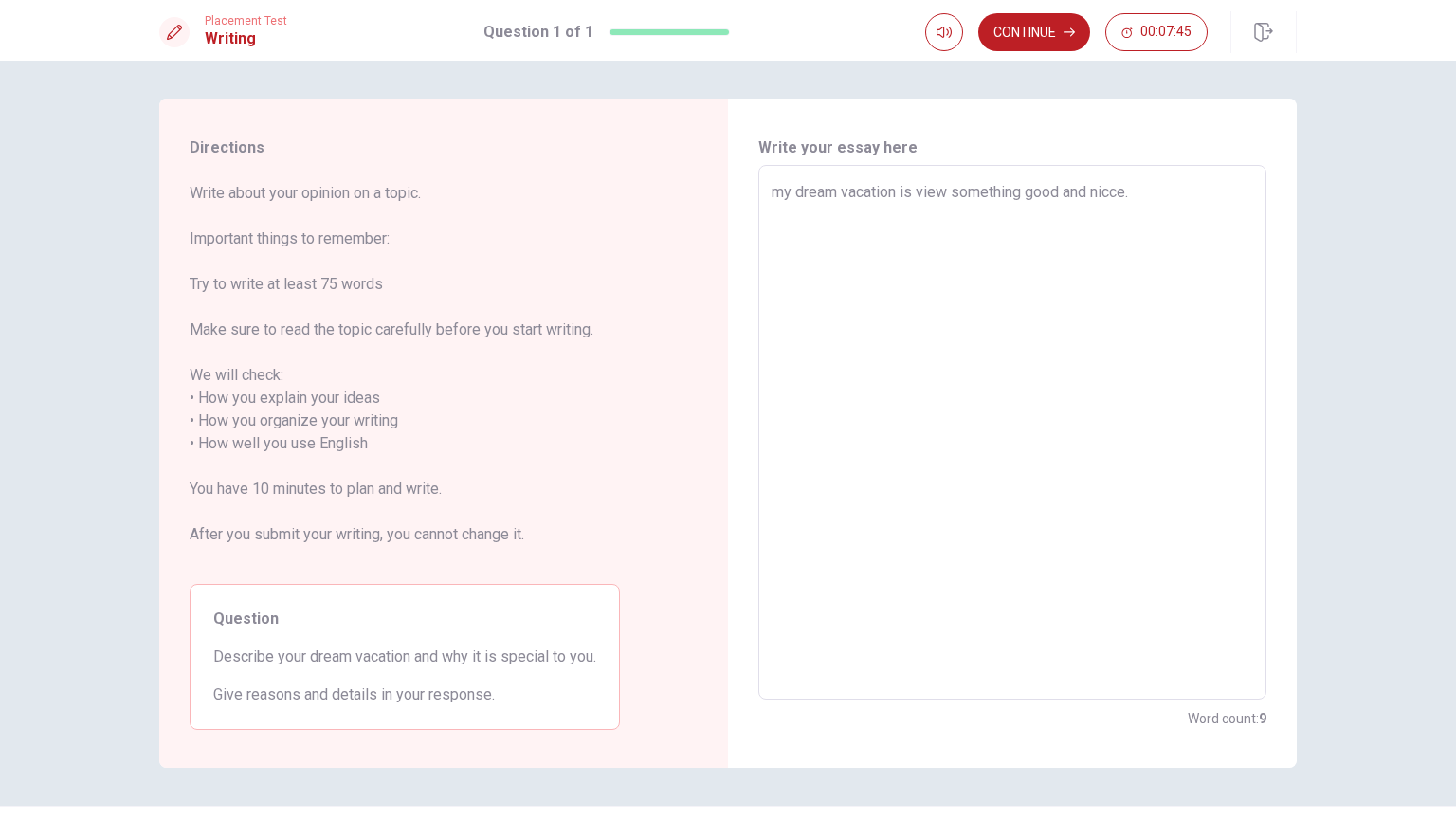 type on "my dream vacation is view something good and nicce." 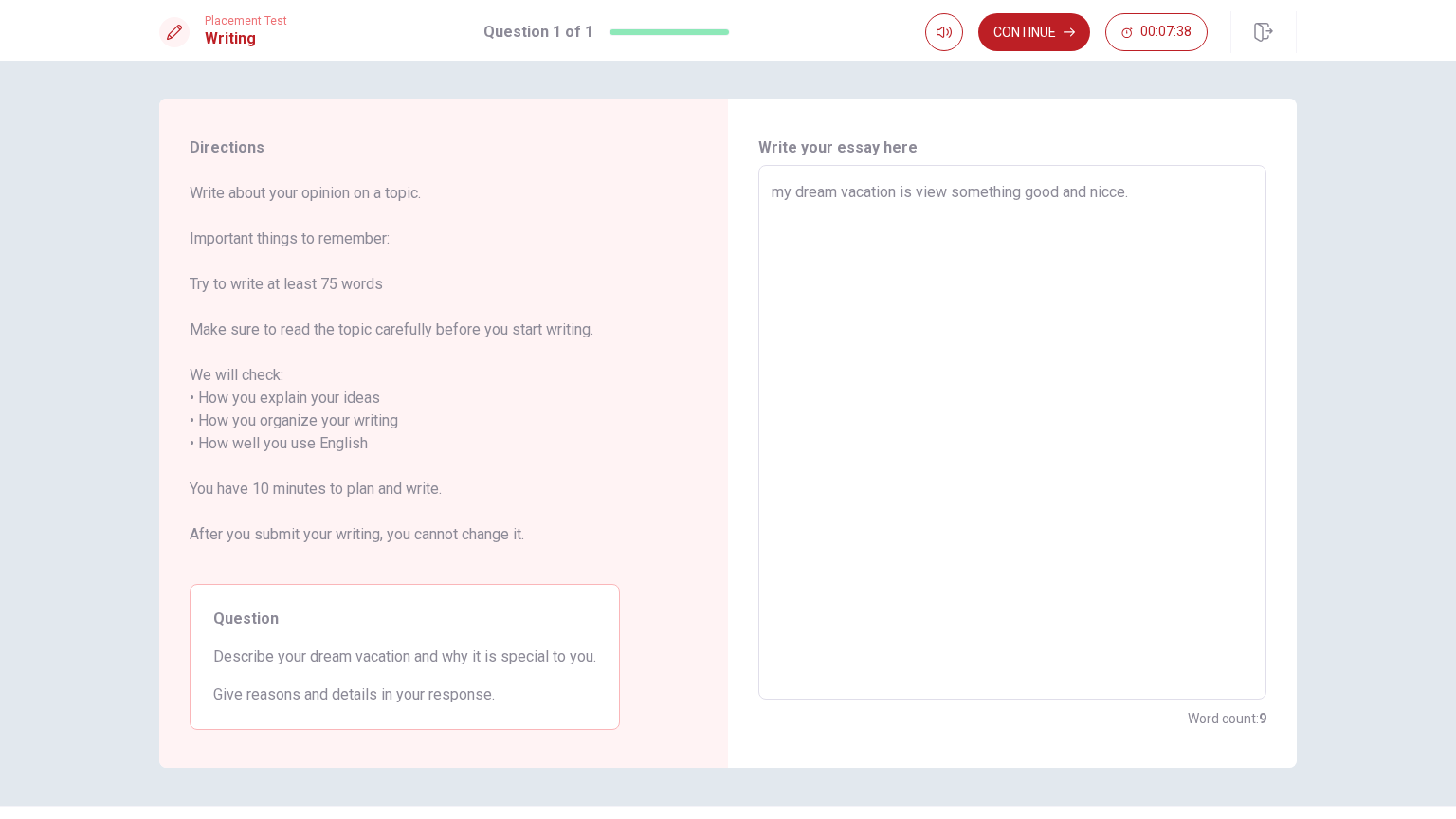 type on "x" 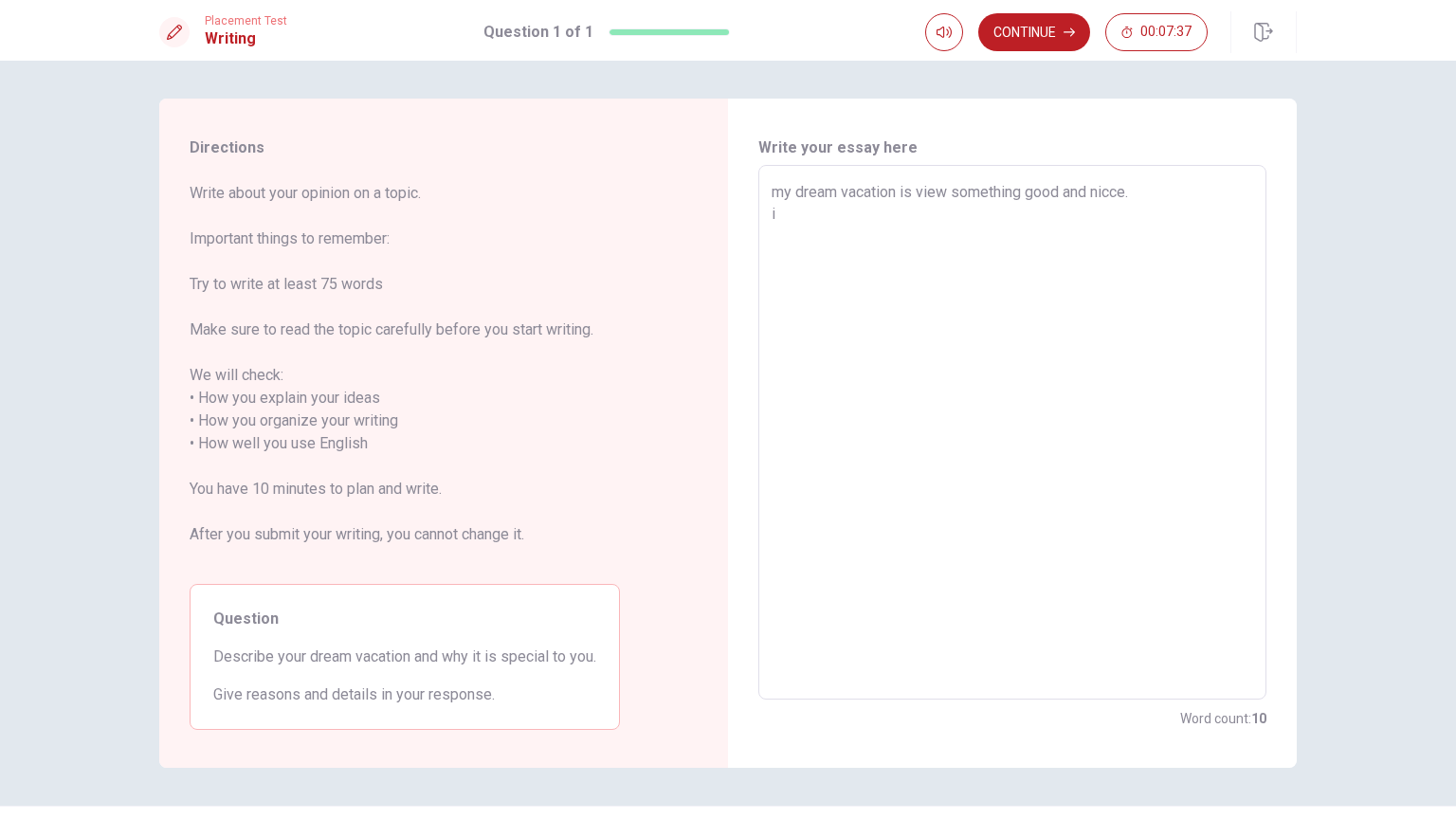 type on "x" 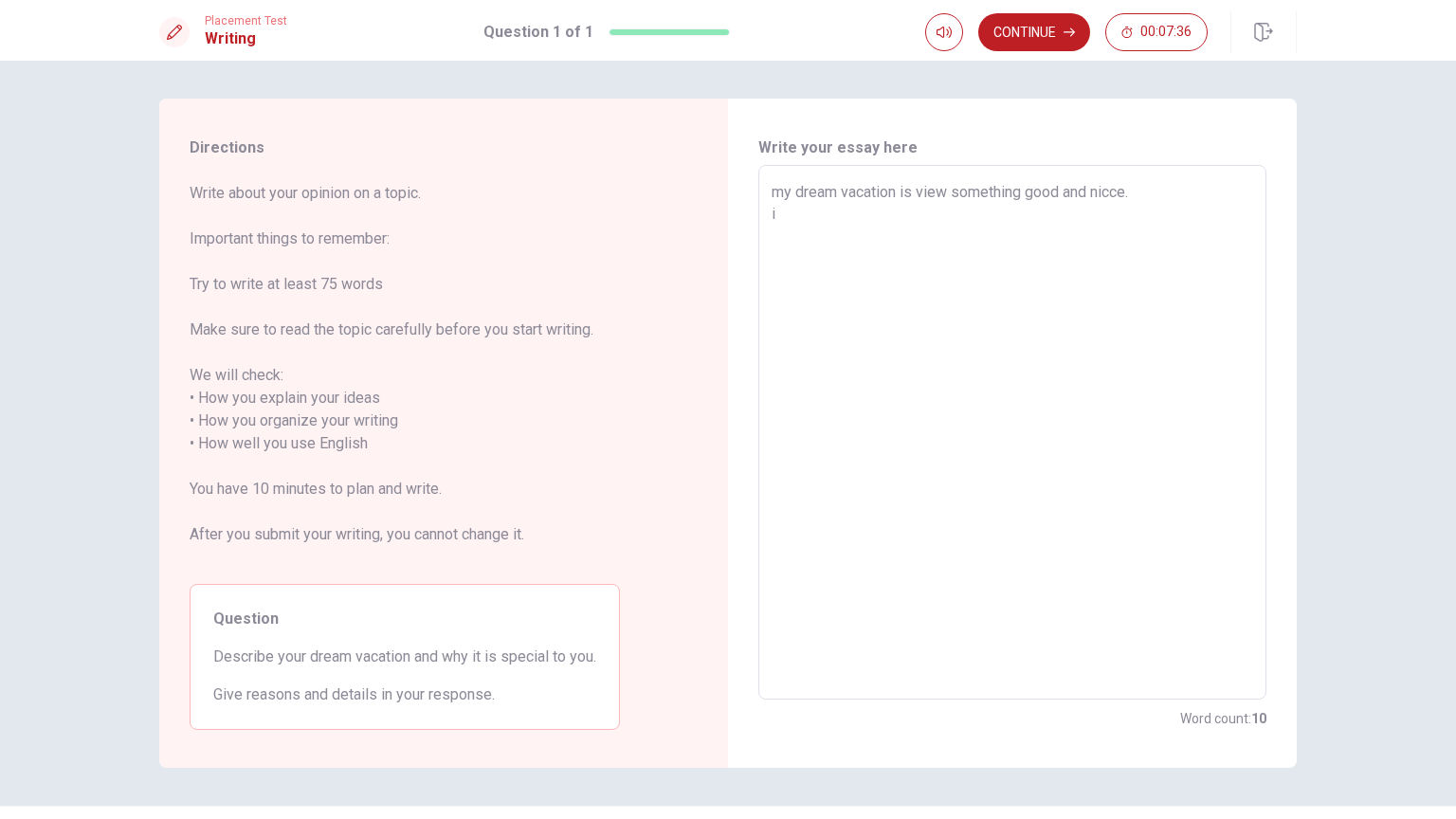type on "my dream vacation is view something good and nicce.
i" 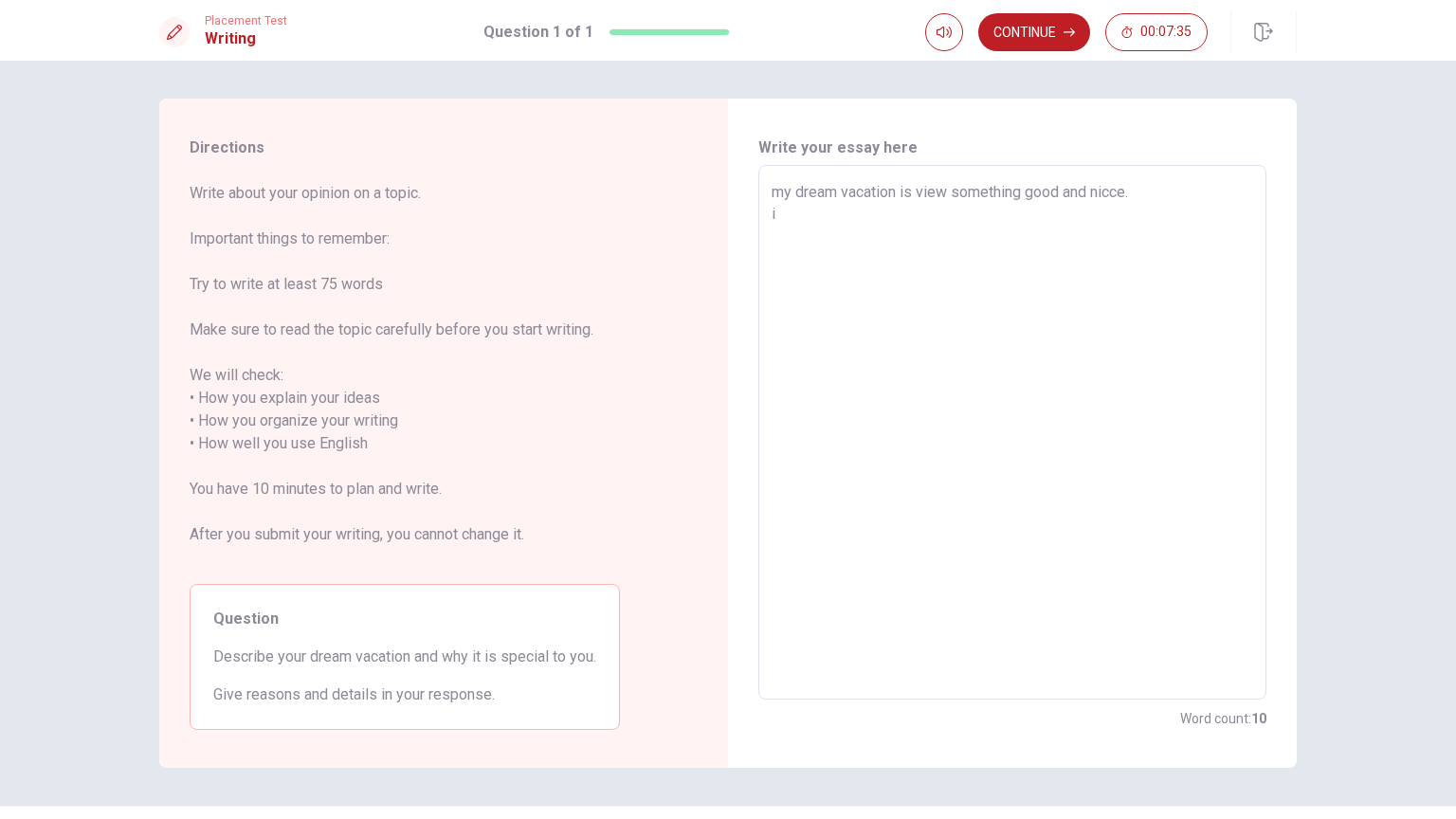 type on "x" 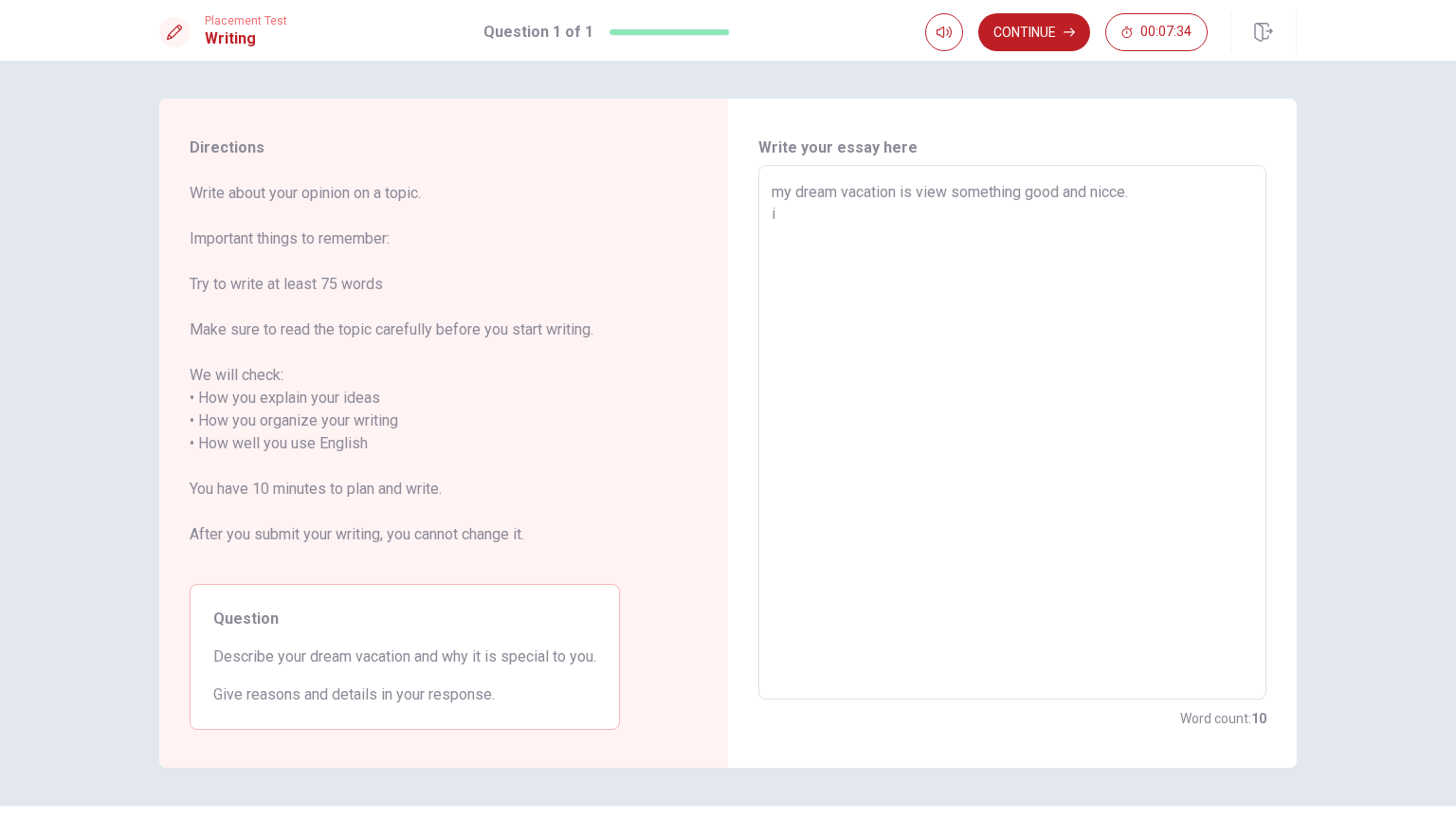 type on "my dream vacation is view something good and nicce.
i l" 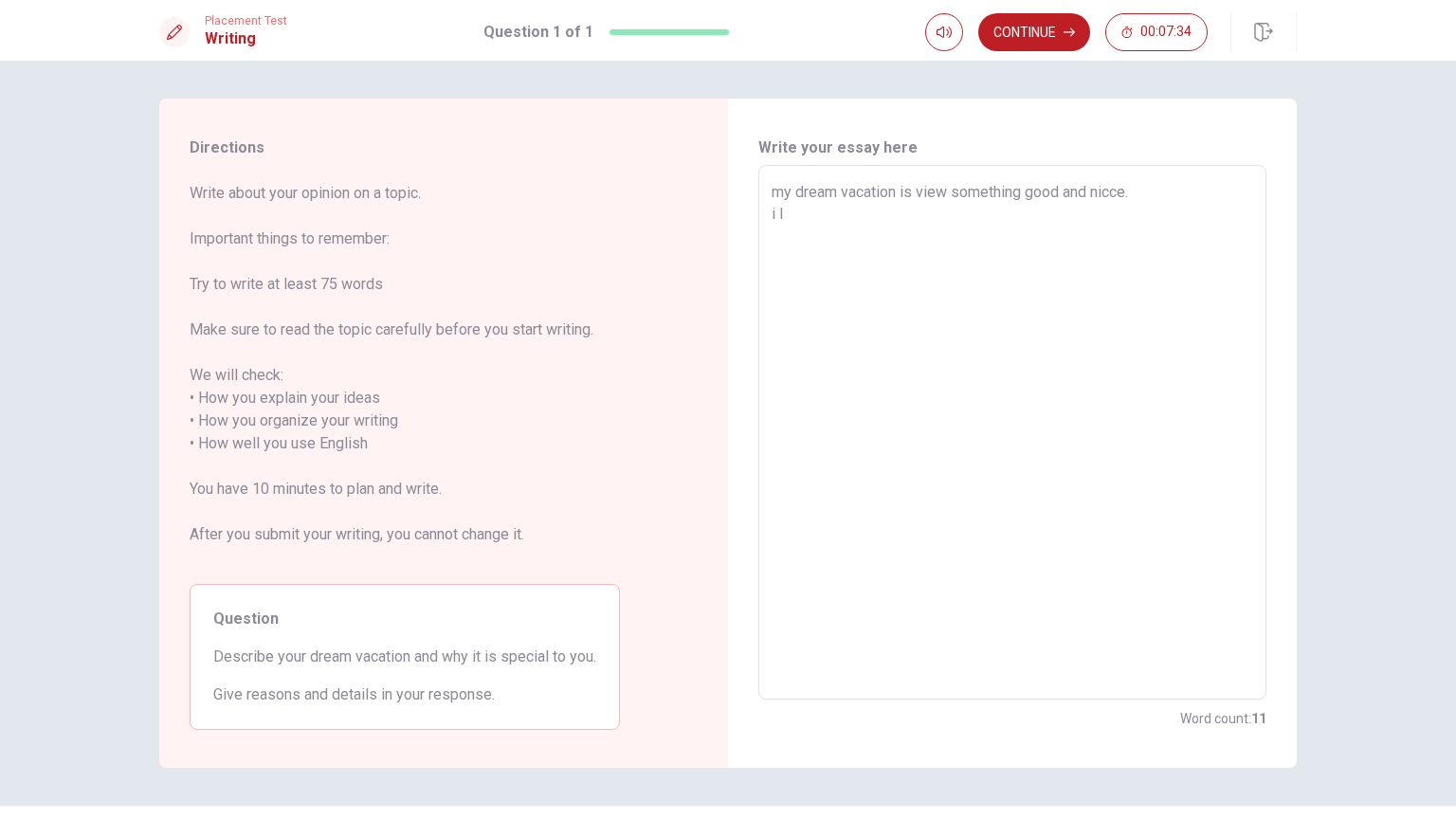 type on "x" 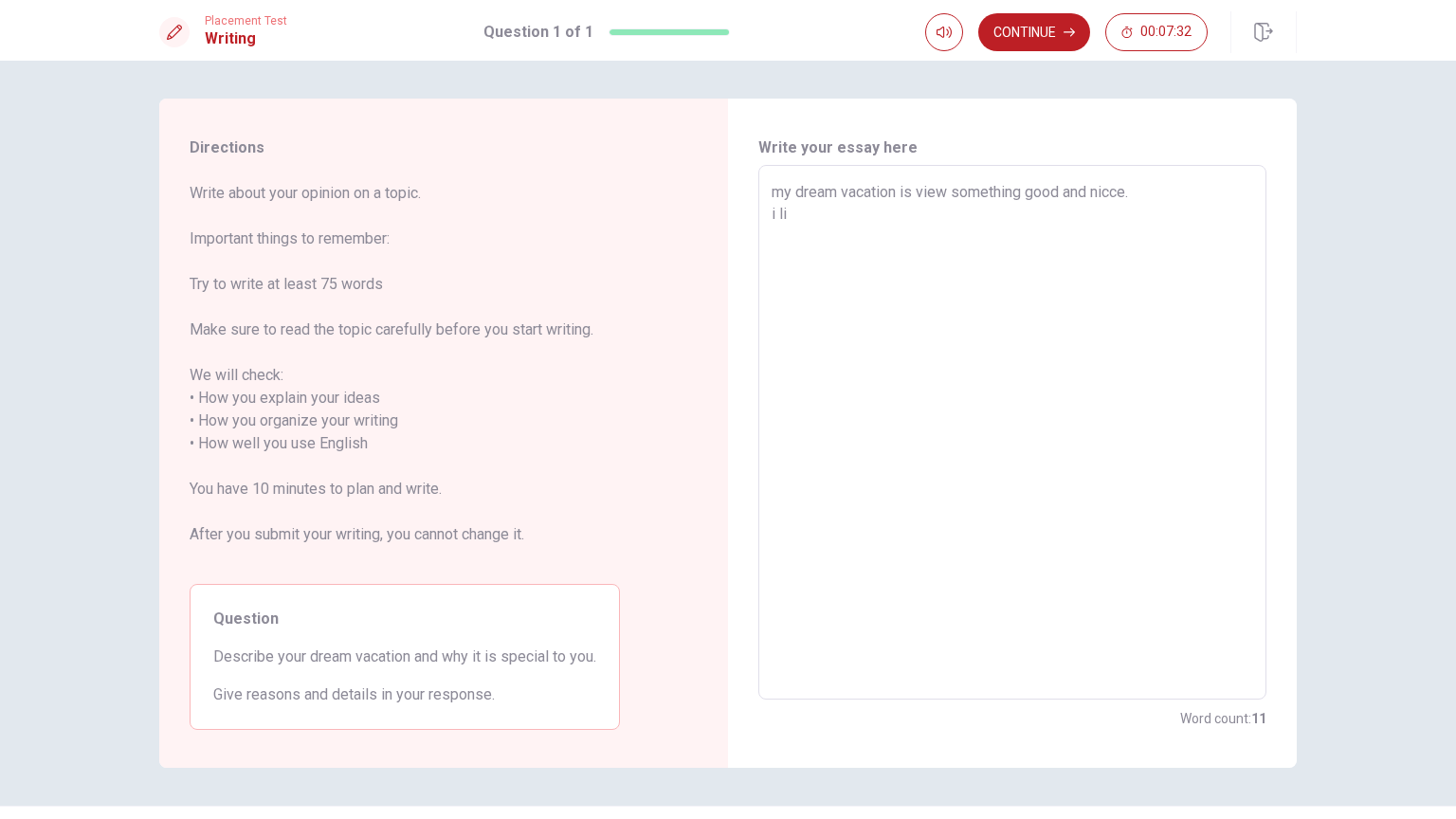 type on "x" 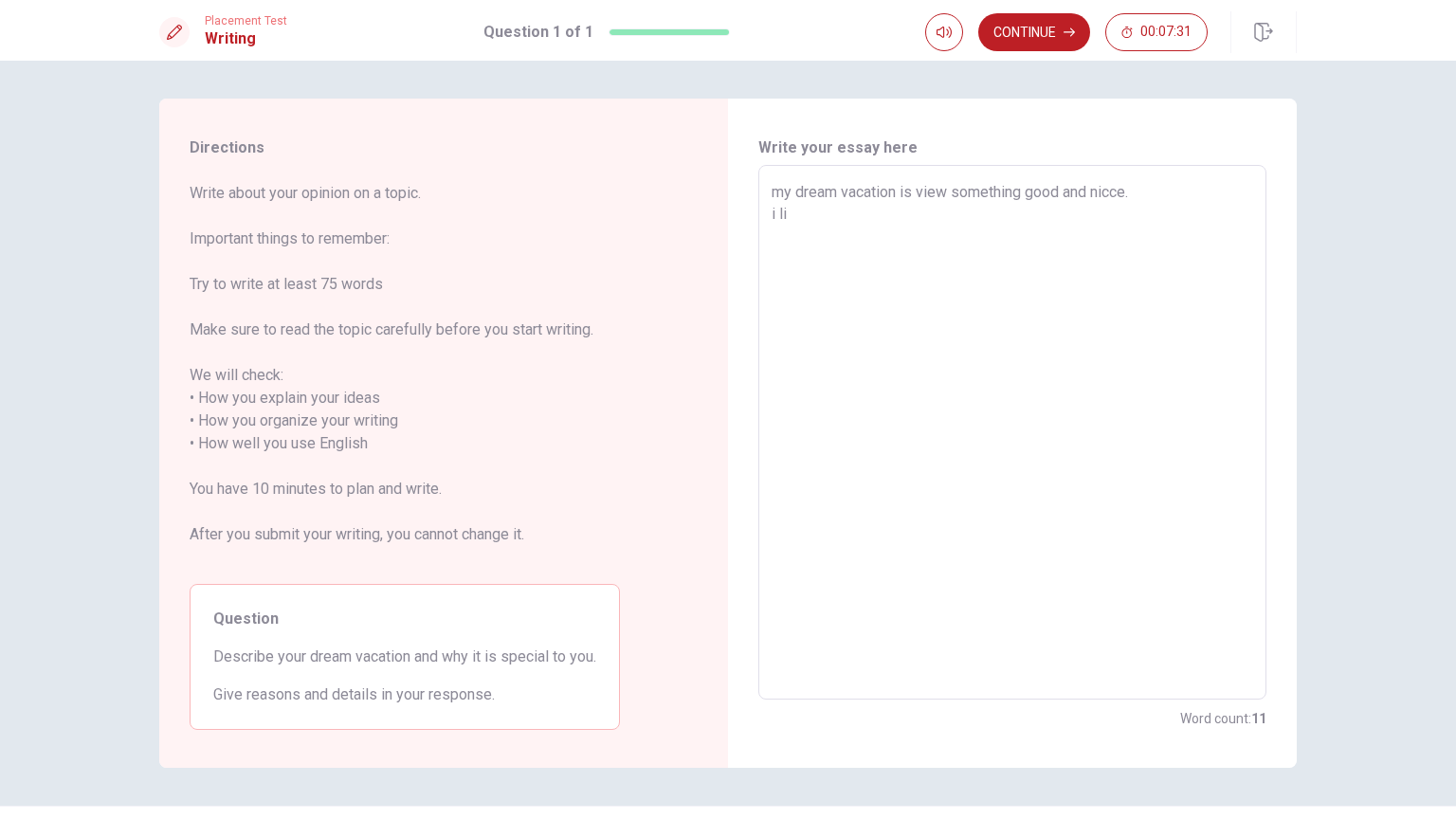 type on "my dream vacation is view something good and nicce.
i lik" 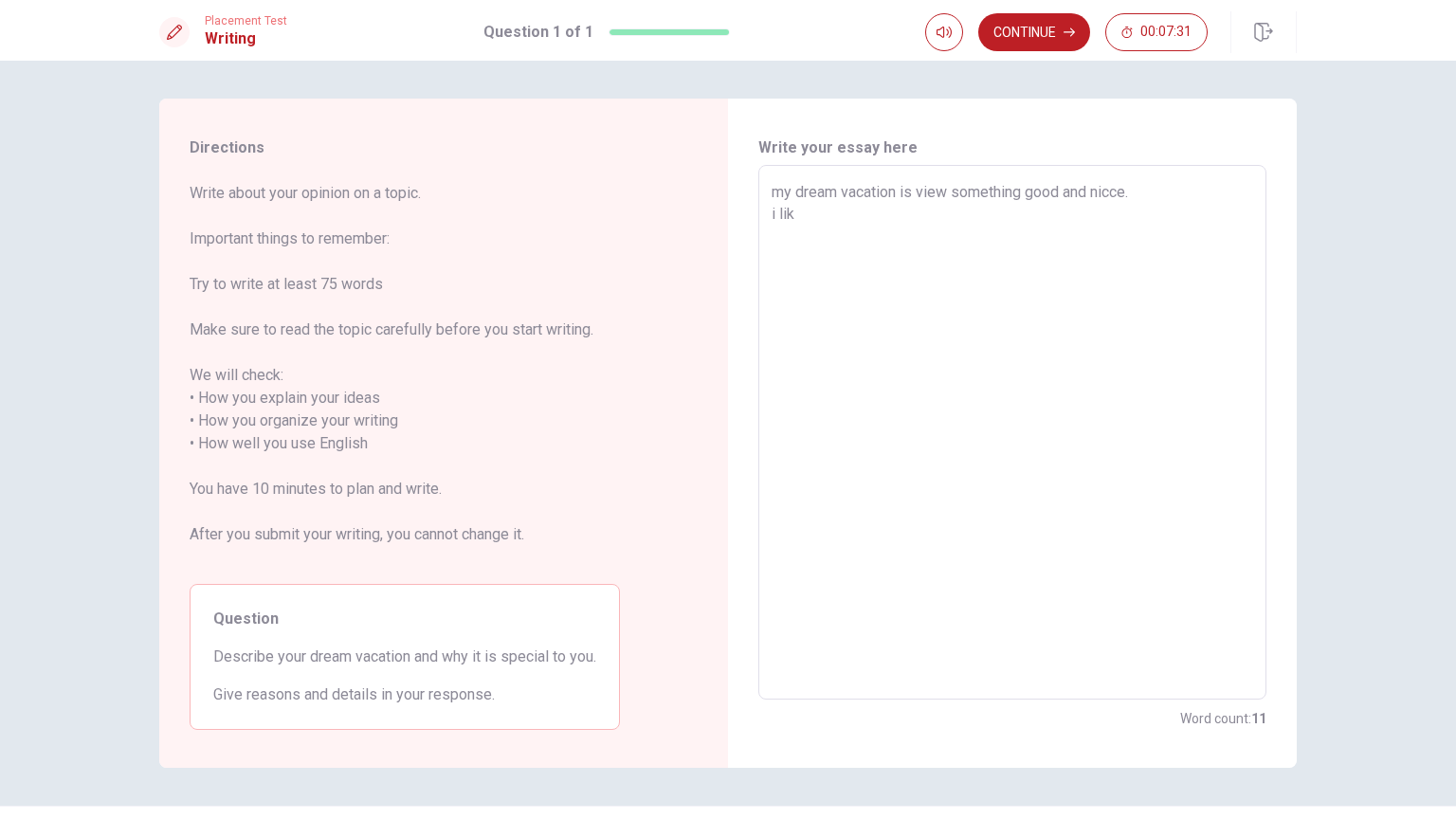 type on "x" 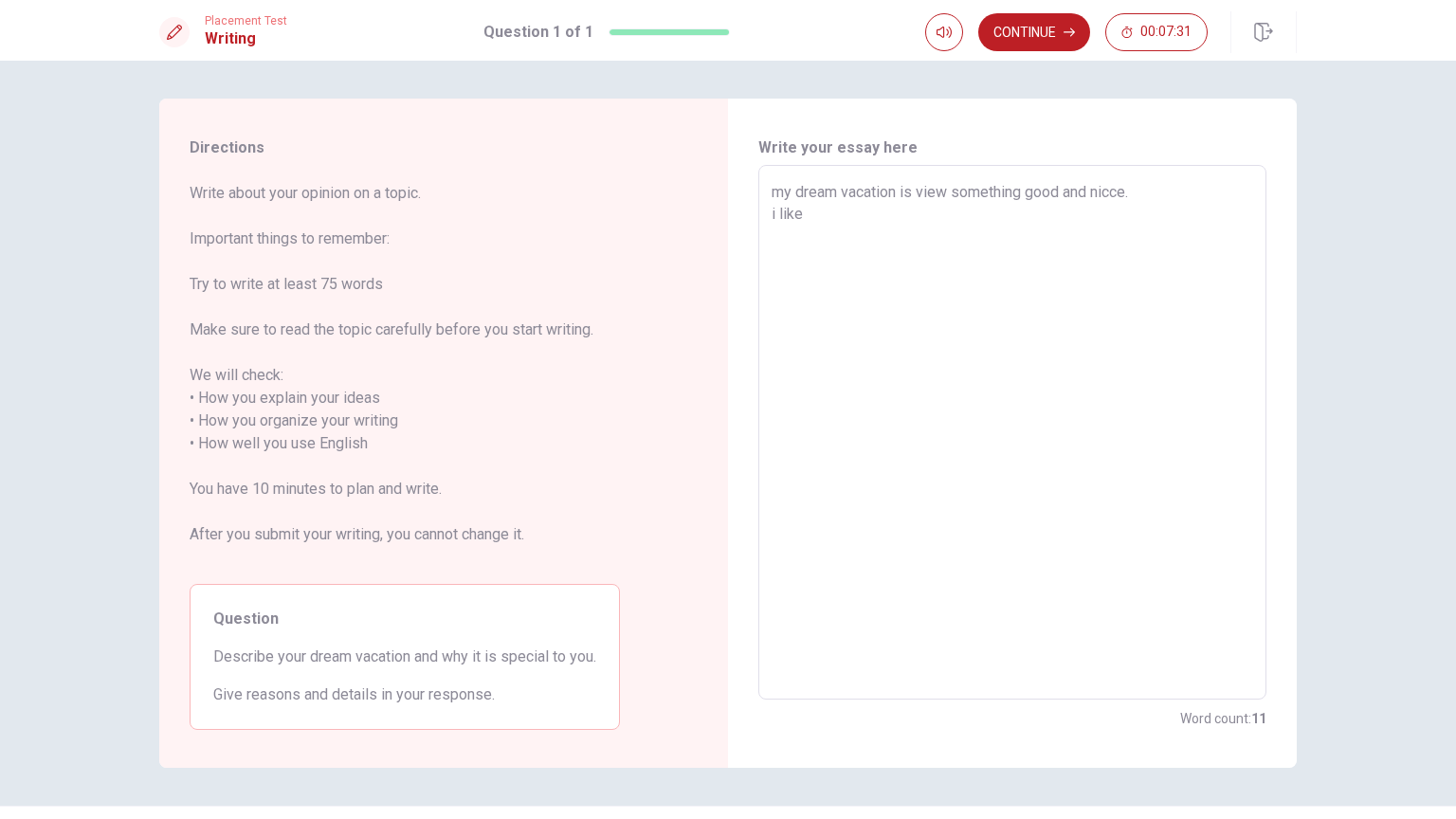 type on "x" 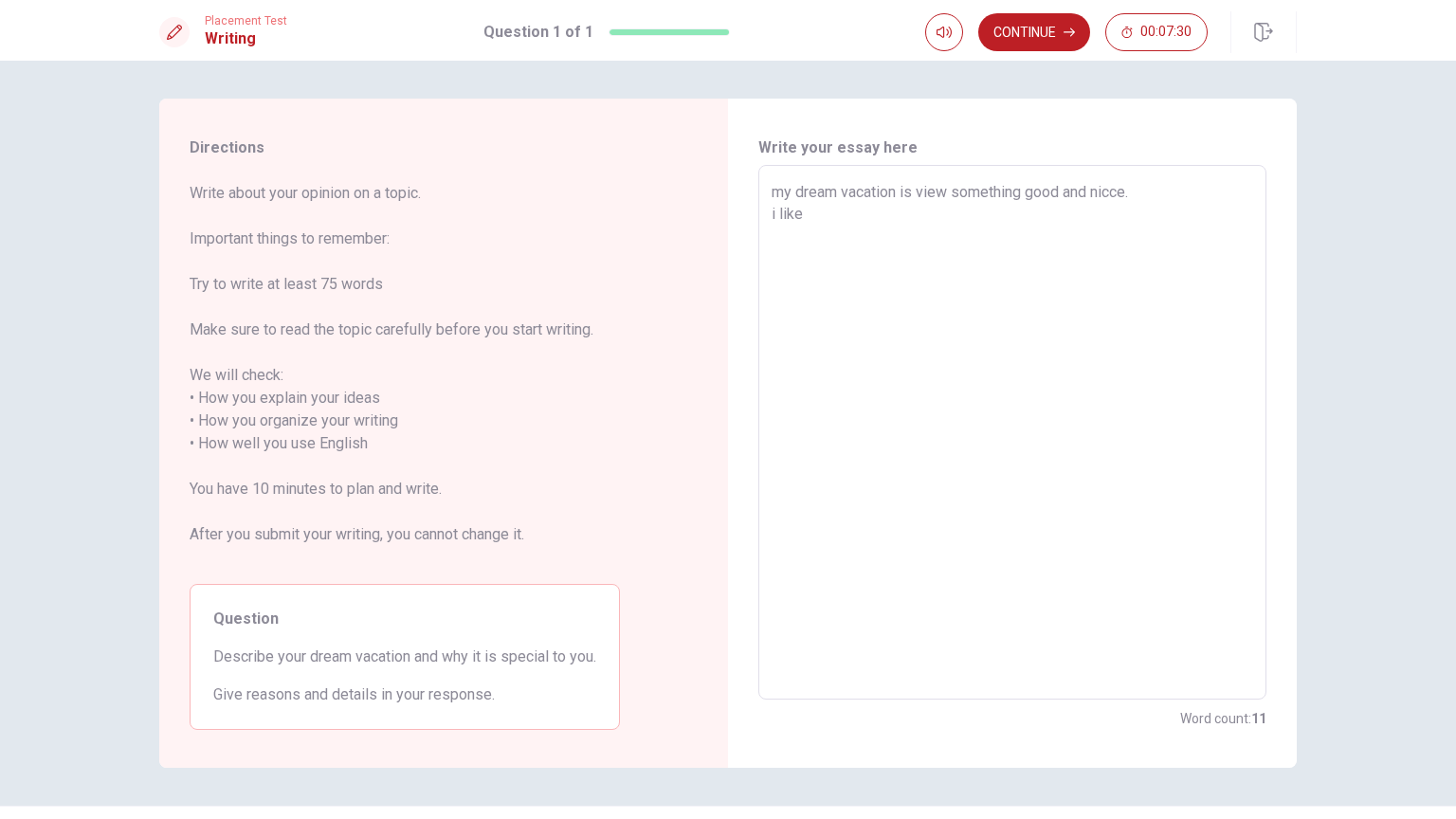 type on "my dream vacation is view something good and nicce.
i like" 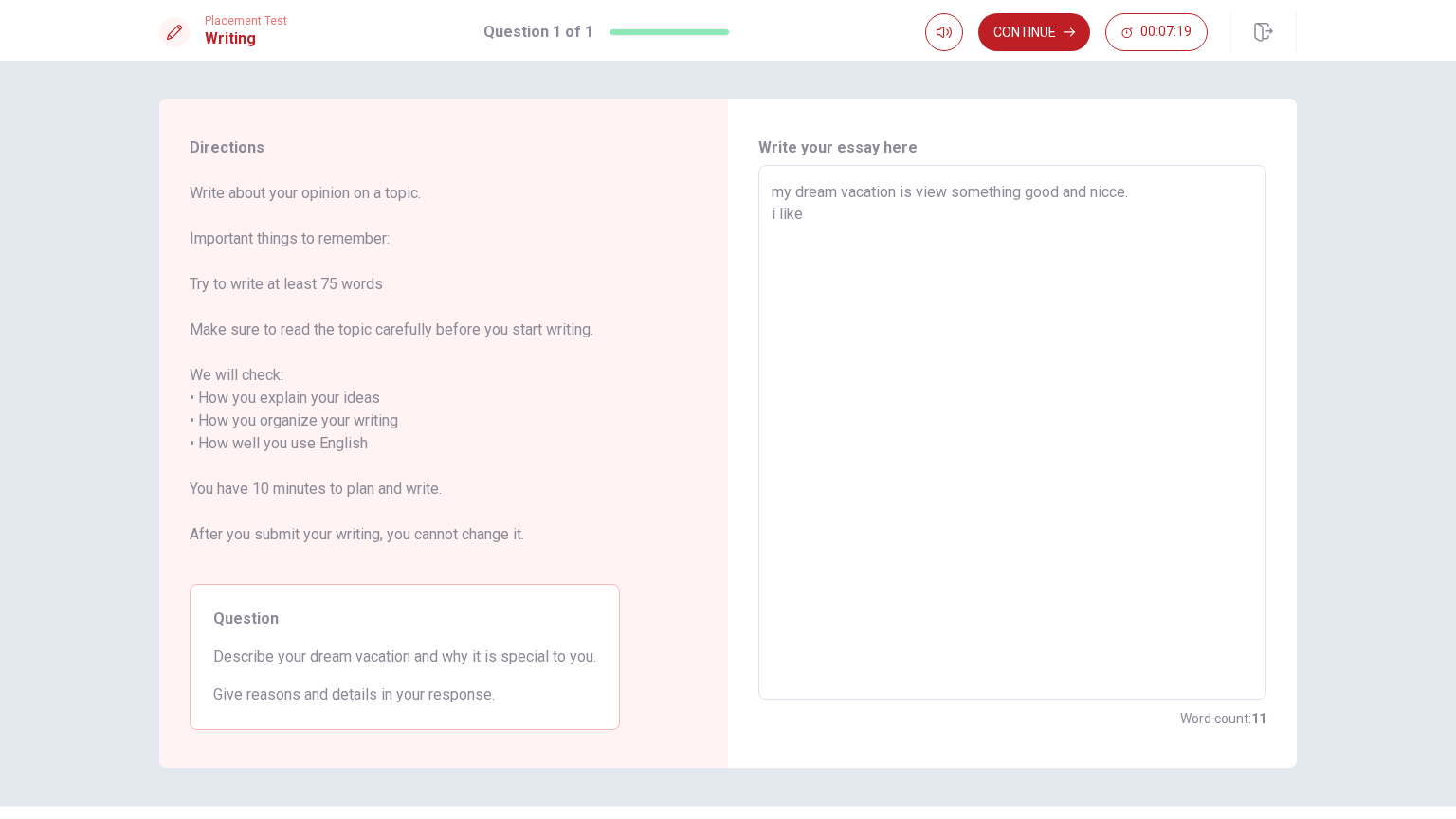 click on "my dream vacation is view something good and nicce.
i like" at bounding box center (1012, 432) 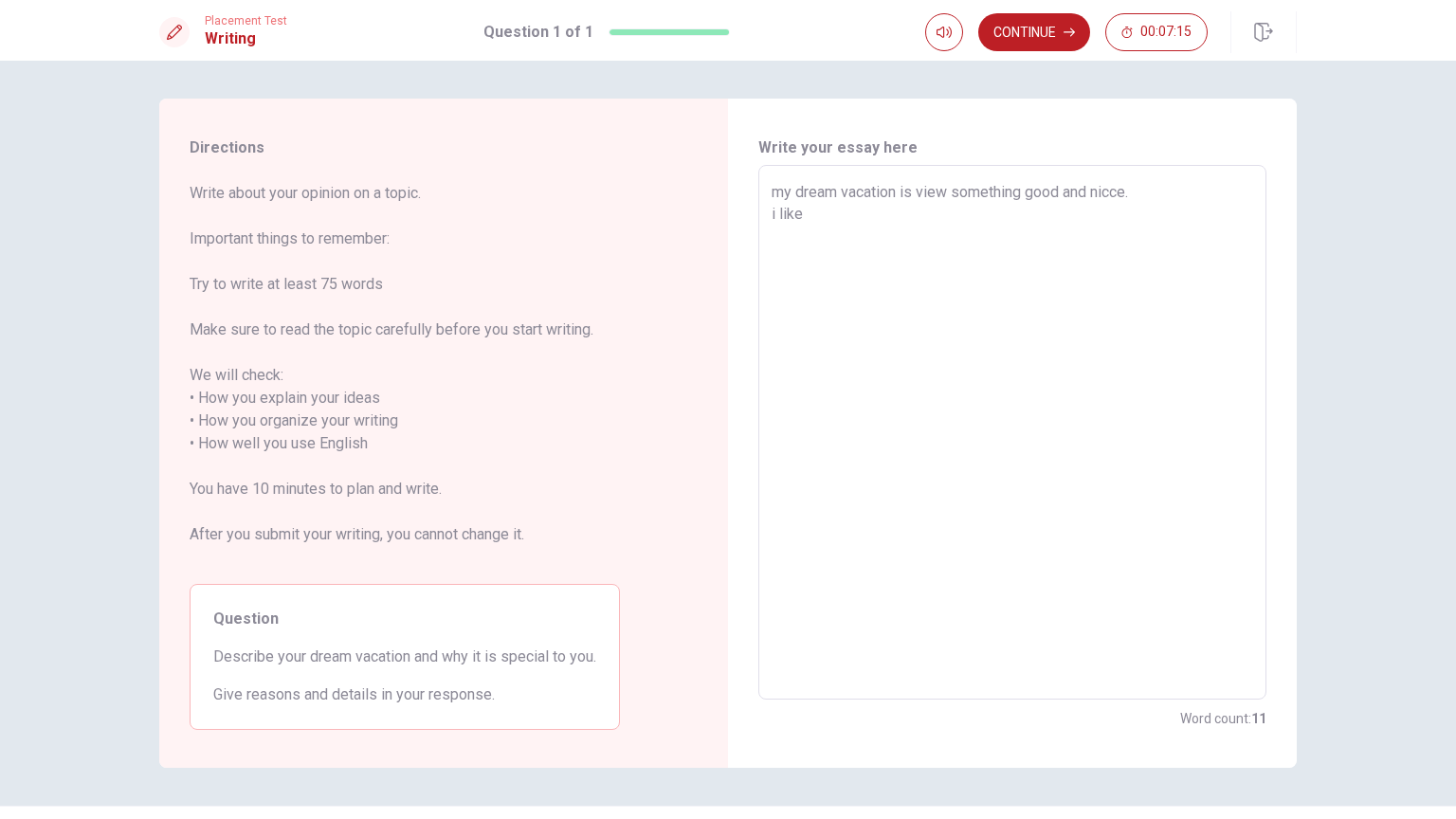 click on "my dream vacation is view something good and nicce.
i like" at bounding box center [1012, 432] 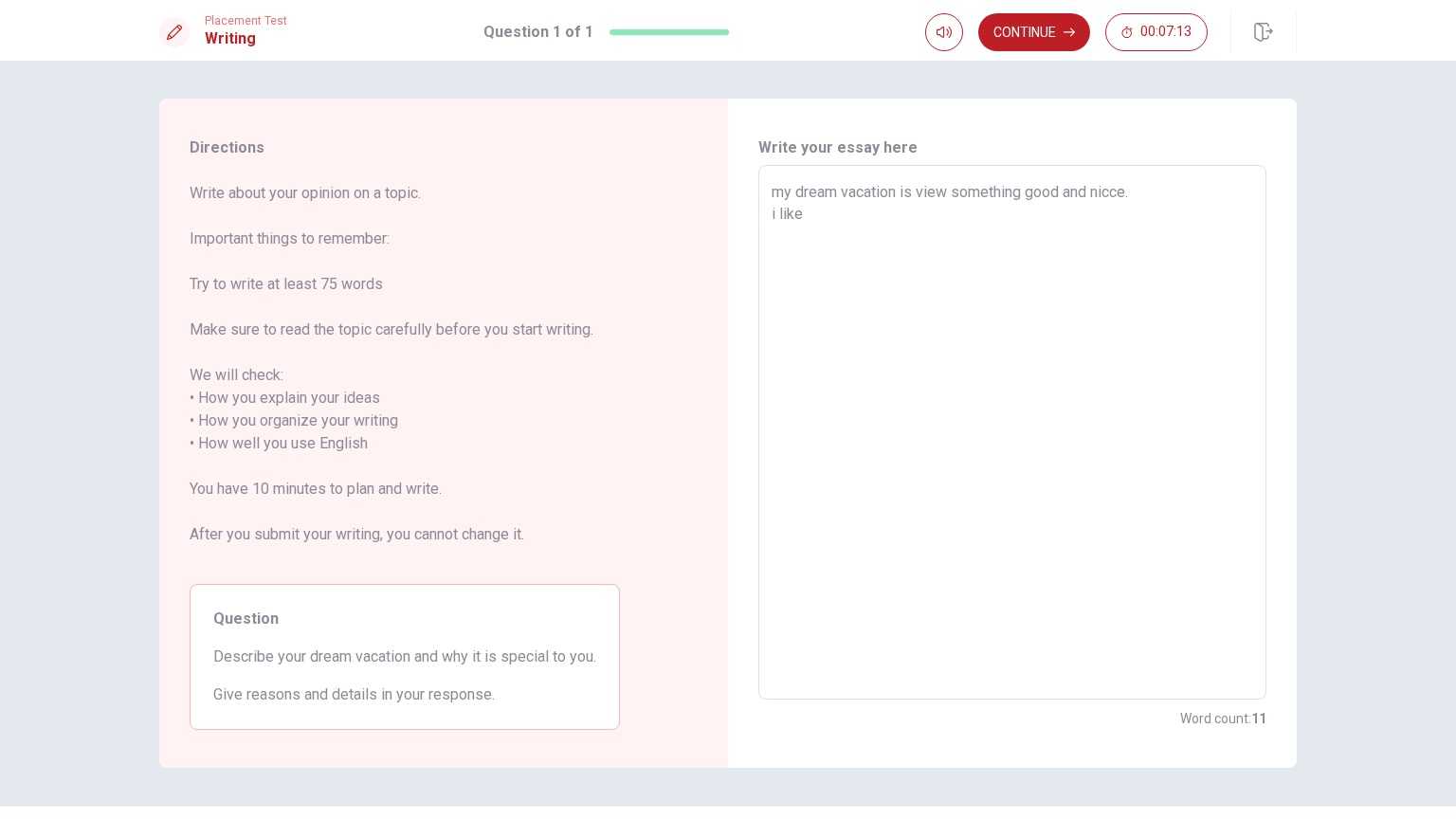 type on "x" 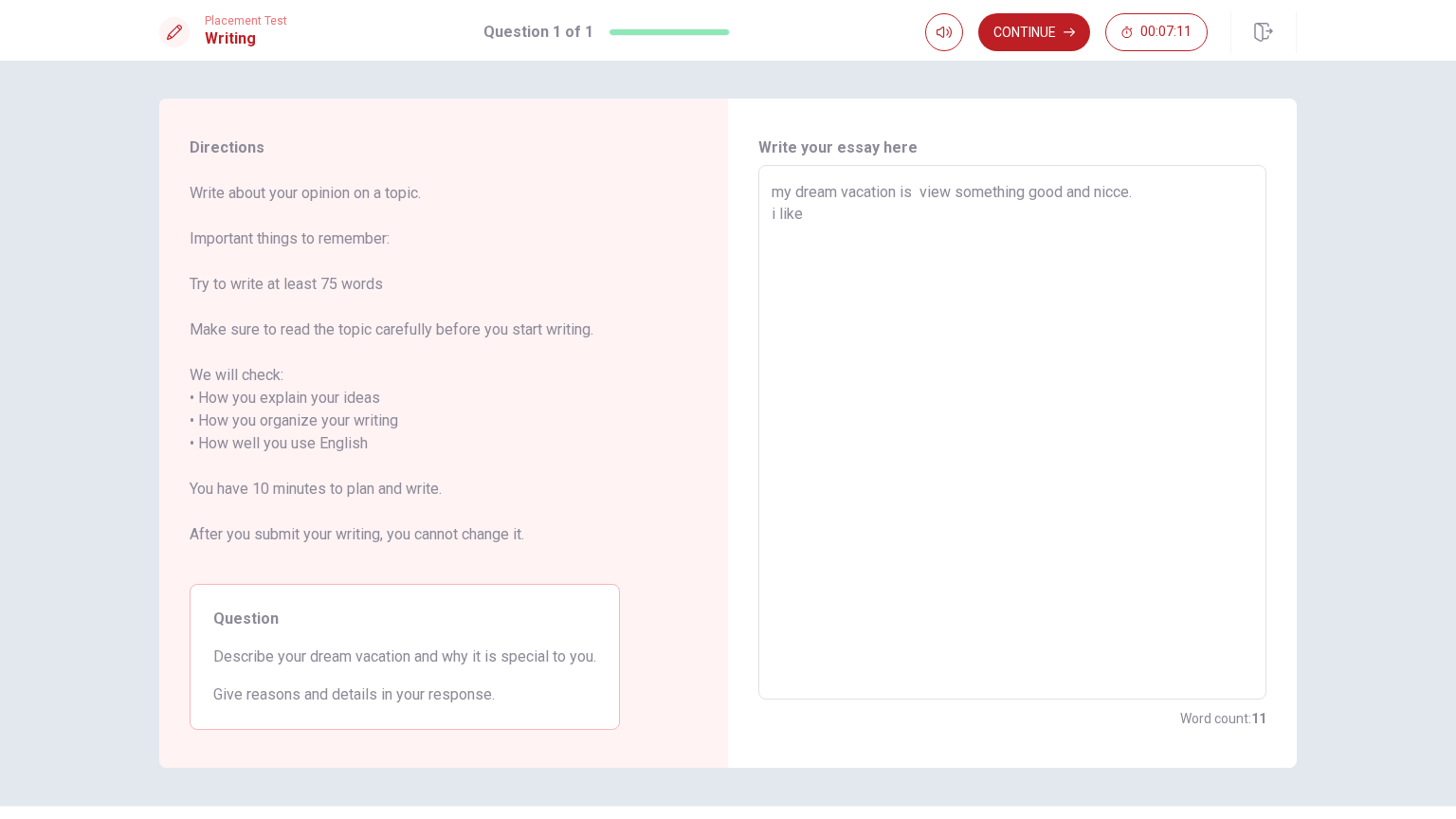 type on "x" 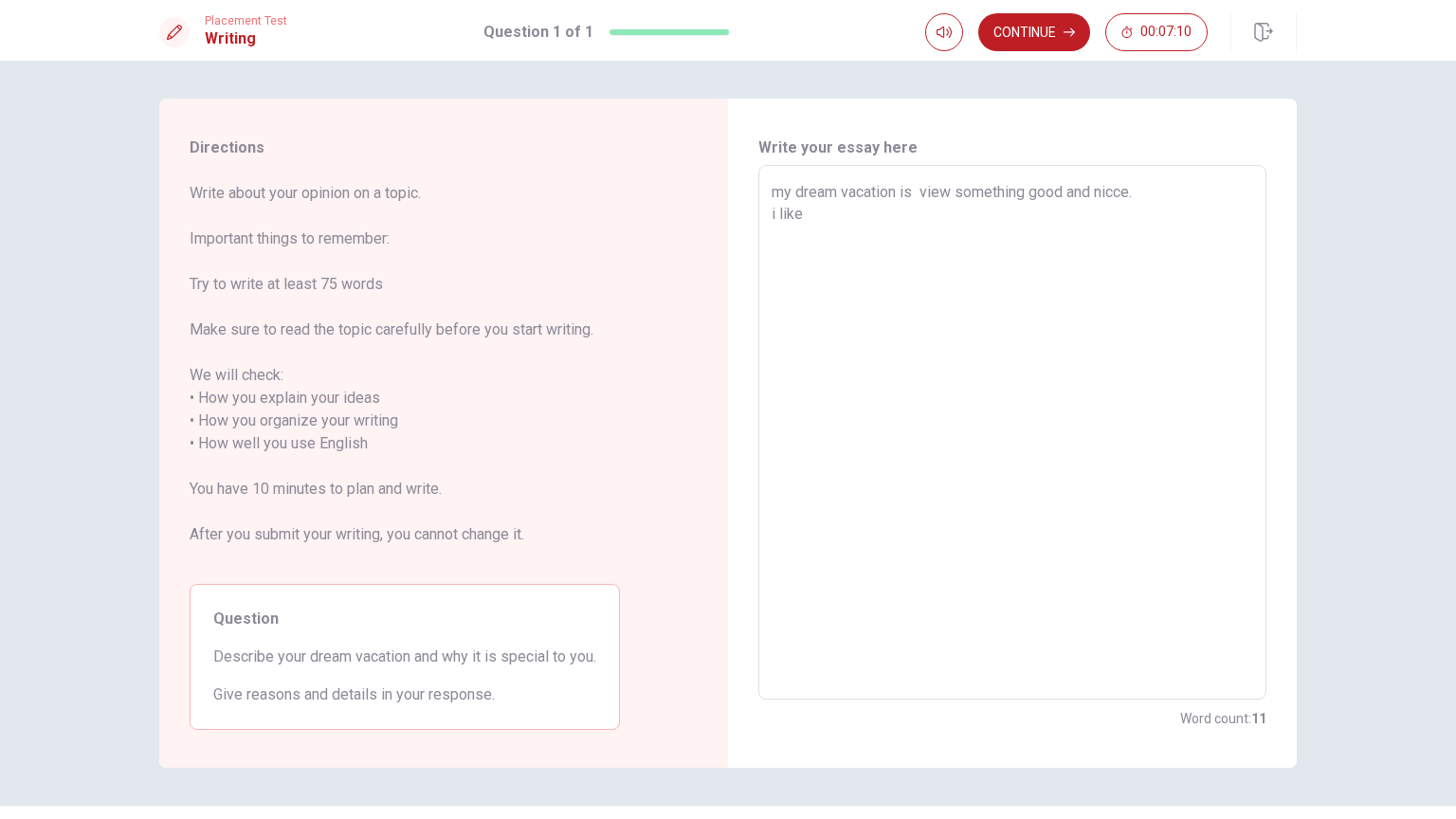 type on "my dream vacation is t view something good and nicce.
i like" 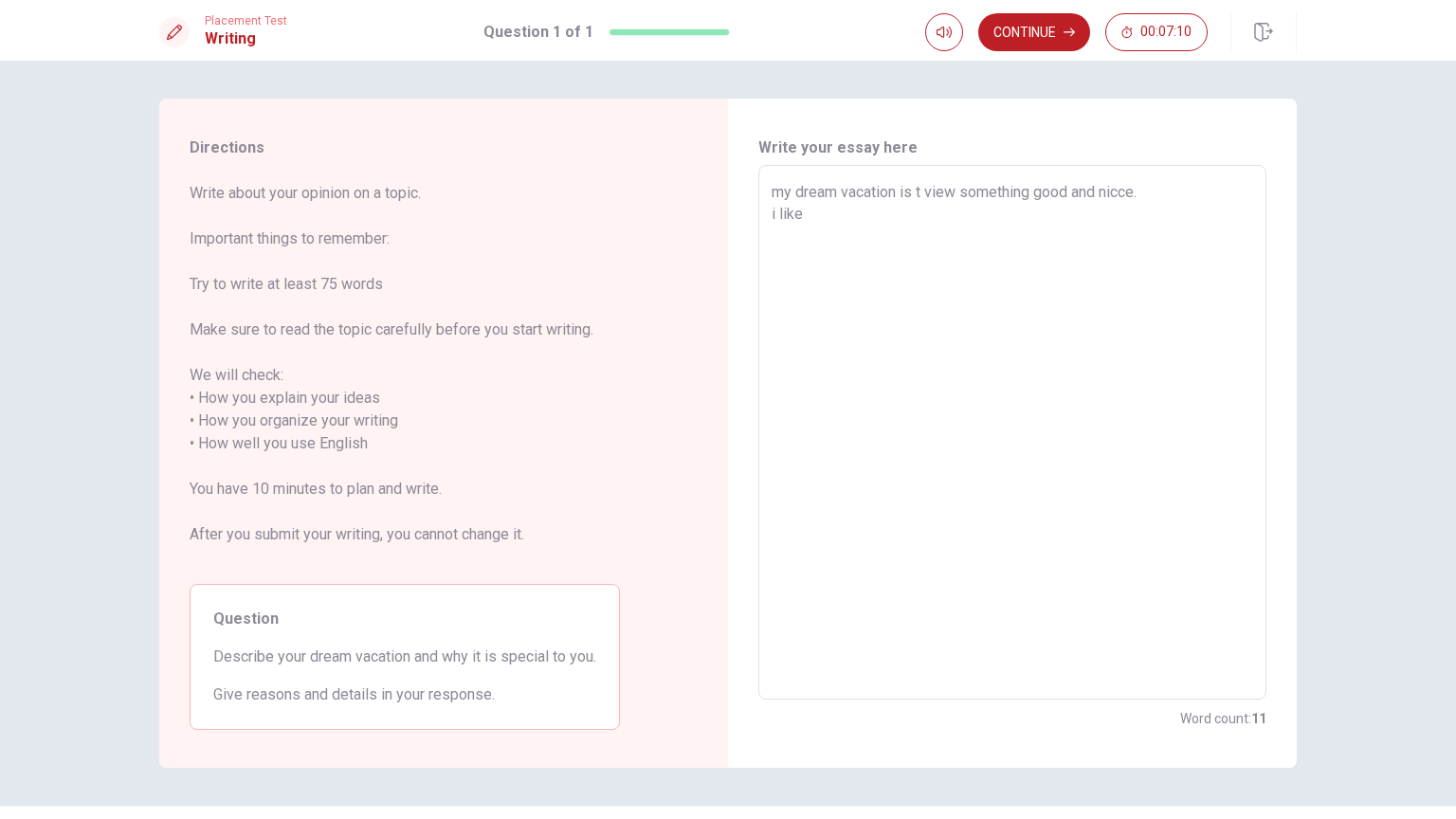 type on "x" 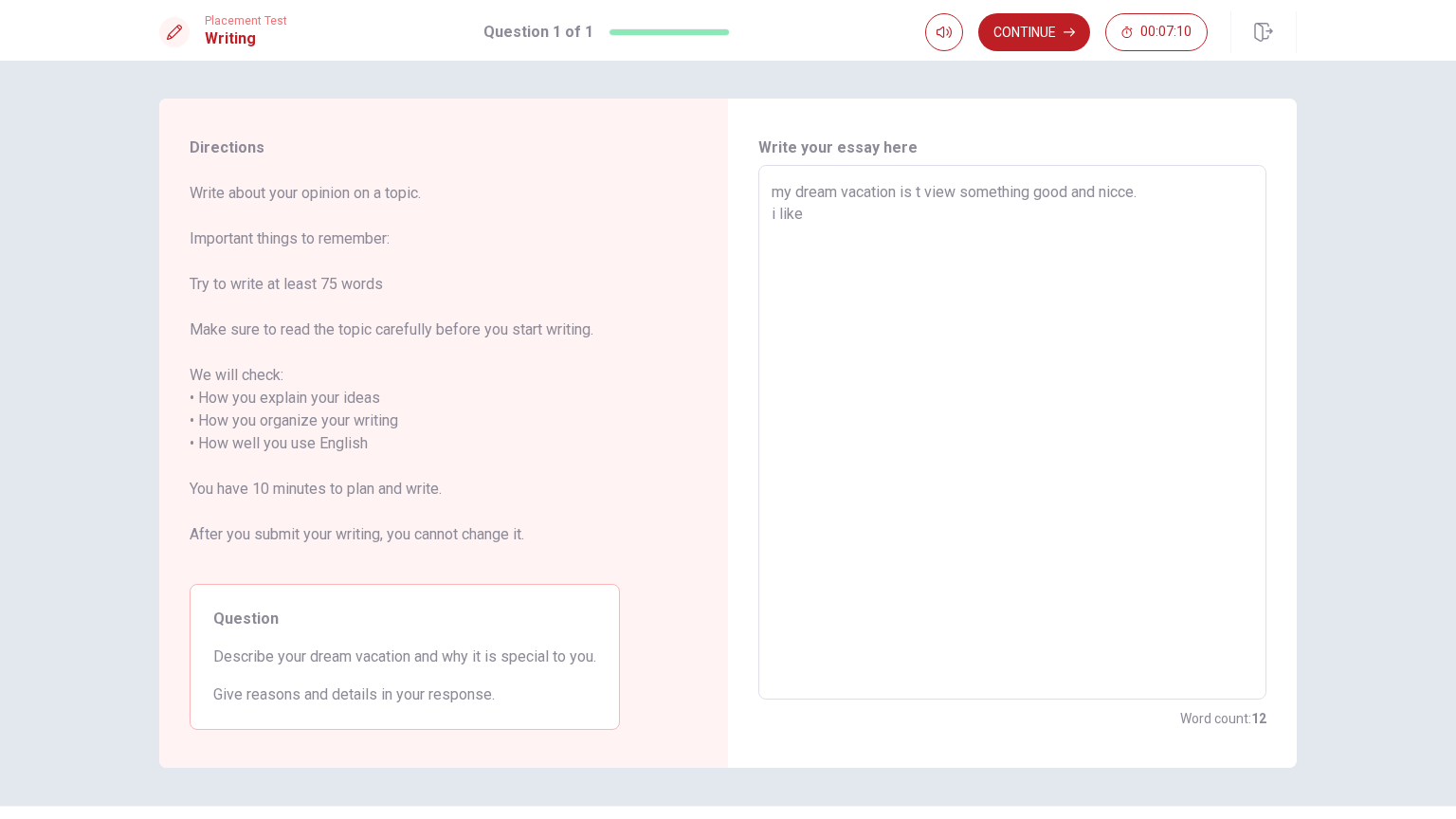 type on "my dream vacation is to view something good and nicce.
i like" 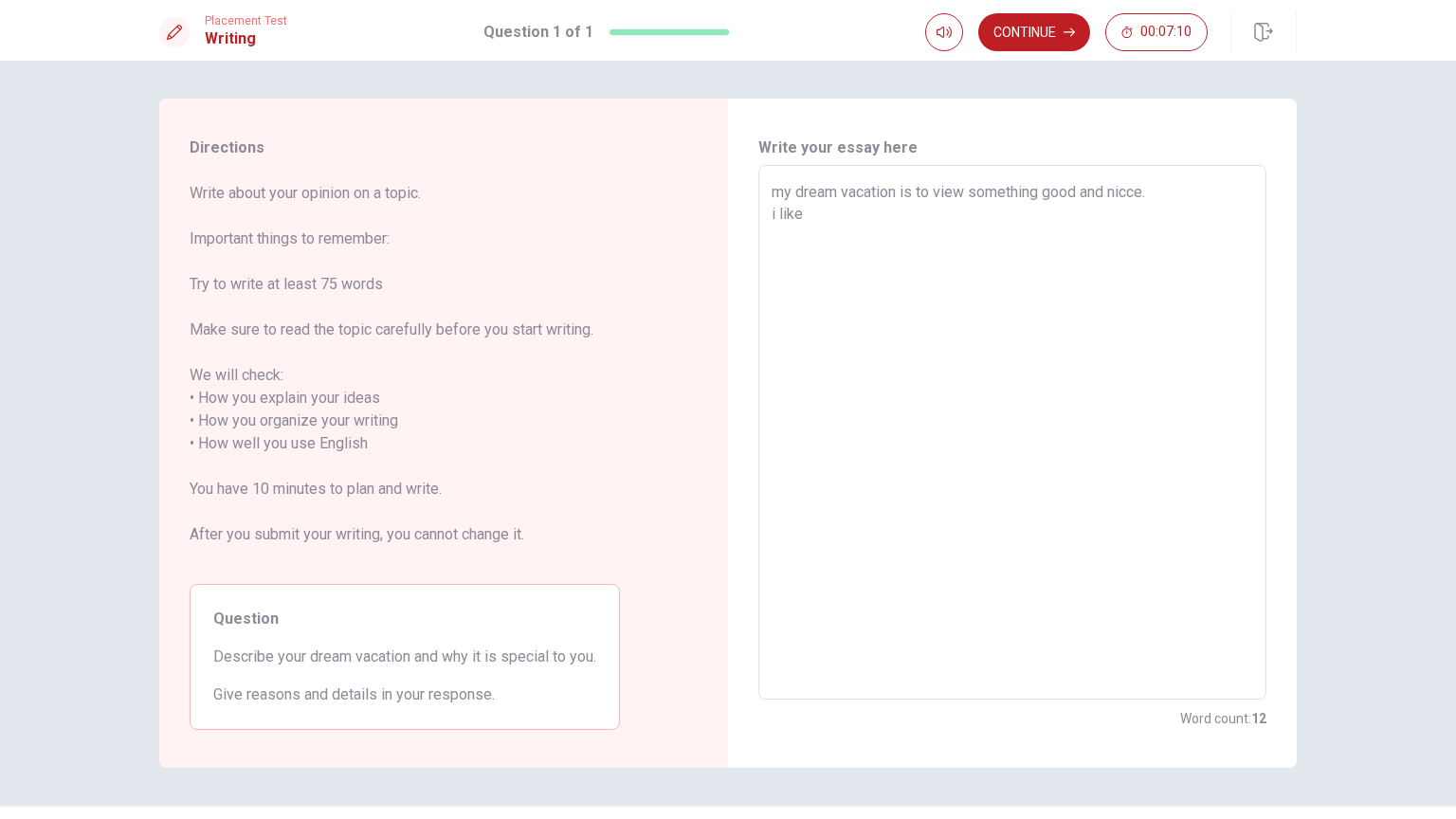 type on "x" 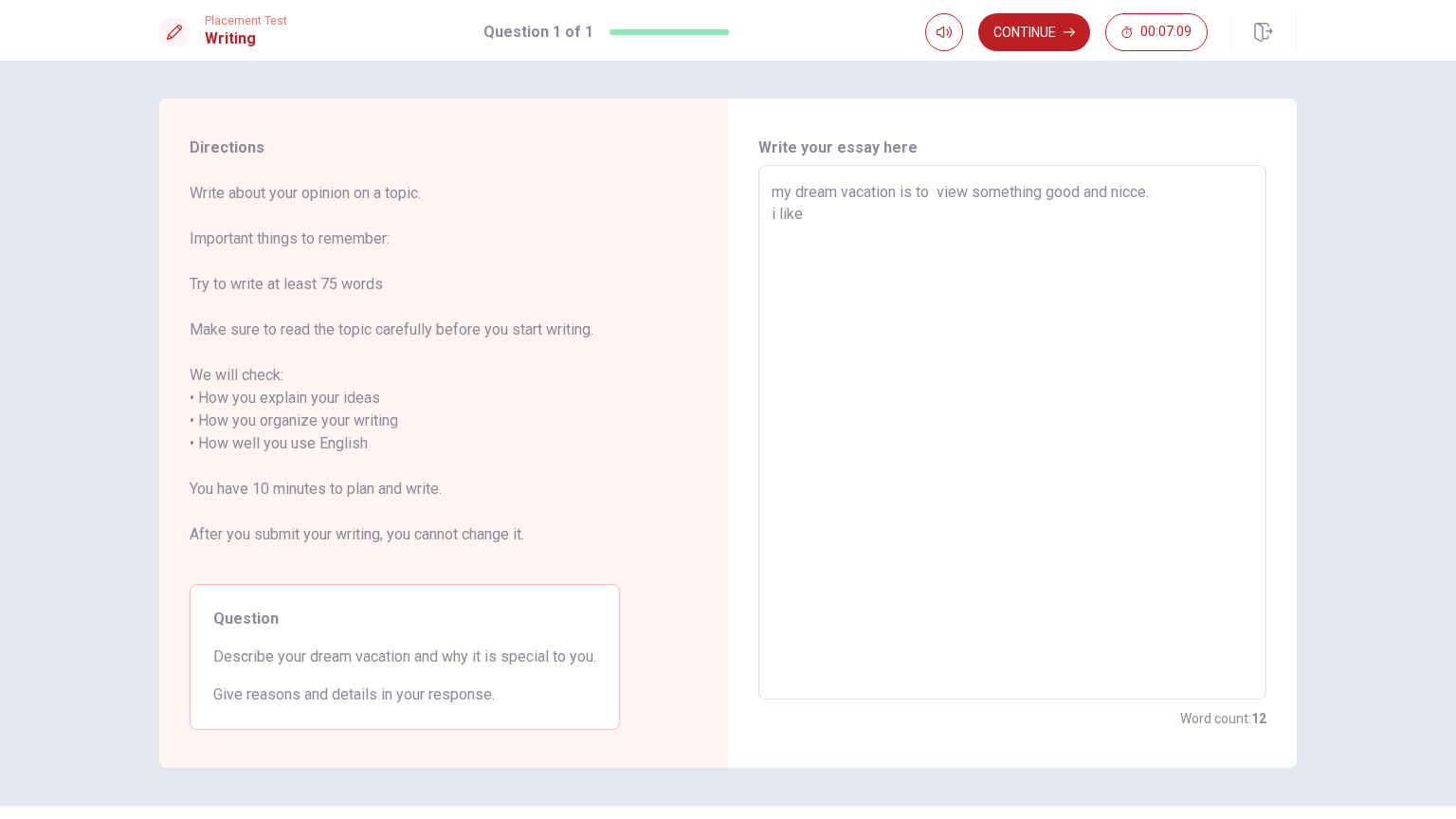 type on "x" 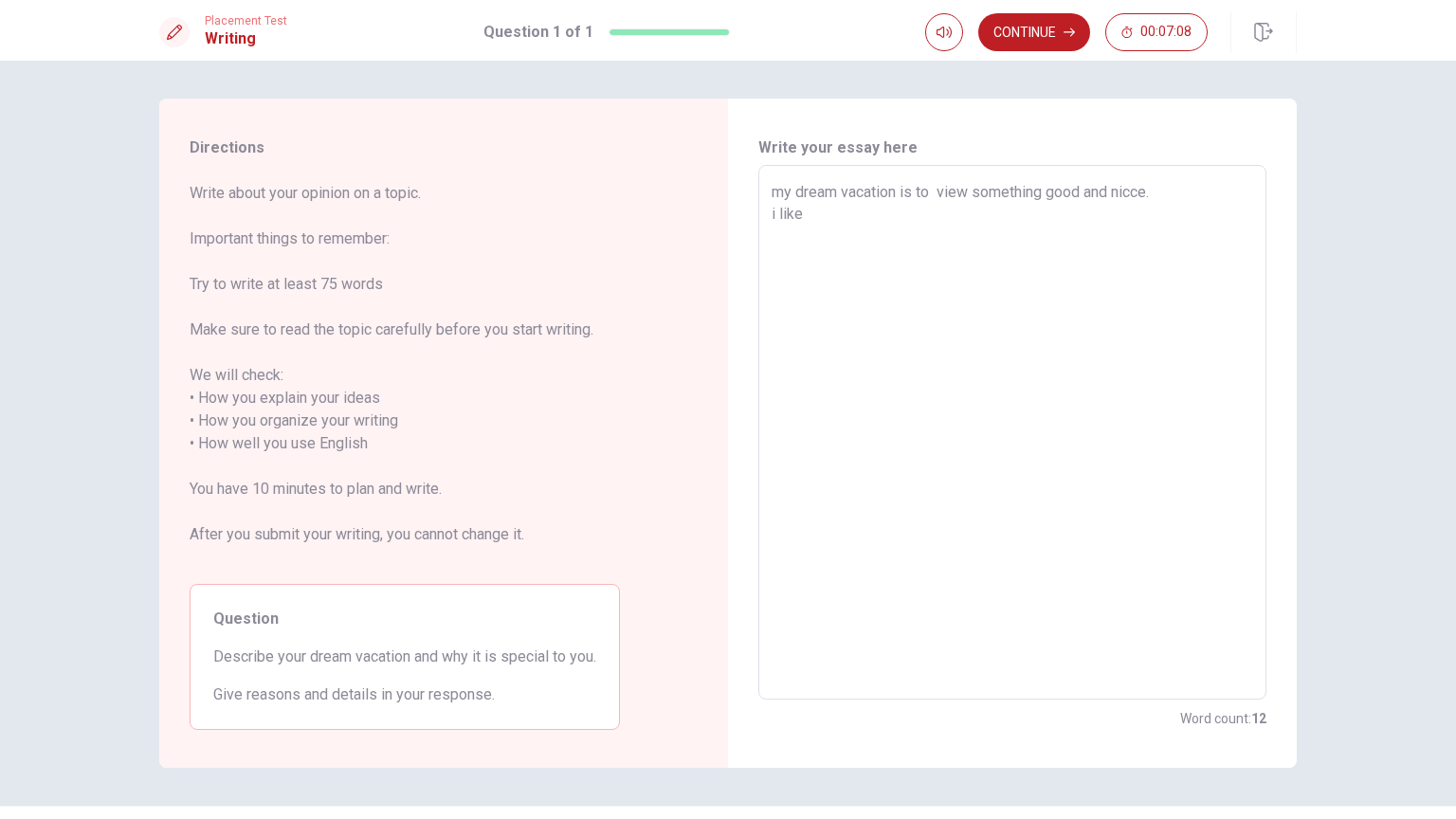 type on "my dream vacation is to view something good and nicce.
i like" 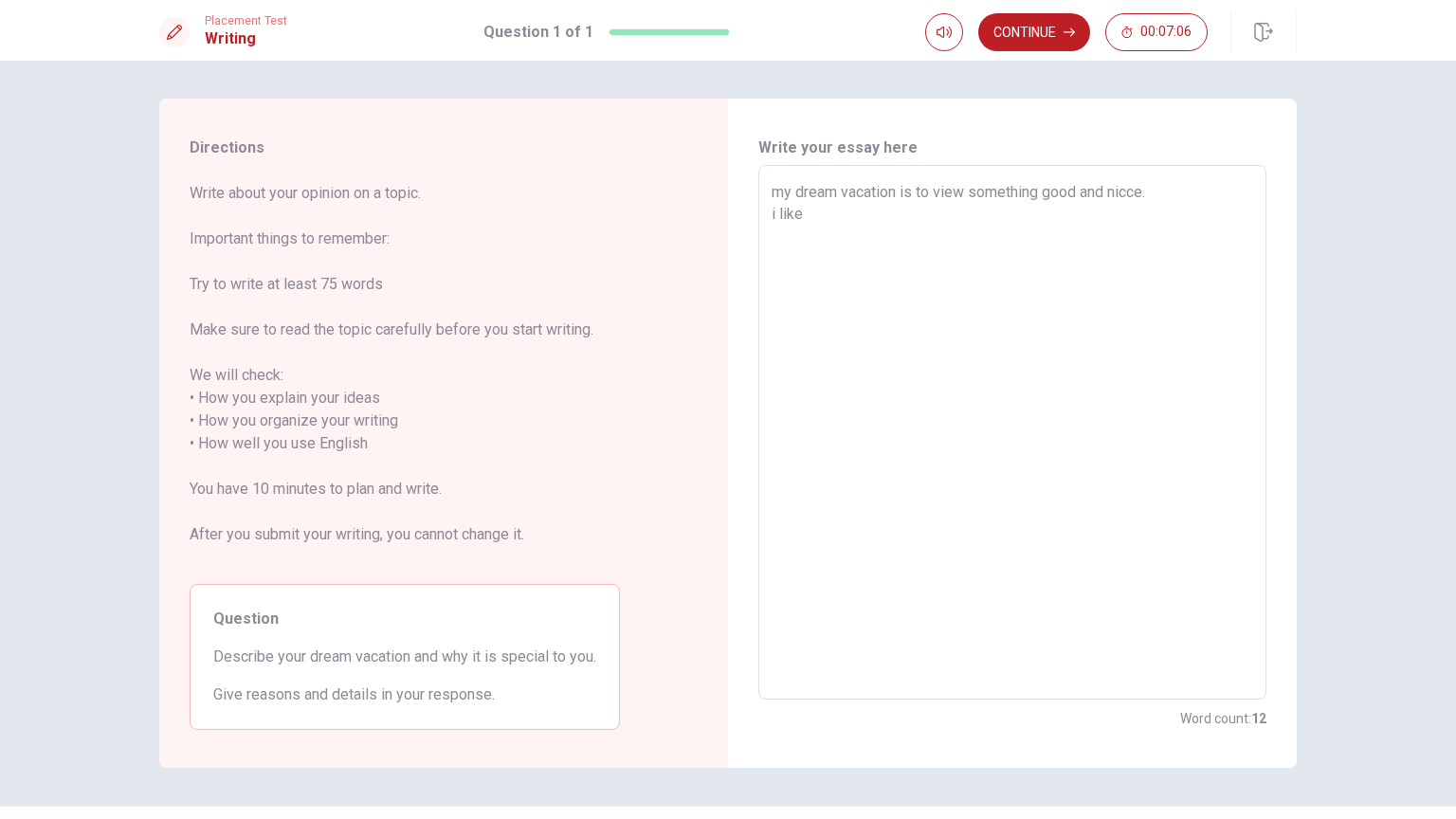 click on "my dream vacation is to view something good and nicce.
i like" at bounding box center [1012, 432] 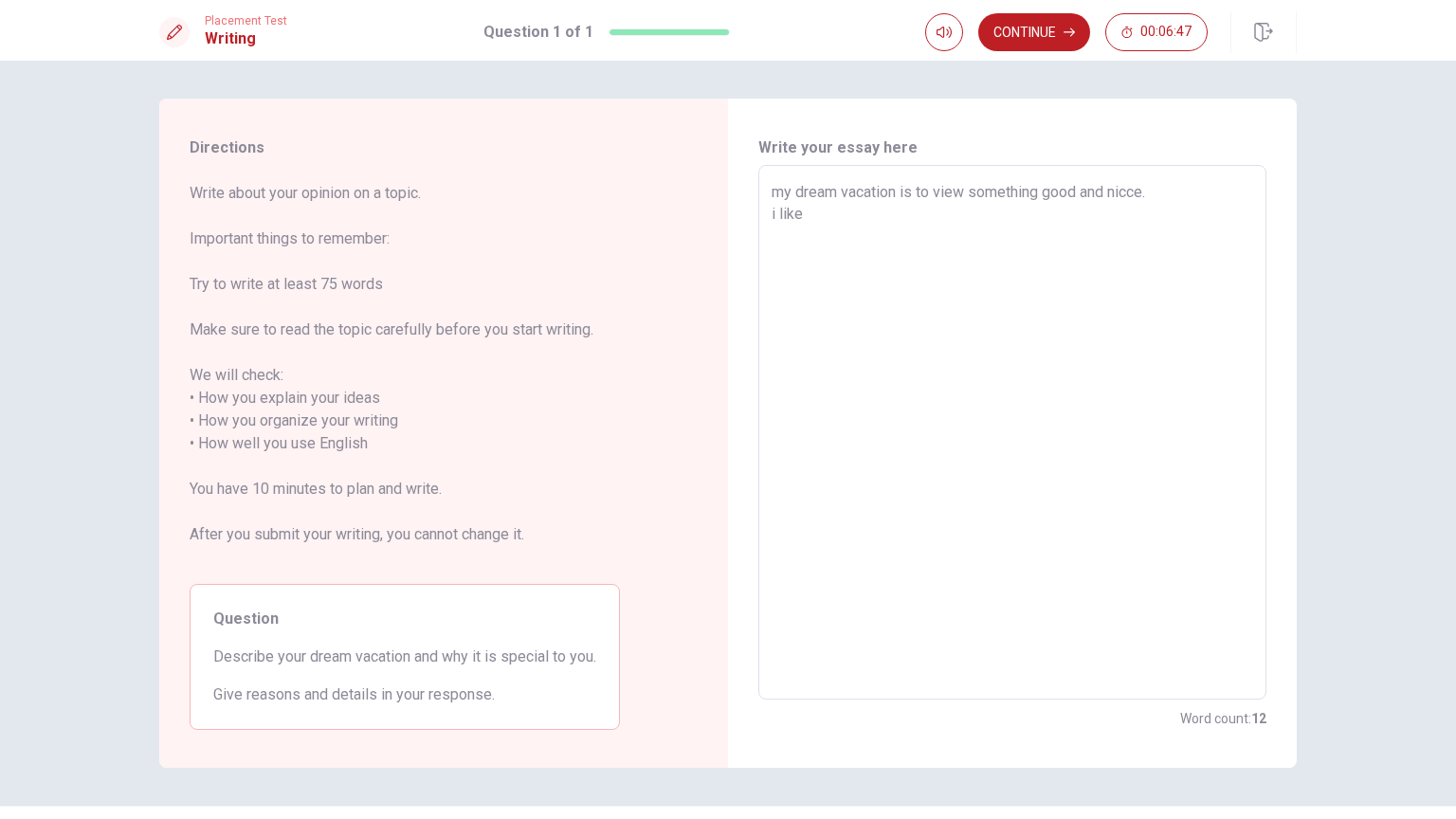 type on "x" 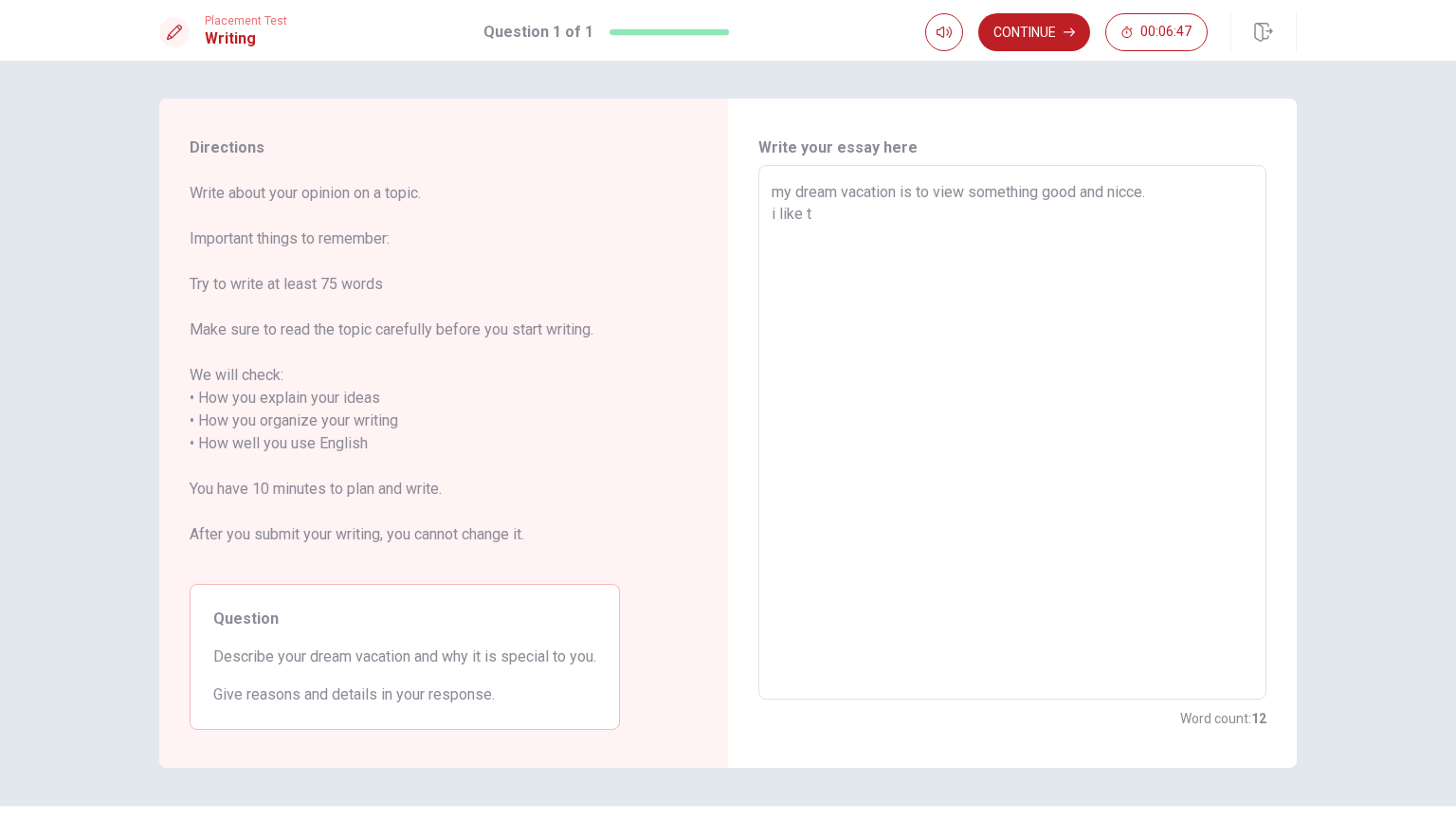 type on "x" 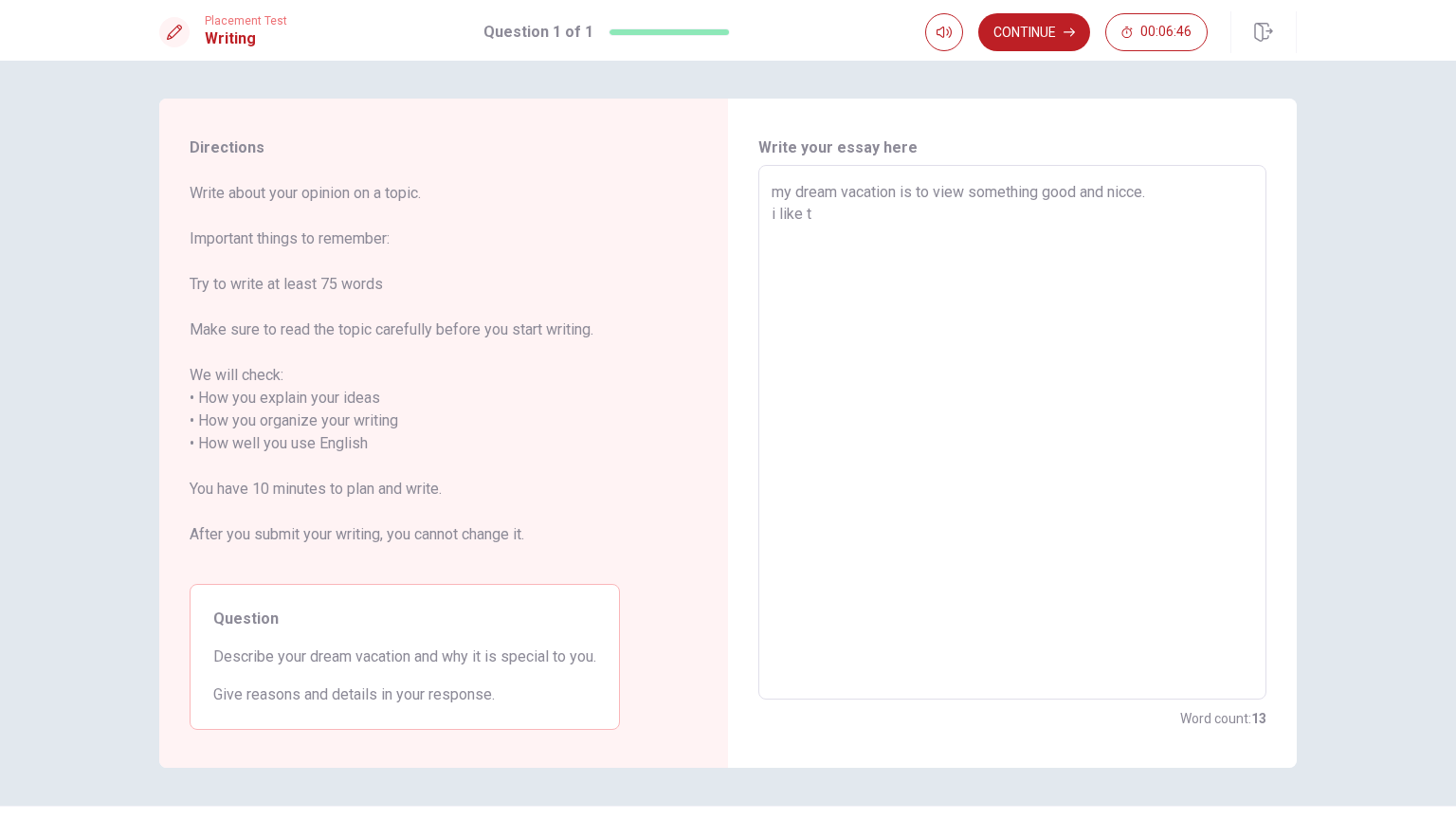 type on "my dream vacation is to view something good and nicce.
i like to" 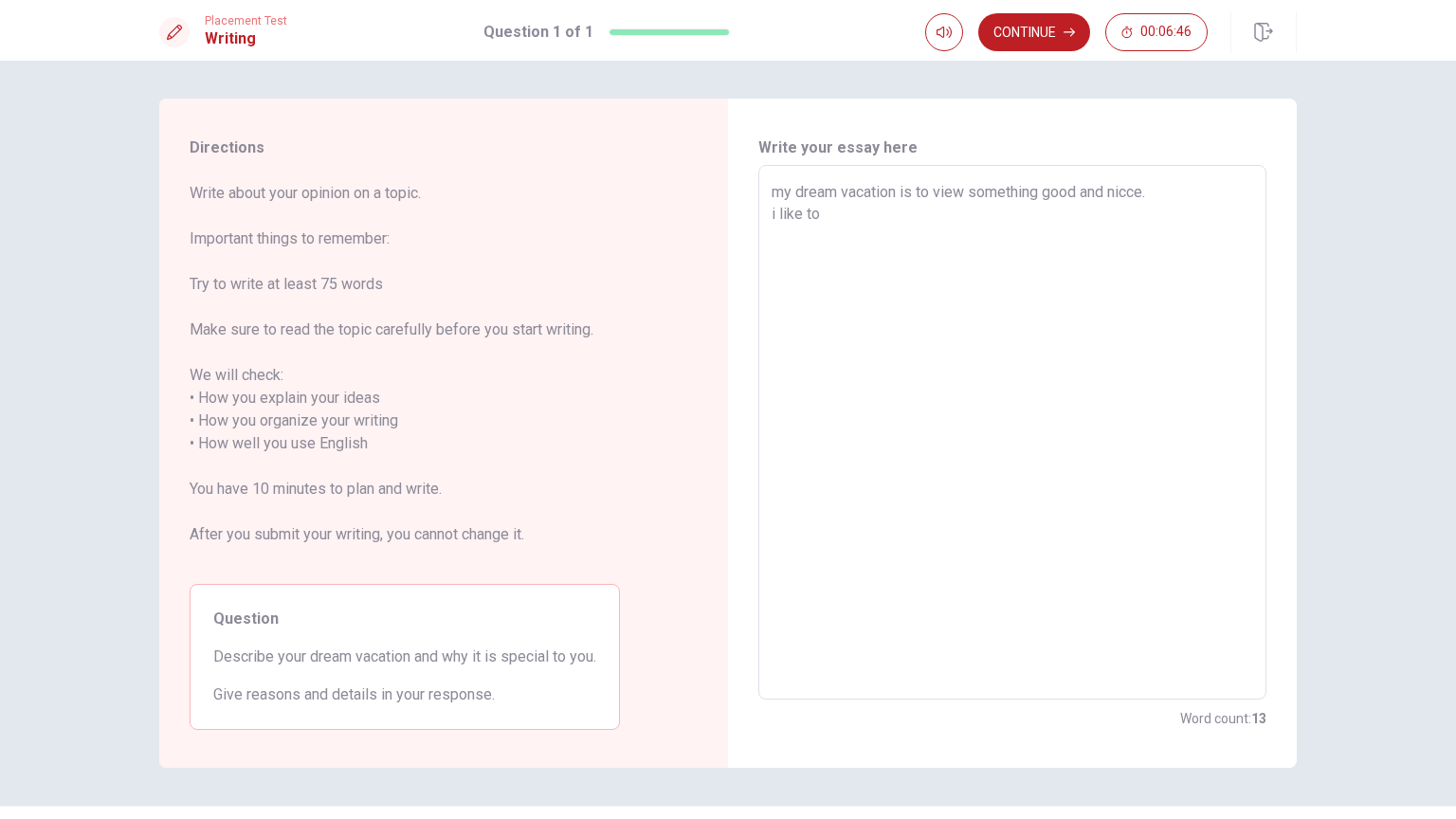 type on "my dream vacation is to view something good and nicce.
i like to" 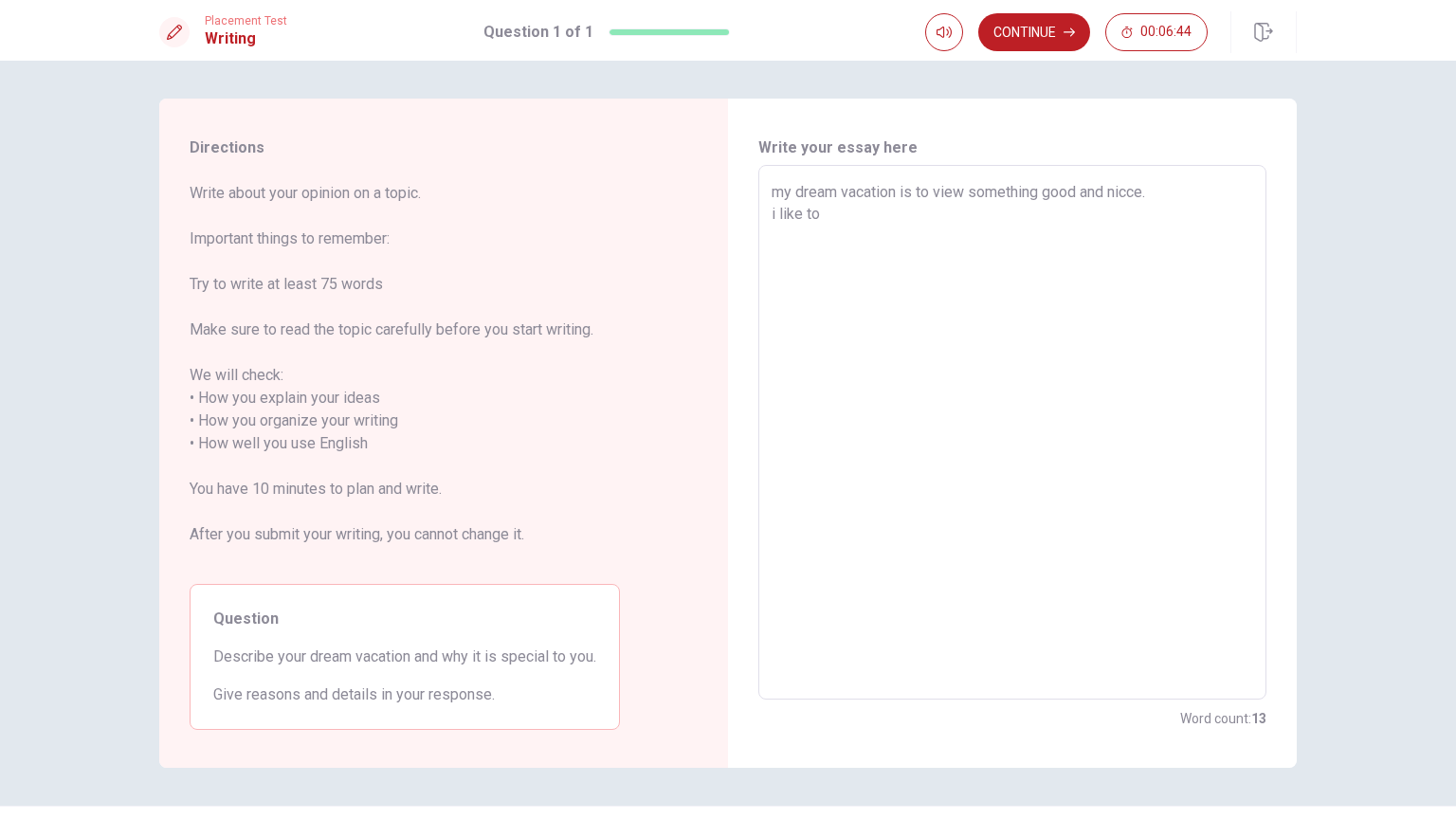 type on "x" 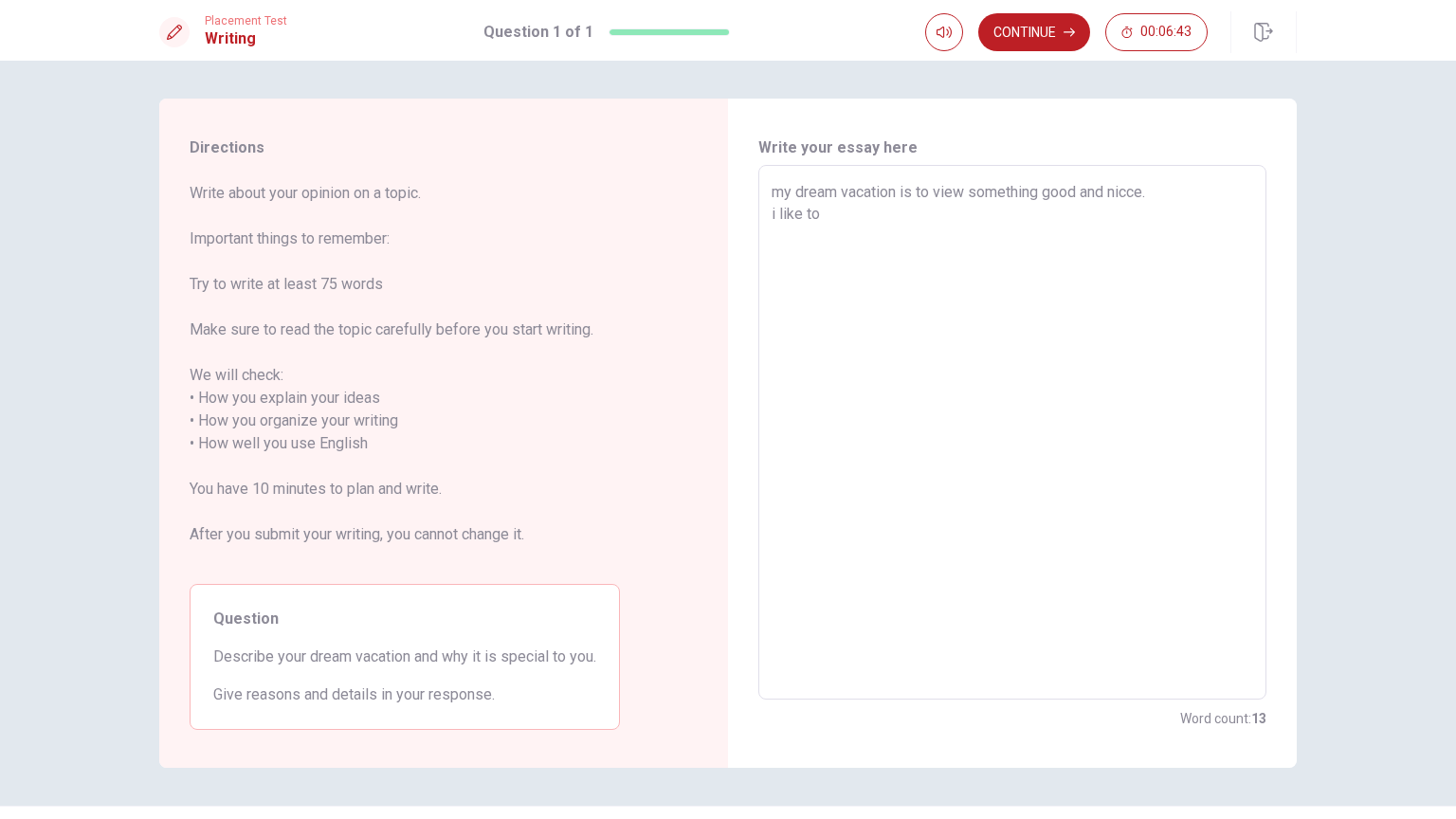 type on "my dream vacation is to view something good and nicce.
i like t" 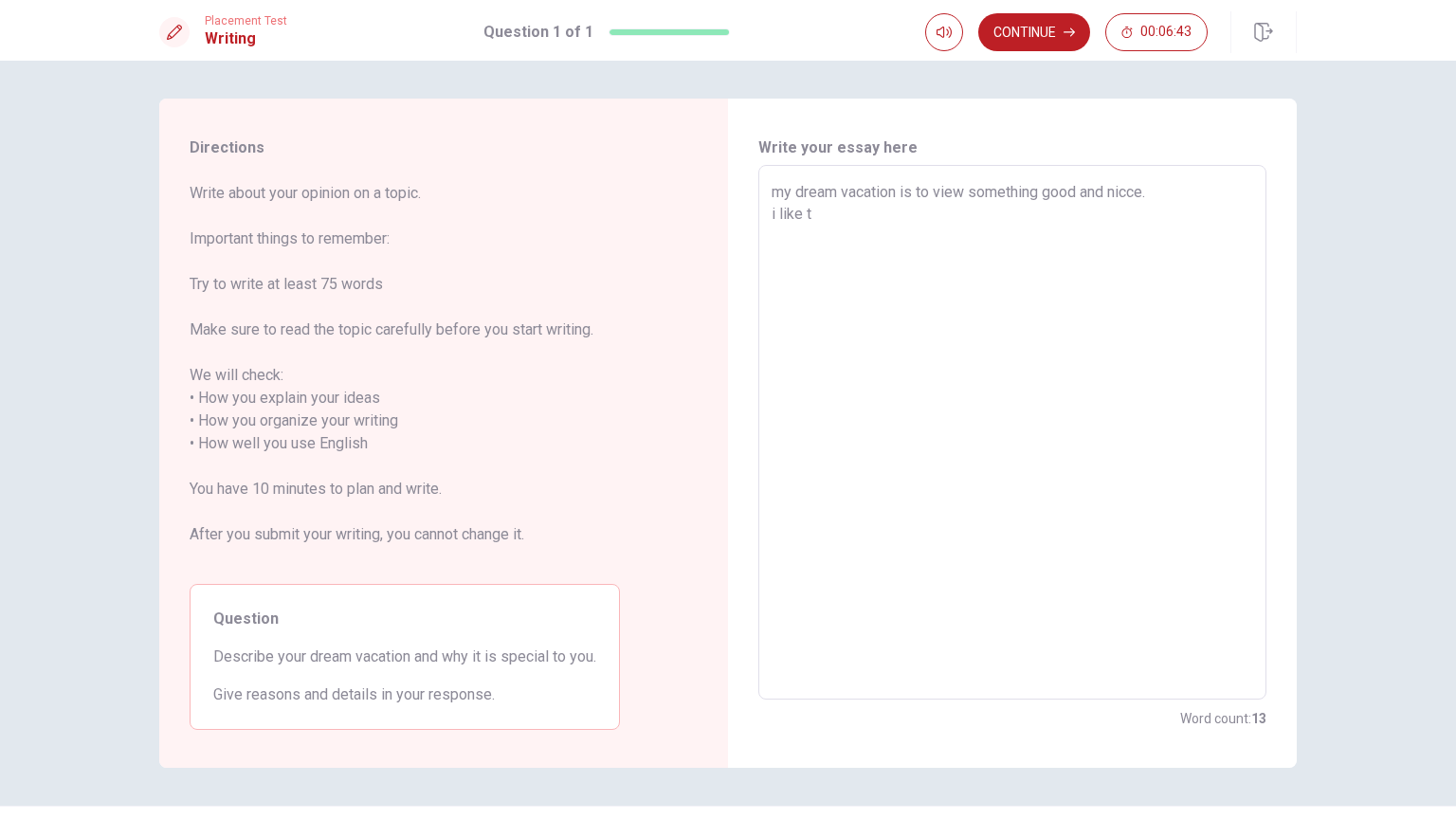 type on "x" 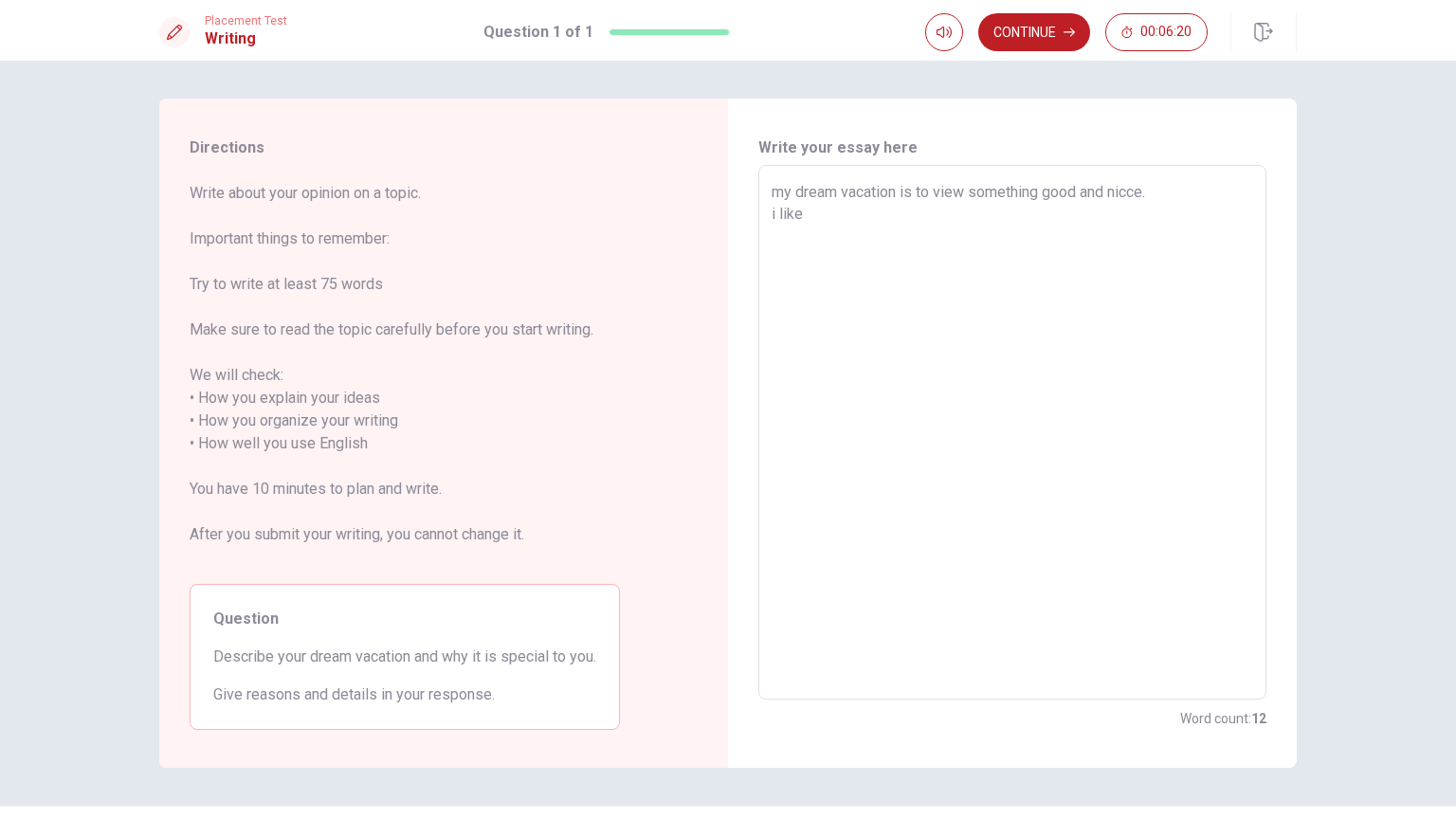 type on "x" 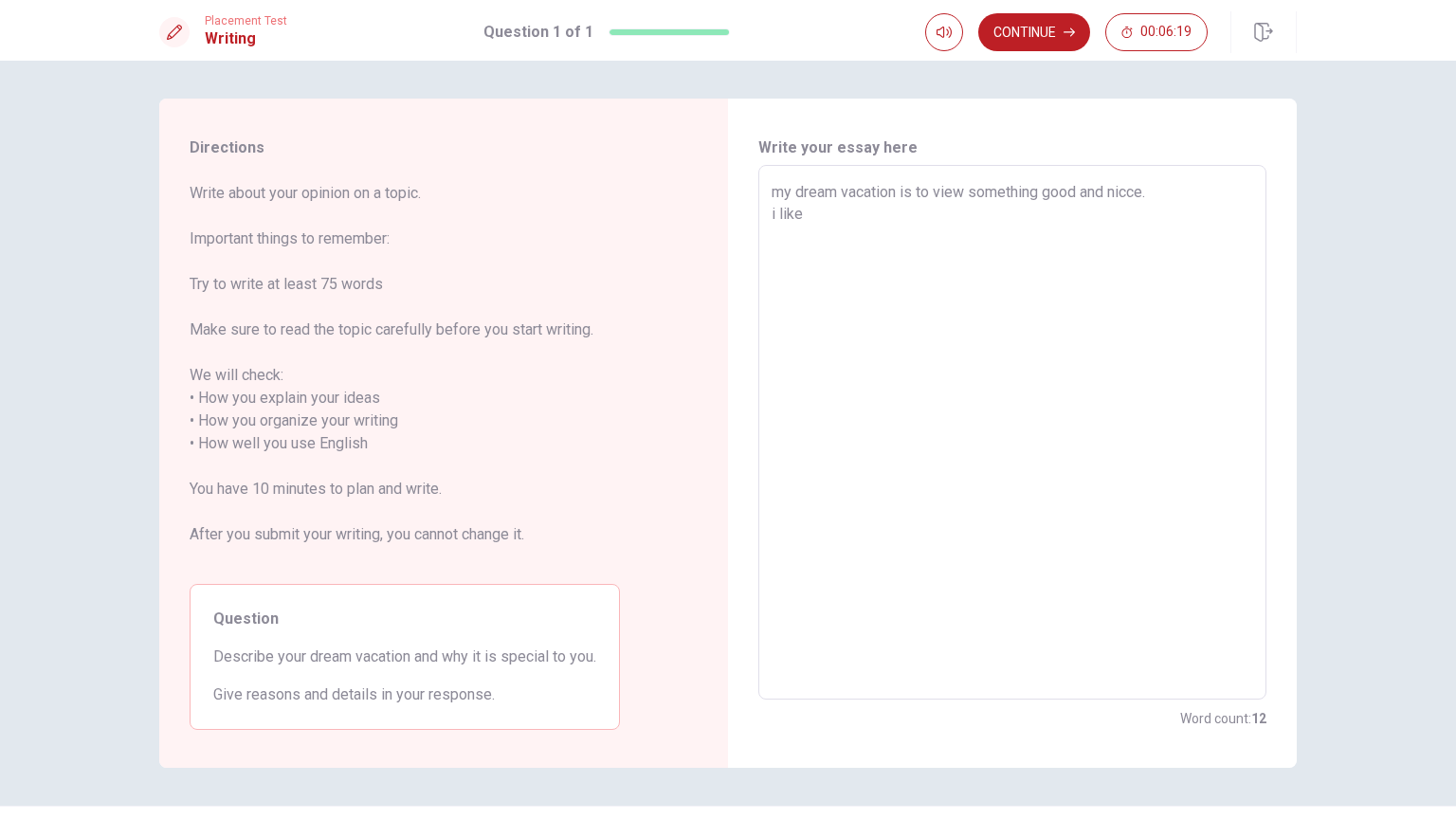 type on "my dream vacation is to view something good and nicce.
i like a" 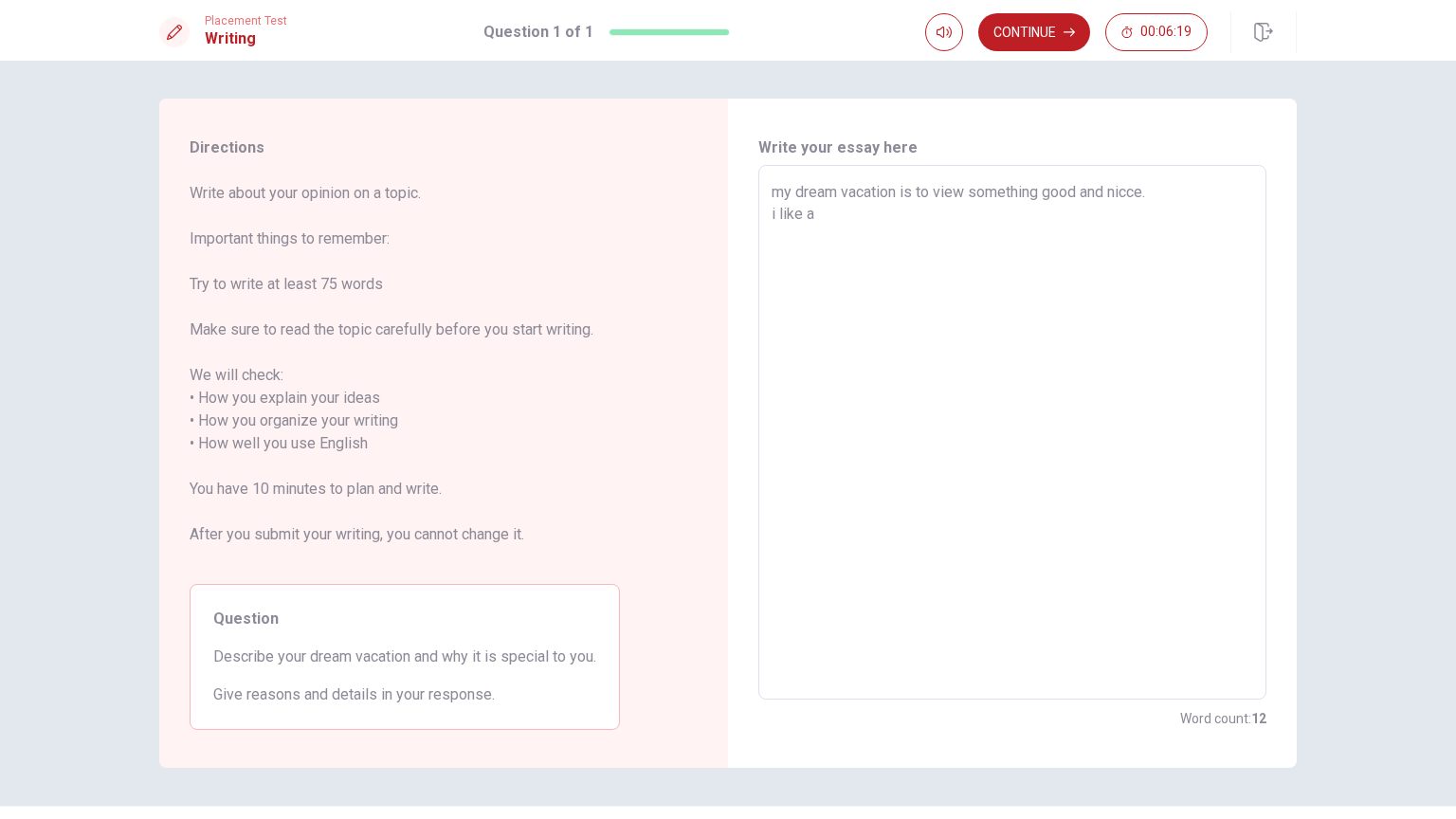type on "x" 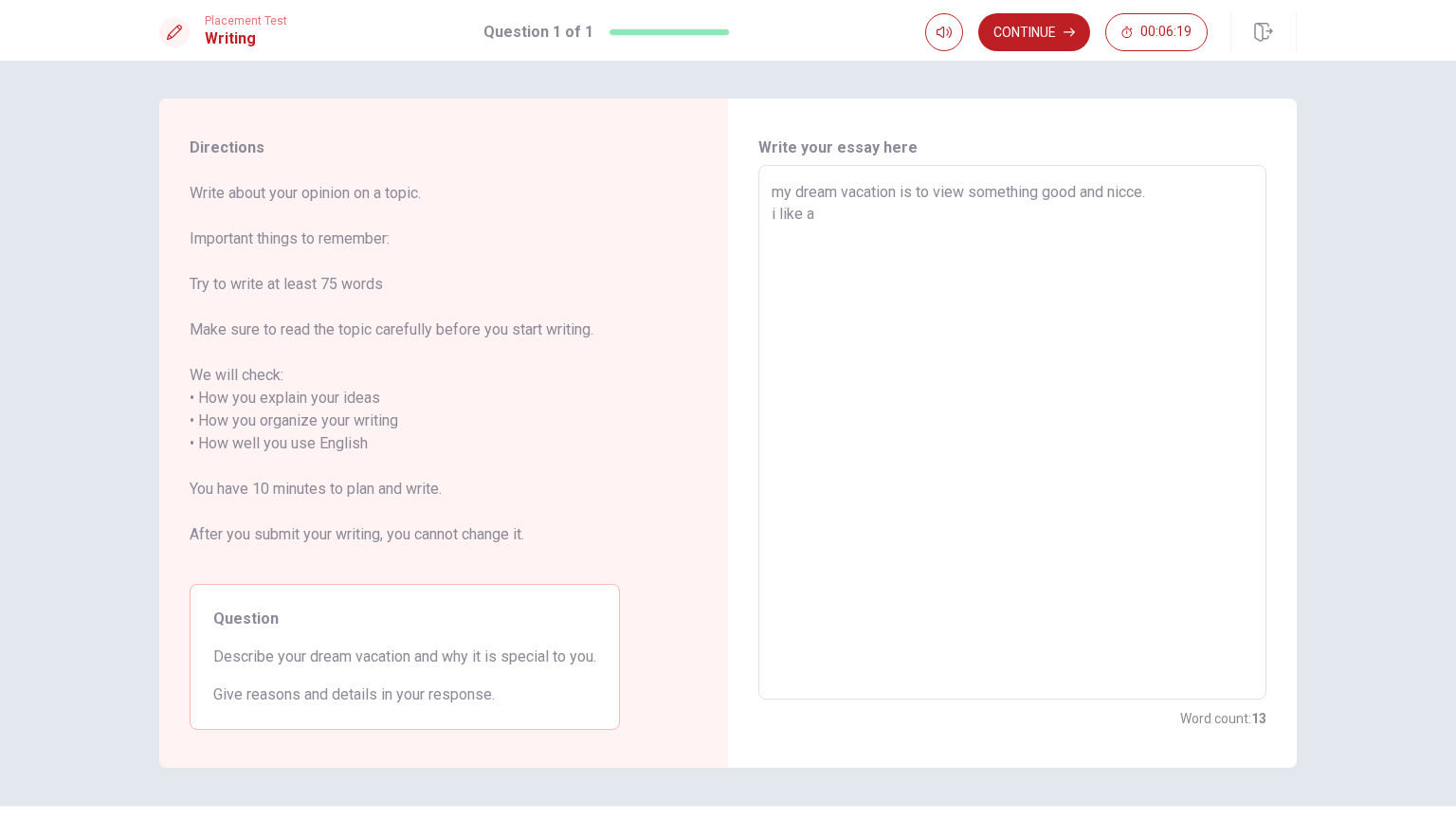 type on "my dream vacation is to view something good and nicce.
i like ap" 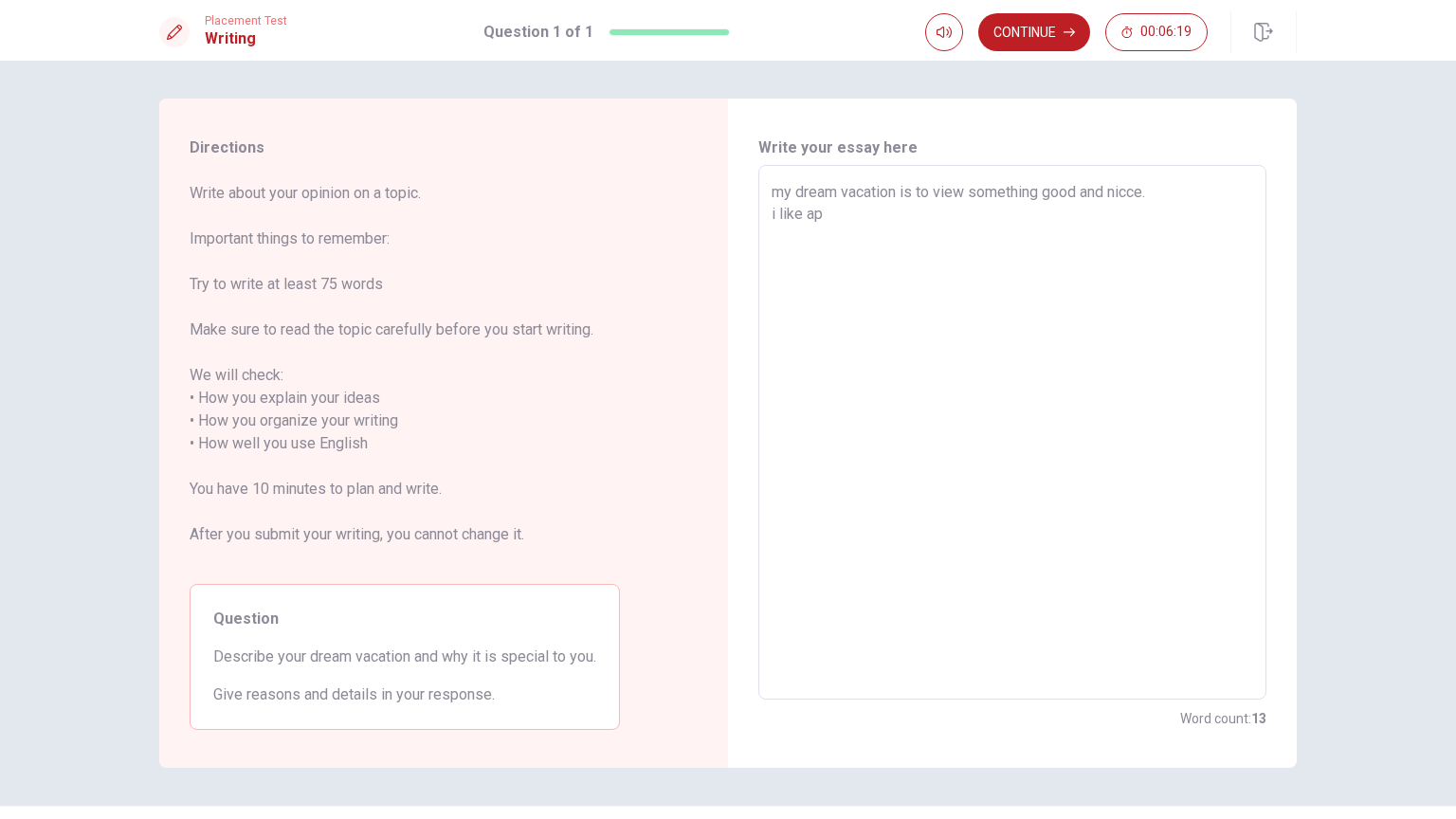 type on "x" 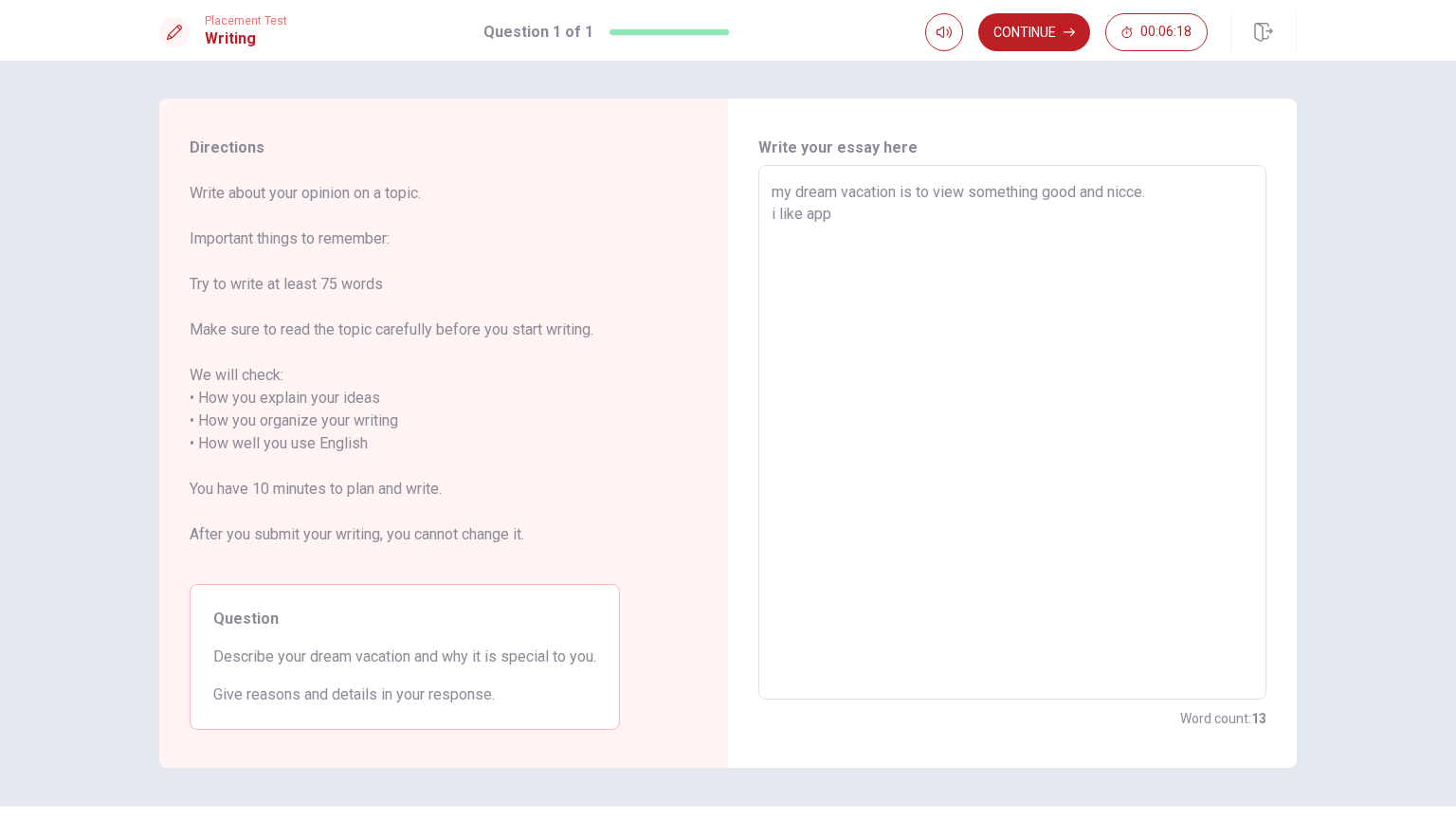 type on "x" 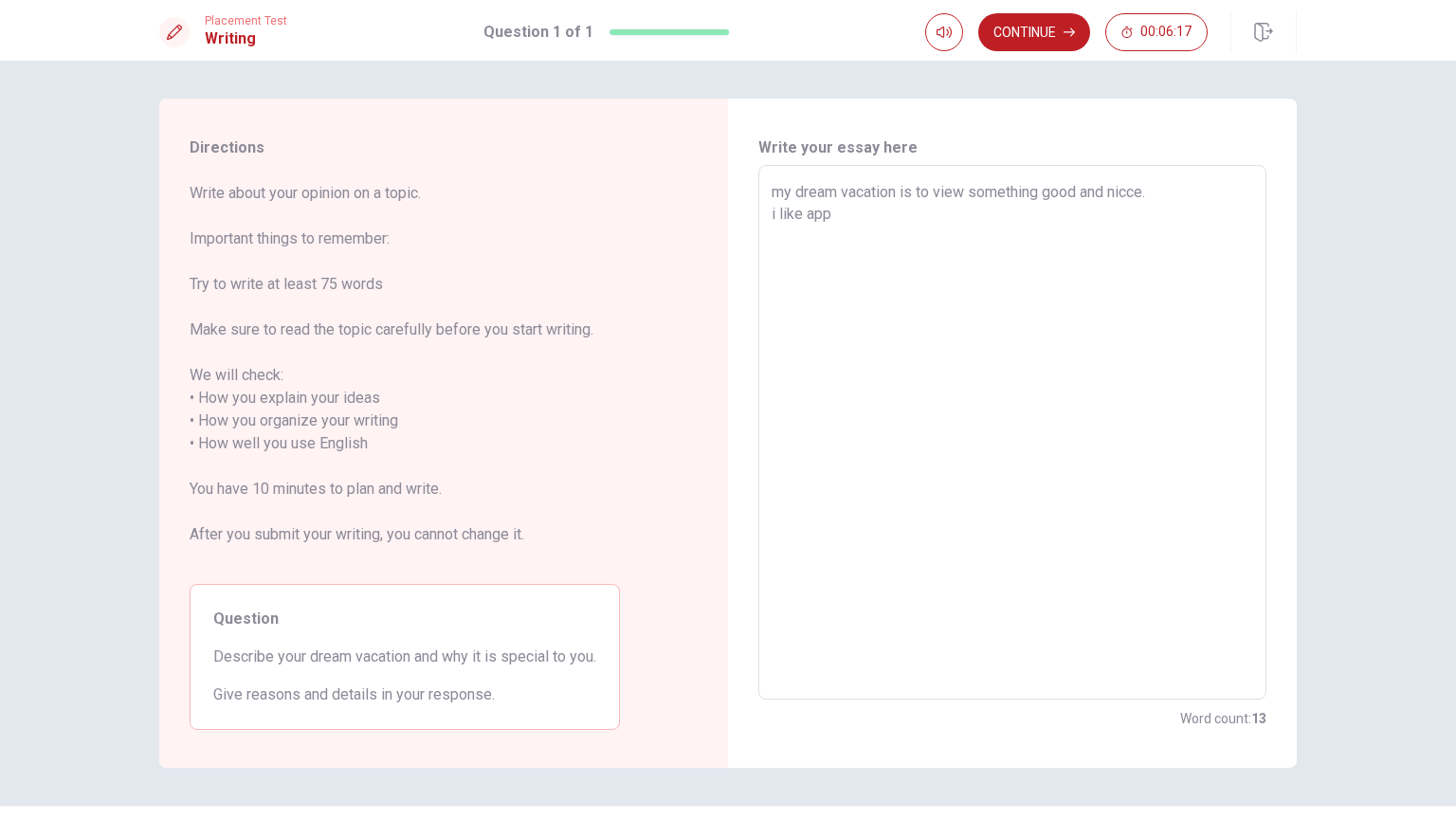 type on "my dream vacation is to view something good and nicce.
i like app-" 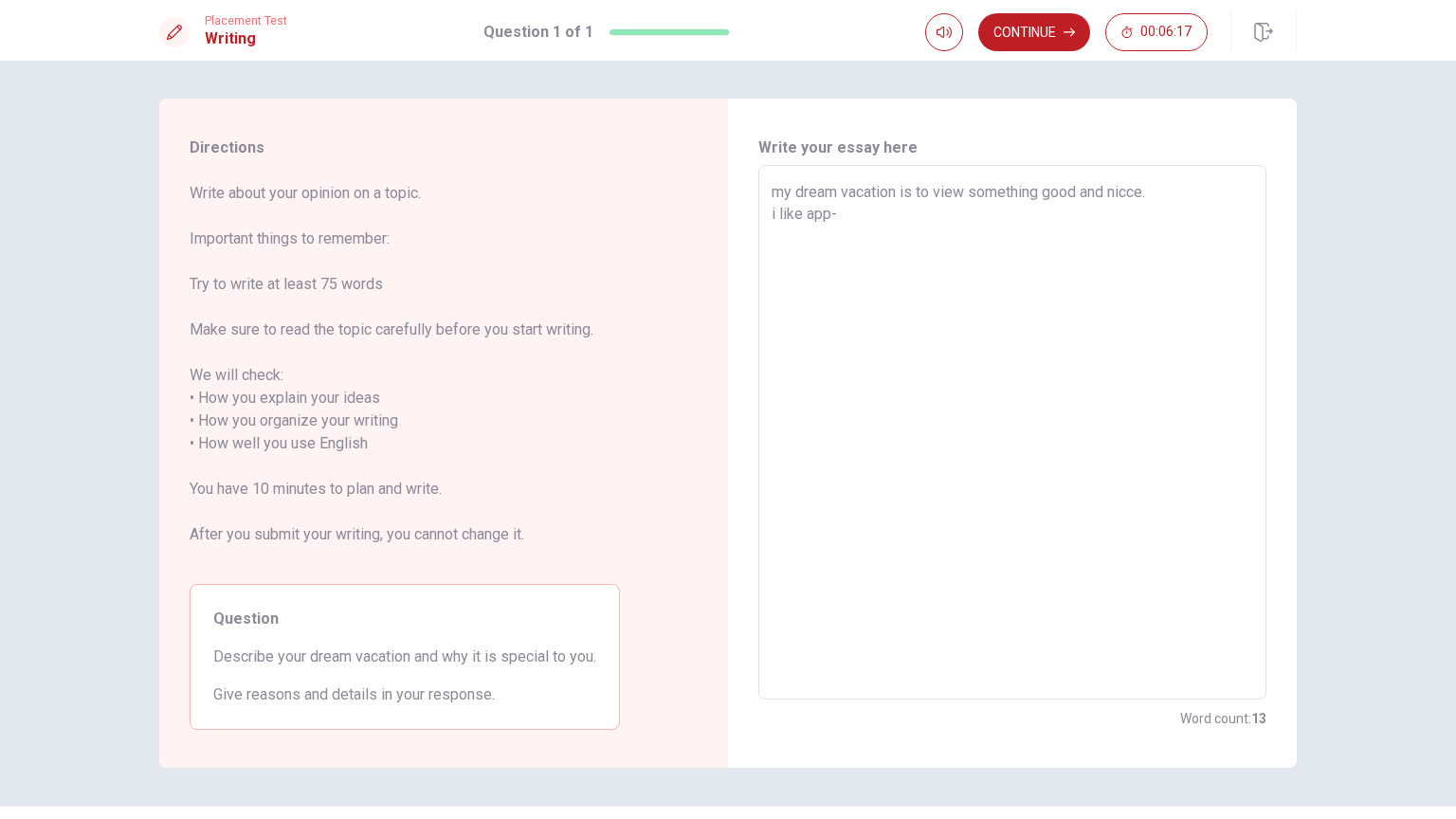 type on "x" 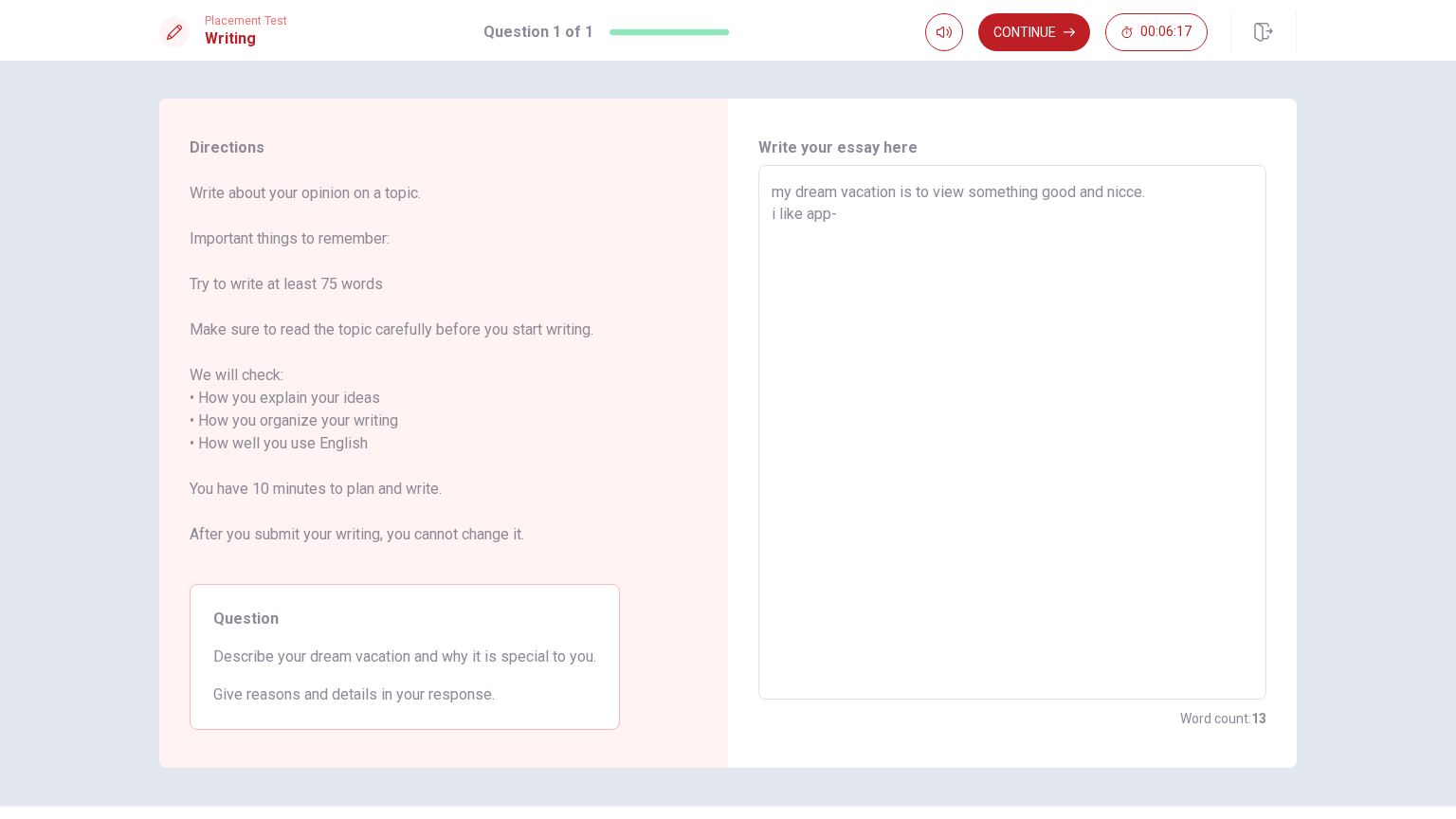 type on "my dream vacation is to view something good and nicce.
i like app" 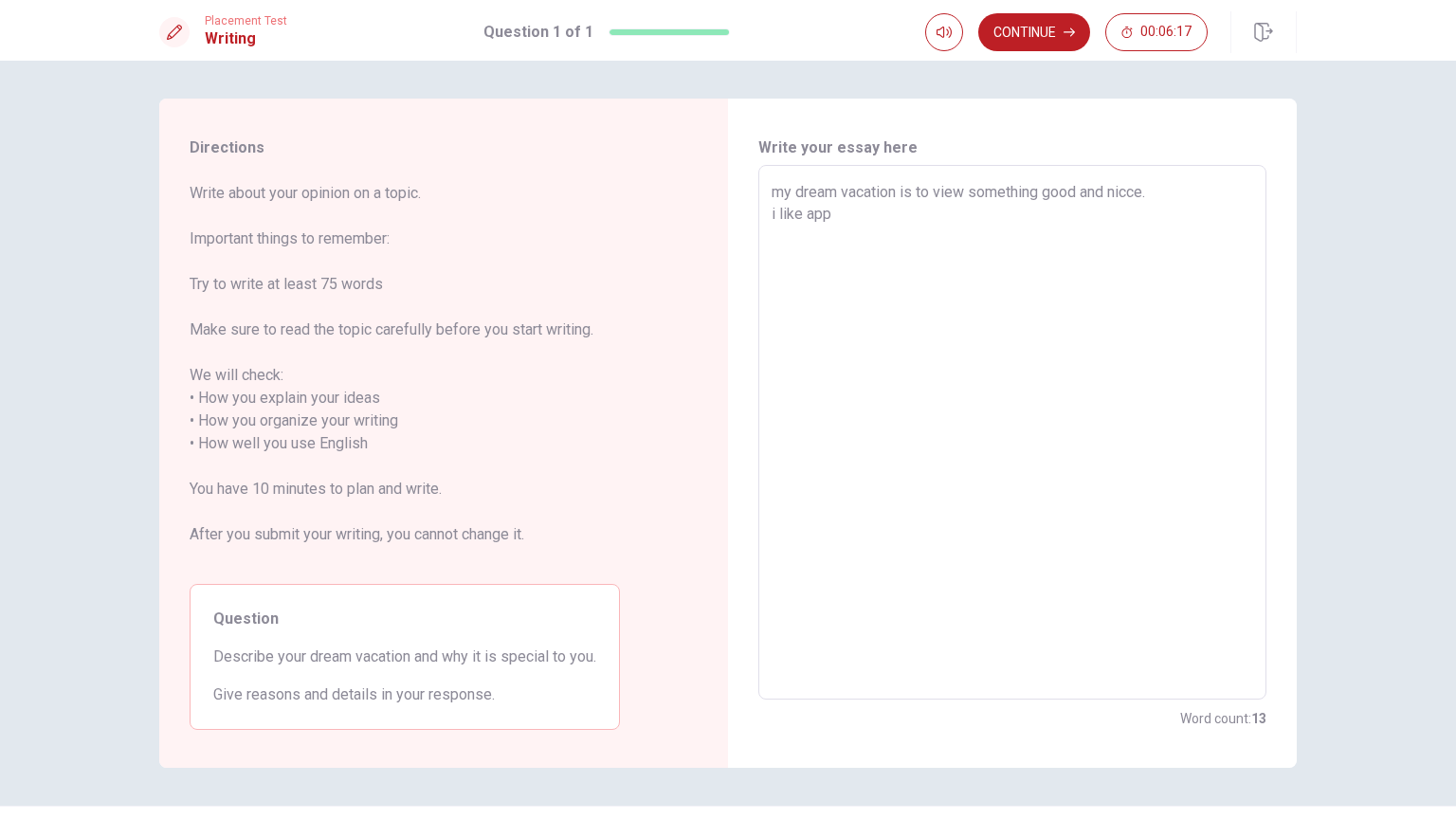 type on "x" 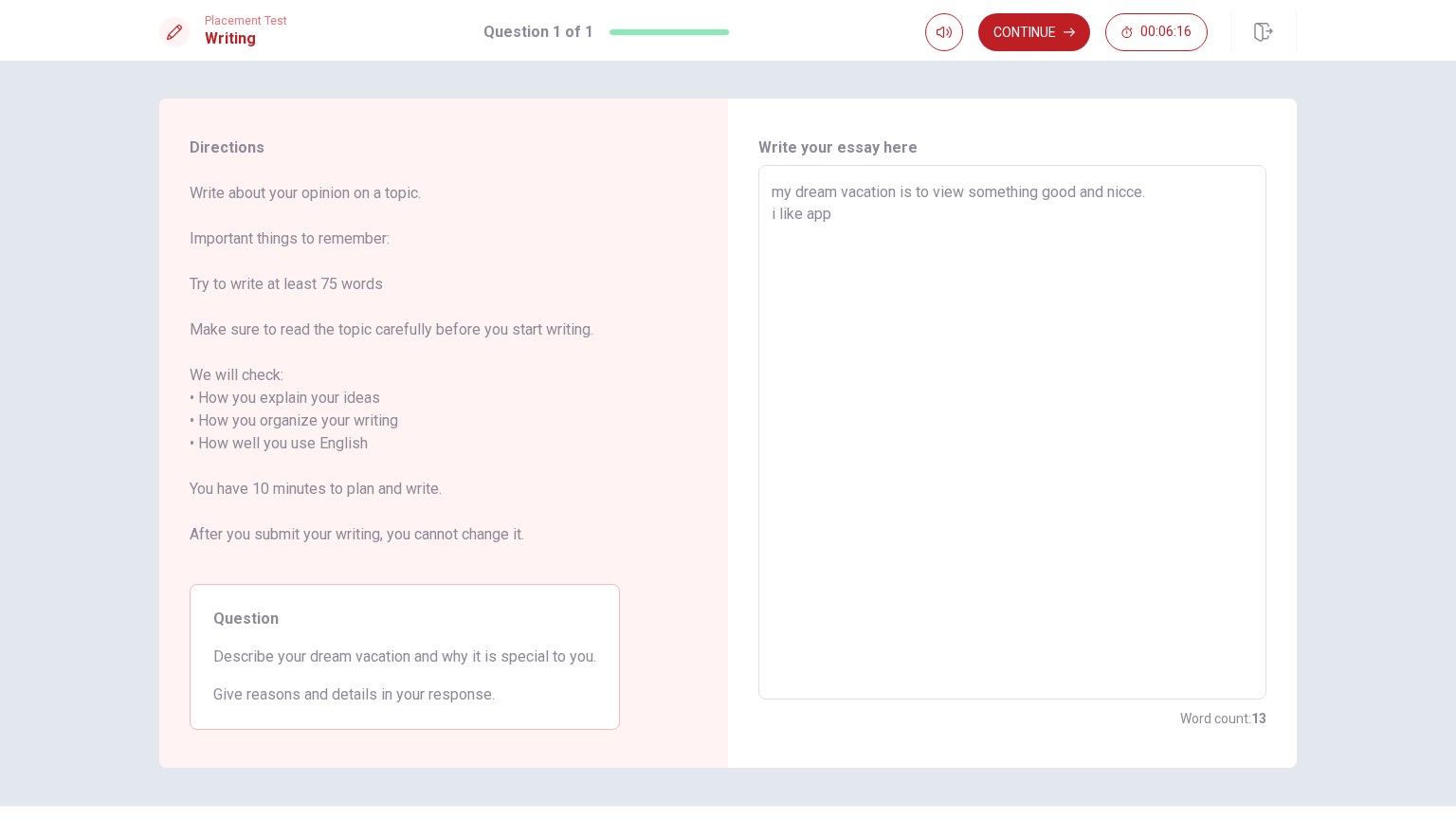 type on "my dream vacation is to view something good and nicce.
i like ap" 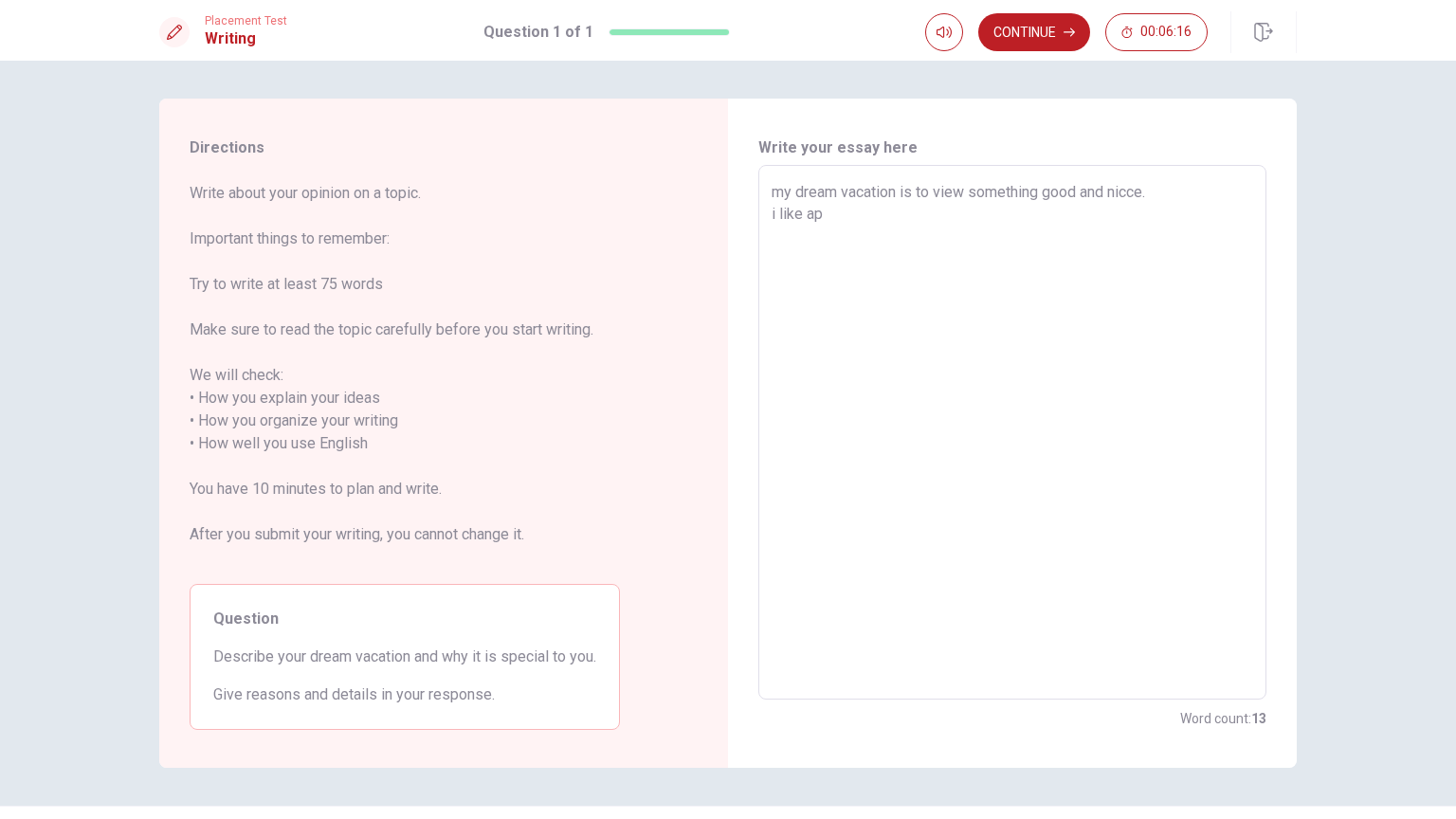 type on "x" 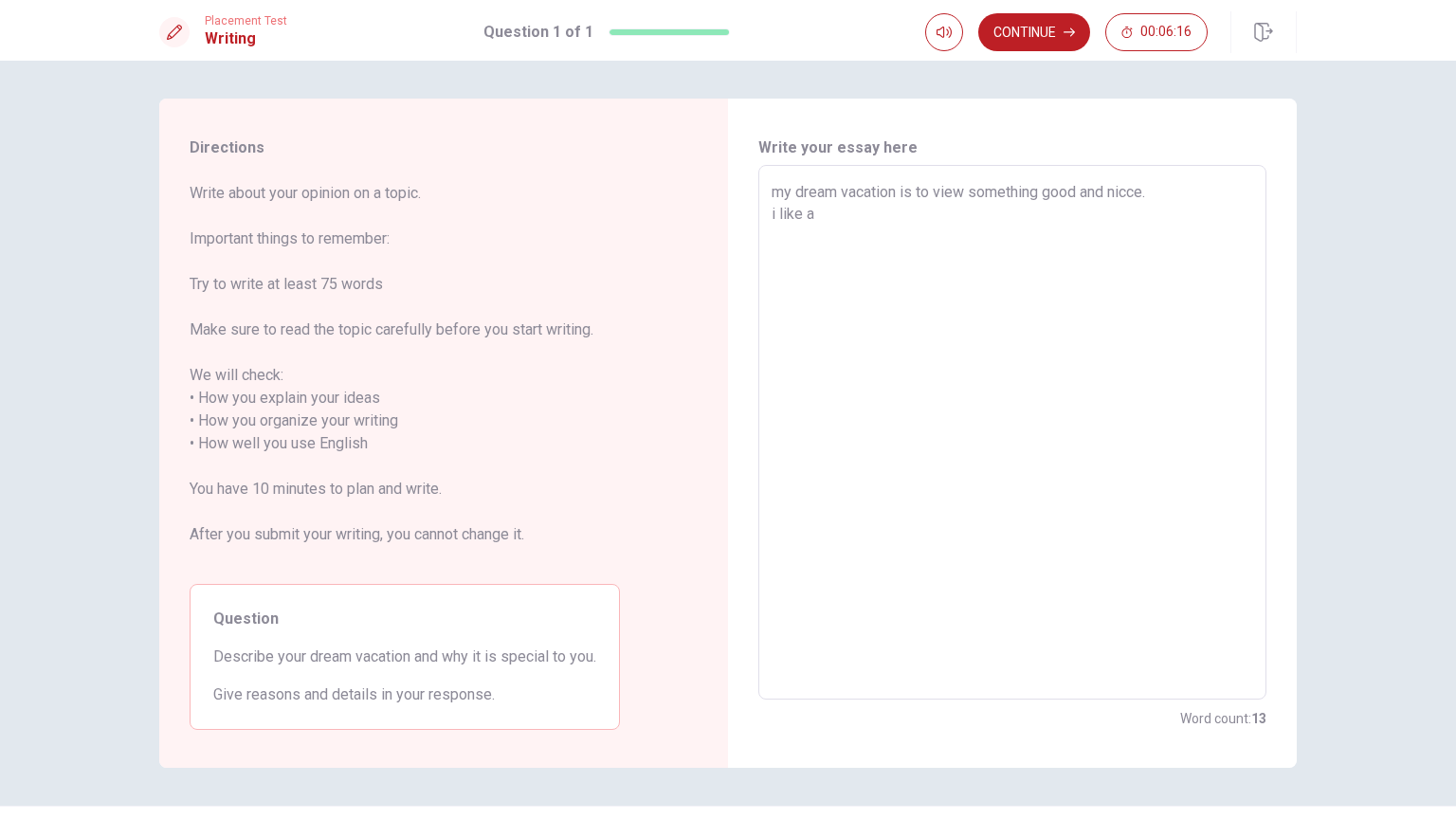 type on "x" 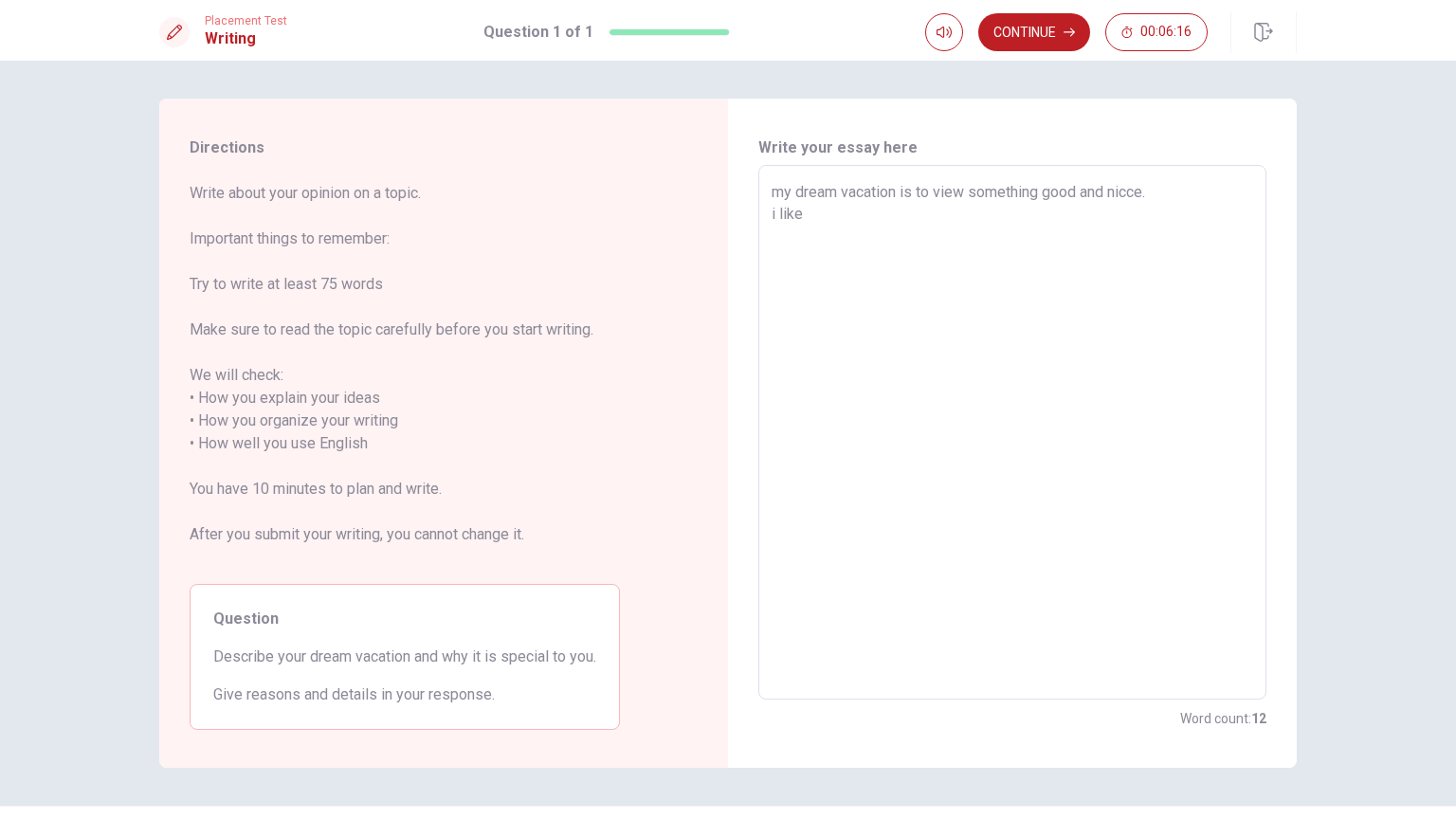 type on "x" 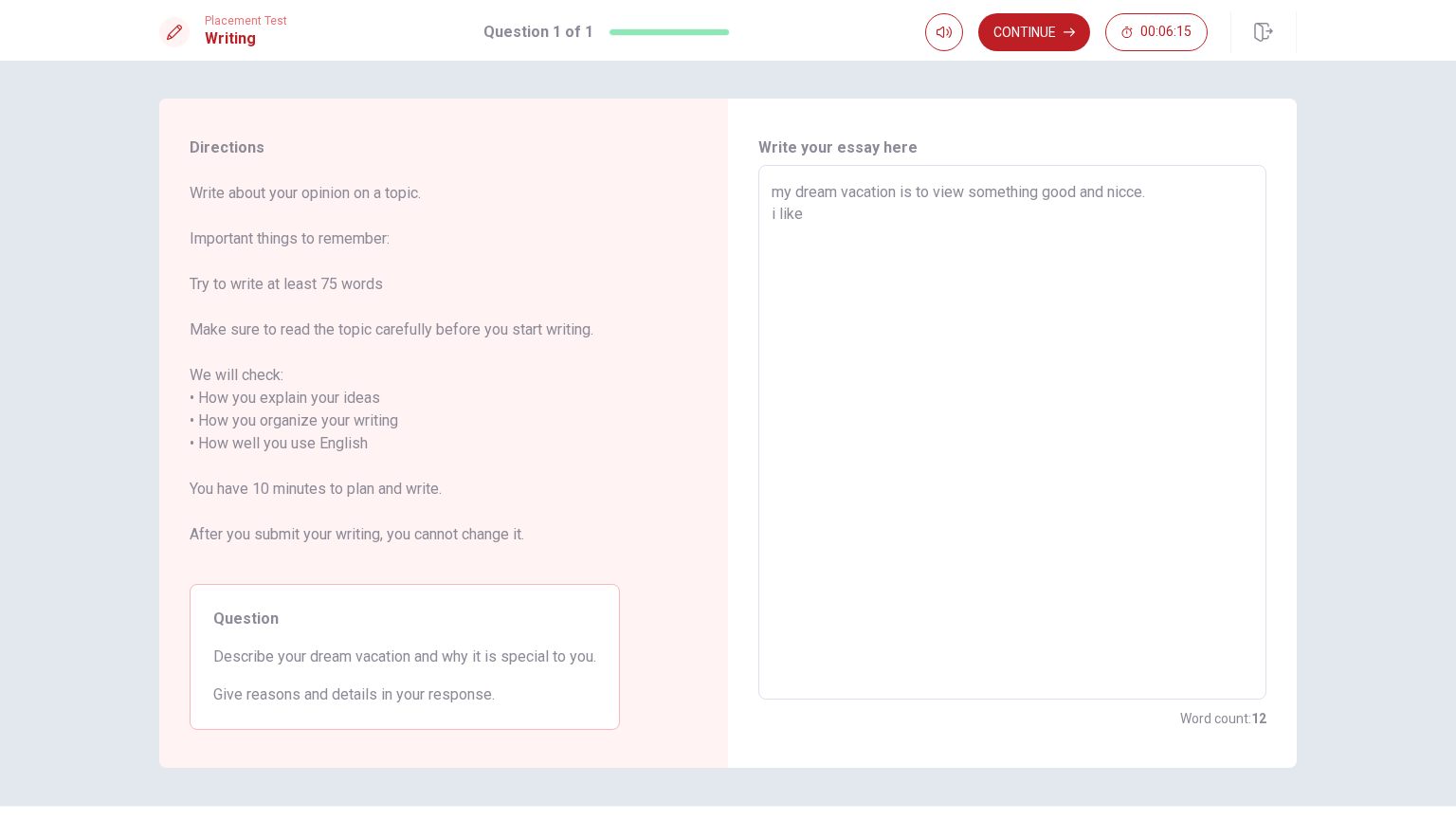 type on "my dream vacation is to view something good and nicce.
i like t" 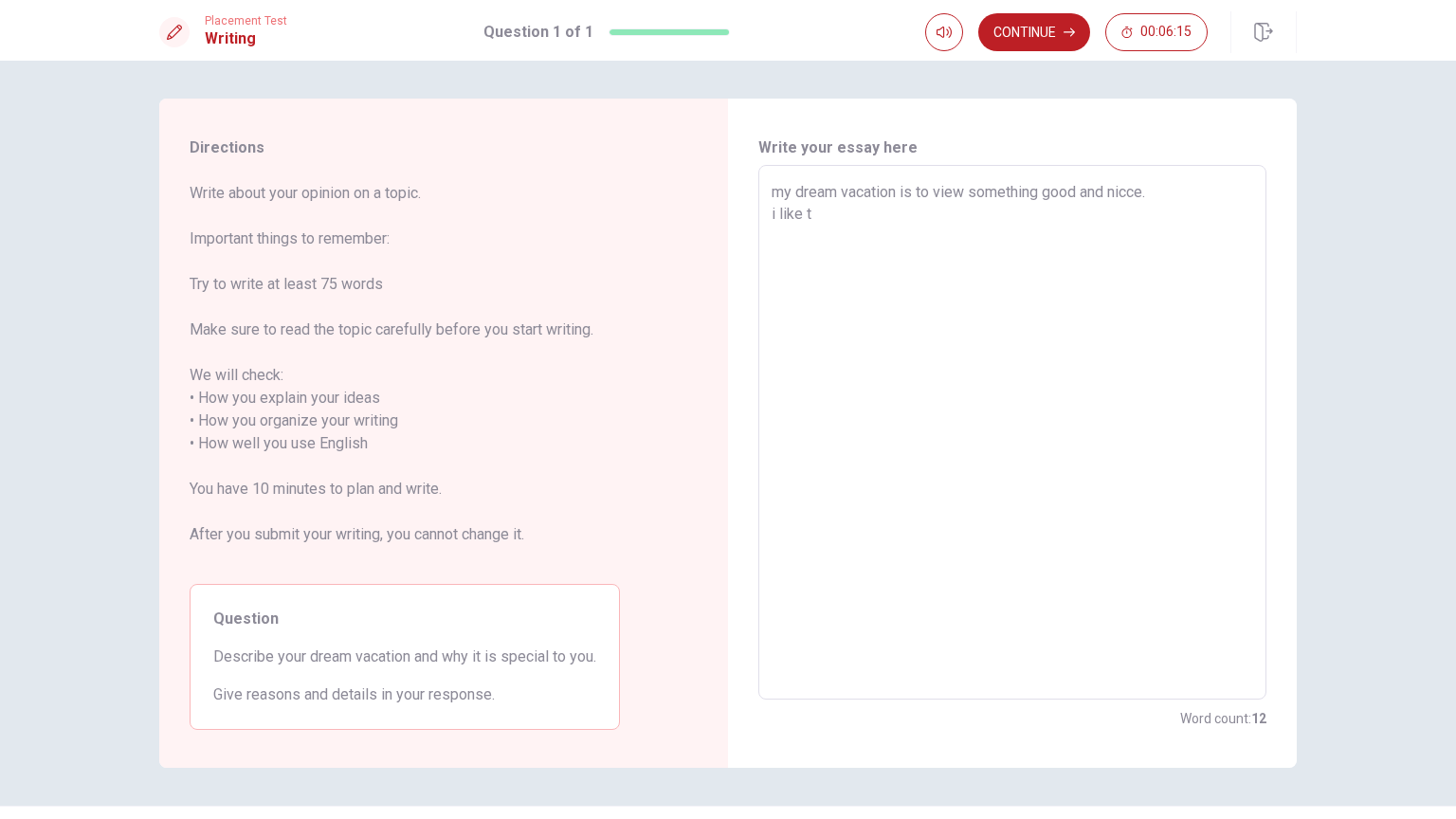 type on "x" 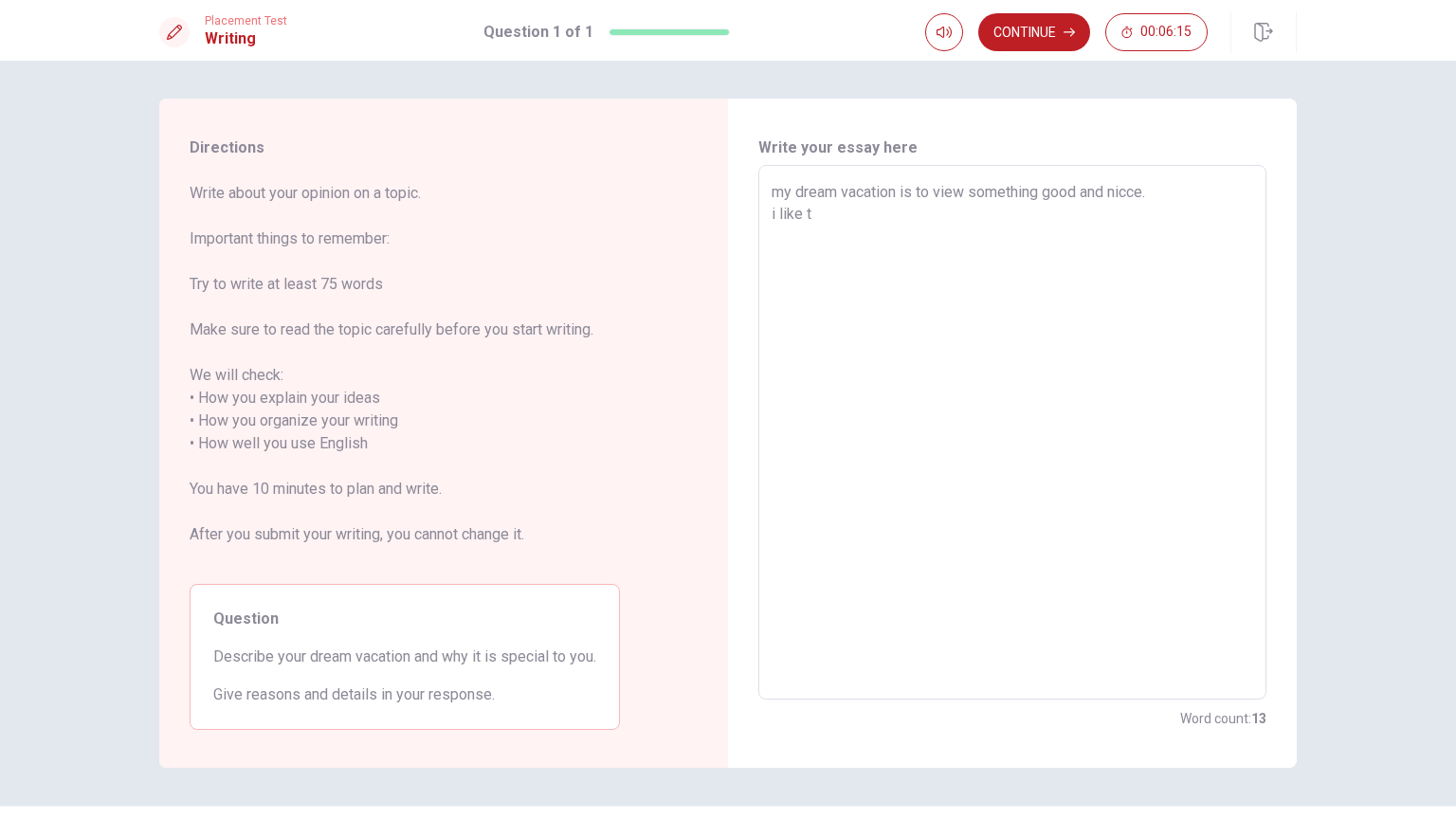 type on "my dream vacation is to view something good and nicce.
i like to" 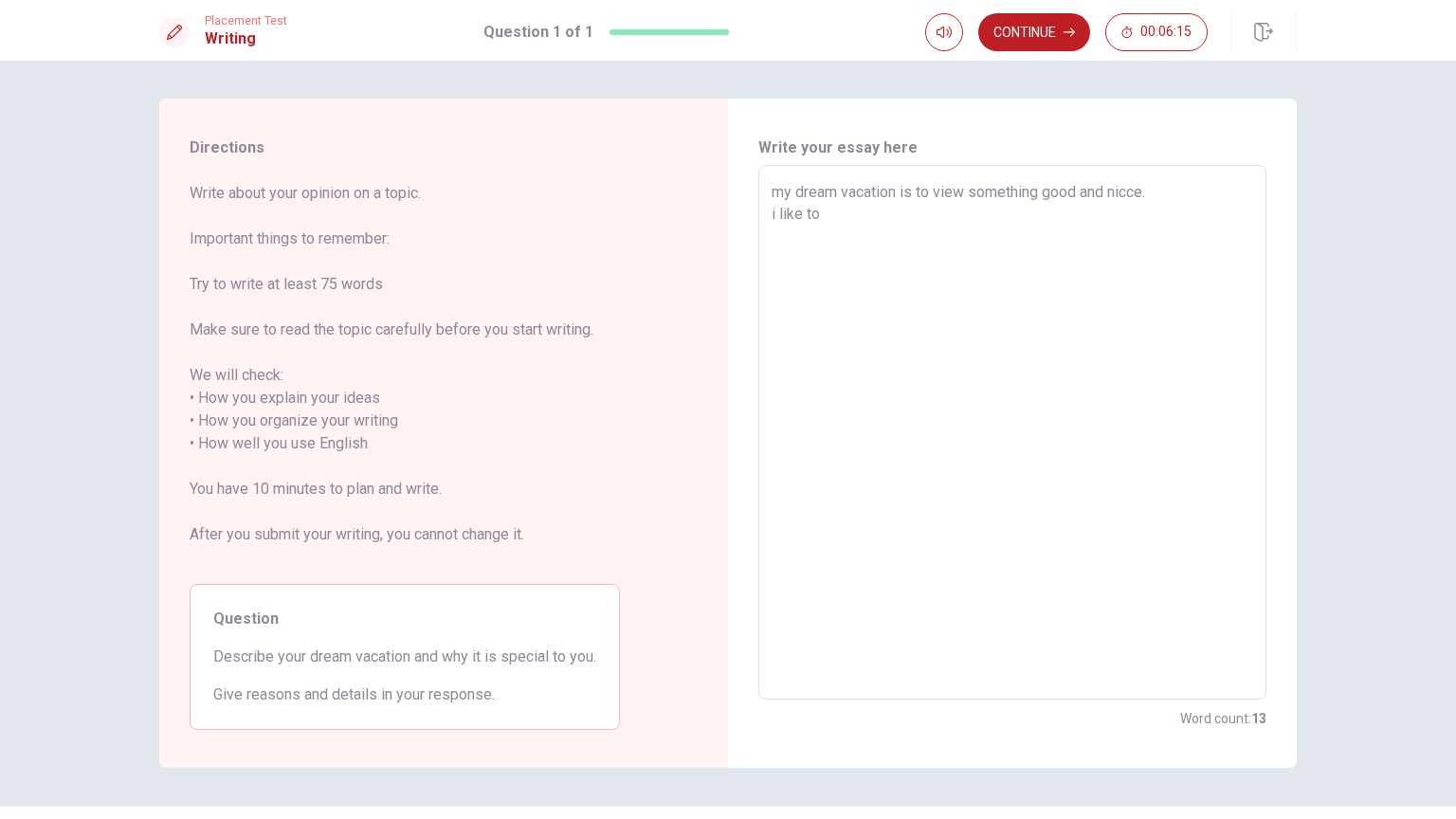 type on "x" 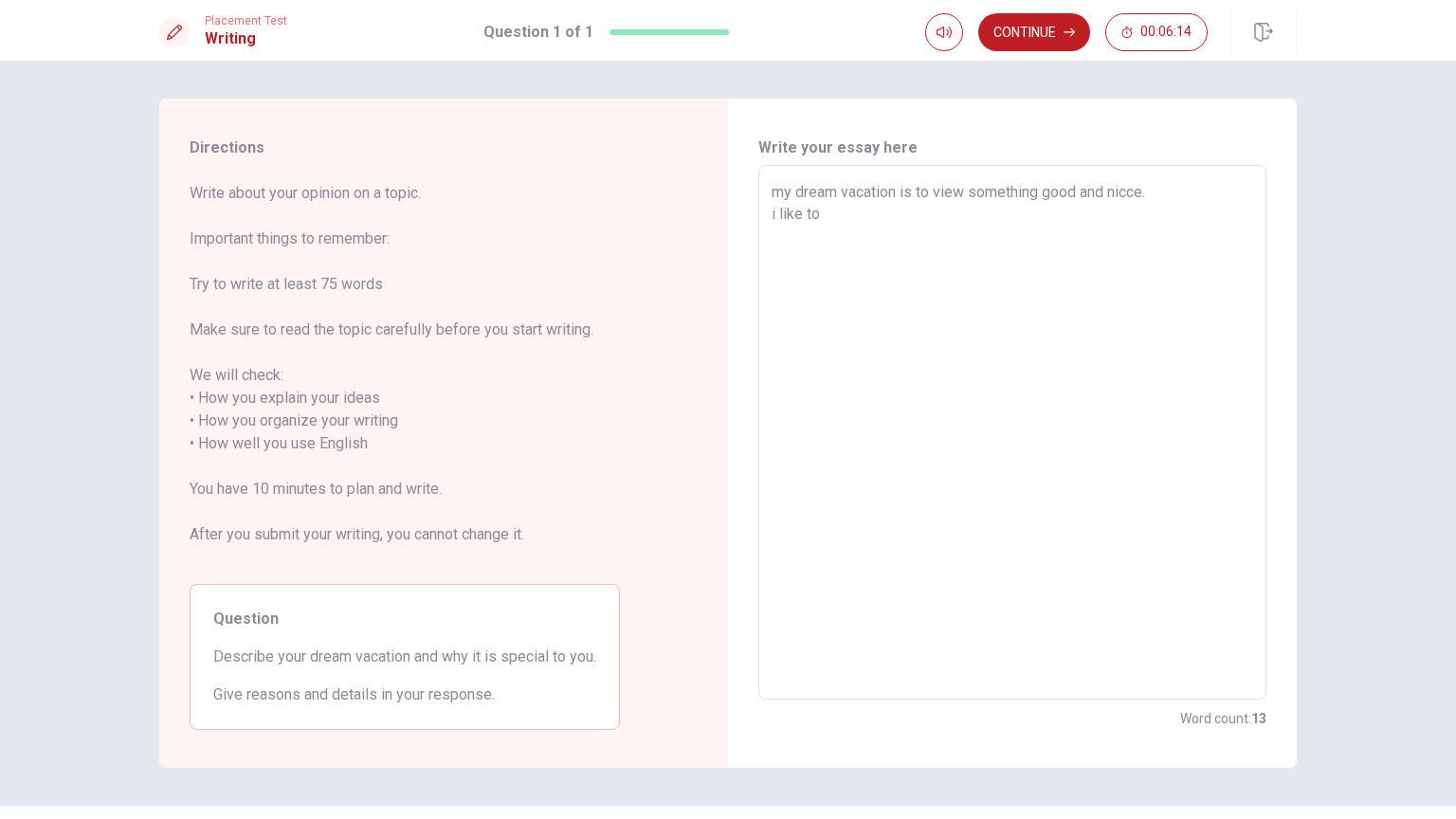 type on "my dream vacation is to view something good and nicce.
i like to" 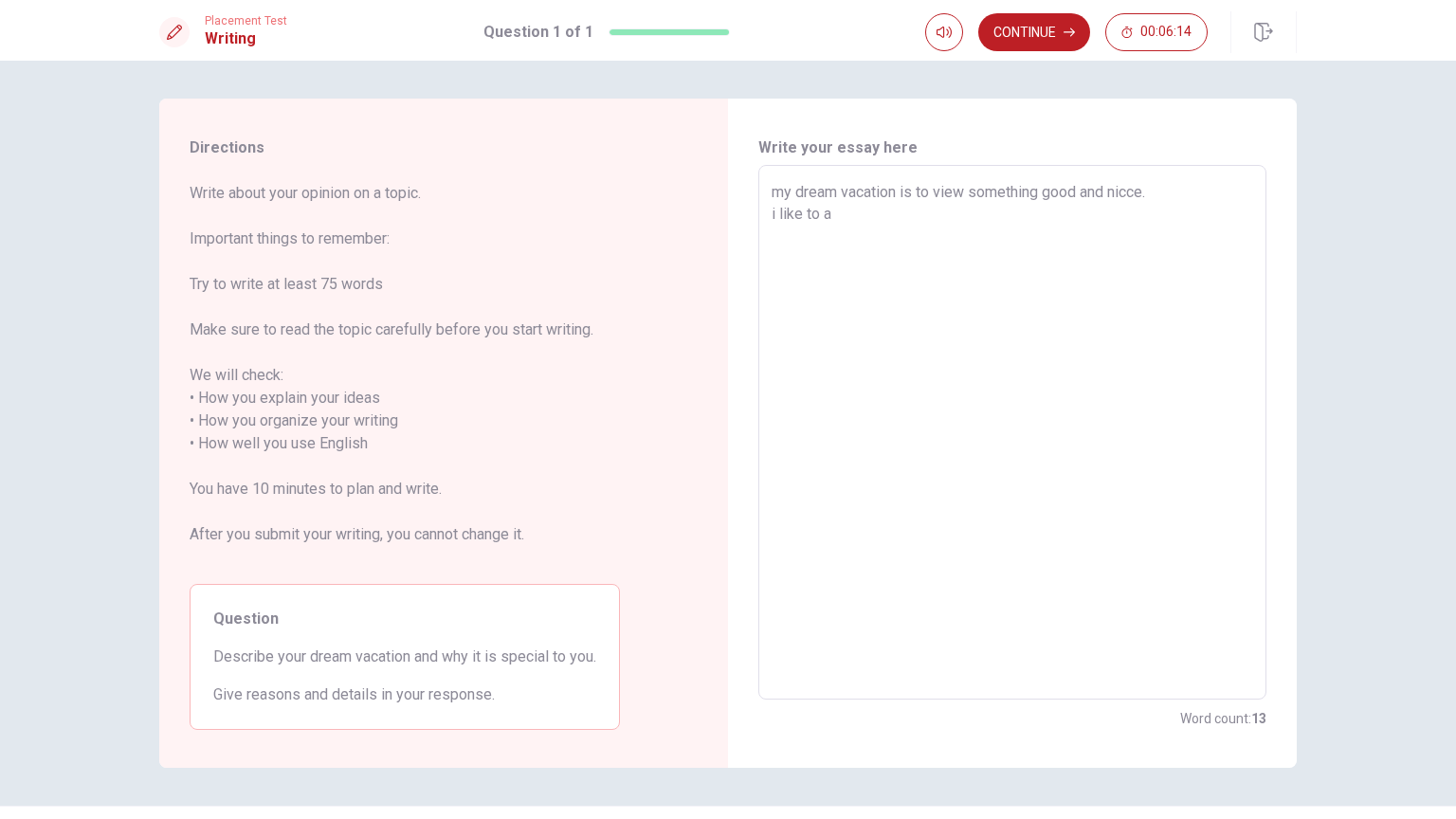type on "x" 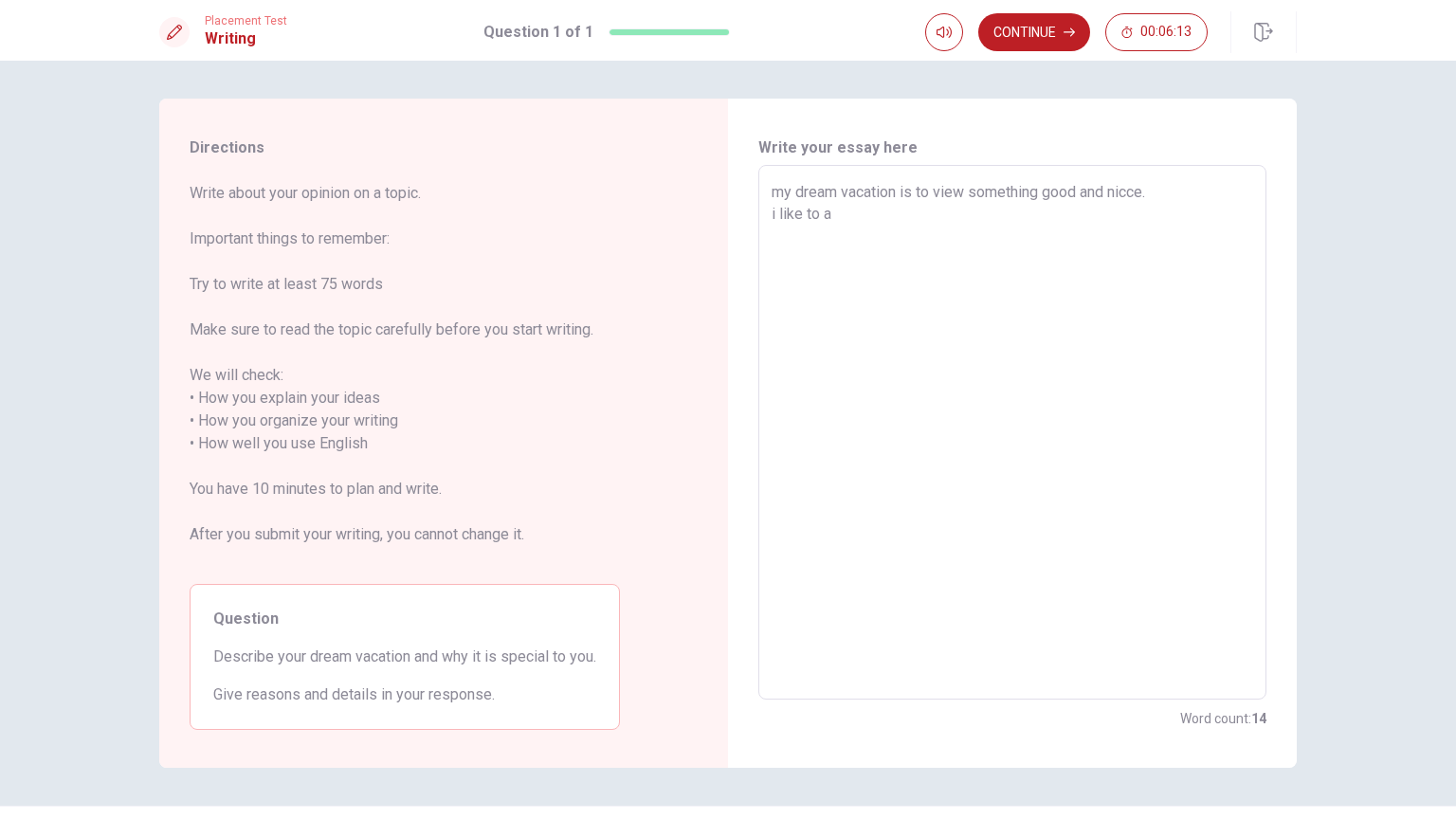 type on "my dream vacation is to view something good and nicce.
i like to ap" 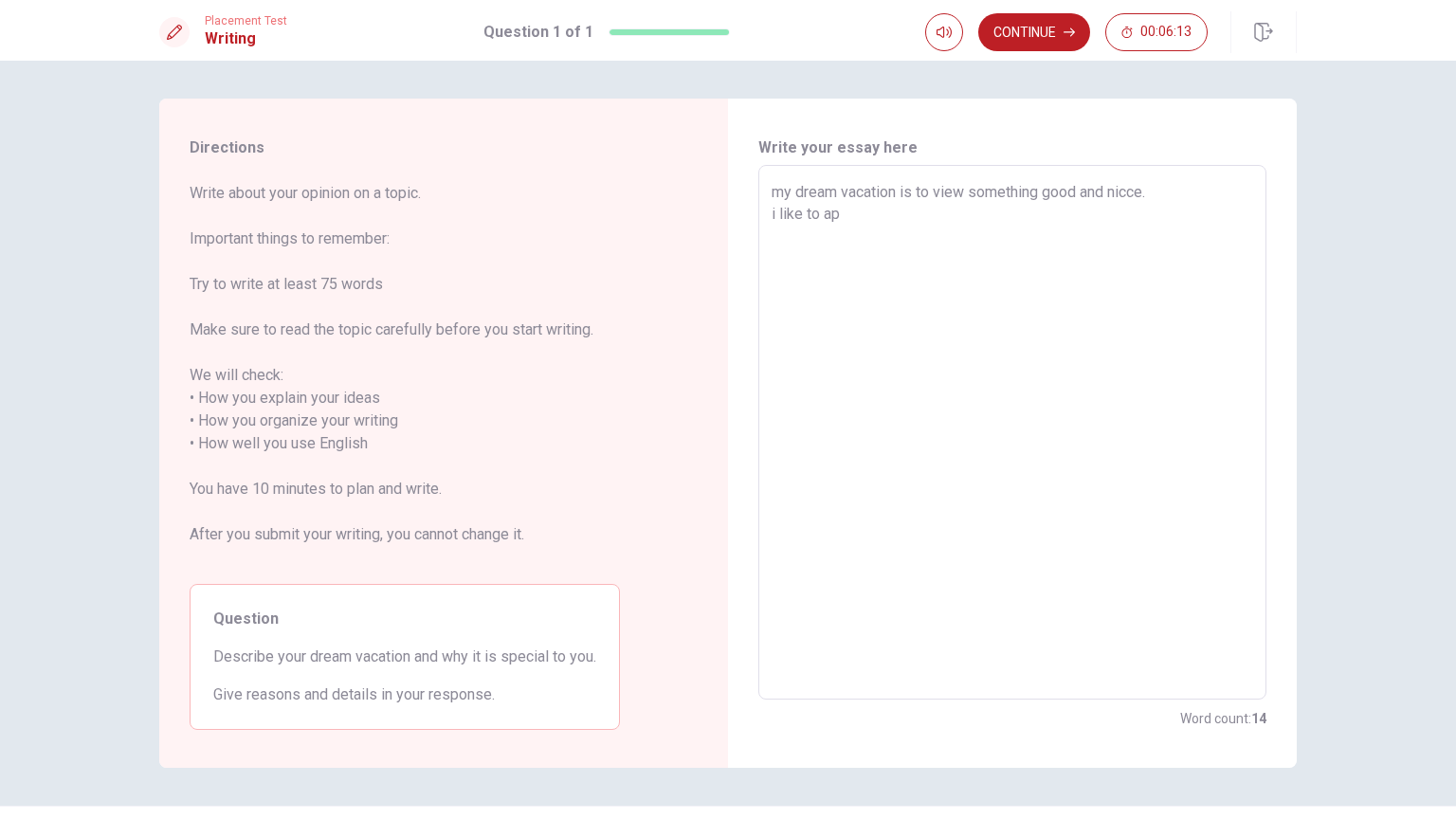 type on "x" 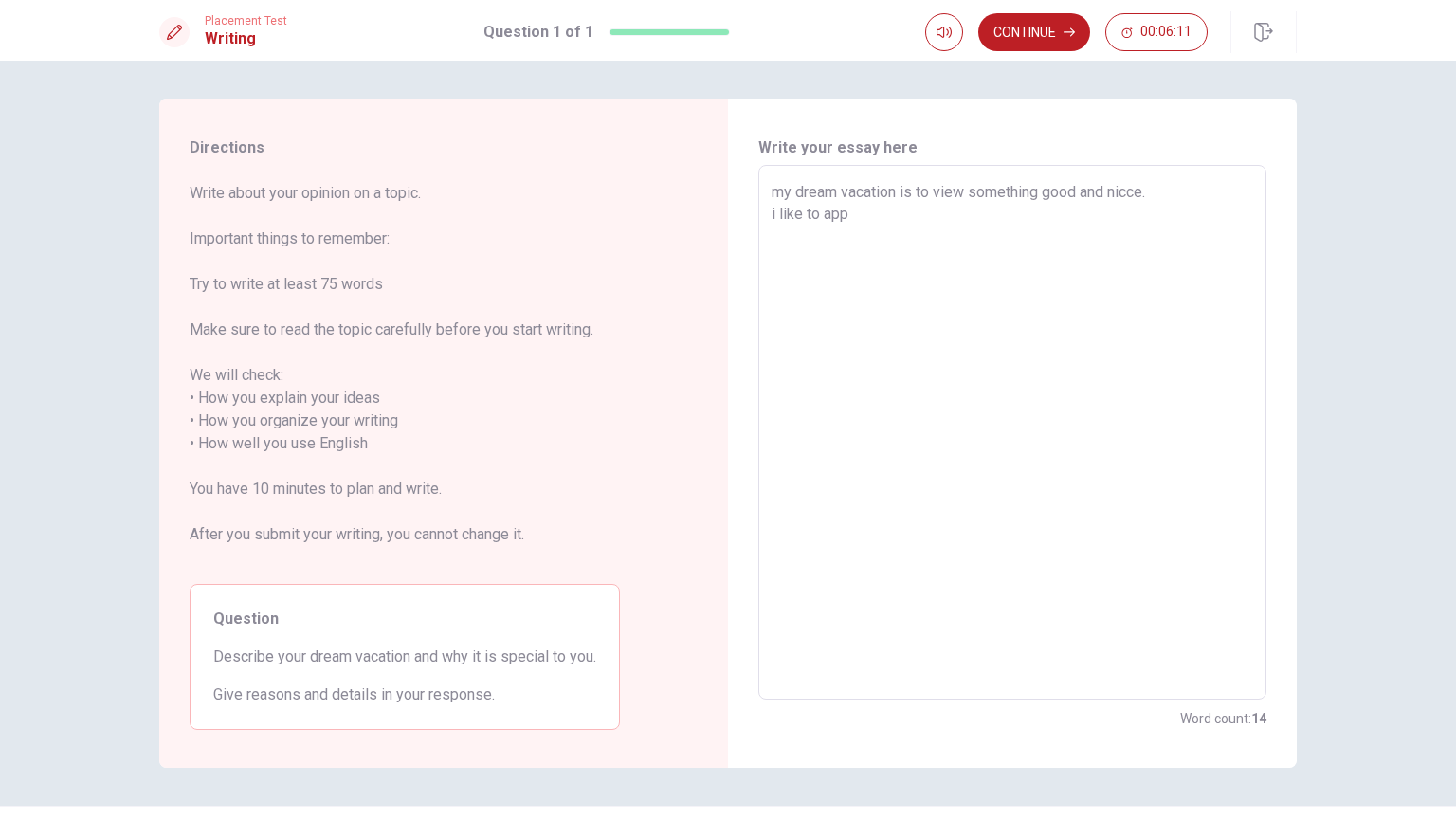 type on "x" 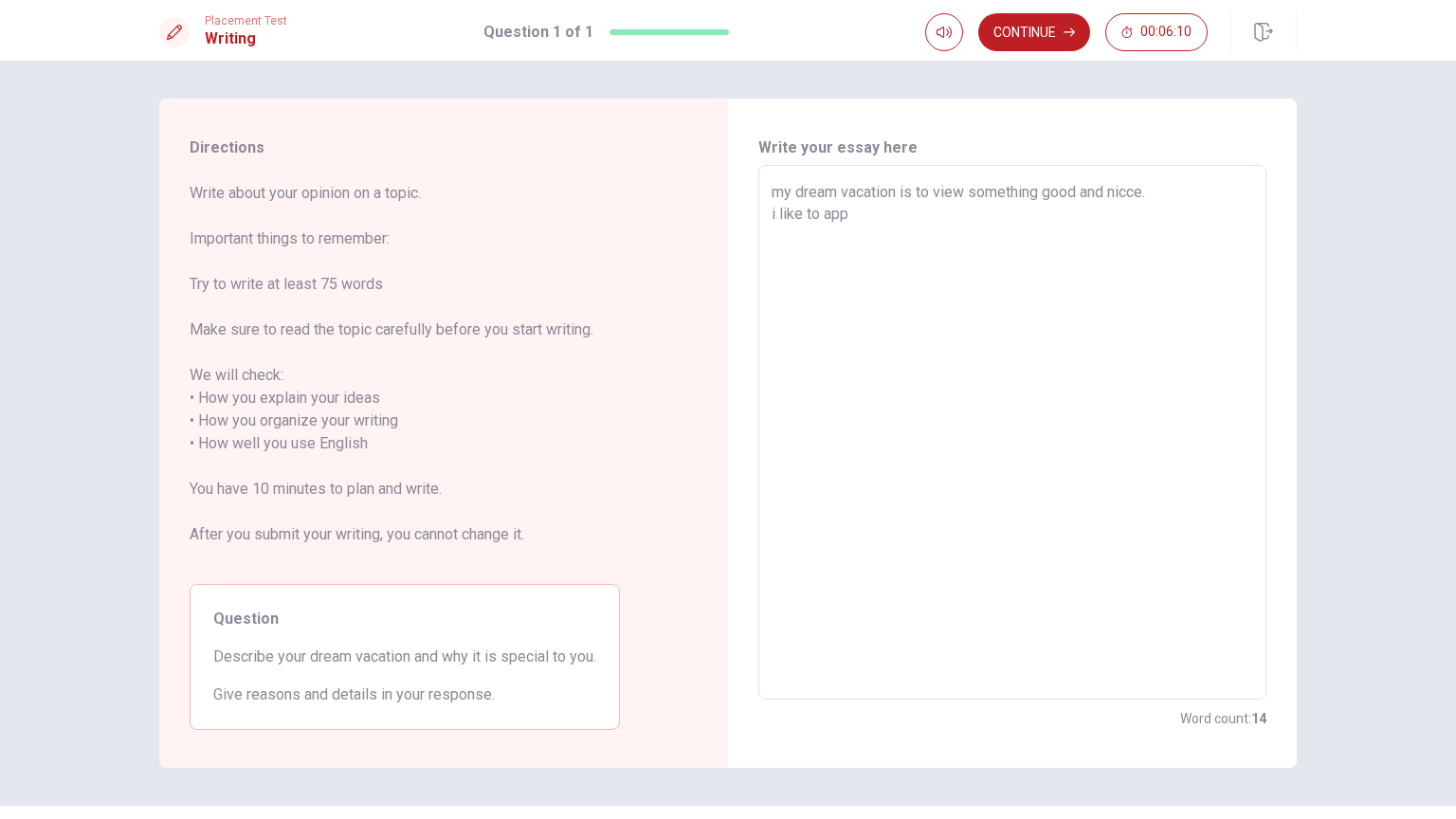 type on "my dream vacation is to view something good and nicce.
i like to appr" 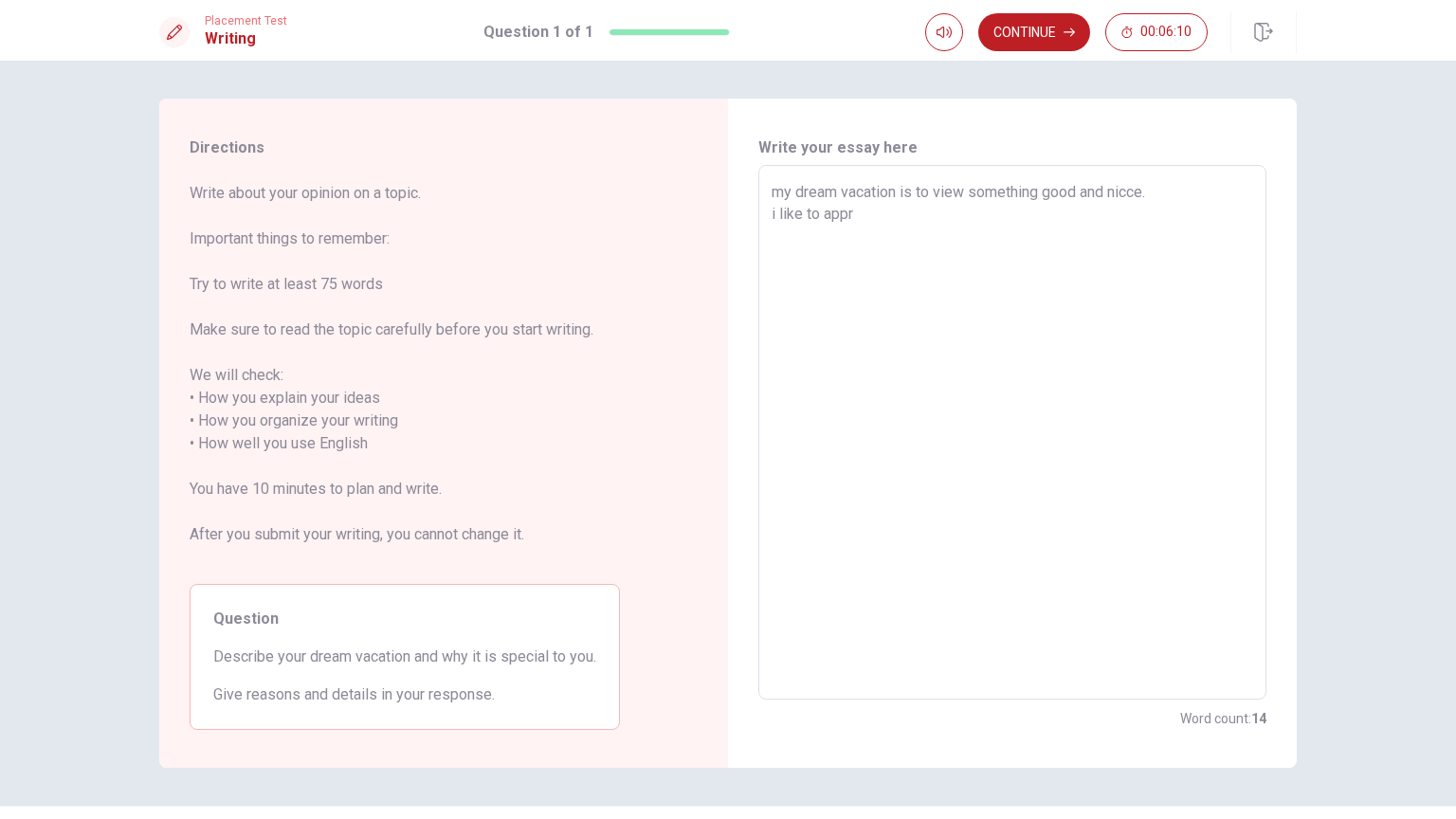 type on "x" 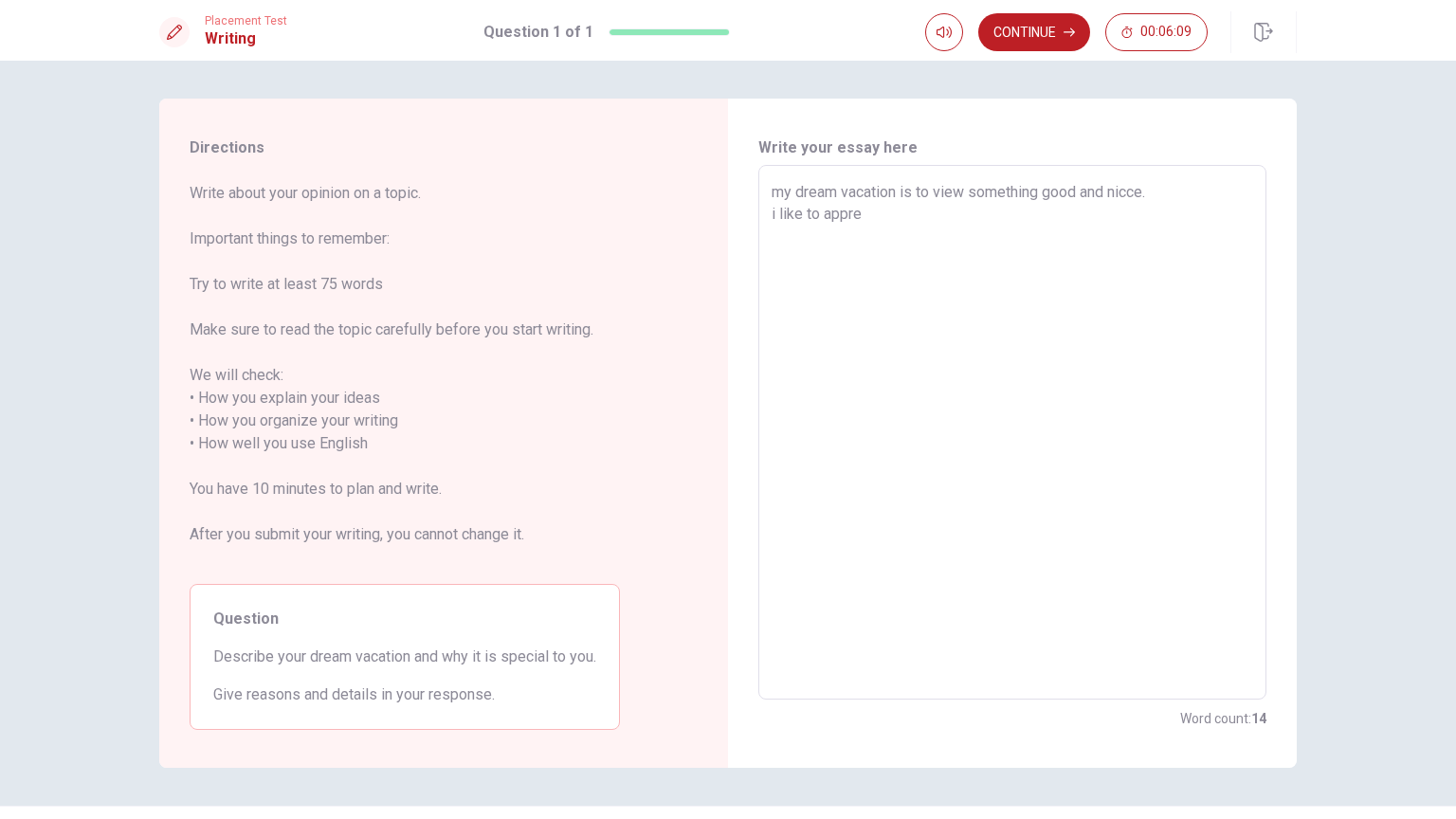 type on "x" 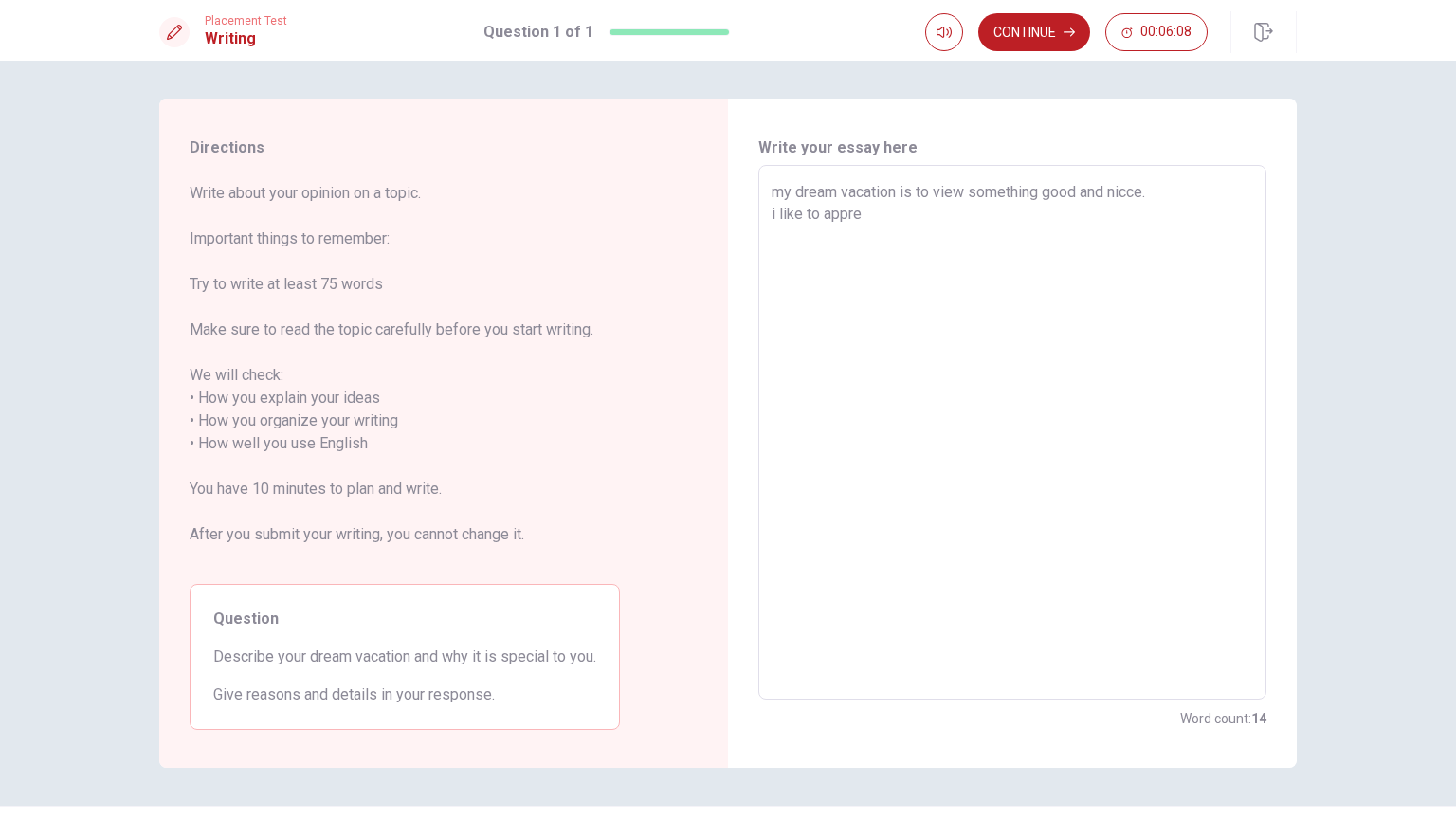 type on "my dream vacation is to view something good and nicce.
i like to apprec" 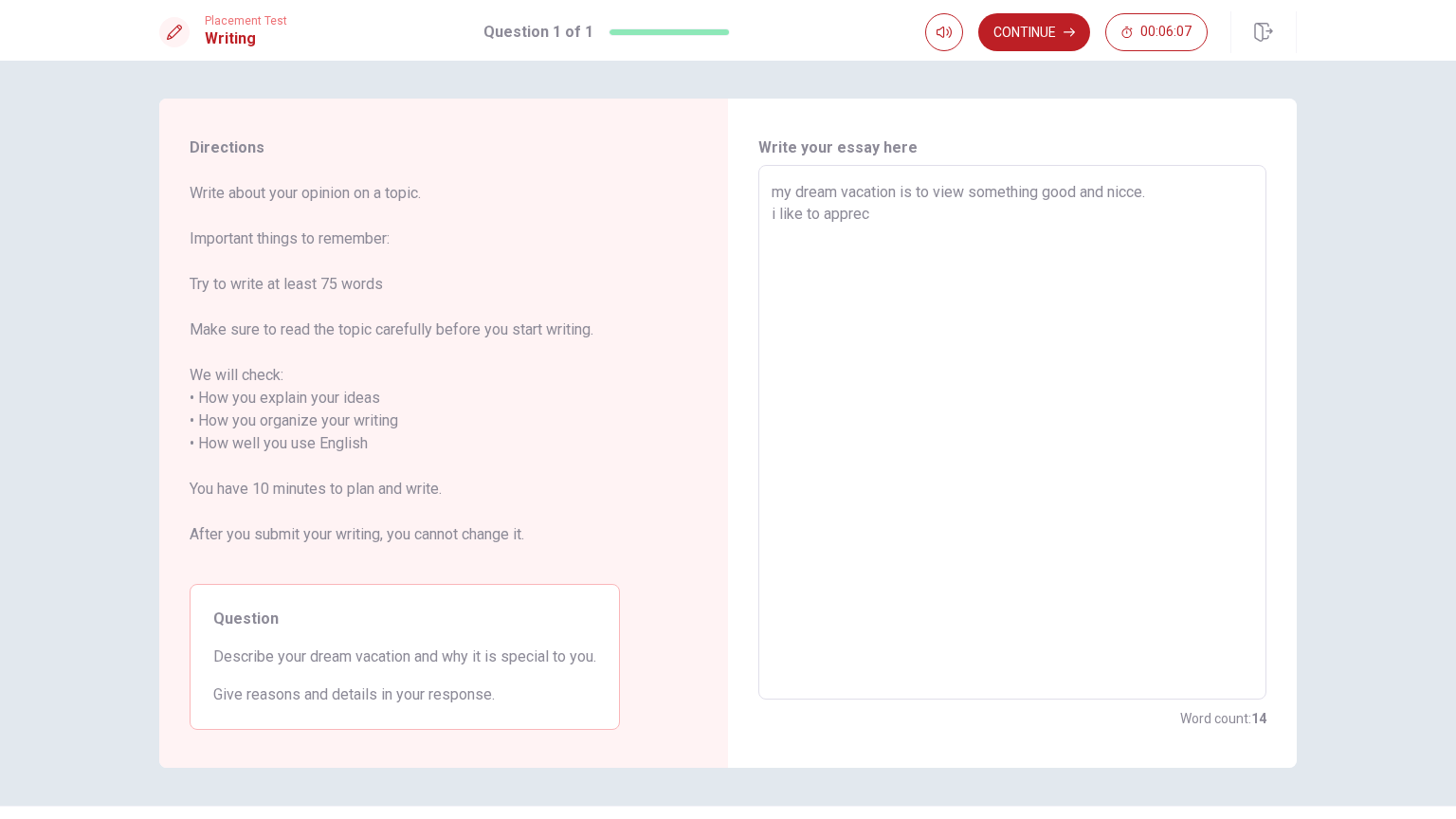 type on "x" 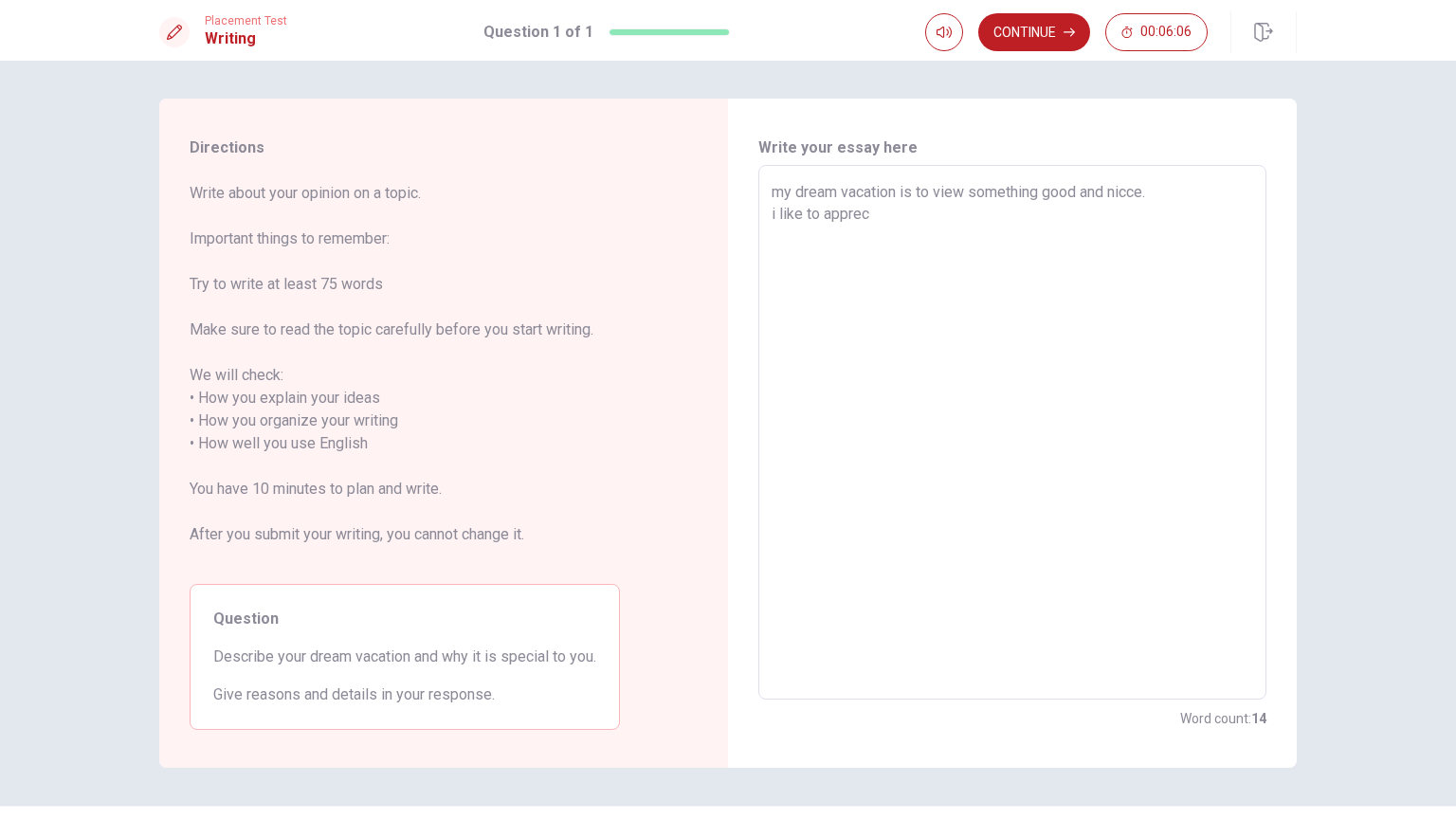 type on "my dream vacation is to view something good and nicce.
i like to appreci" 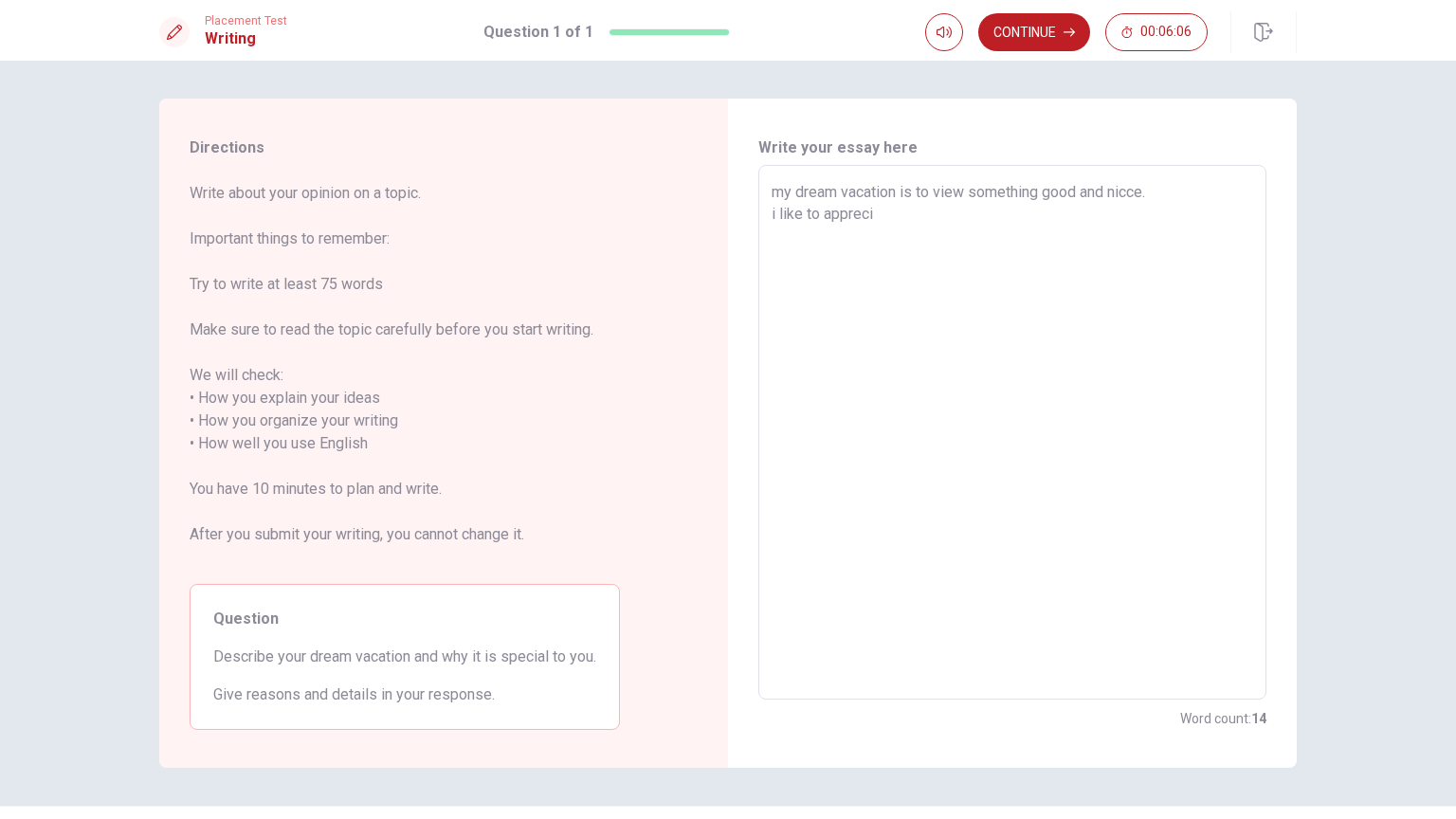 type on "x" 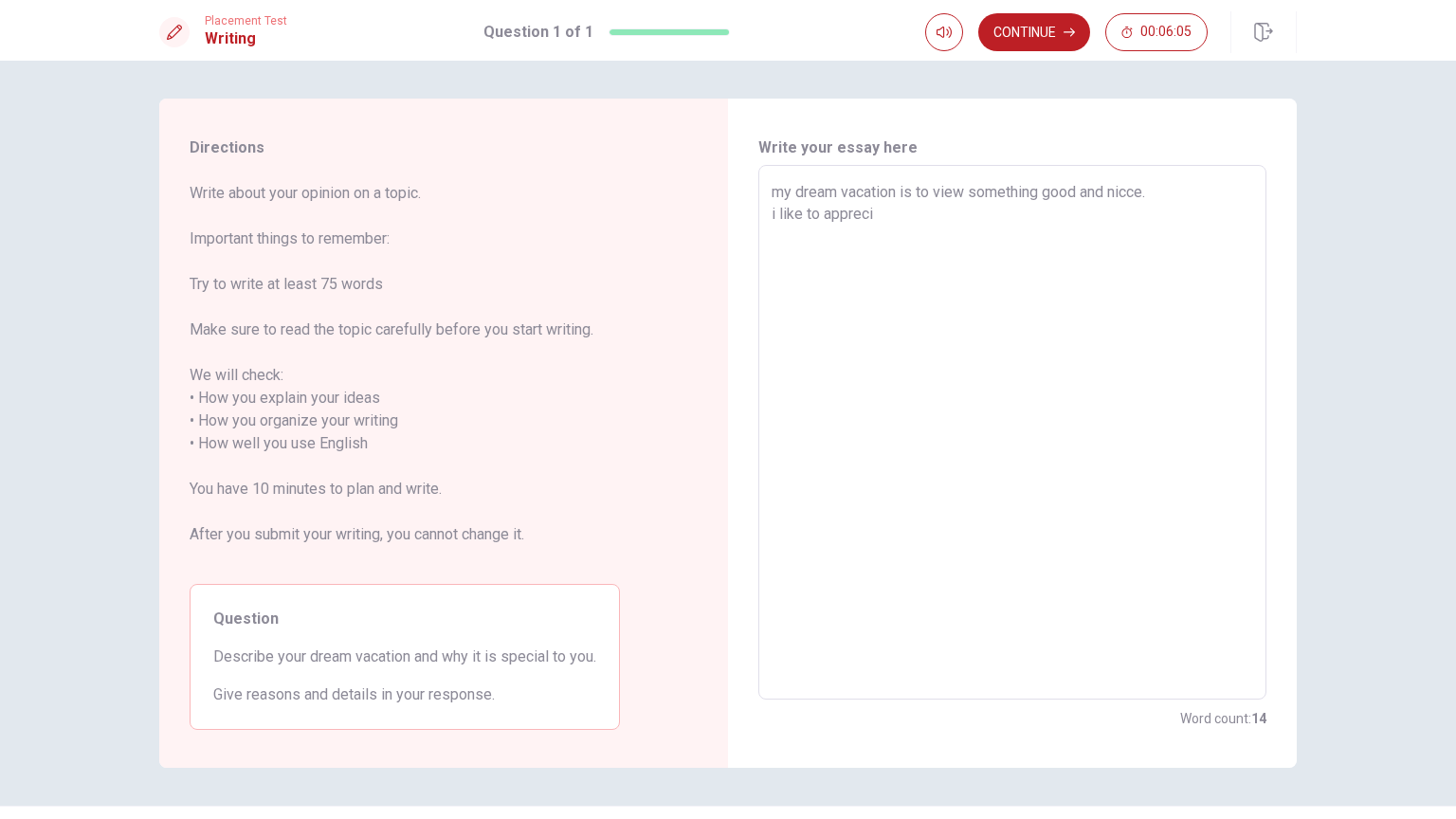 type on "my dream vacation is to view something good and nicce.
i like to apprecia" 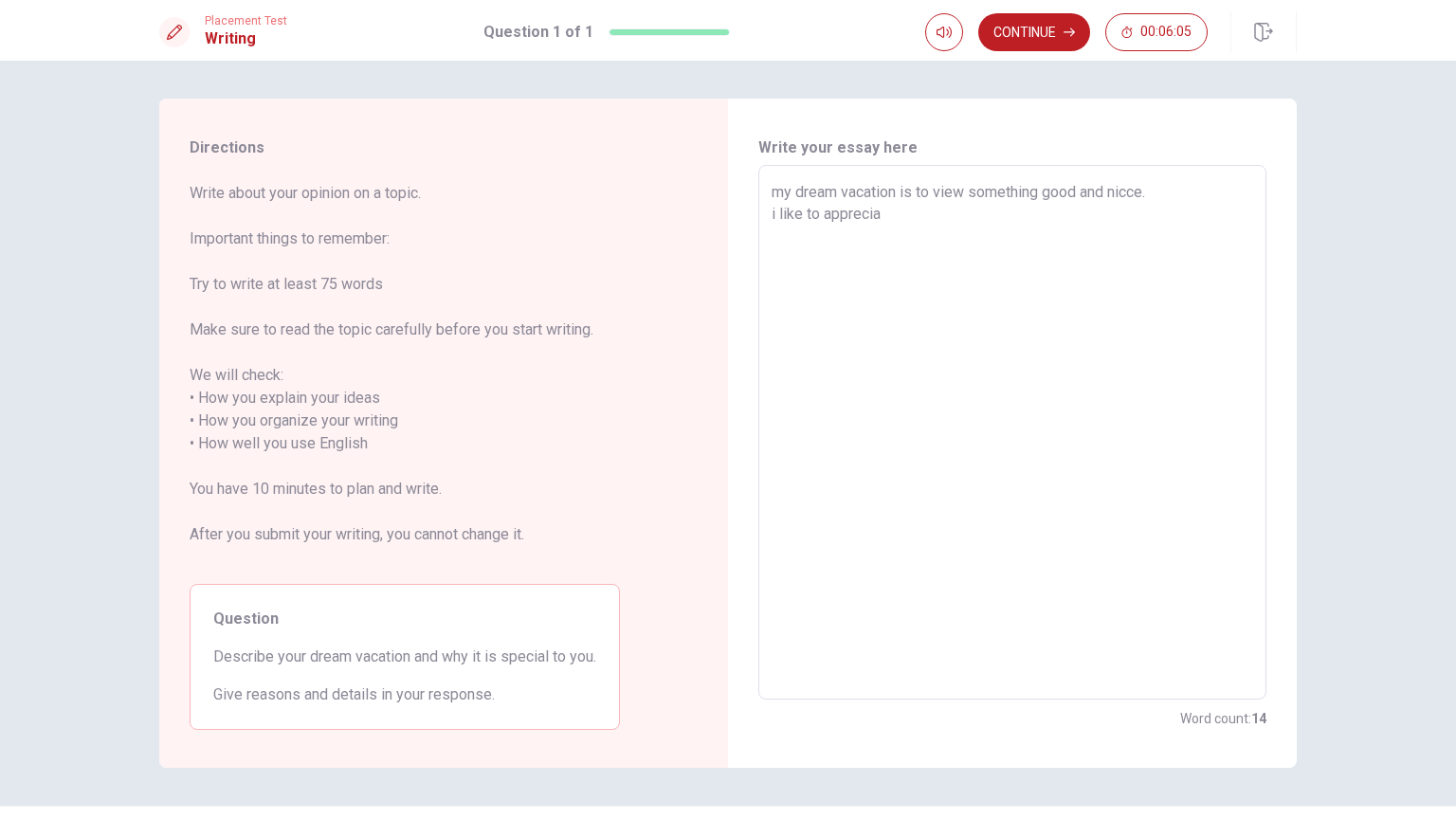type on "x" 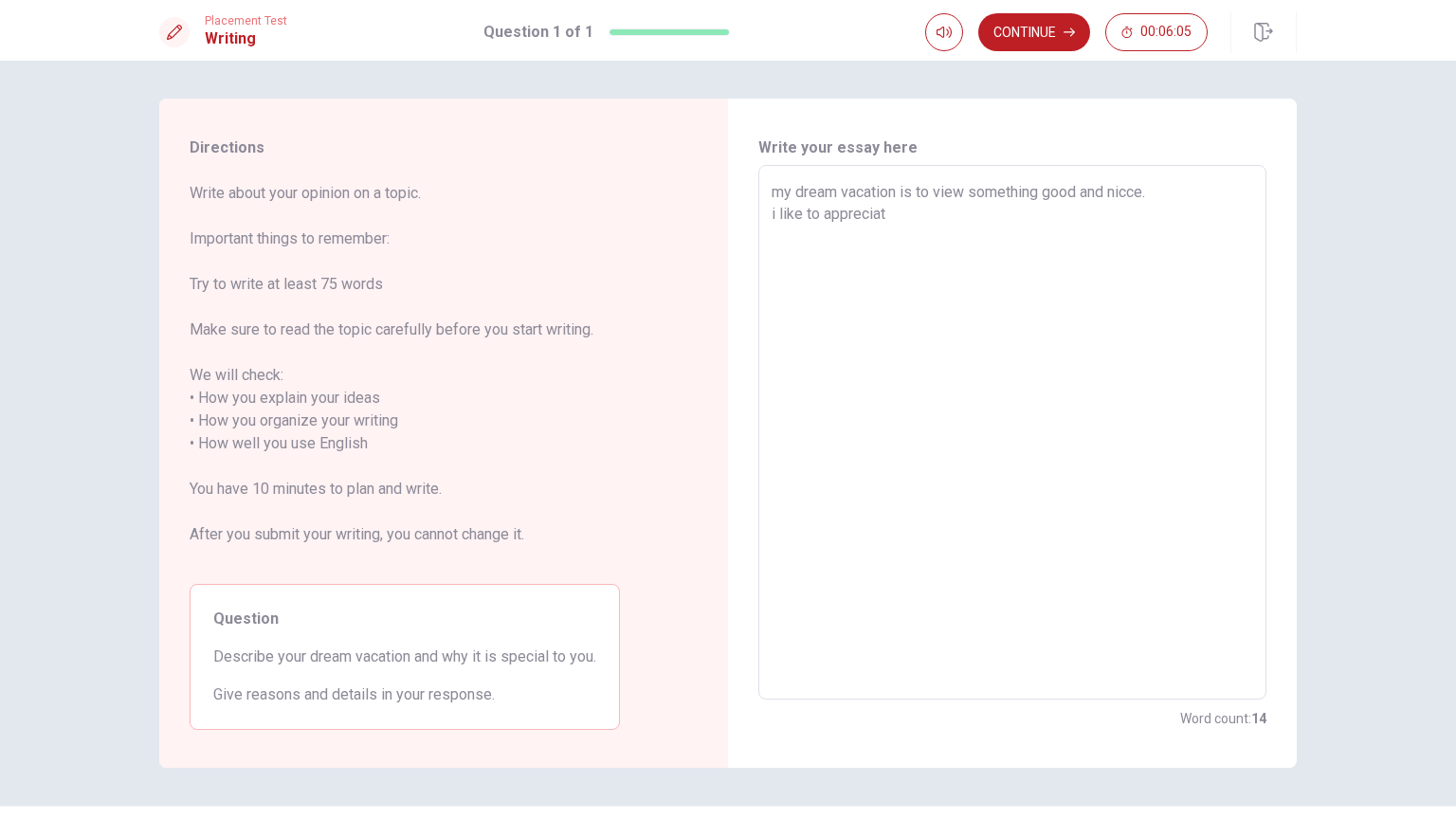 type on "x" 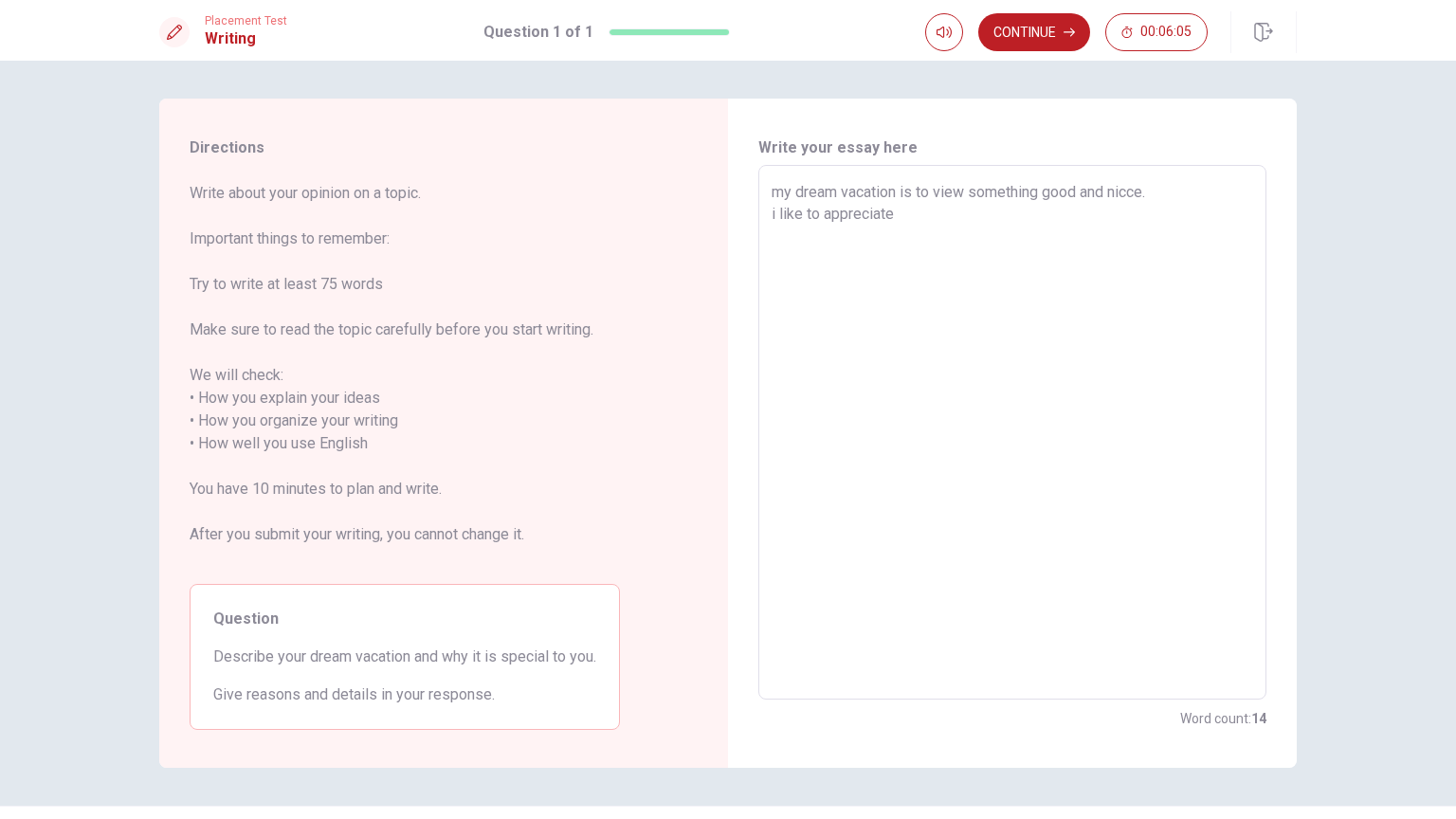 type on "x" 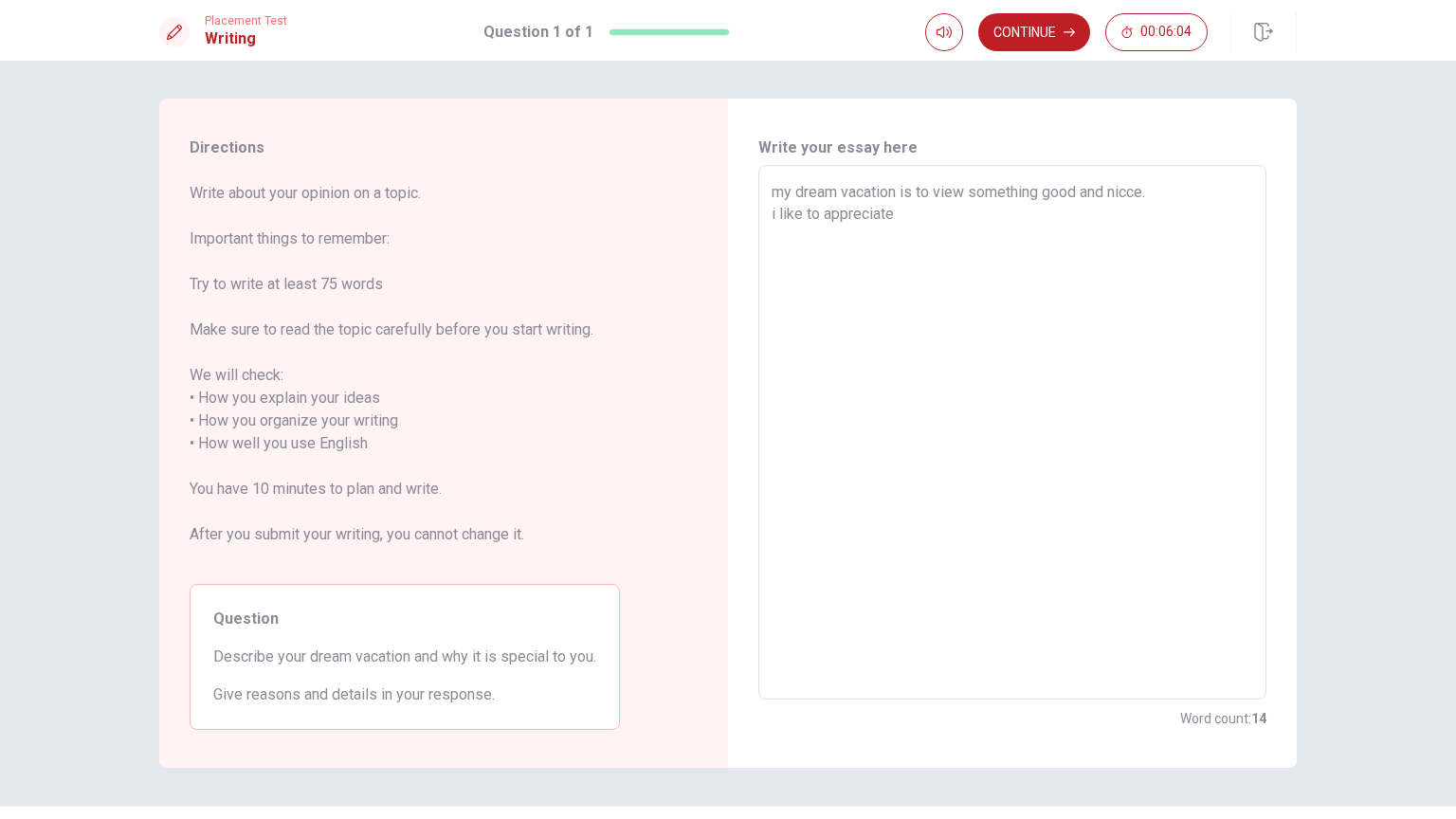 type on "my dream vacation is to view something good and nicce.
i like to appreciate" 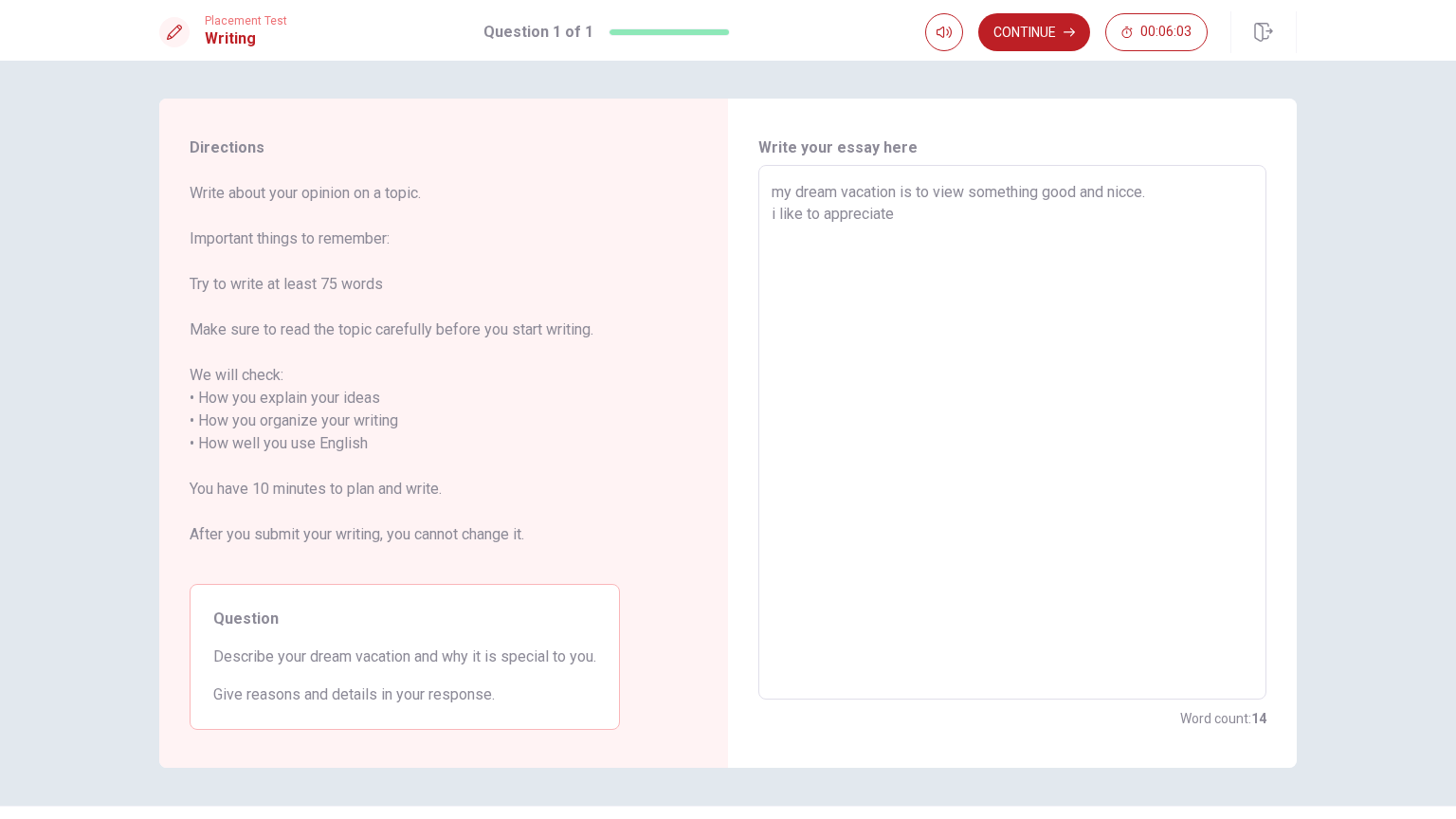 type on "my dream vacation is to view something good and nicce.
i like to appreciate a" 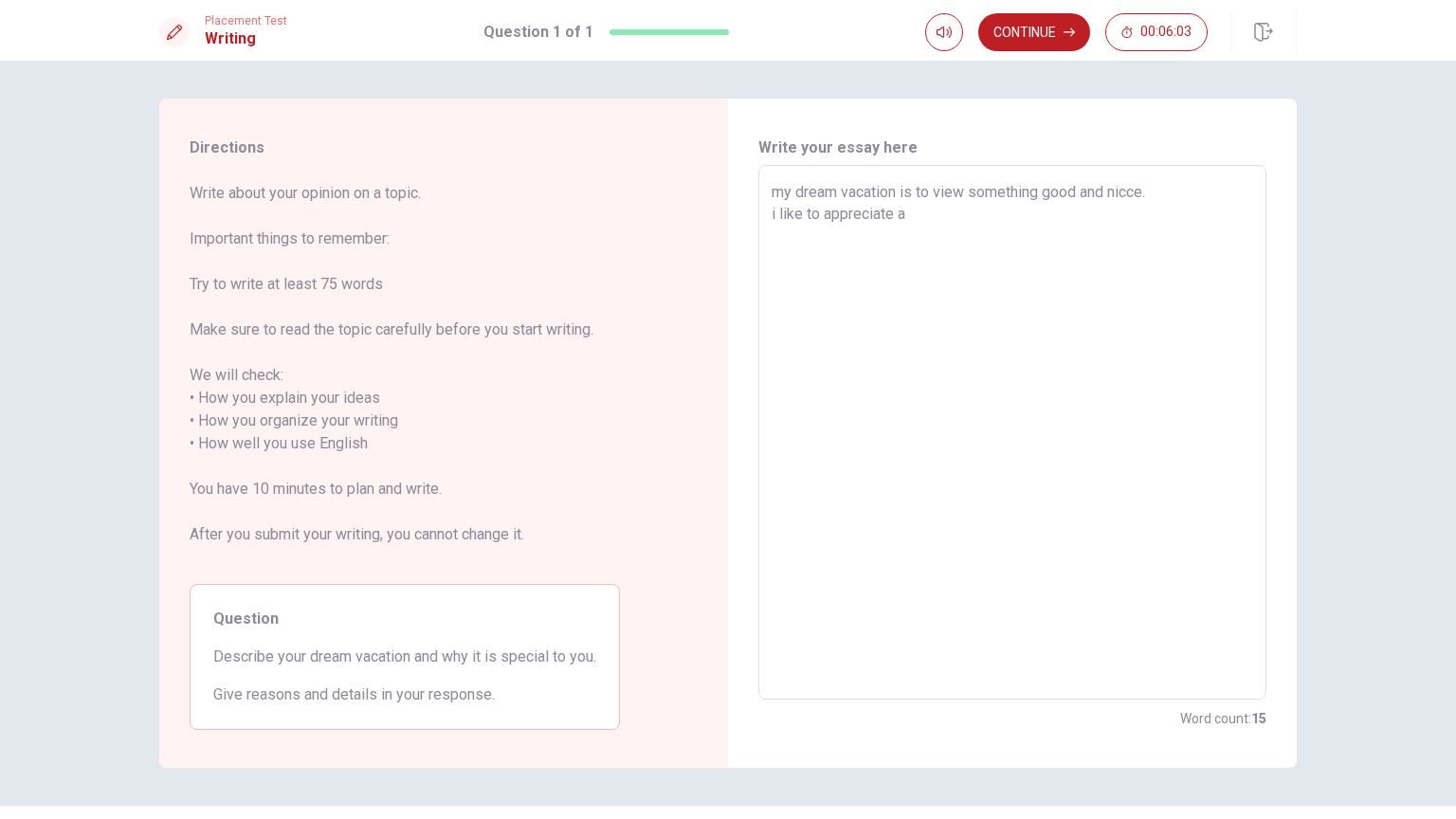 type on "x" 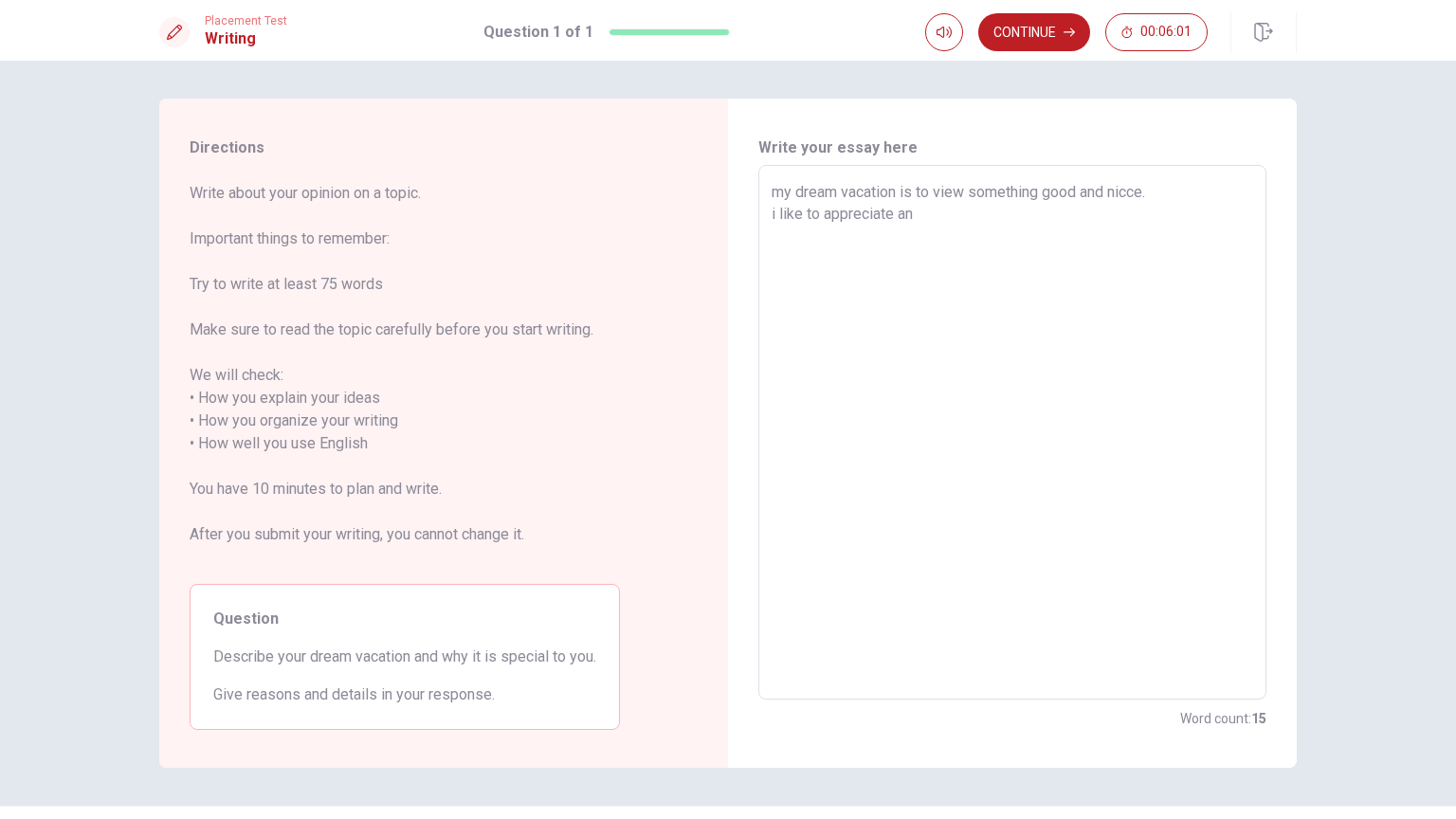 type on "x" 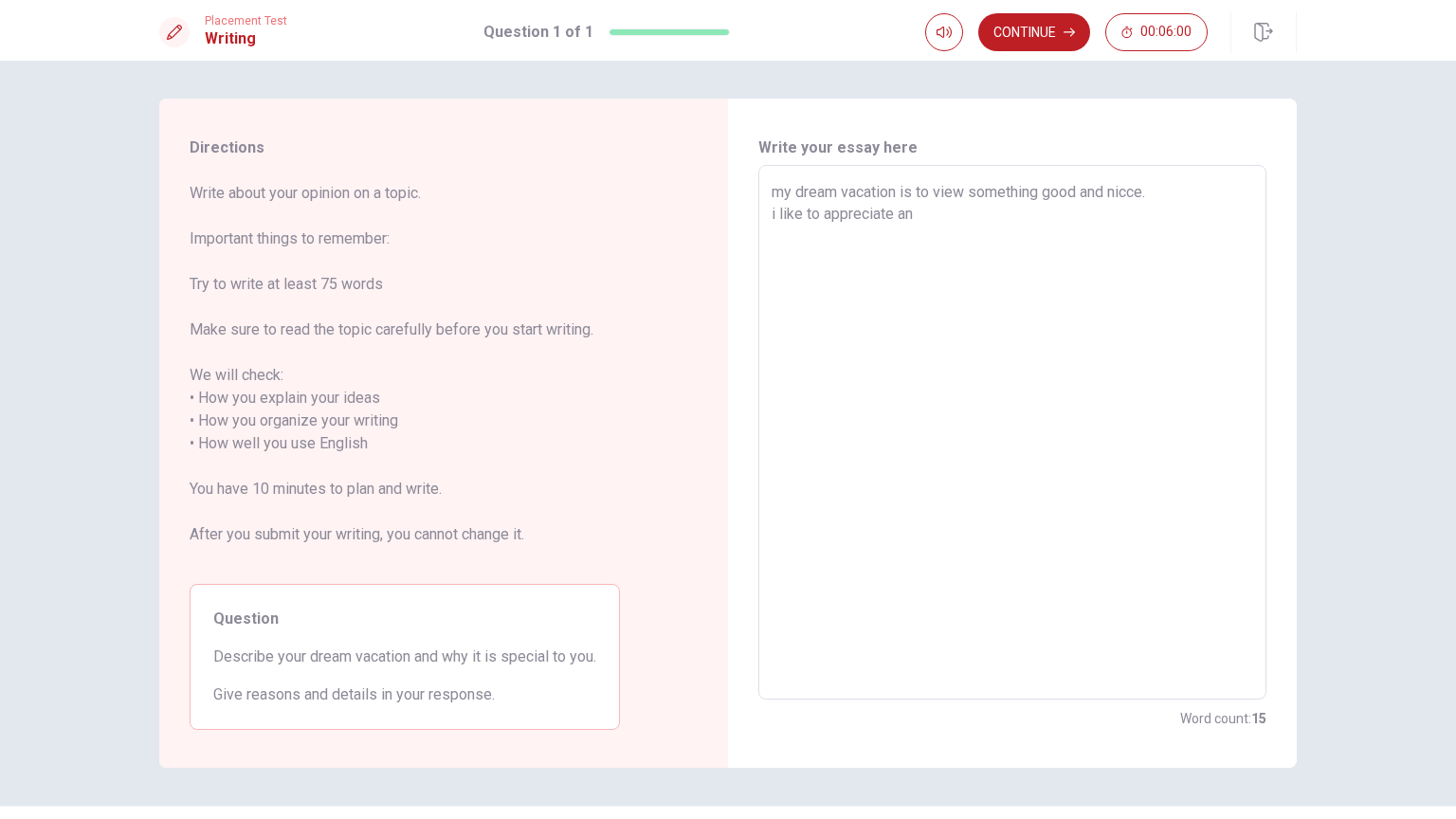 type on "my dream vacation is to view something good and nicce.
i like to appreciate and" 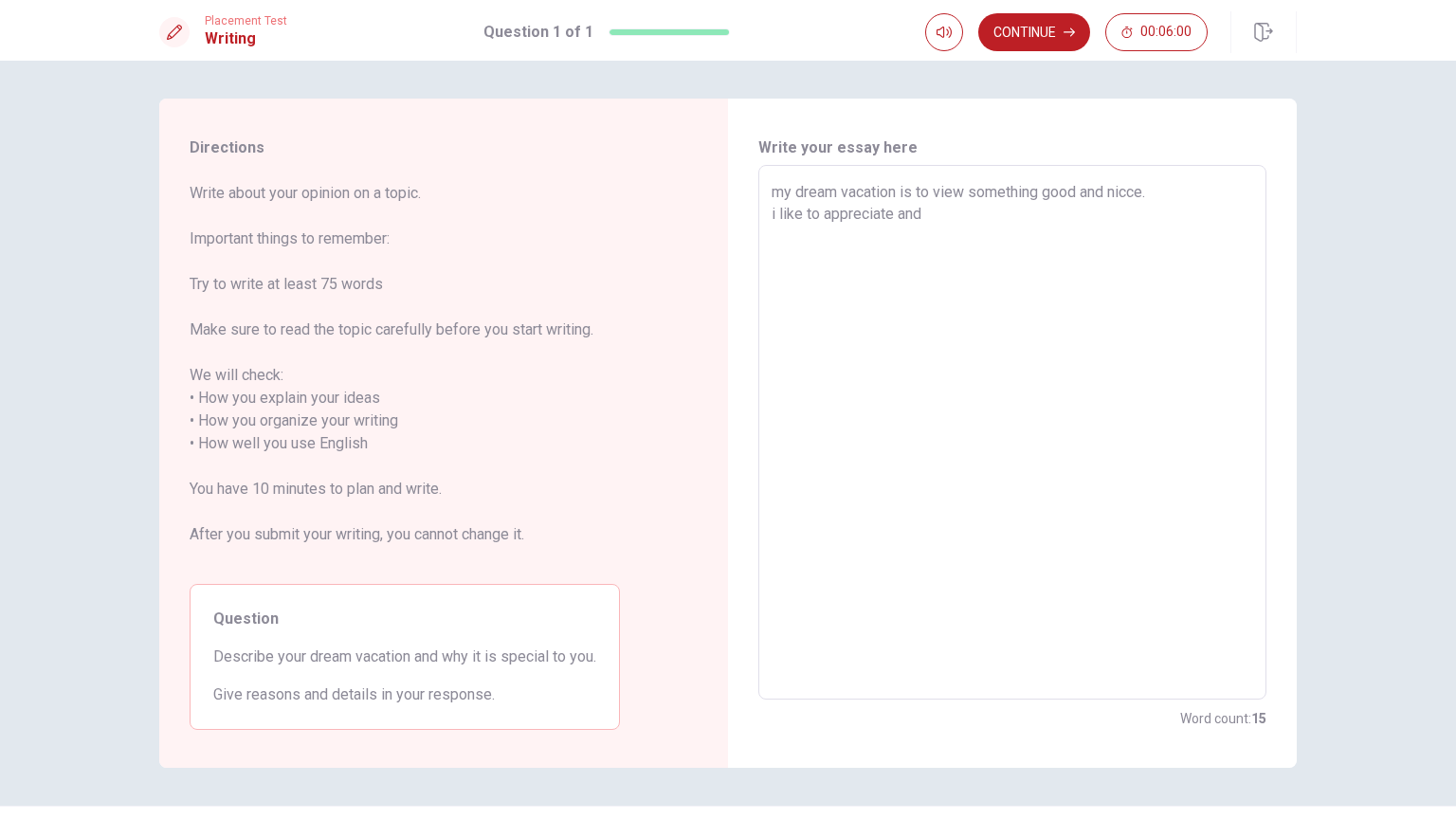 type on "x" 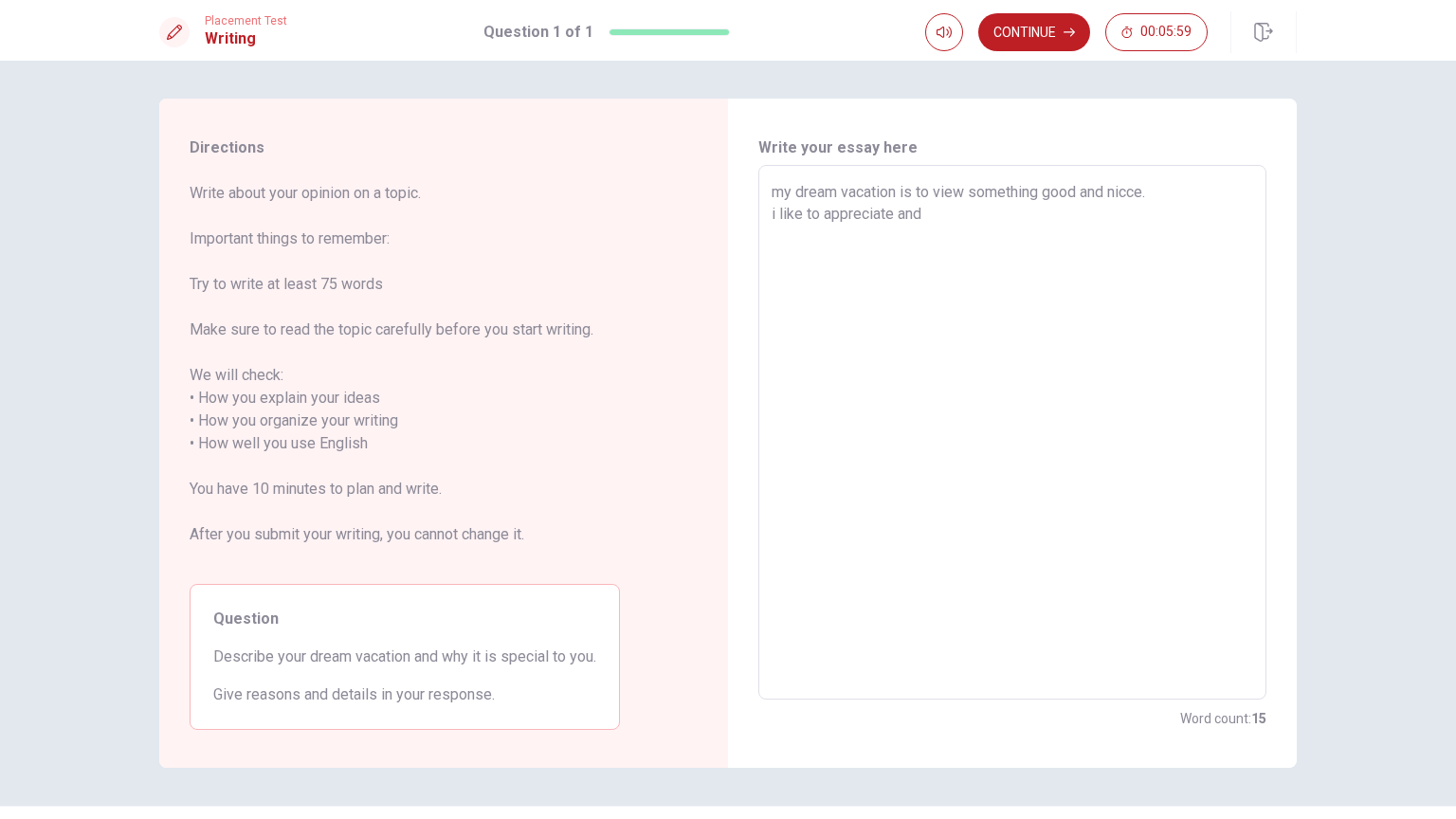 type on "my dream vacation is to view something good and nicce.
i like to appreciate and" 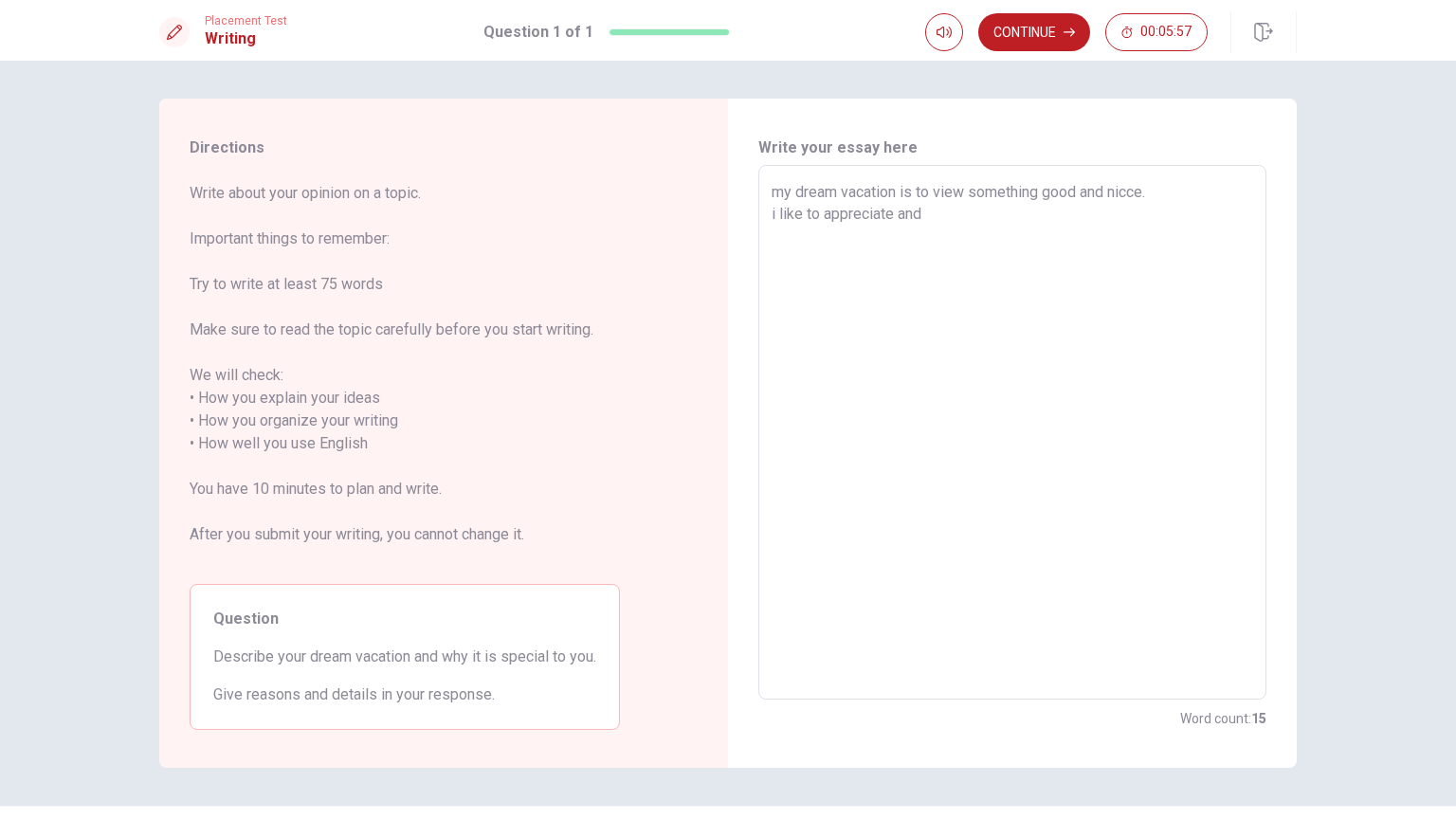 type on "x" 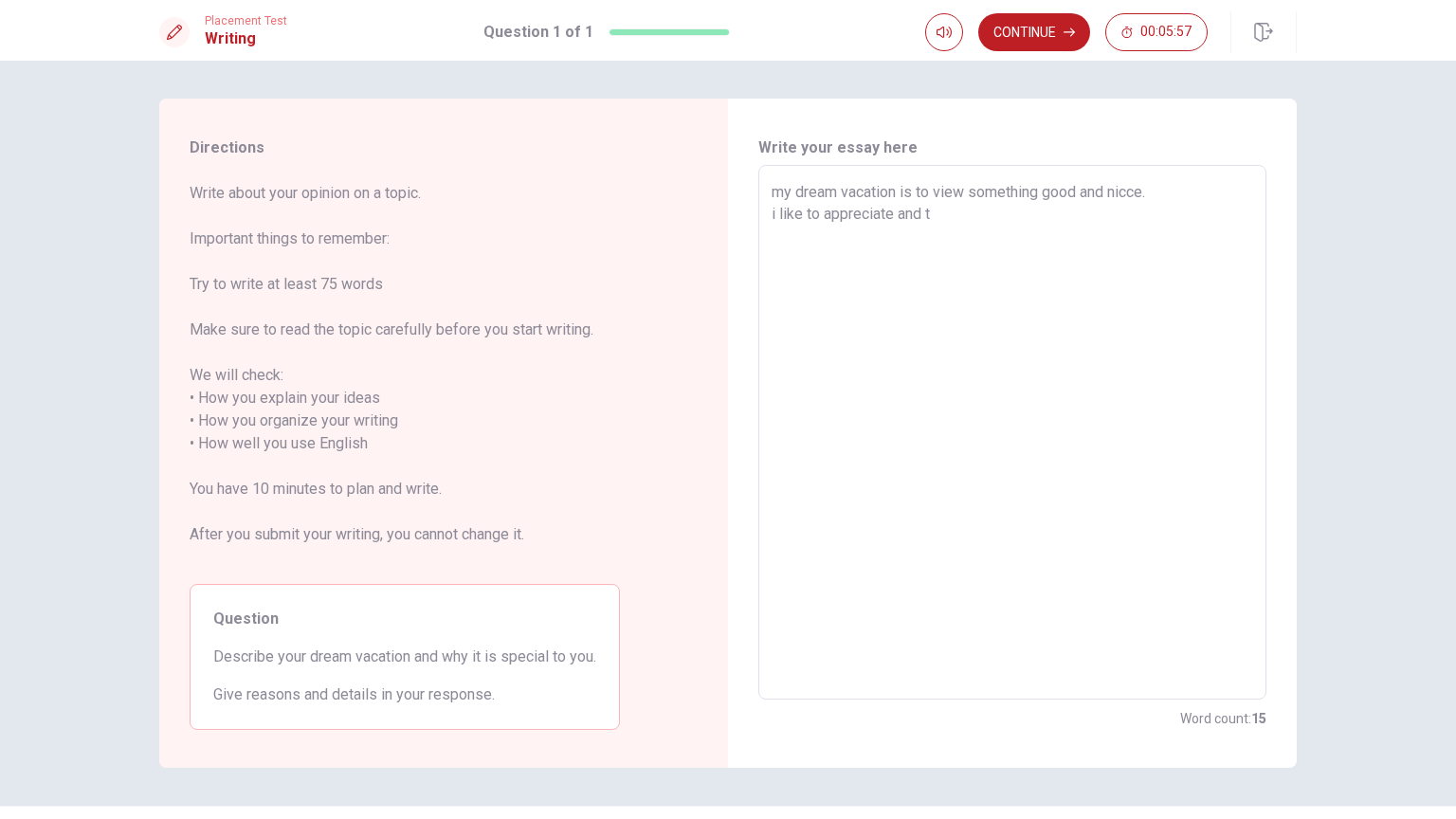 type on "x" 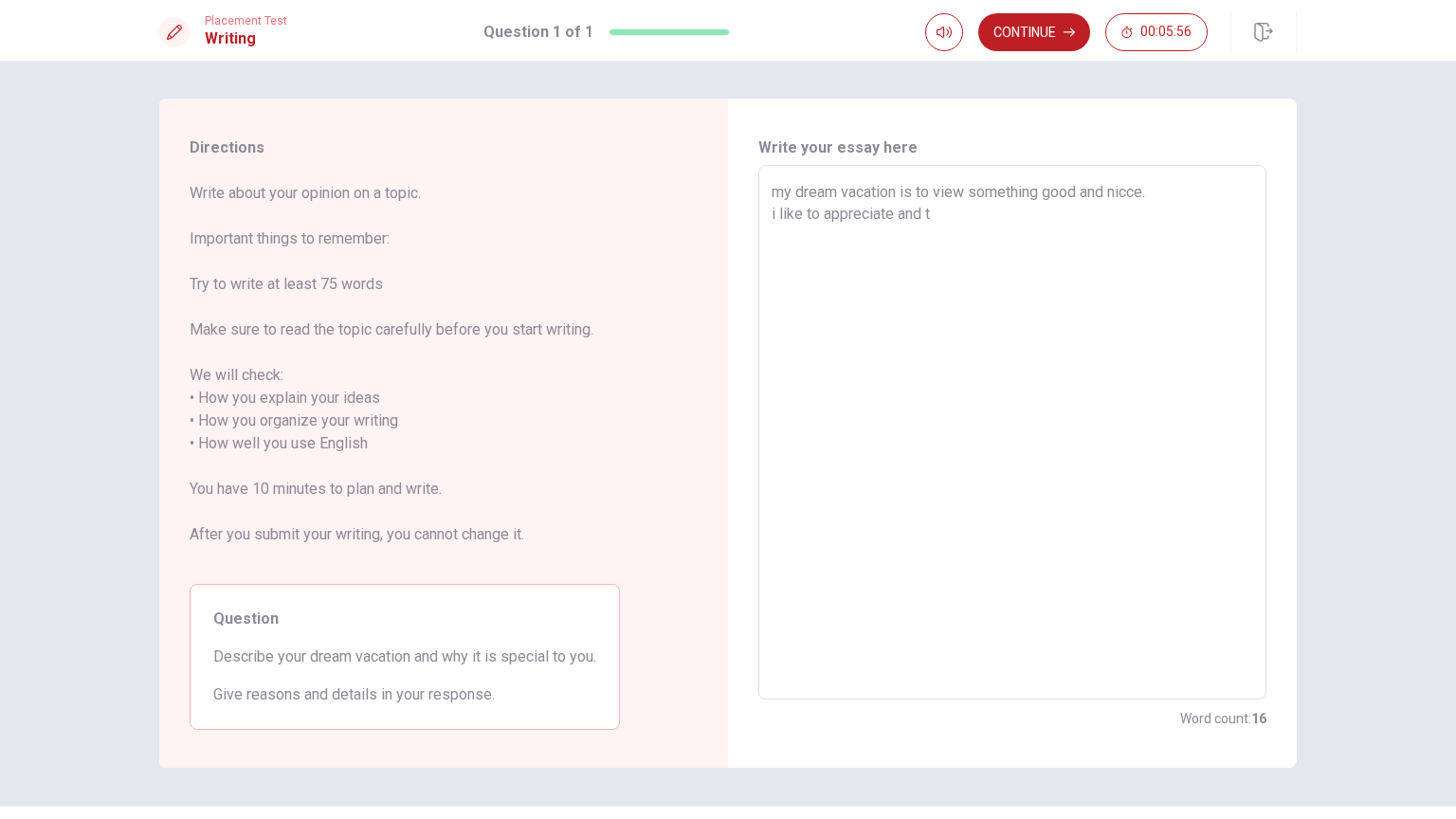 type on "my dream vacation is to view something good and nicce.
i like to appreciate and to" 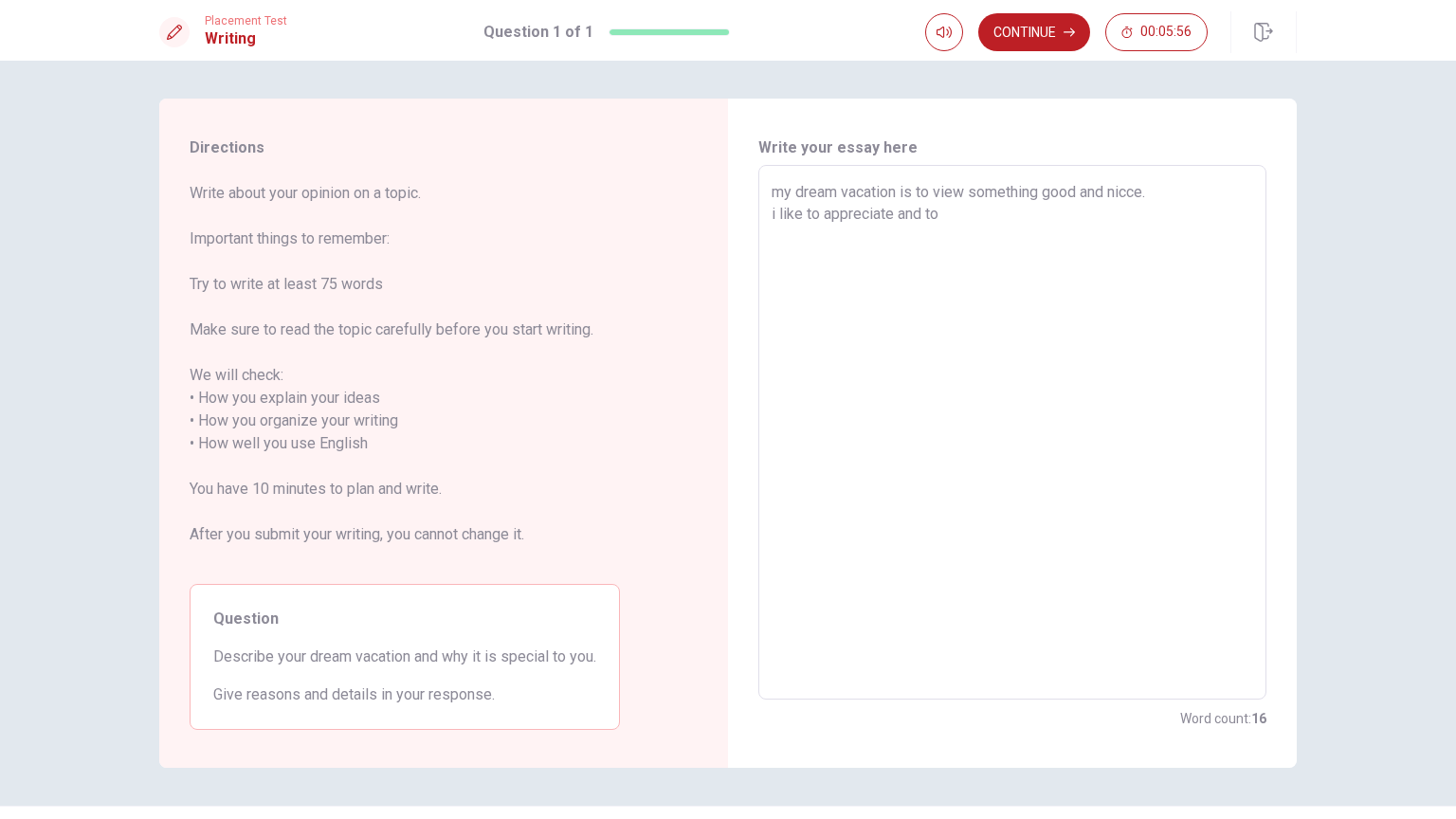 type on "my dream vacation is to view something good and nicce.
i like to appreciate and to" 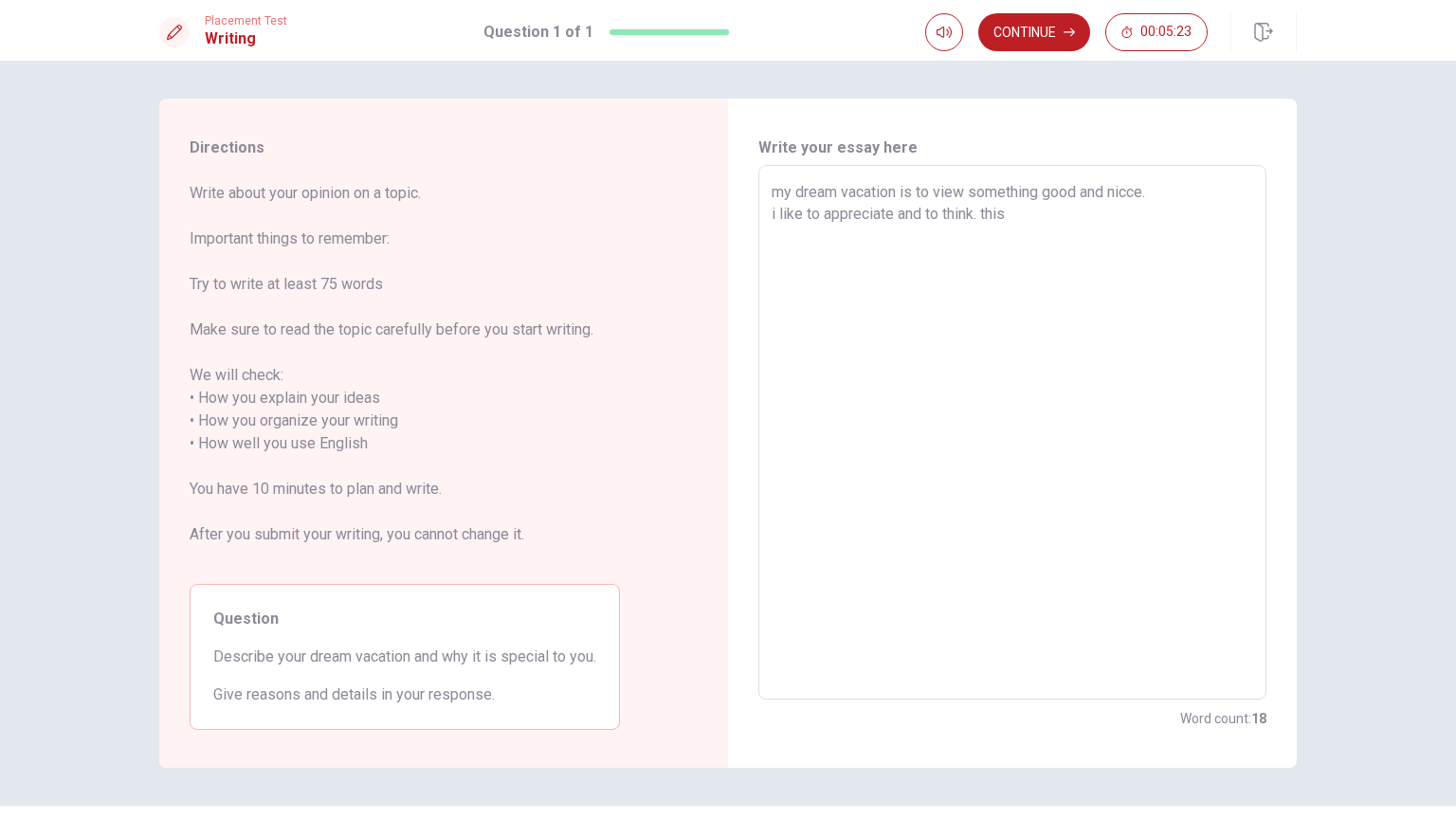 click on "my dream vacation is to view something good and nicce.
i like to appreciate and to think. this" at bounding box center (1012, 432) 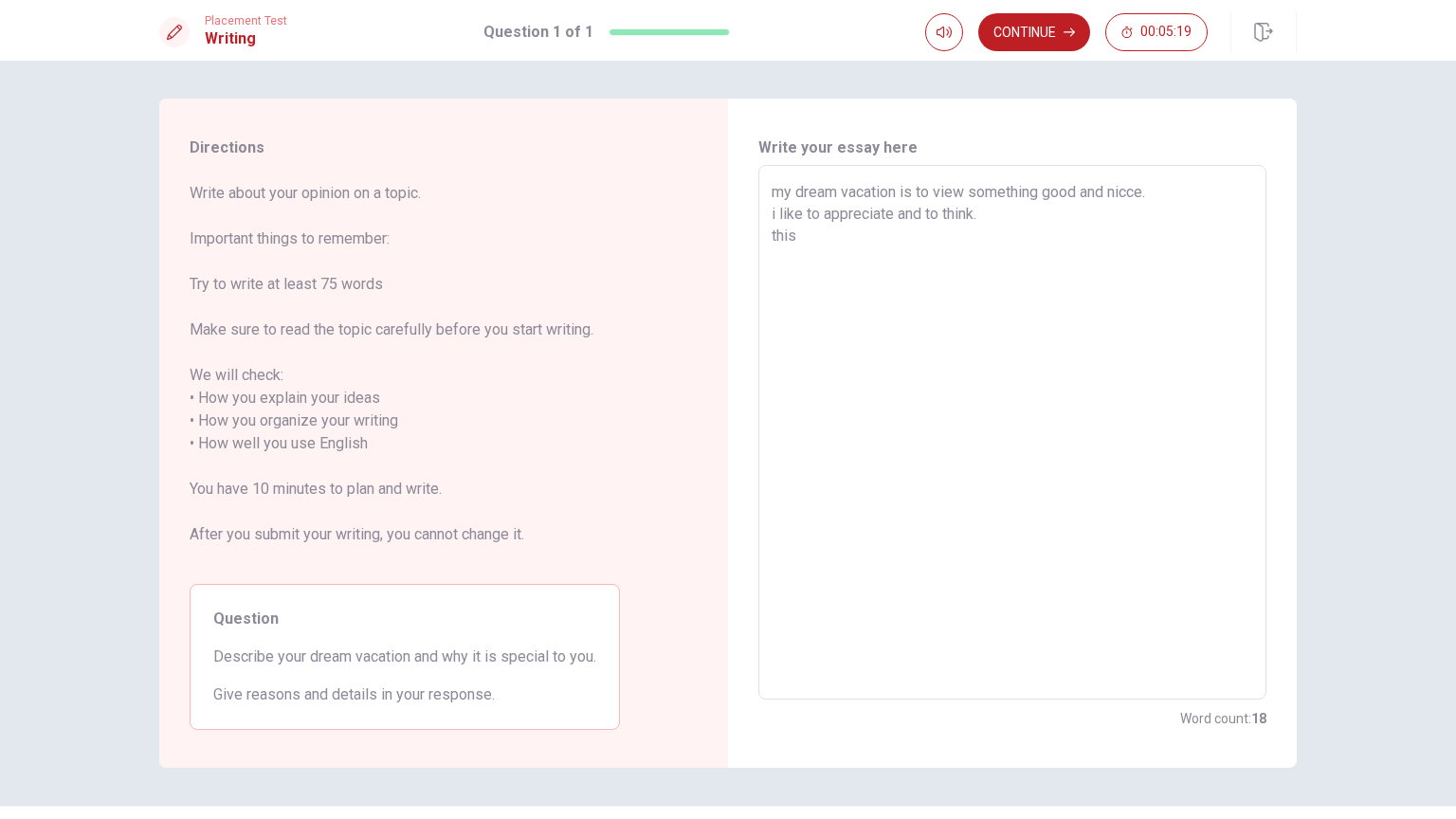 click on "my dream vacation is to view something good and nicce.
i like to appreciate and to think.
this" at bounding box center [1012, 432] 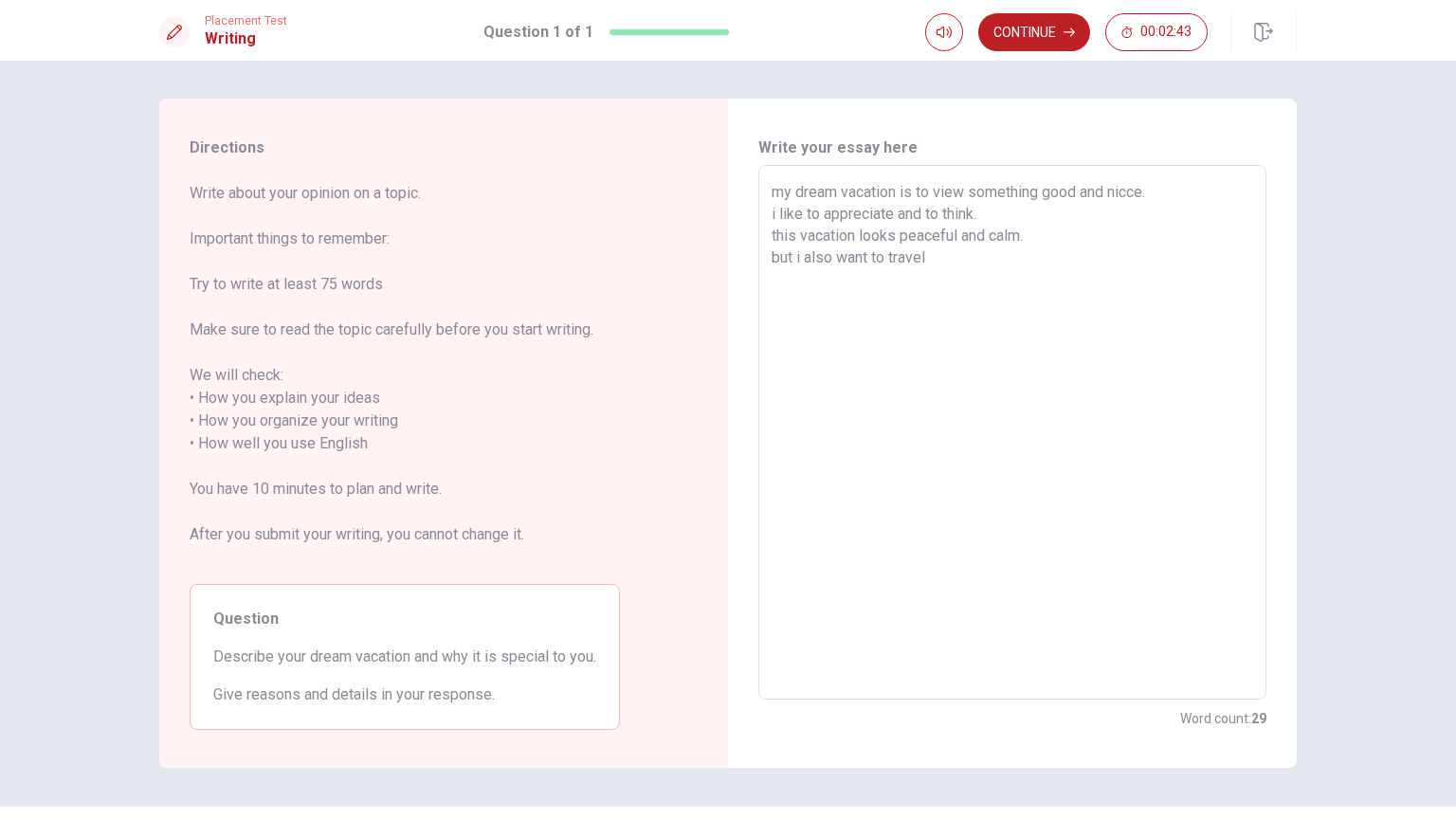 click on "my dream vacation is to view something good and nicce.
i like to appreciate and to think.
this vacation looks peaceful and calm.
but i also want to travel" at bounding box center [1012, 432] 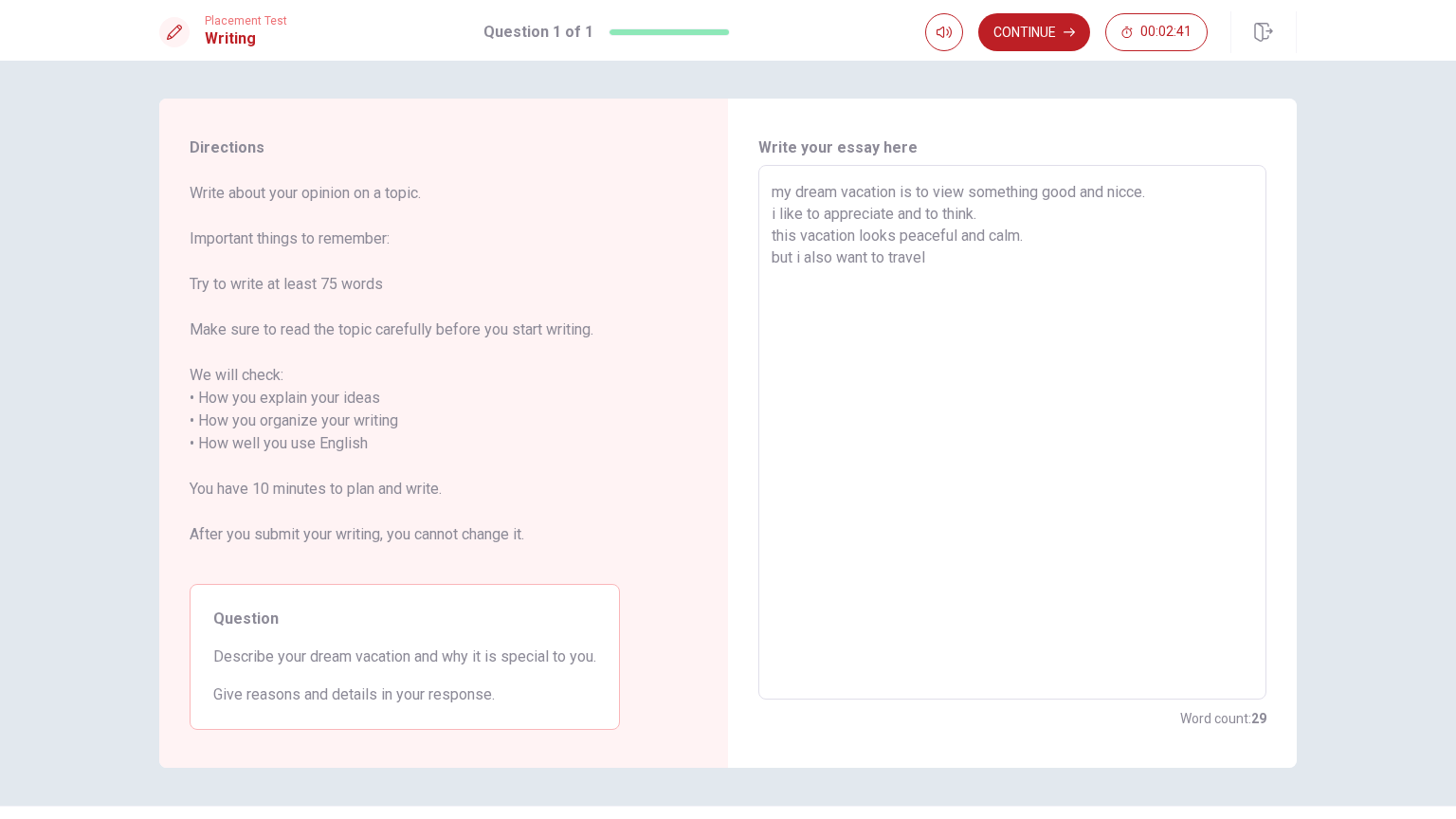 click on "my dream vacation is to view something good and nicce.
i like to appreciate and to think.
this vacation looks peaceful and calm.
but i also want to travel" at bounding box center [1012, 432] 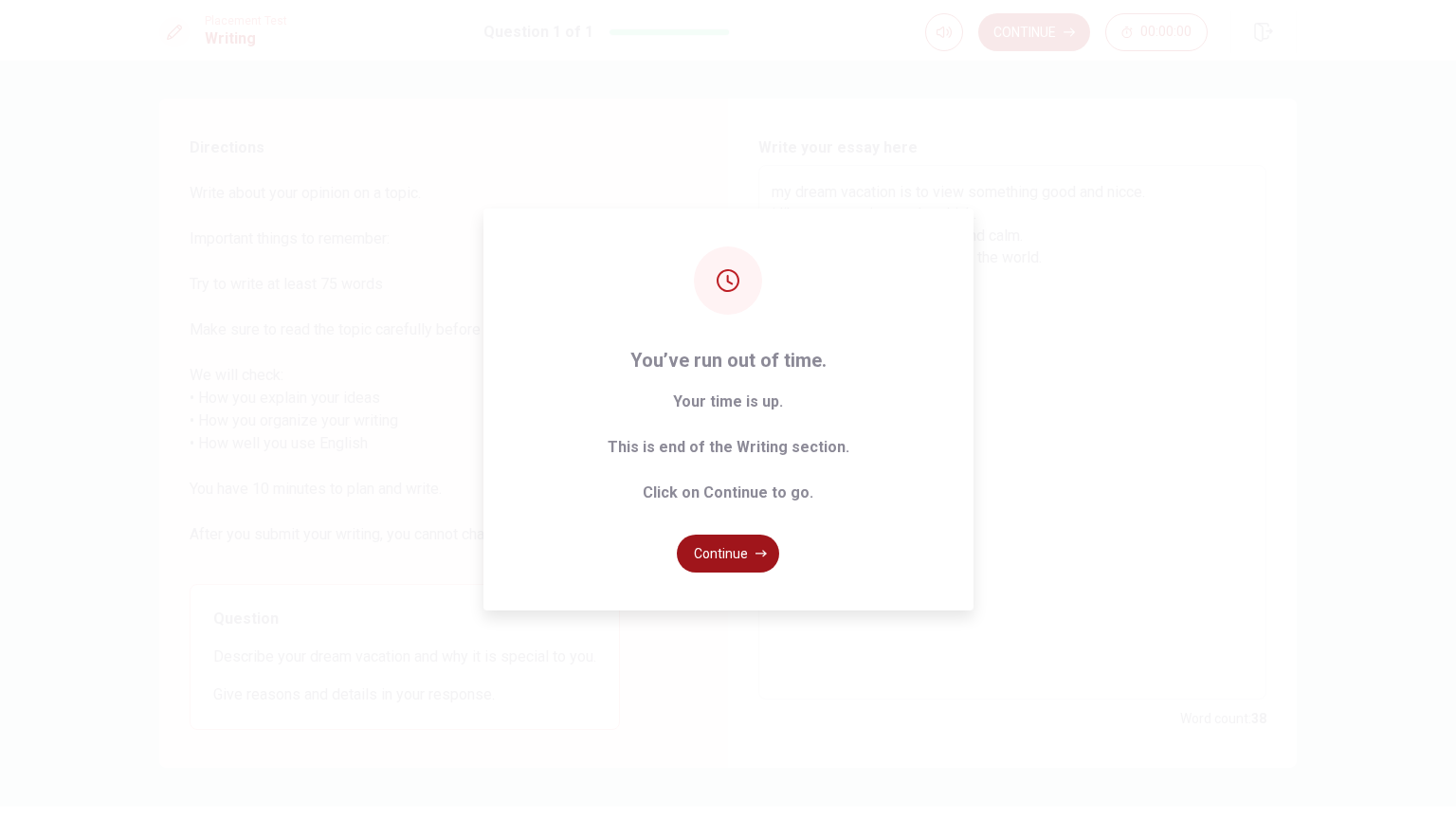 click on "Continue" at bounding box center (728, 554) 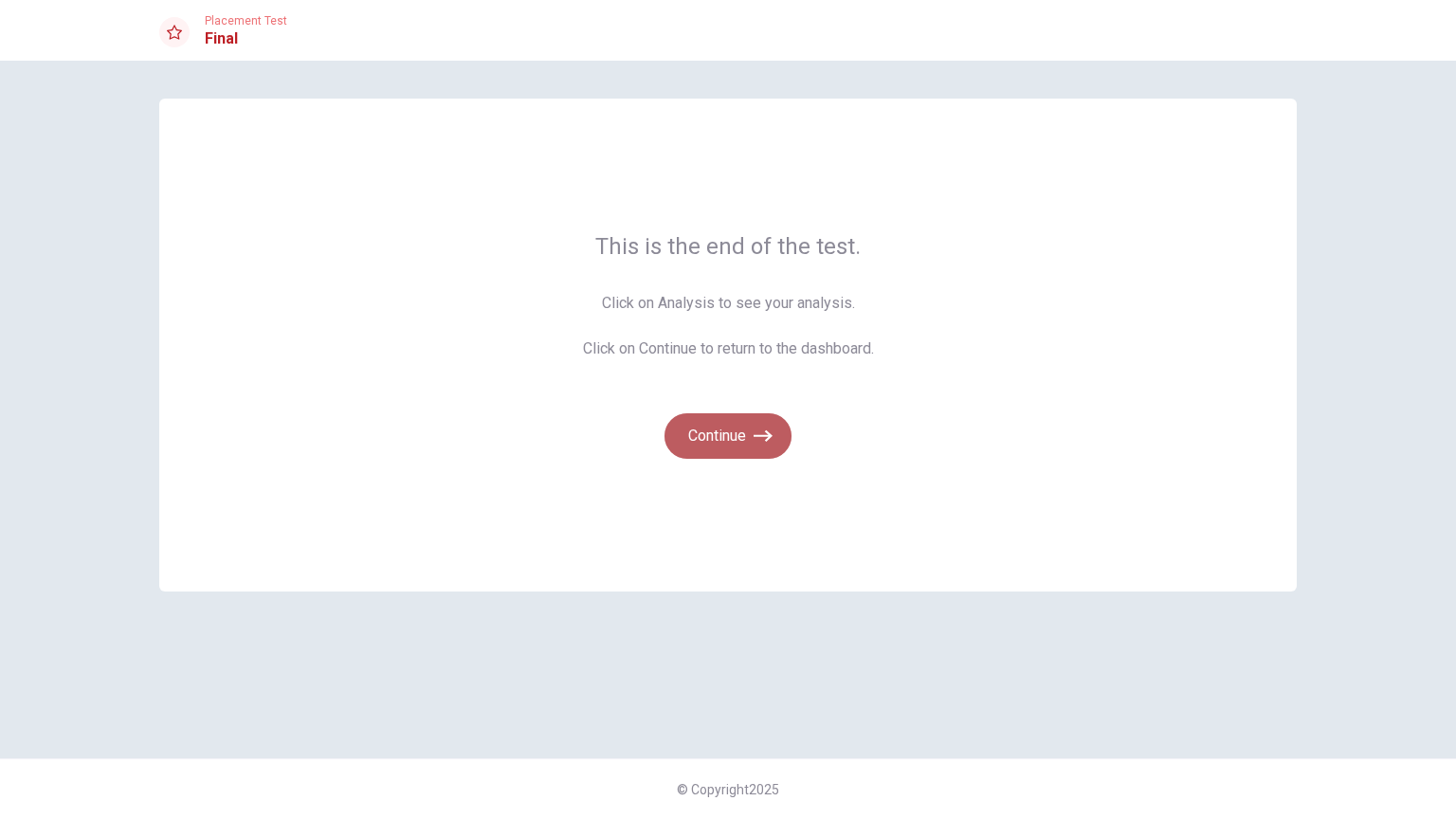 click on "Continue" at bounding box center [728, 436] 